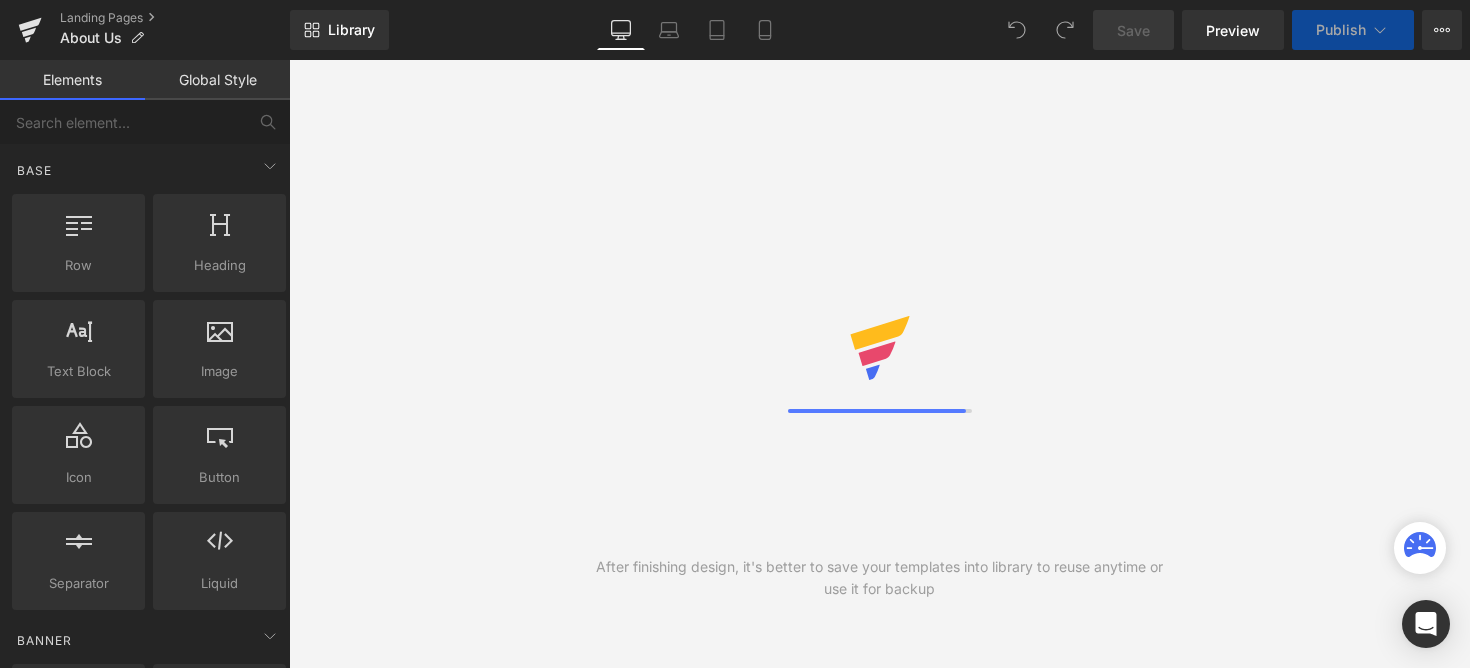 scroll, scrollTop: 0, scrollLeft: 0, axis: both 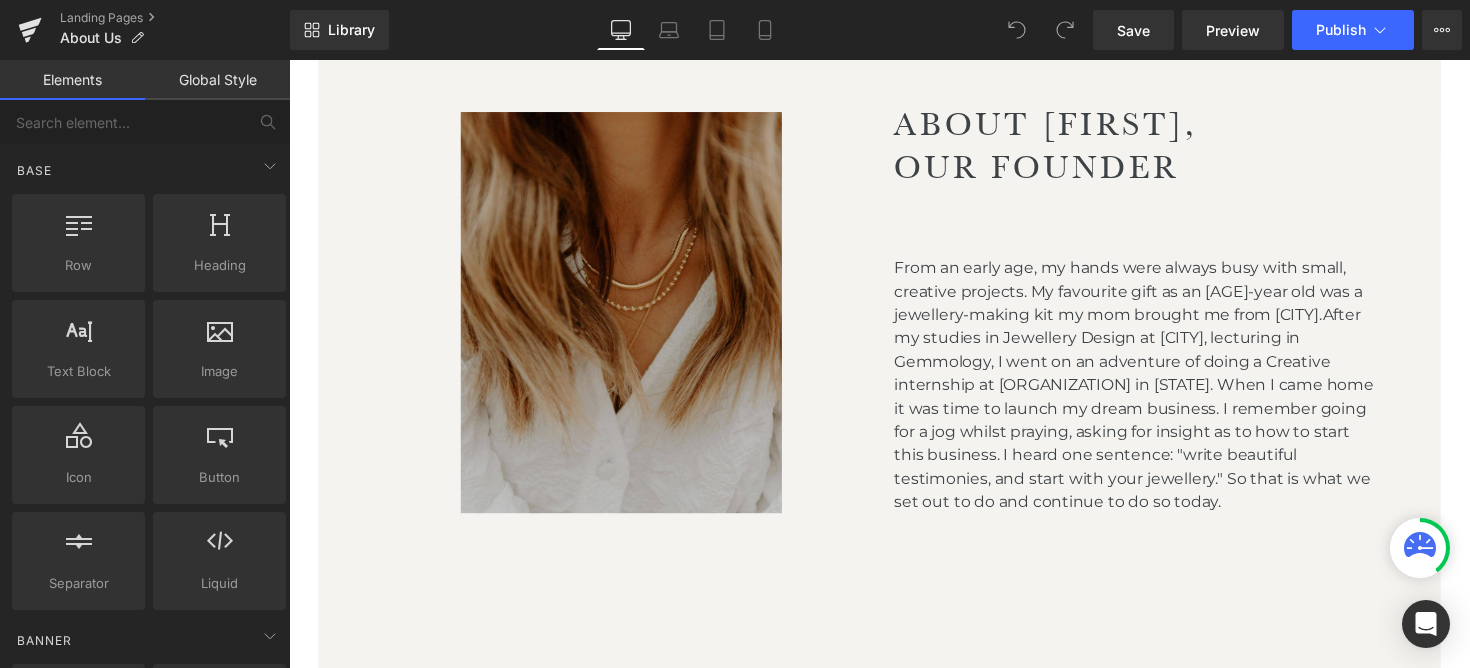 click at bounding box center (629, 318) 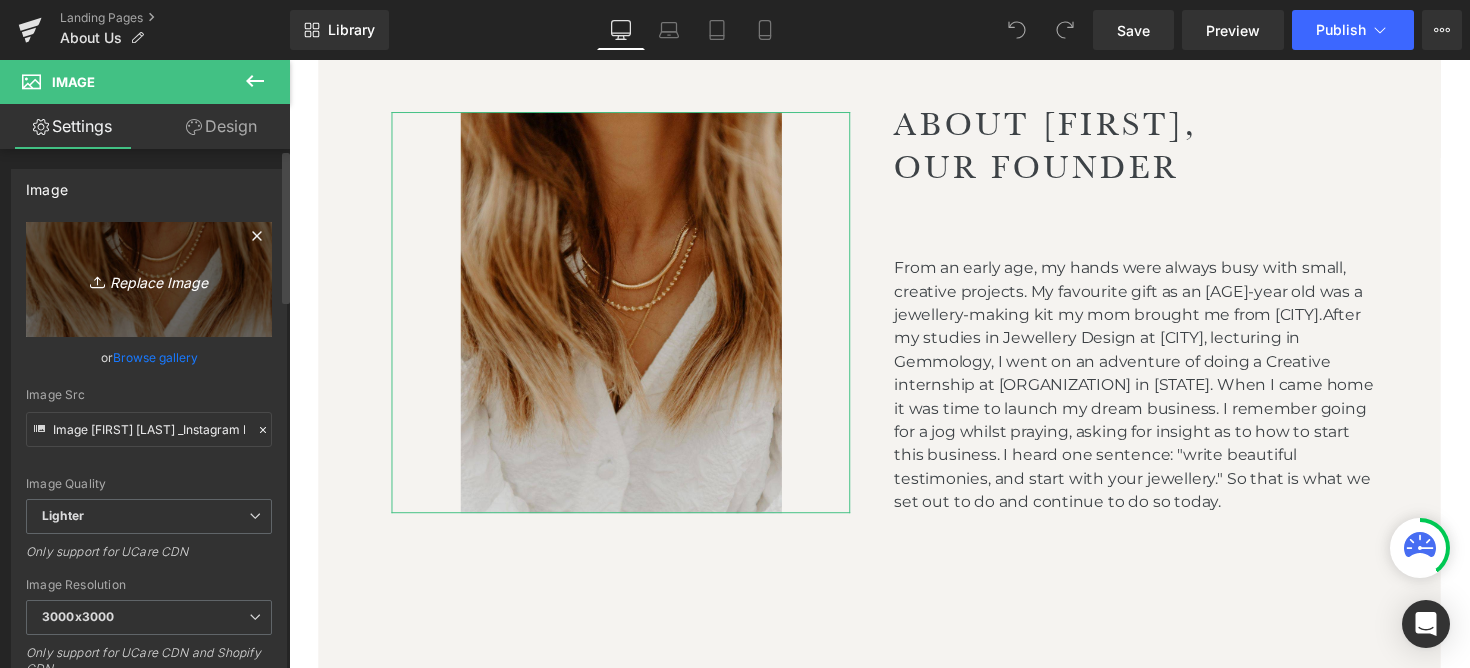 click on "Replace Image" at bounding box center [149, 279] 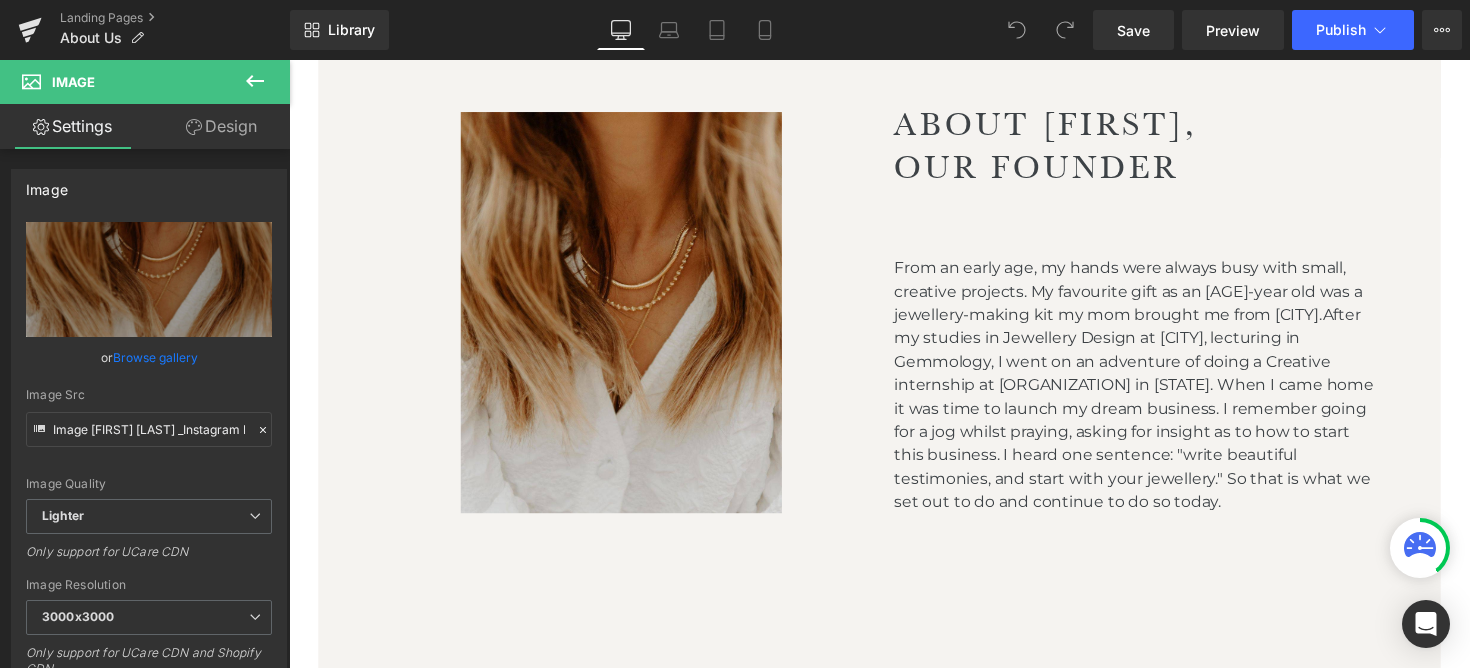 type on "C:\fakepath\17.jpg" 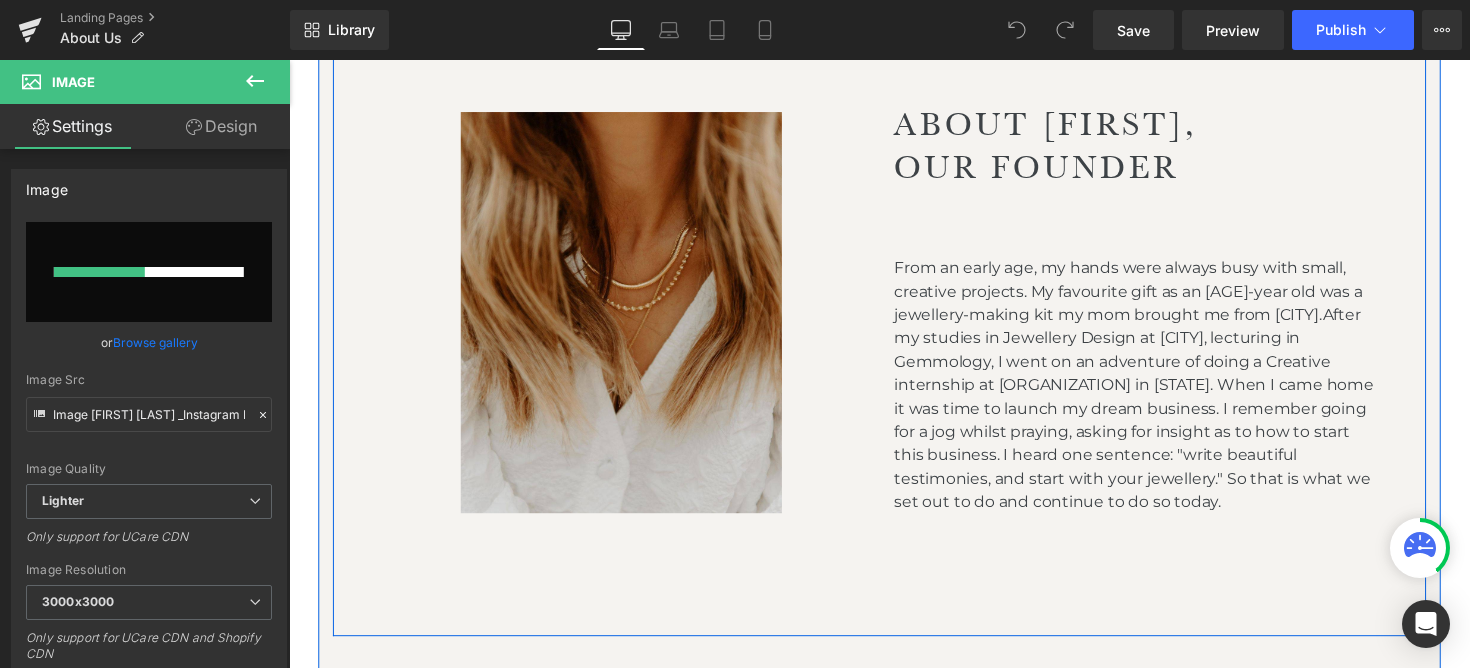 type 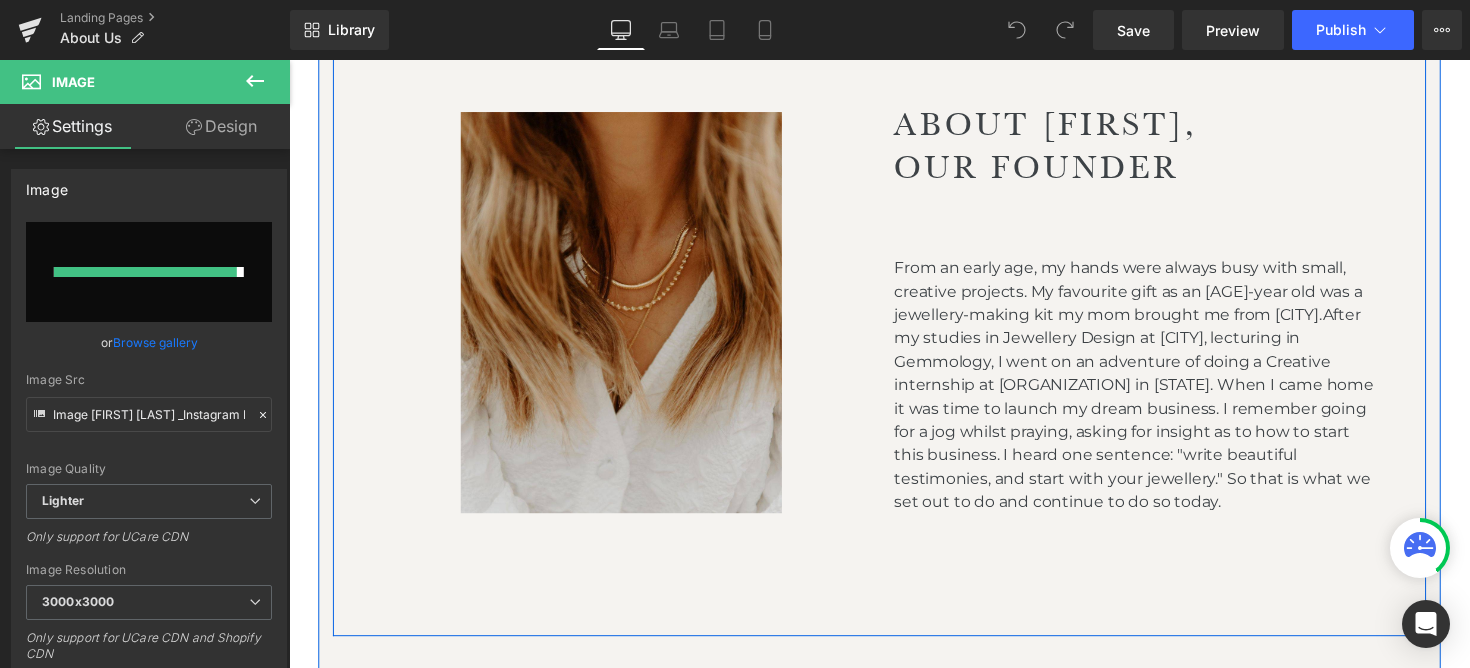 type on "https://ucarecdn.com/399fd0e6-a778-4e62-81f6-8ce2aaca701f/-/format/auto/-/preview/3000x3000/-/quality/lighter/17.jpg" 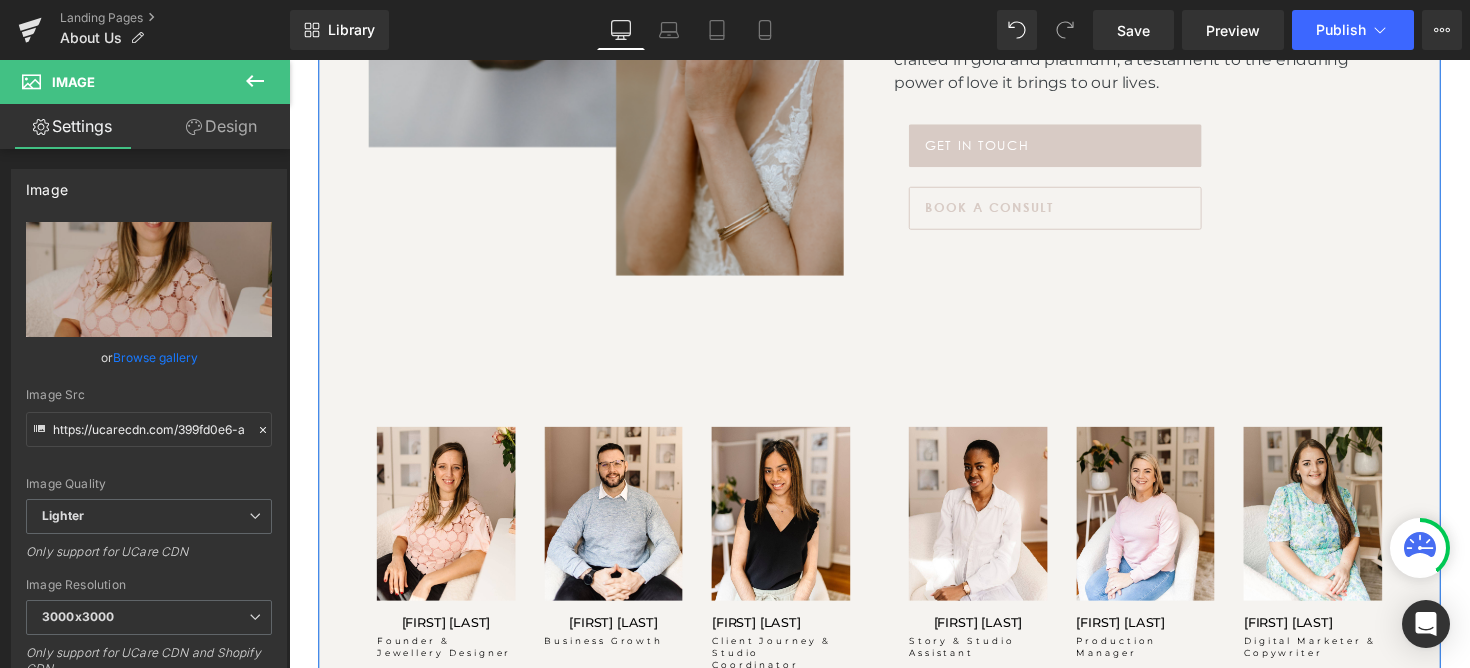 scroll, scrollTop: 1458, scrollLeft: 0, axis: vertical 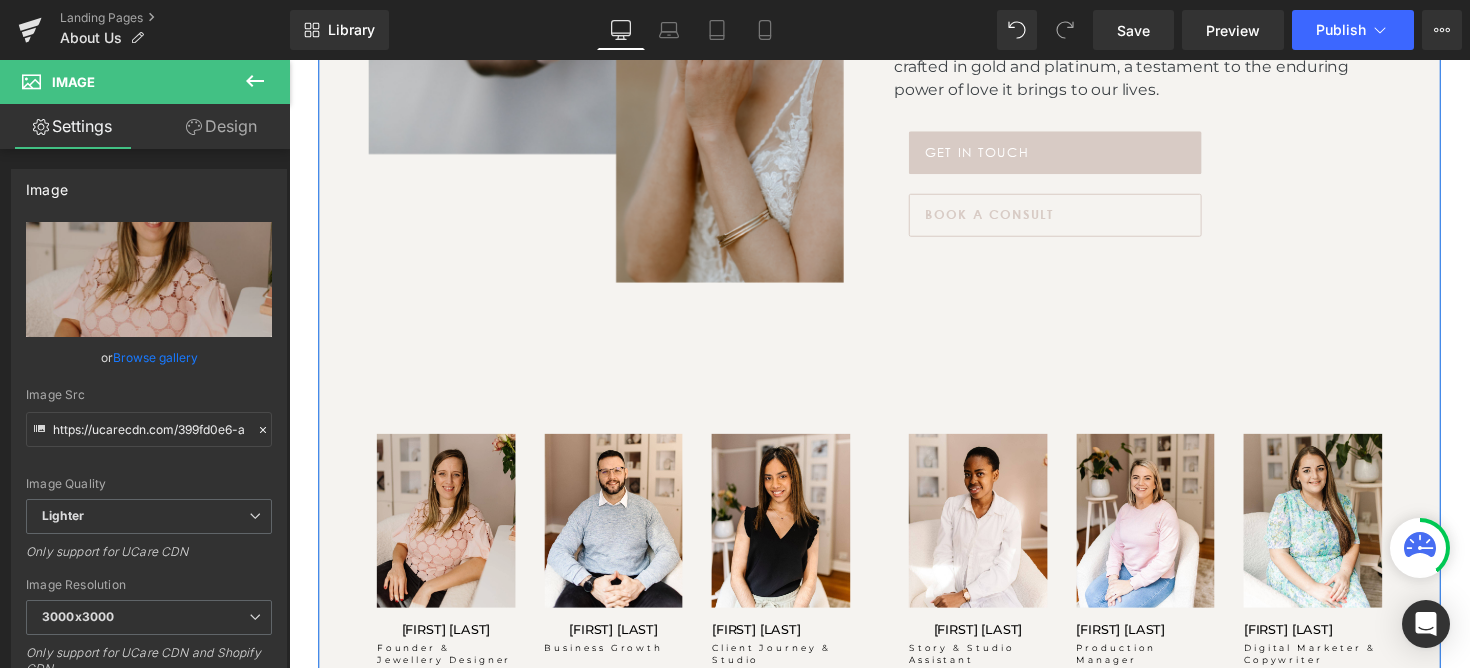 click at bounding box center (450, 531) 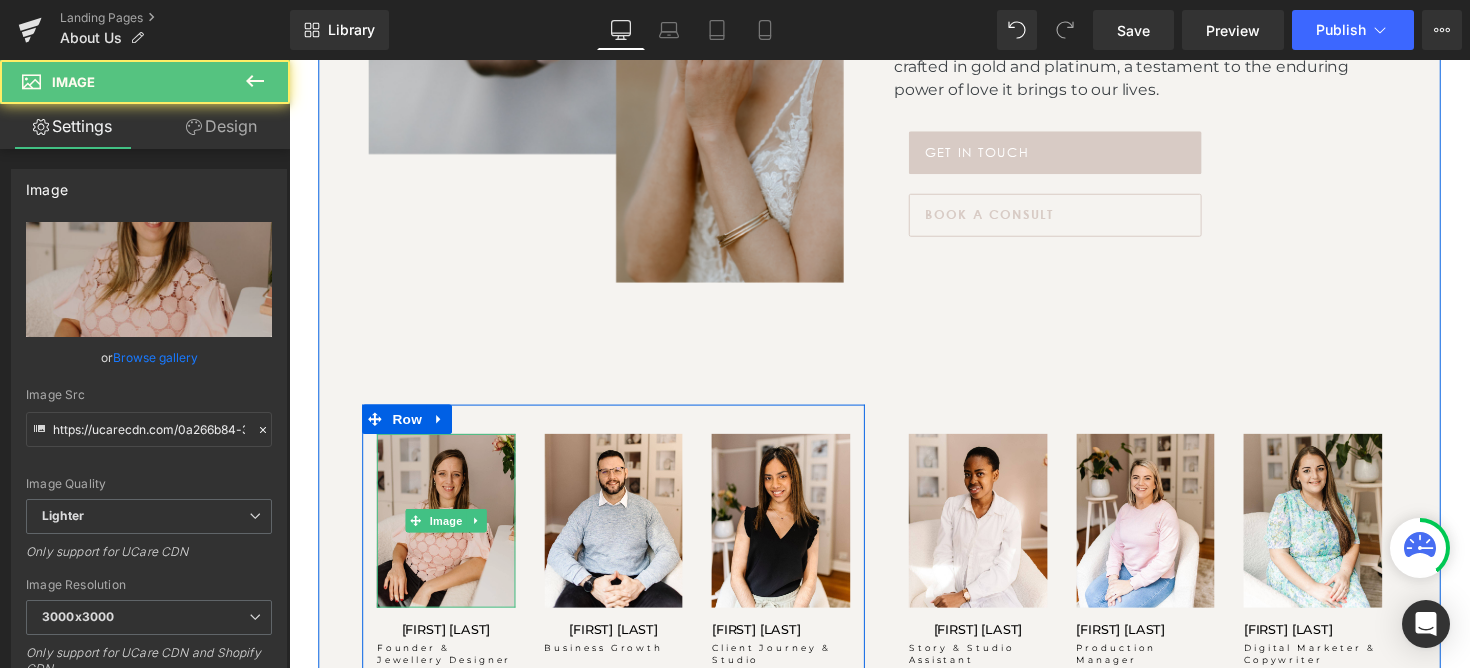 click at bounding box center [450, 531] 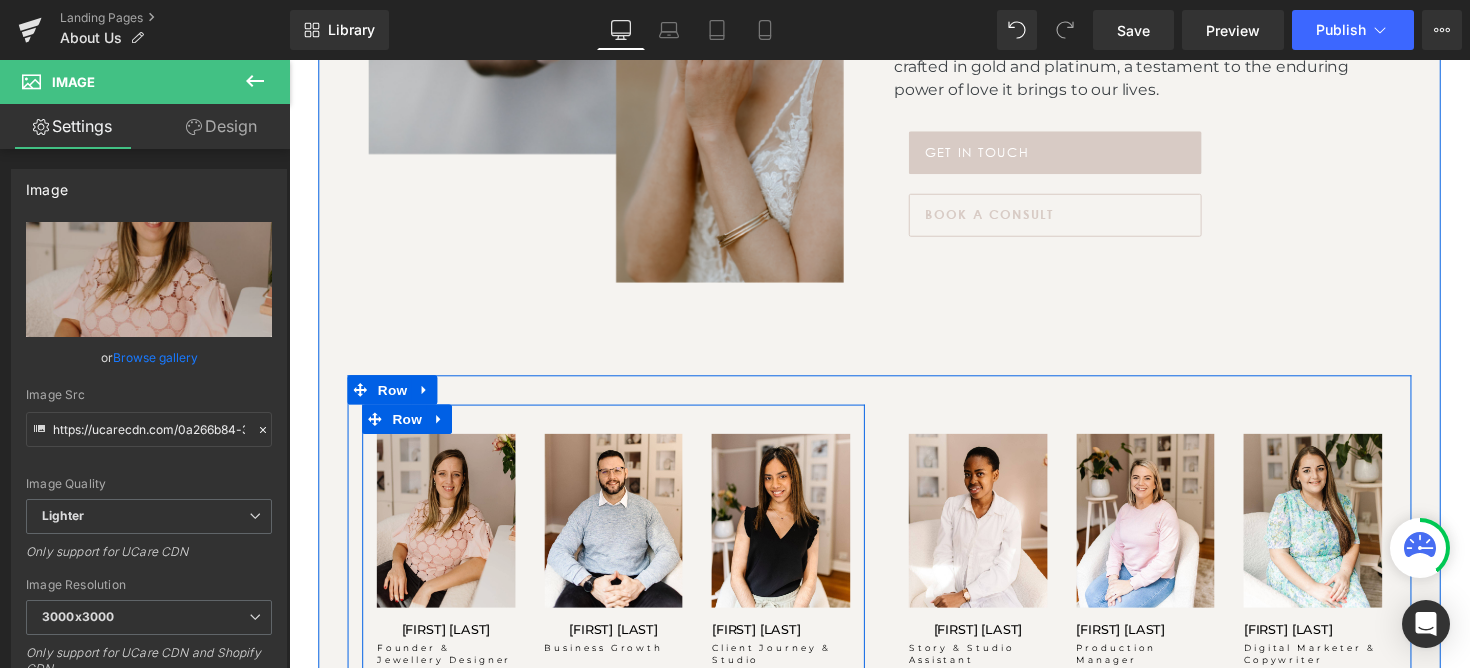 click at bounding box center [450, 531] 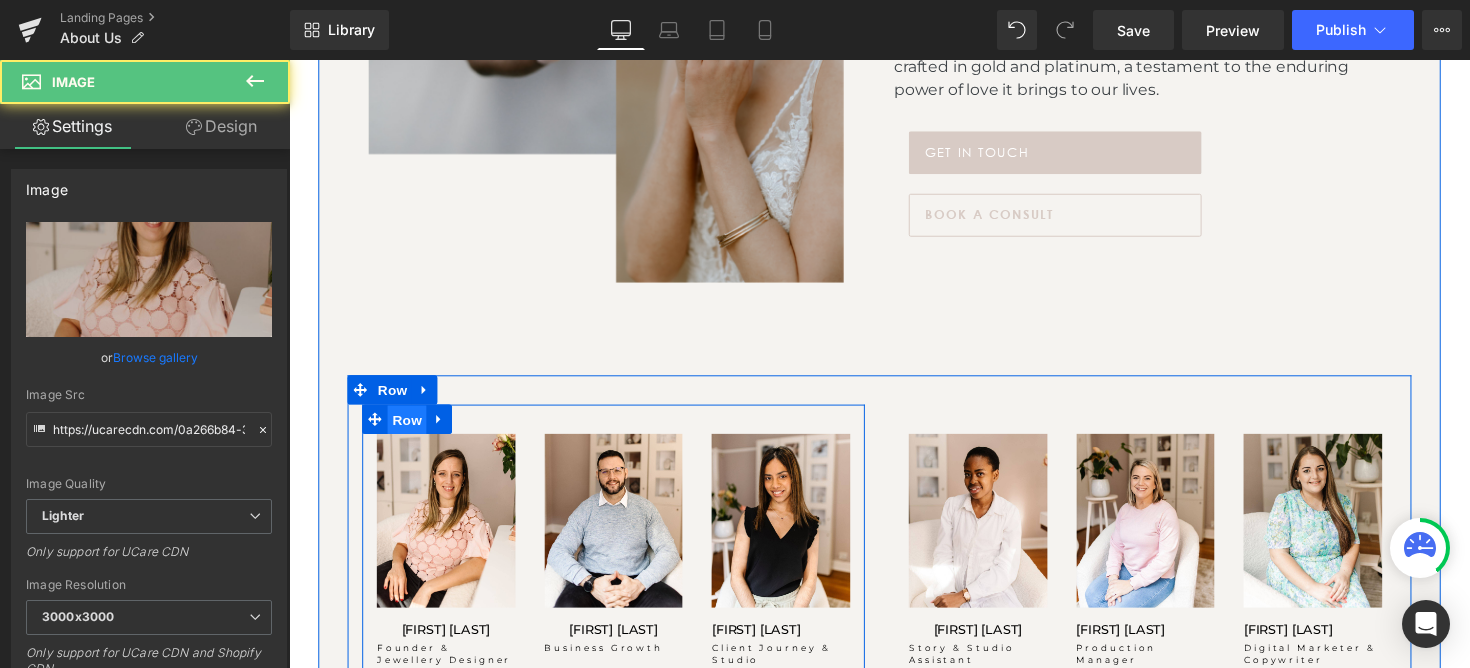 click on "Row" at bounding box center (410, 429) 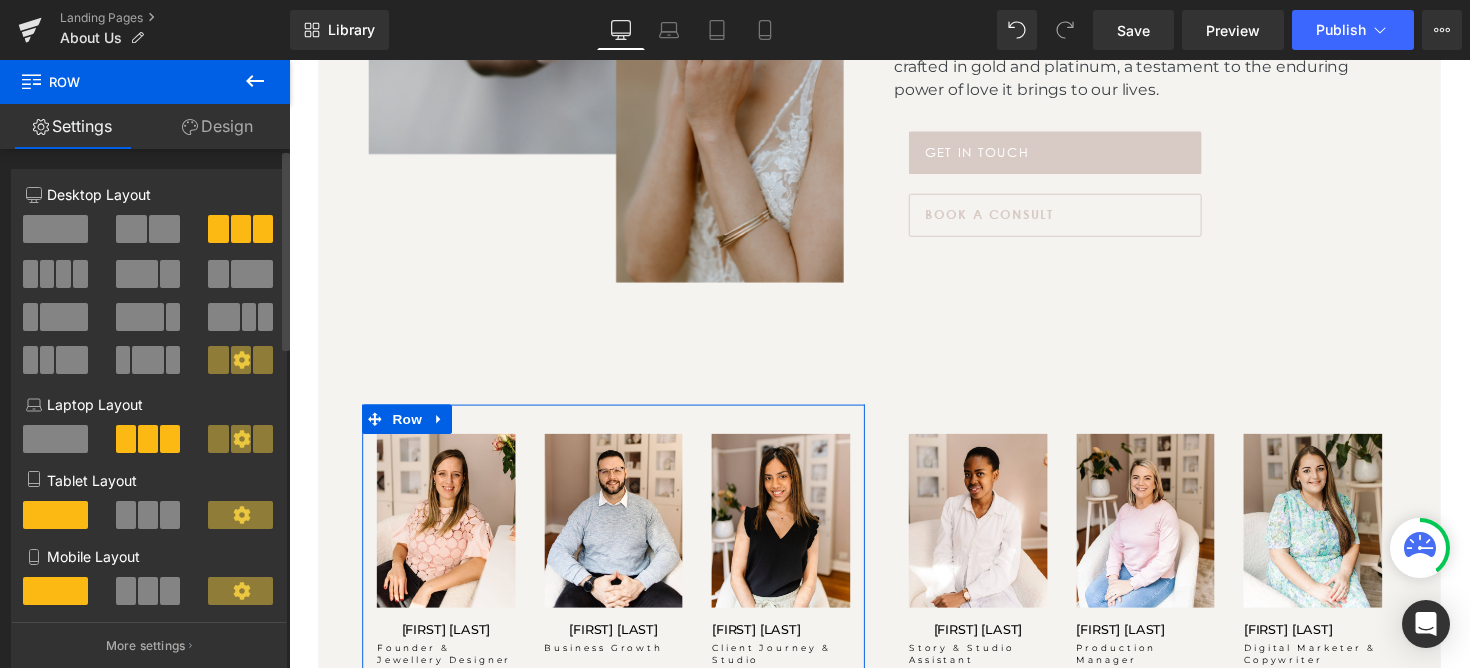 click at bounding box center [131, 229] 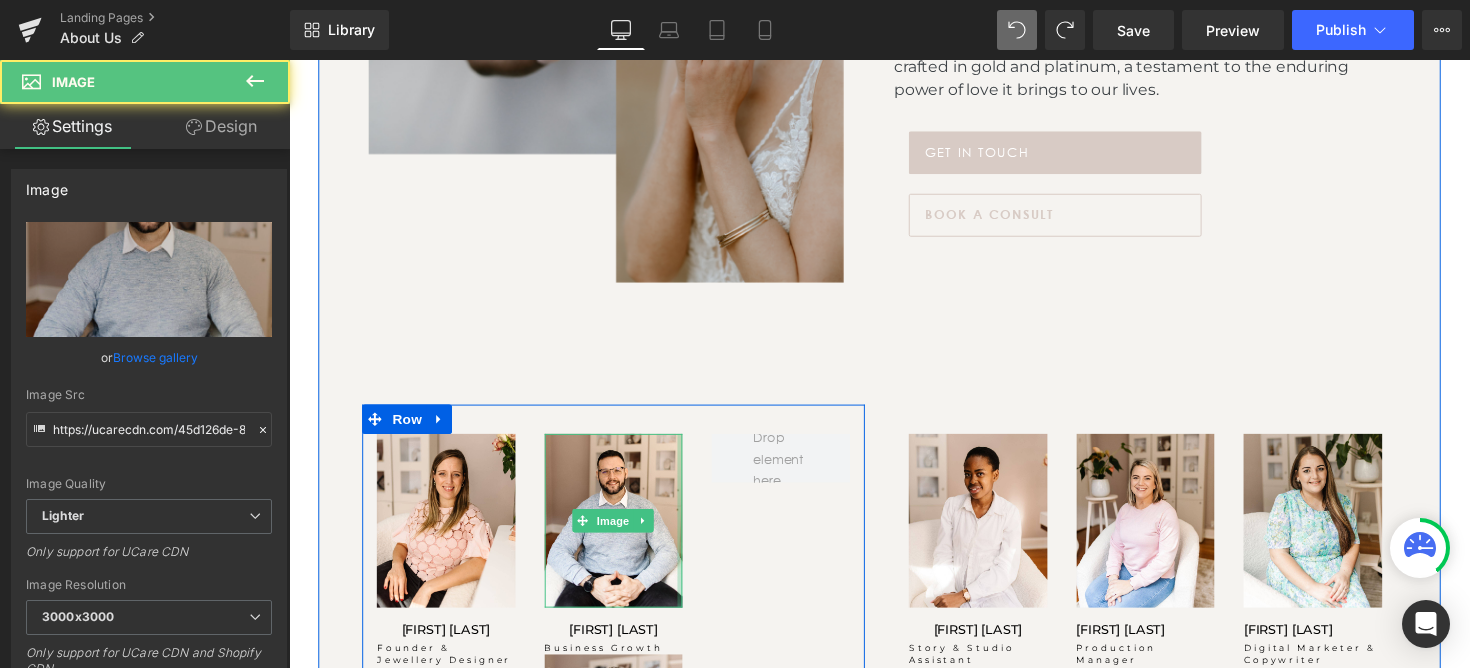 click at bounding box center [689, 531] 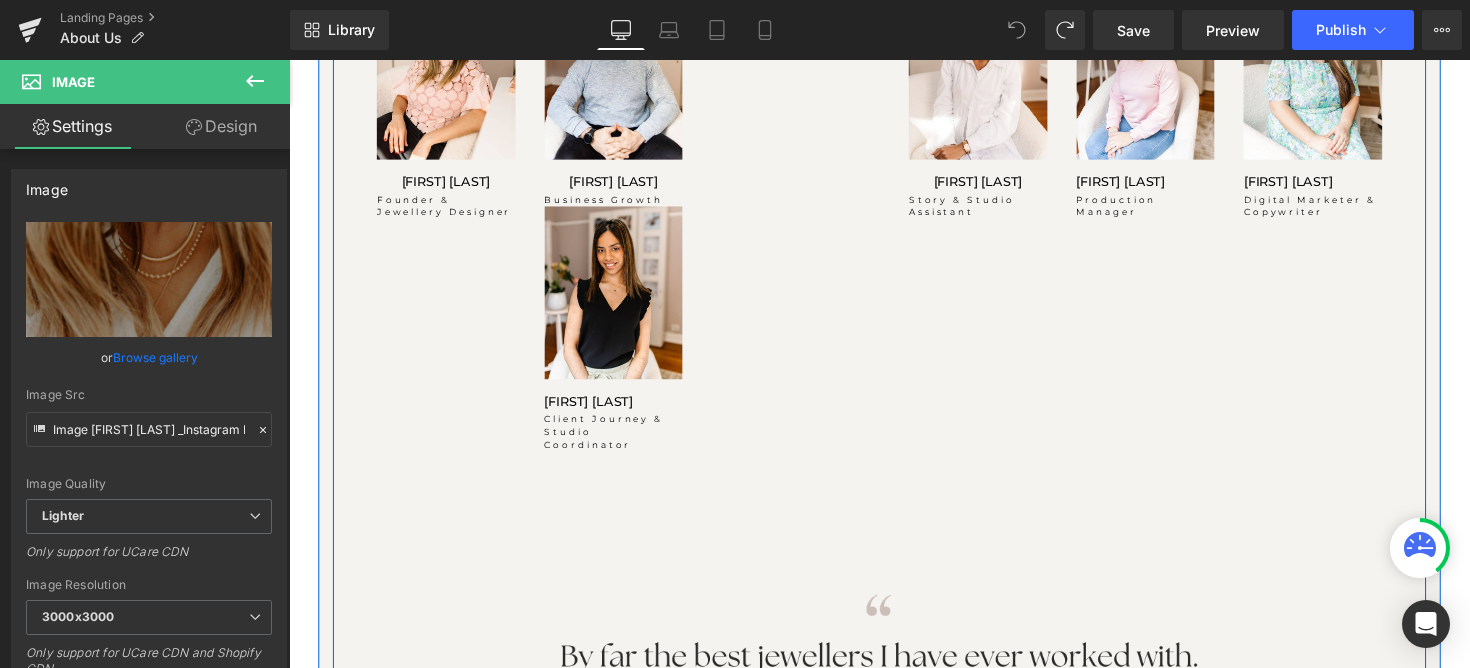 scroll, scrollTop: 1774, scrollLeft: 0, axis: vertical 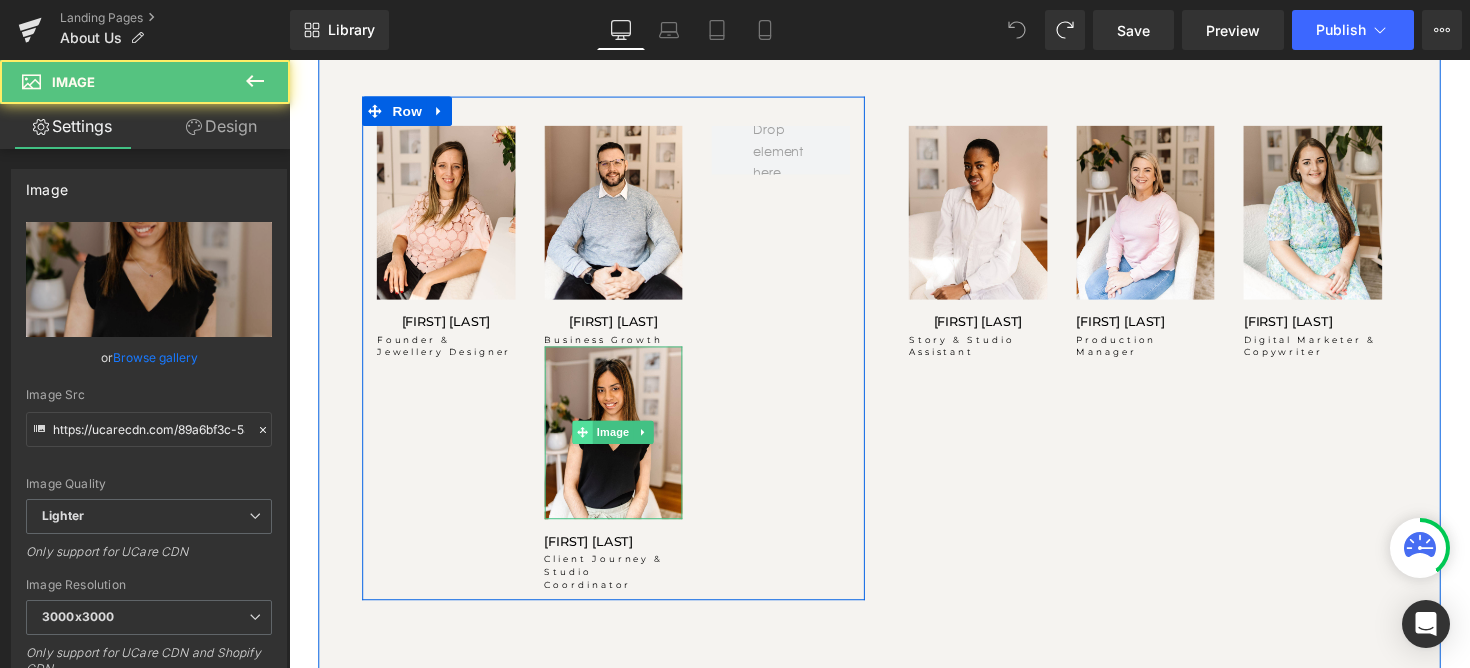 click on "Image" at bounding box center [622, 441] 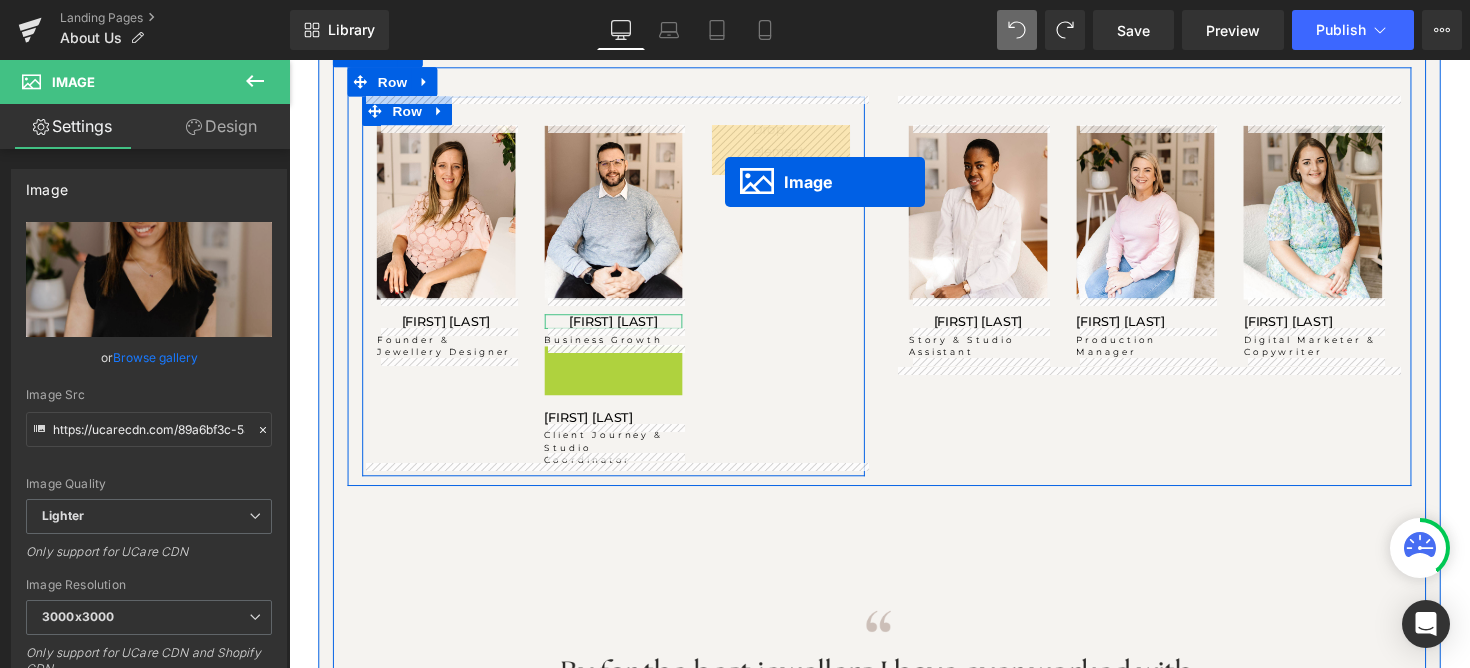 drag, startPoint x: 589, startPoint y: 442, endPoint x: 742, endPoint y: 176, distance: 306.86316 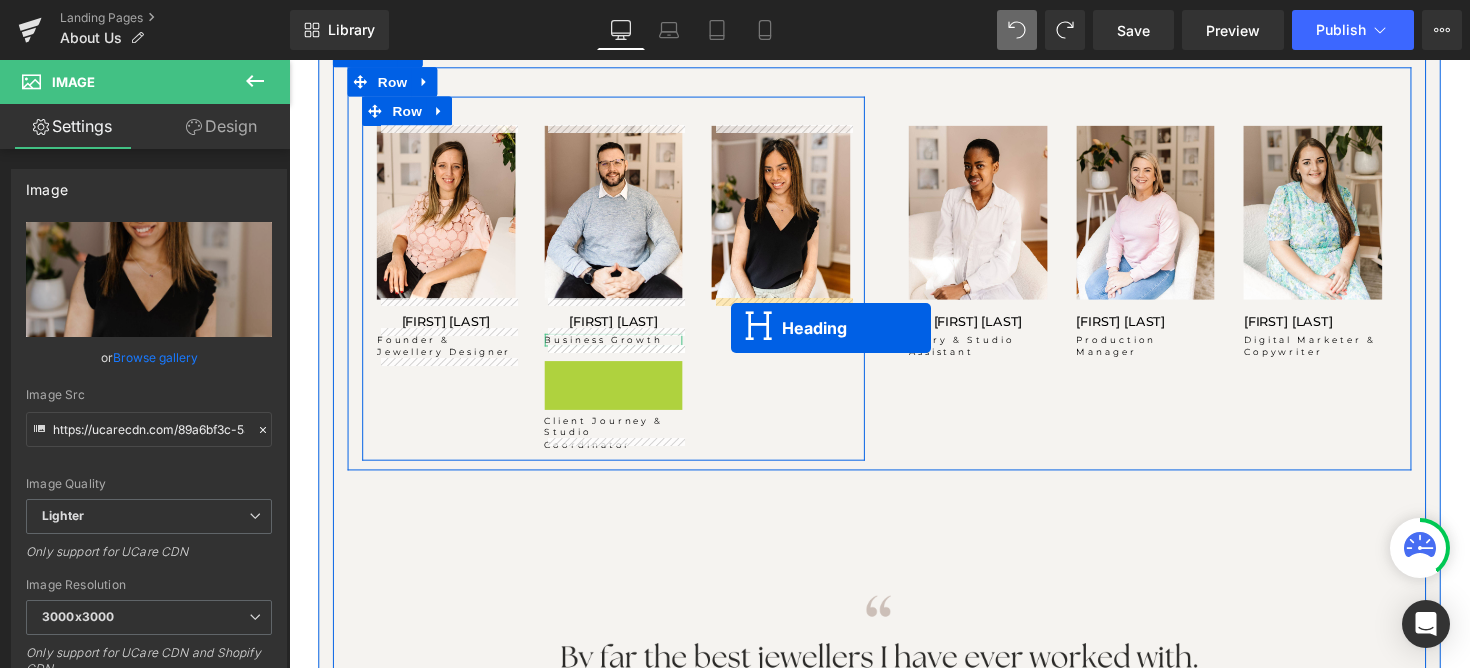 drag, startPoint x: 567, startPoint y: 376, endPoint x: 742, endPoint y: 335, distance: 179.7387 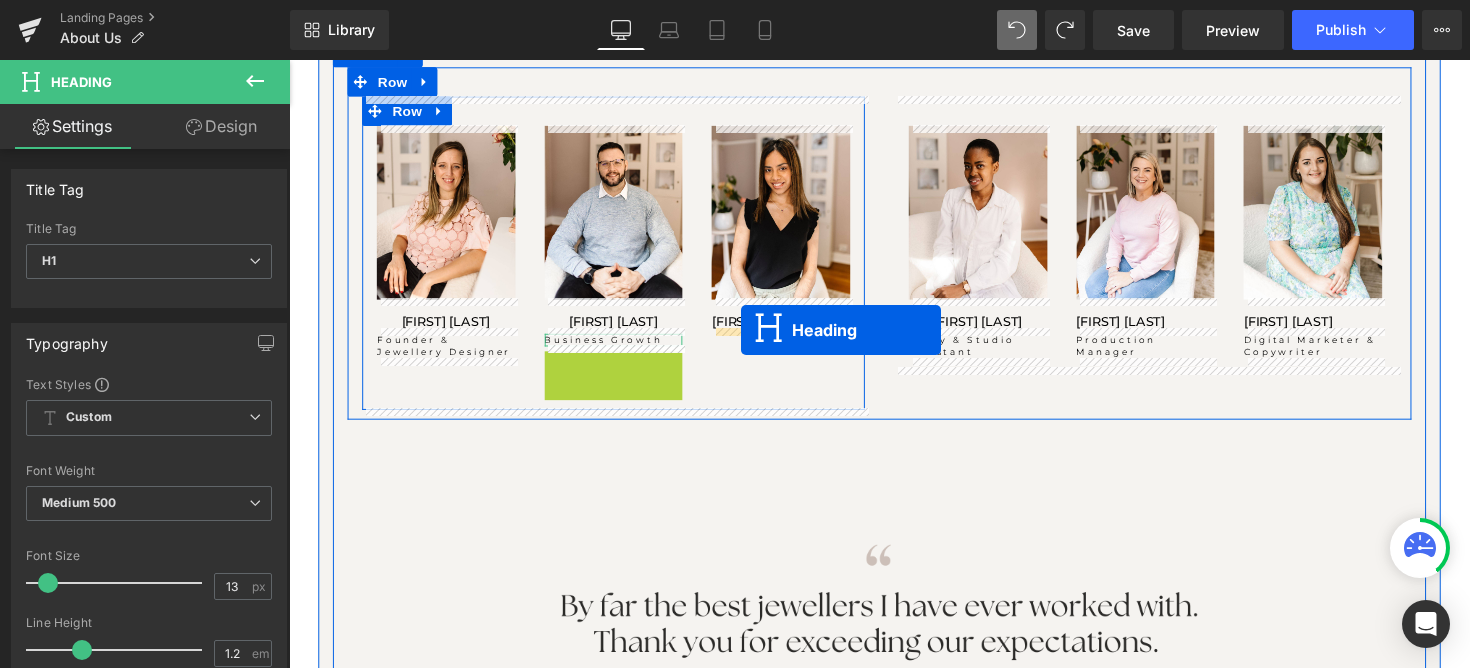 drag, startPoint x: 572, startPoint y: 373, endPoint x: 752, endPoint y: 337, distance: 183.5647 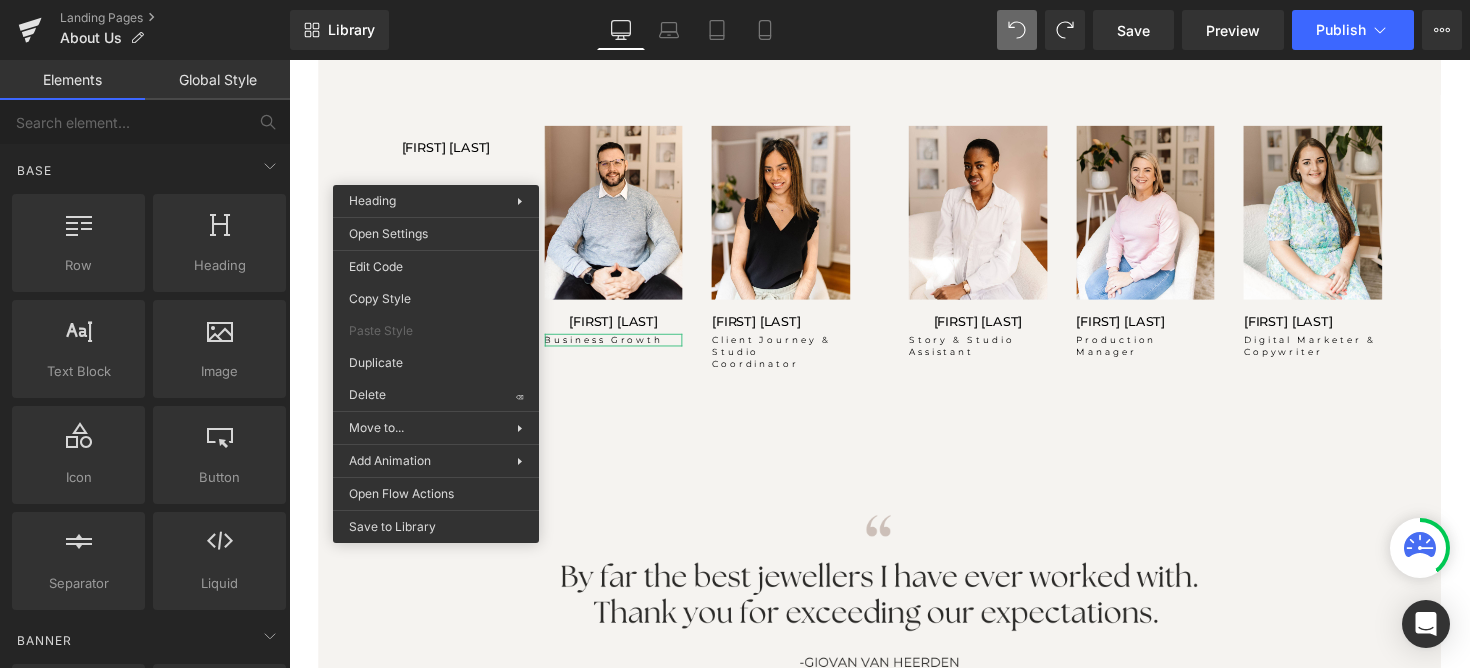 drag, startPoint x: 669, startPoint y: 452, endPoint x: 382, endPoint y: 401, distance: 291.49615 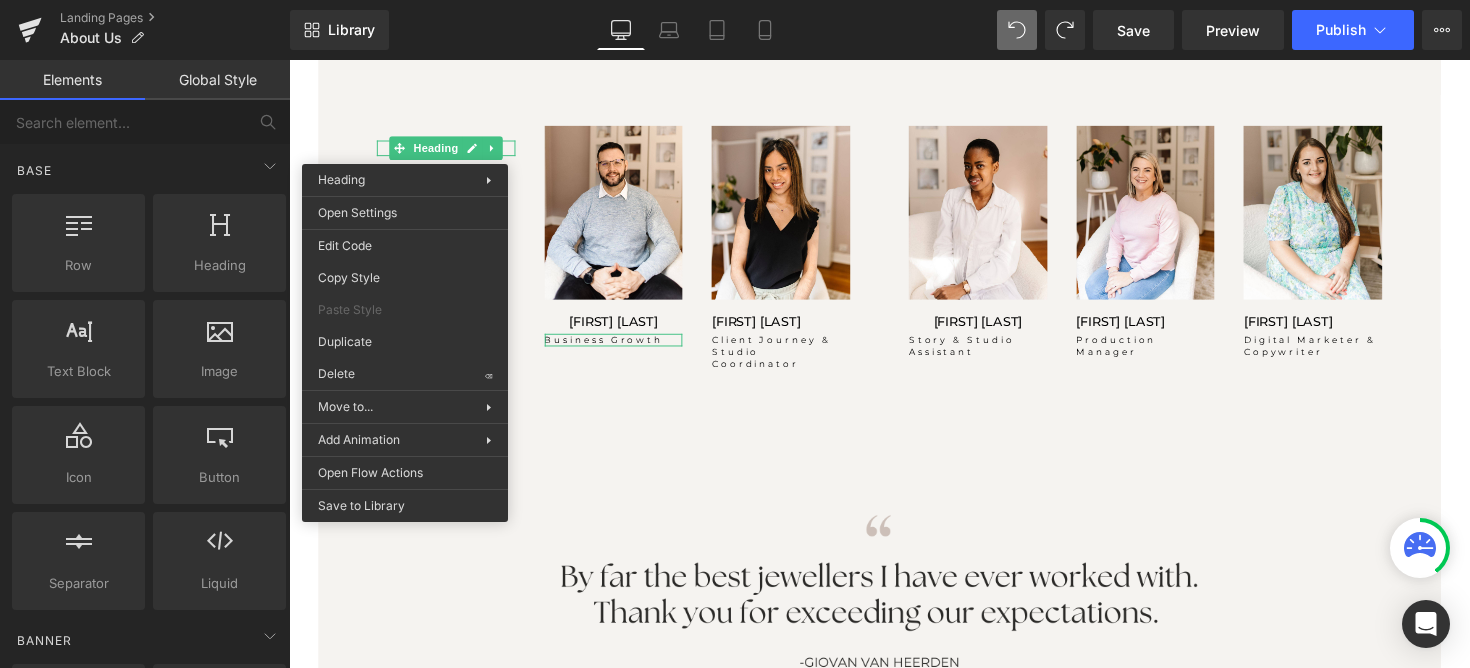 drag, startPoint x: 652, startPoint y: 430, endPoint x: 365, endPoint y: 378, distance: 291.67276 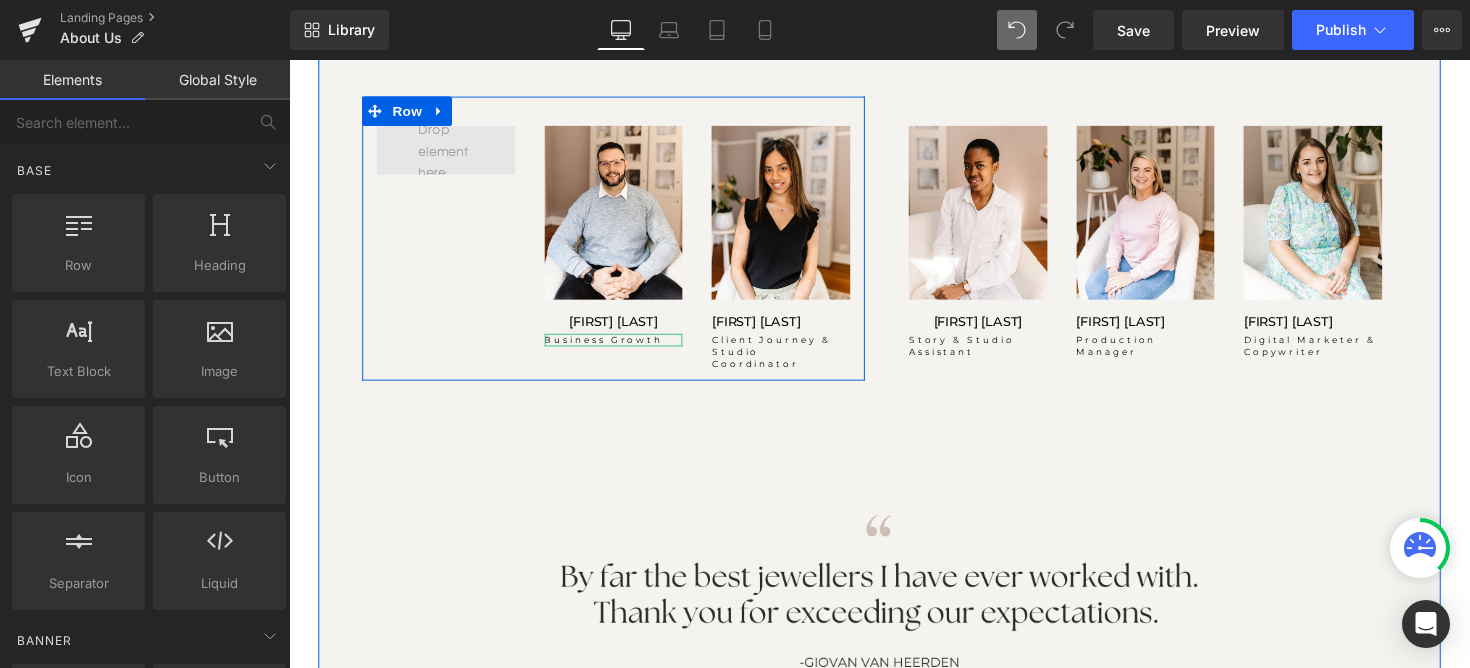 click at bounding box center [449, 152] 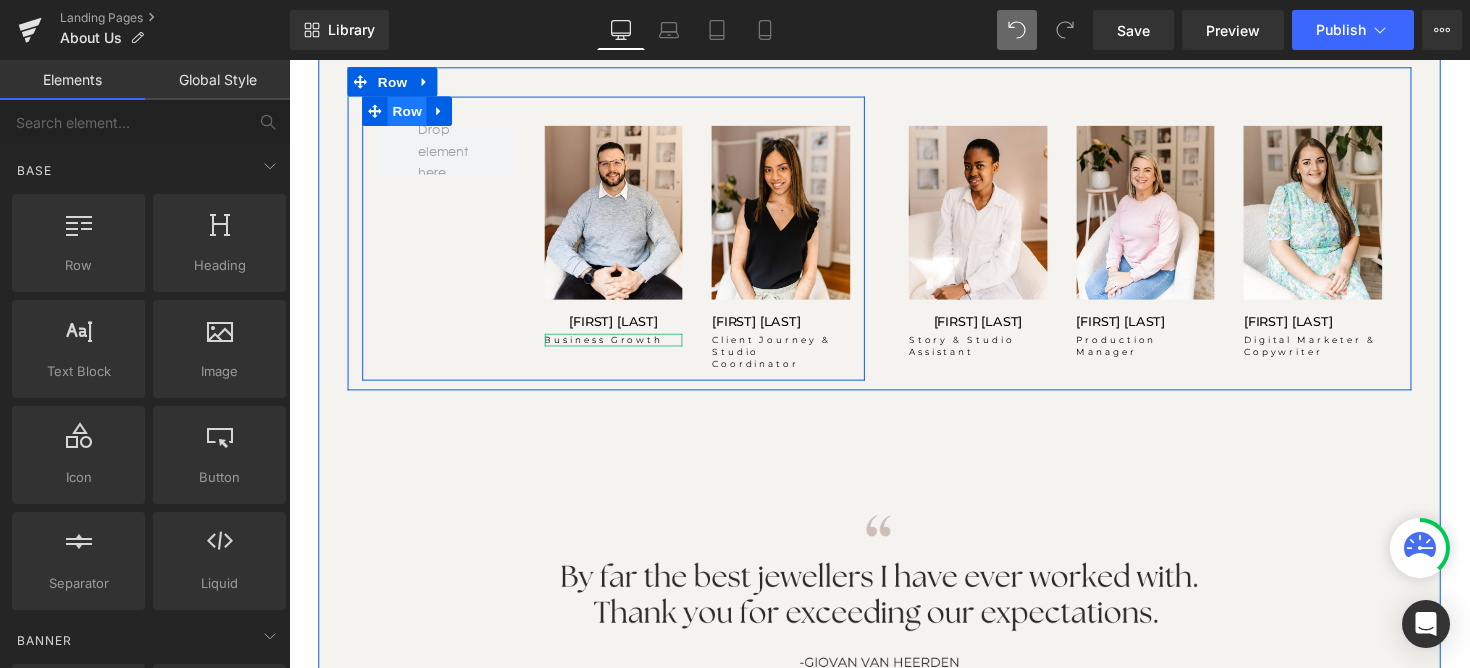 click on "Row" at bounding box center [410, 112] 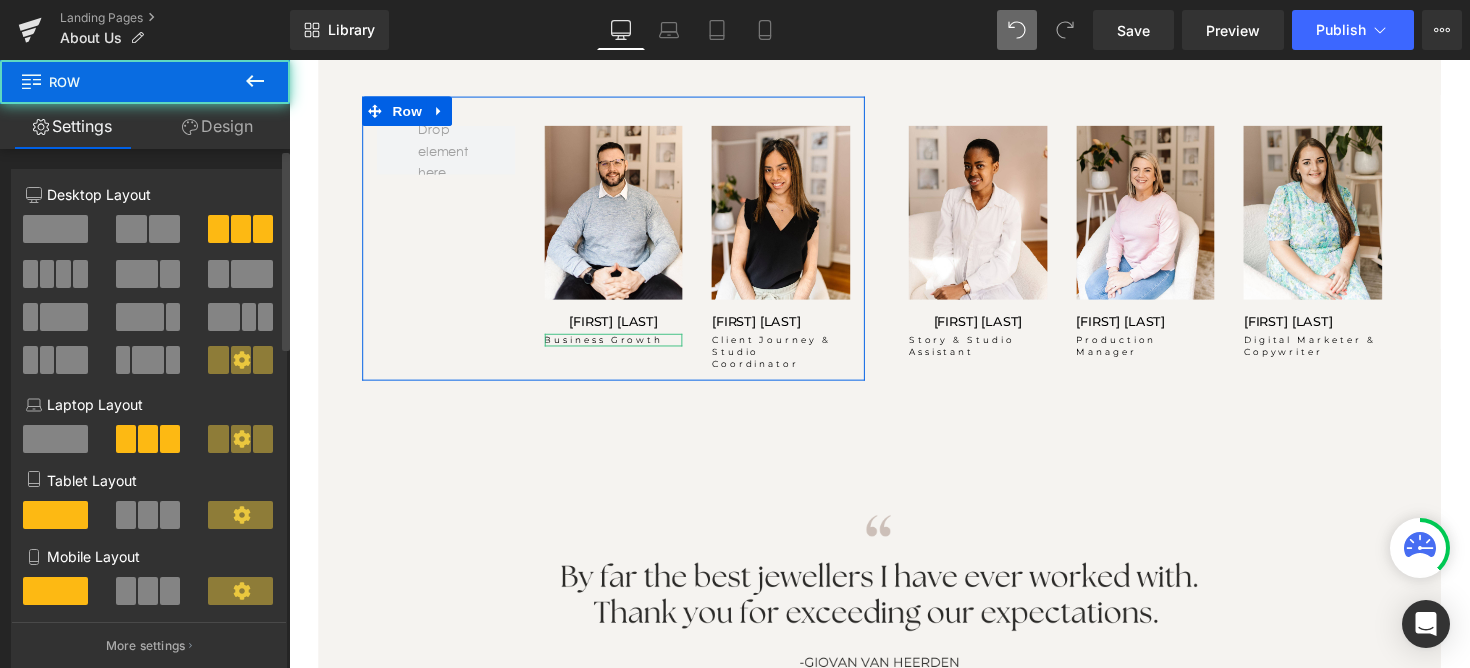 click at bounding box center (164, 229) 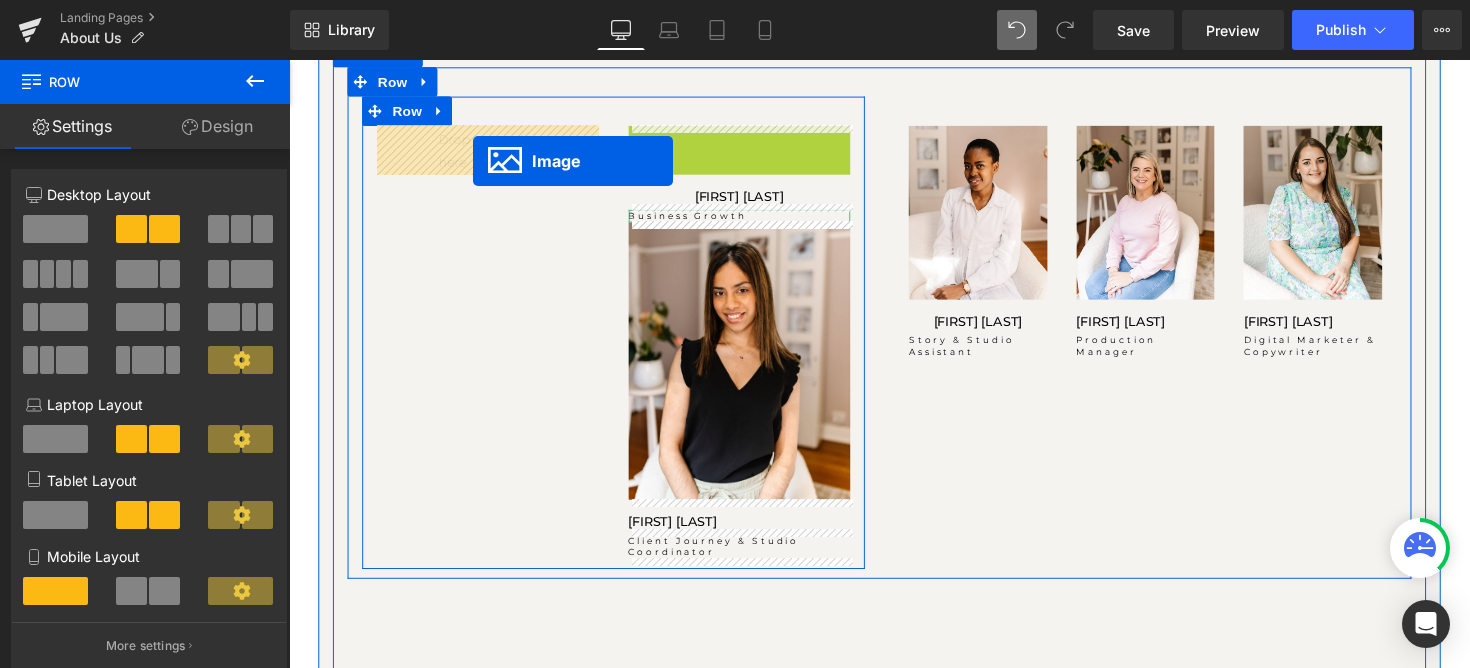 drag, startPoint x: 722, startPoint y: 264, endPoint x: 476, endPoint y: 159, distance: 267.4715 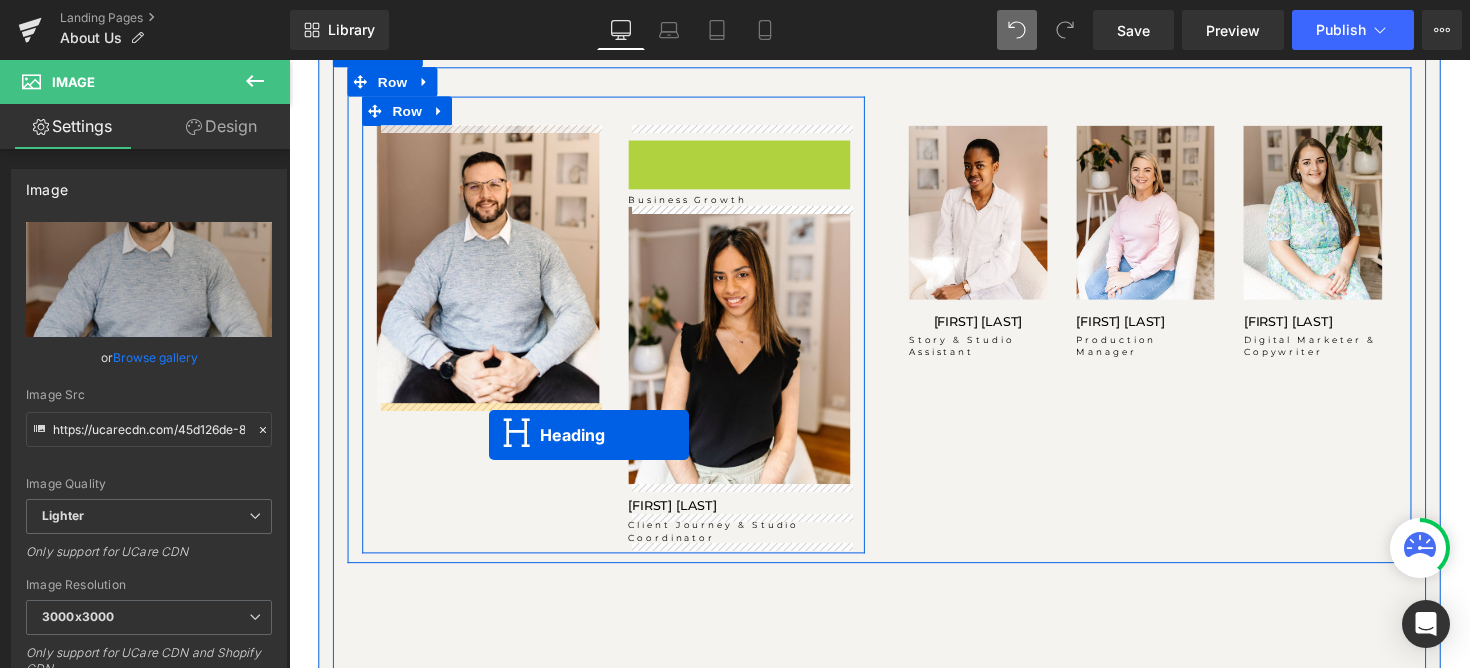 drag, startPoint x: 702, startPoint y: 147, endPoint x: 482, endPoint y: 436, distance: 363.20932 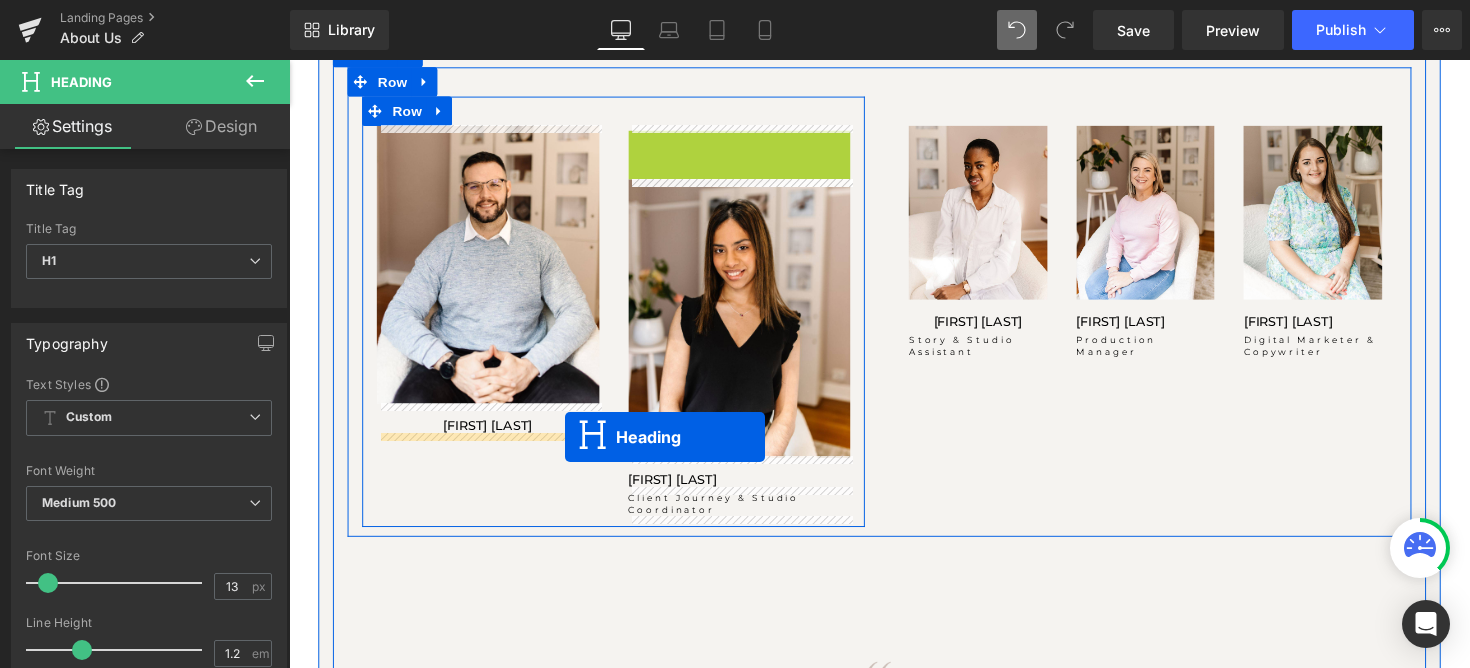 drag, startPoint x: 704, startPoint y: 132, endPoint x: 554, endPoint y: 451, distance: 352.50674 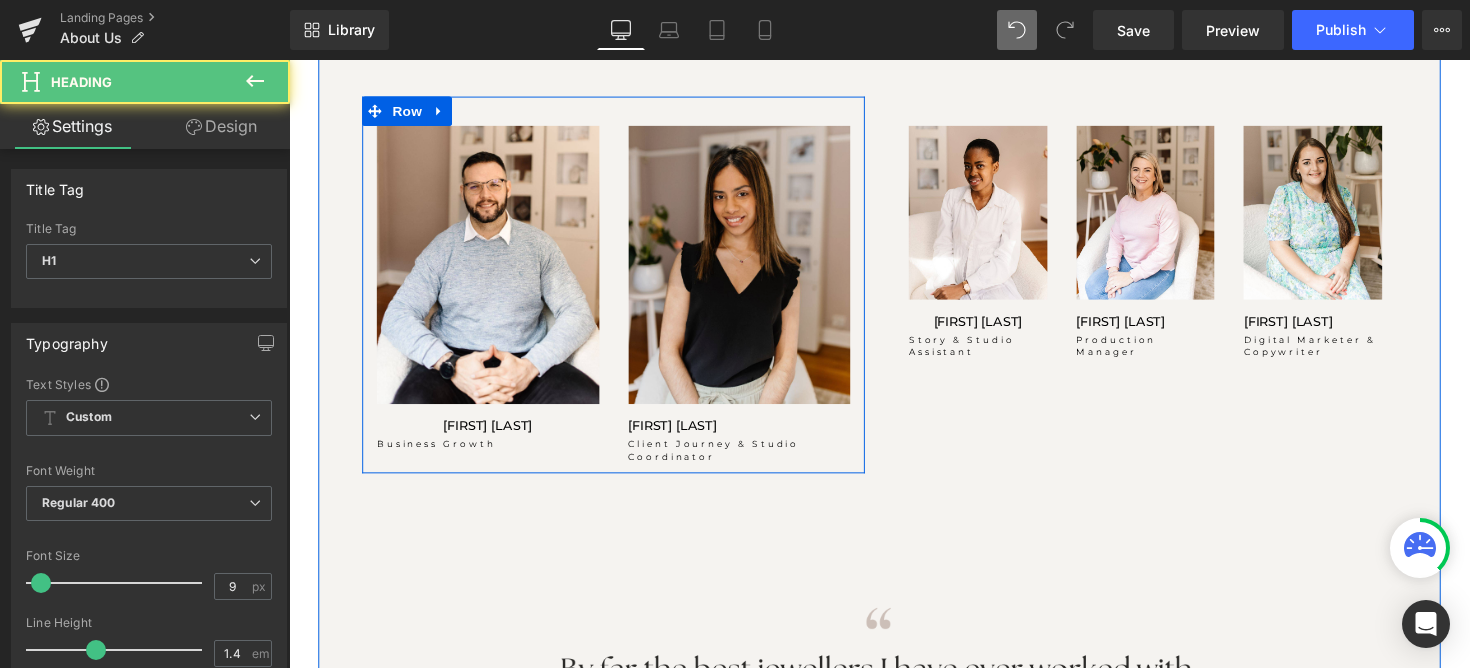 click at bounding box center (751, 269) 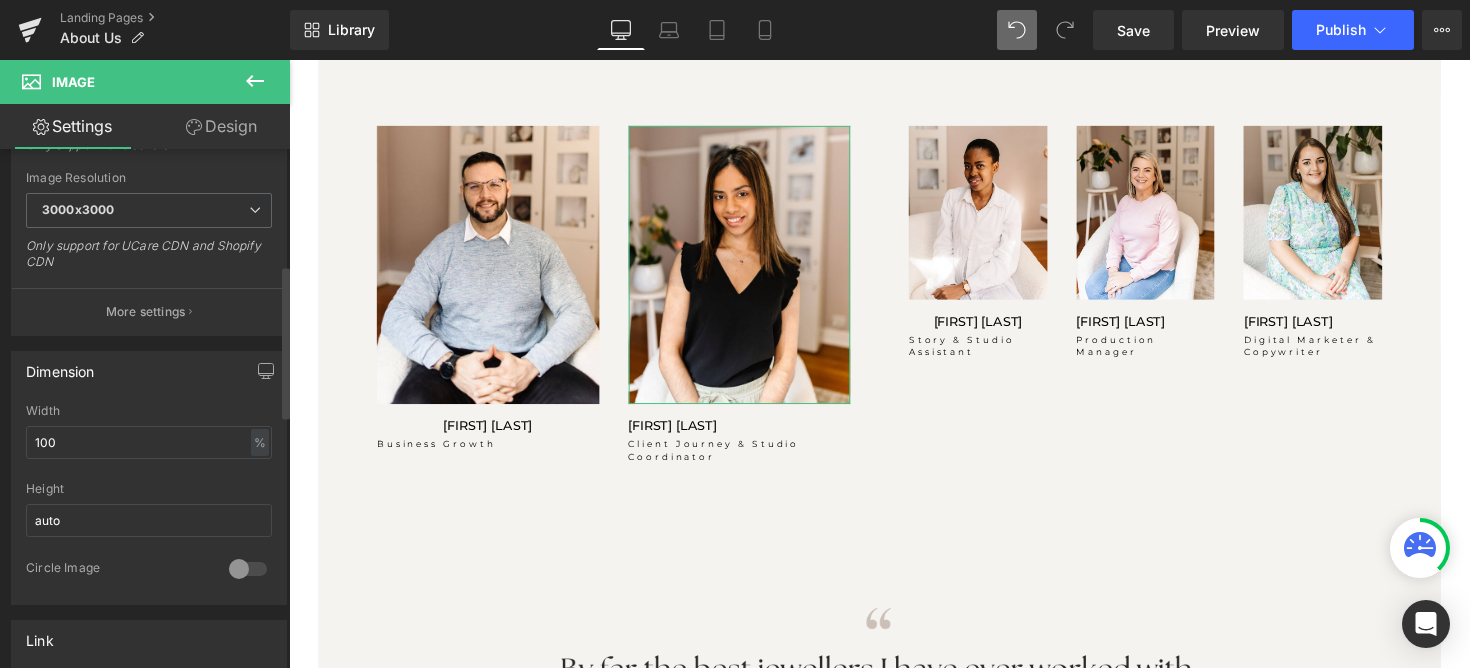 scroll, scrollTop: 415, scrollLeft: 0, axis: vertical 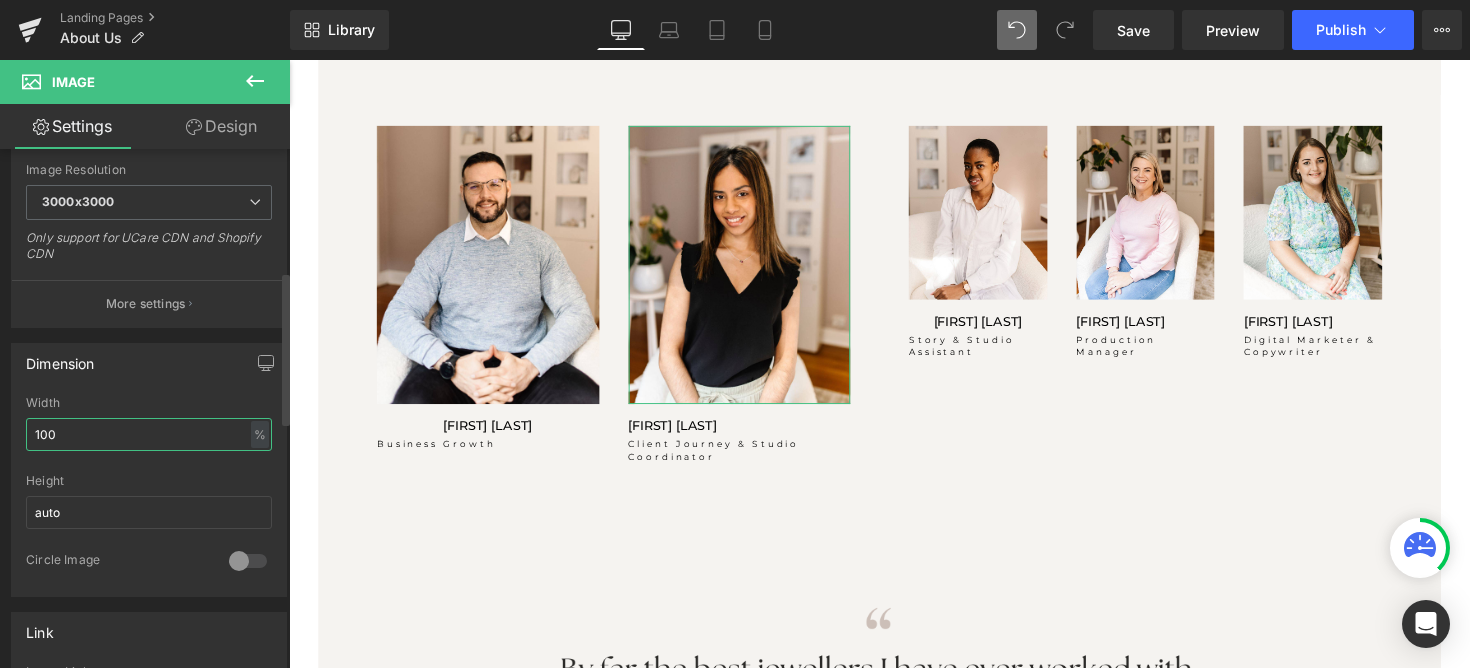click on "100" at bounding box center [149, 434] 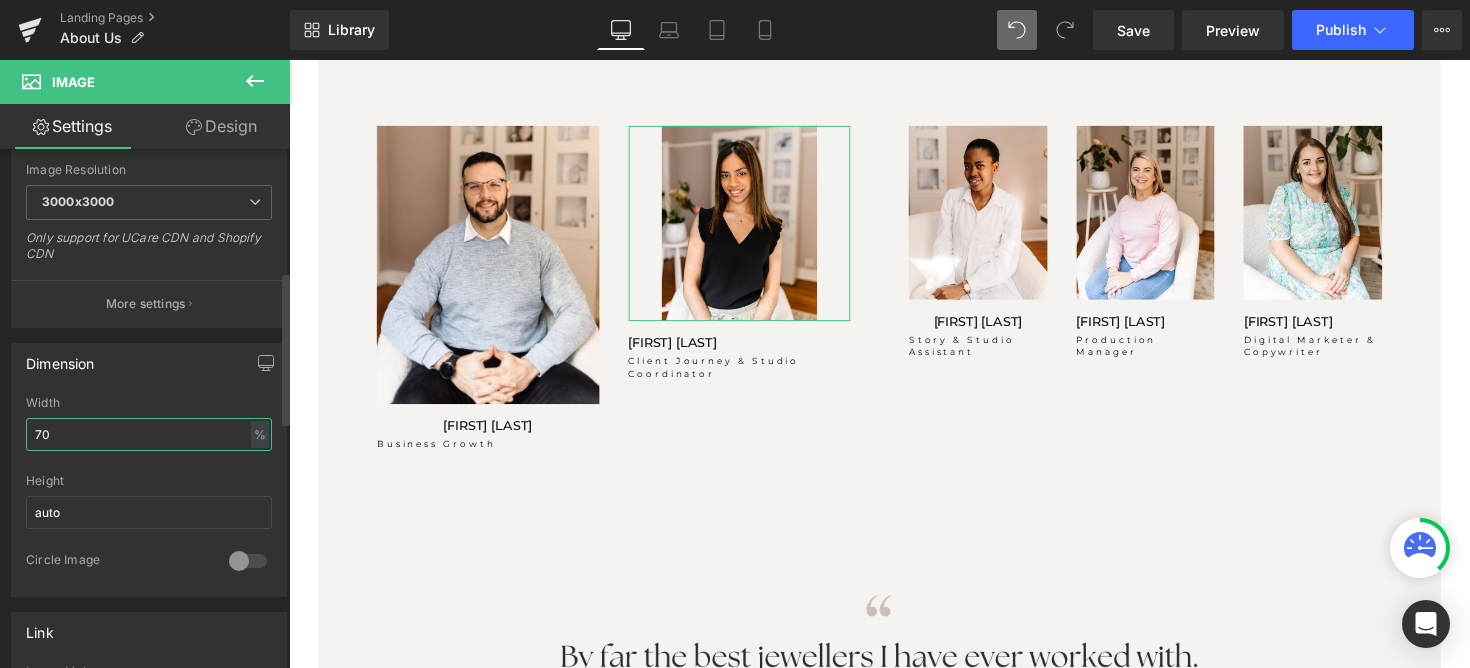 type on "7" 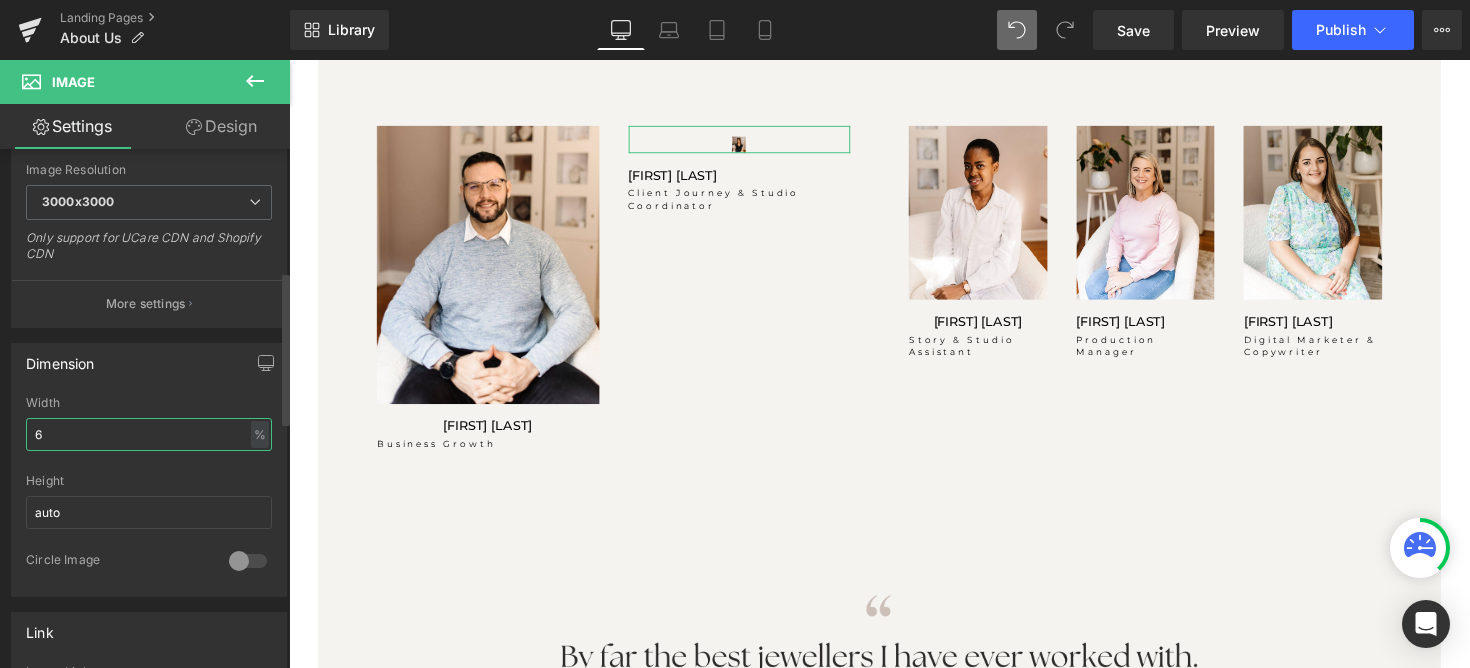 type on "65" 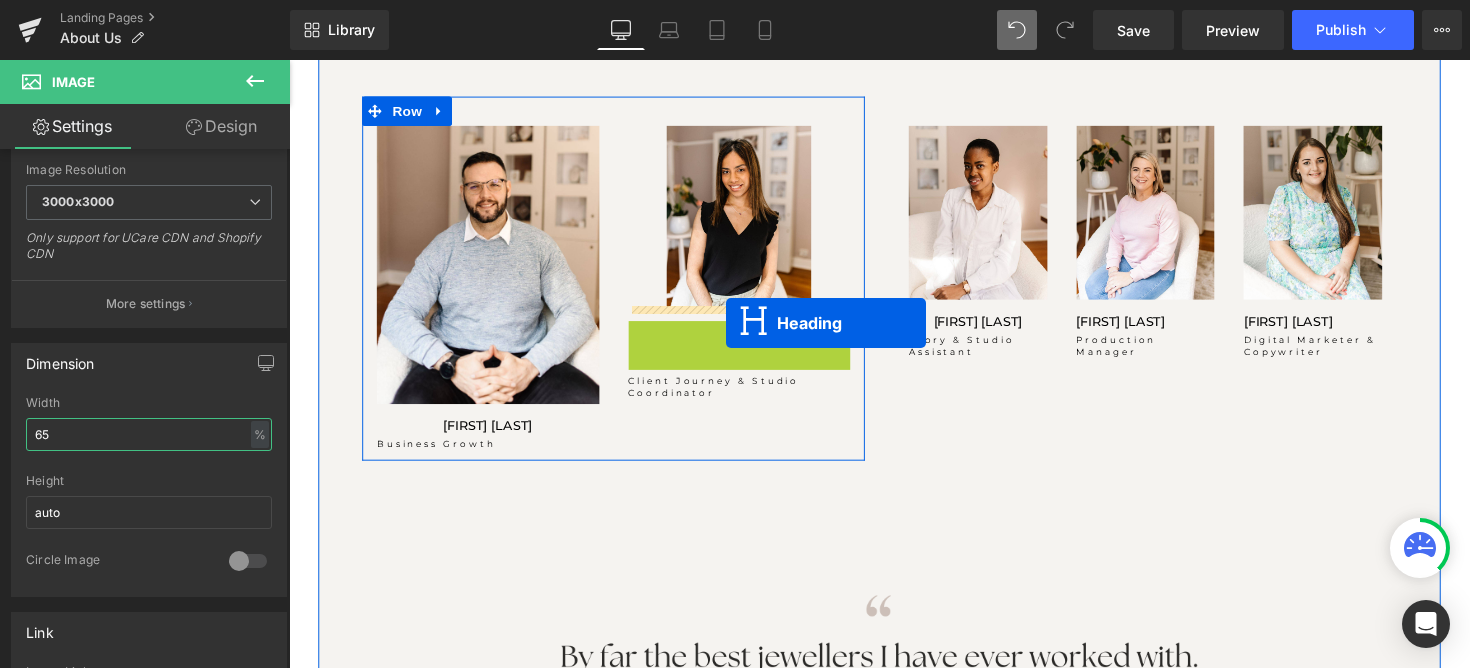 drag, startPoint x: 697, startPoint y: 337, endPoint x: 743, endPoint y: 327, distance: 47.07441 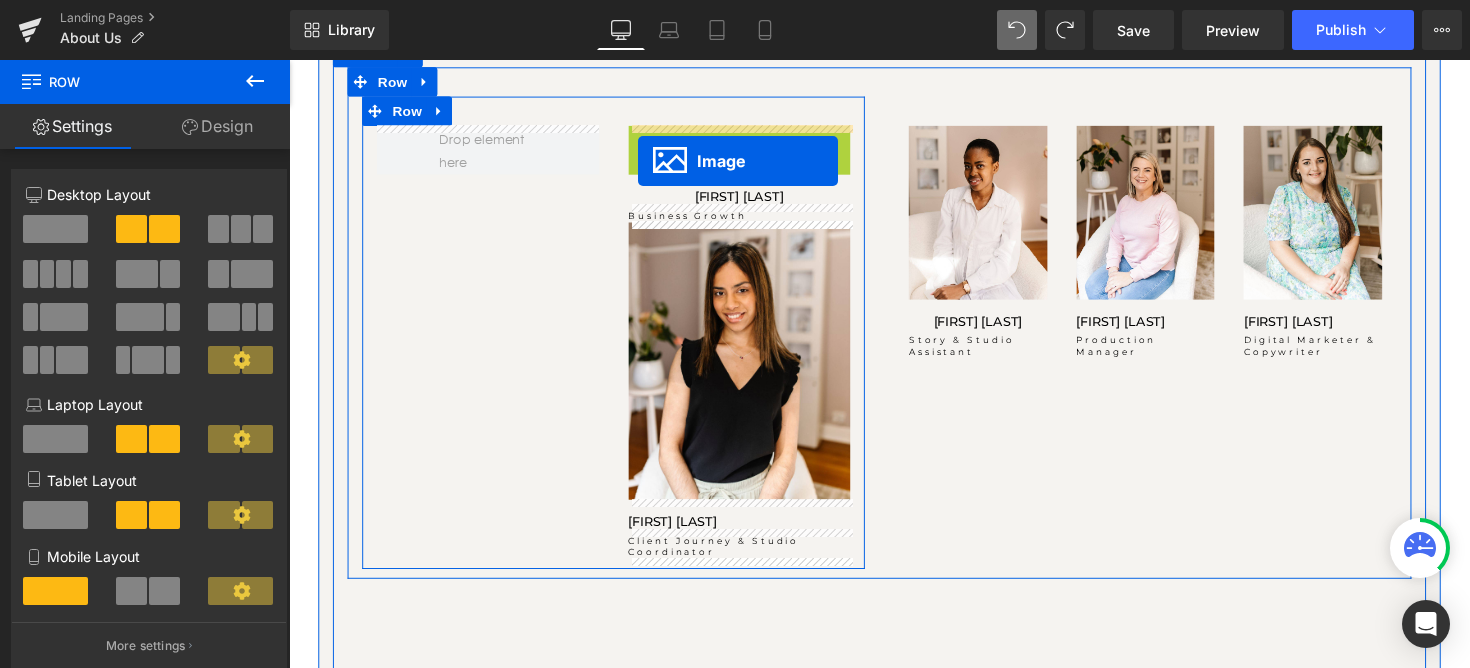 drag, startPoint x: 713, startPoint y: 267, endPoint x: 646, endPoint y: 159, distance: 127.09445 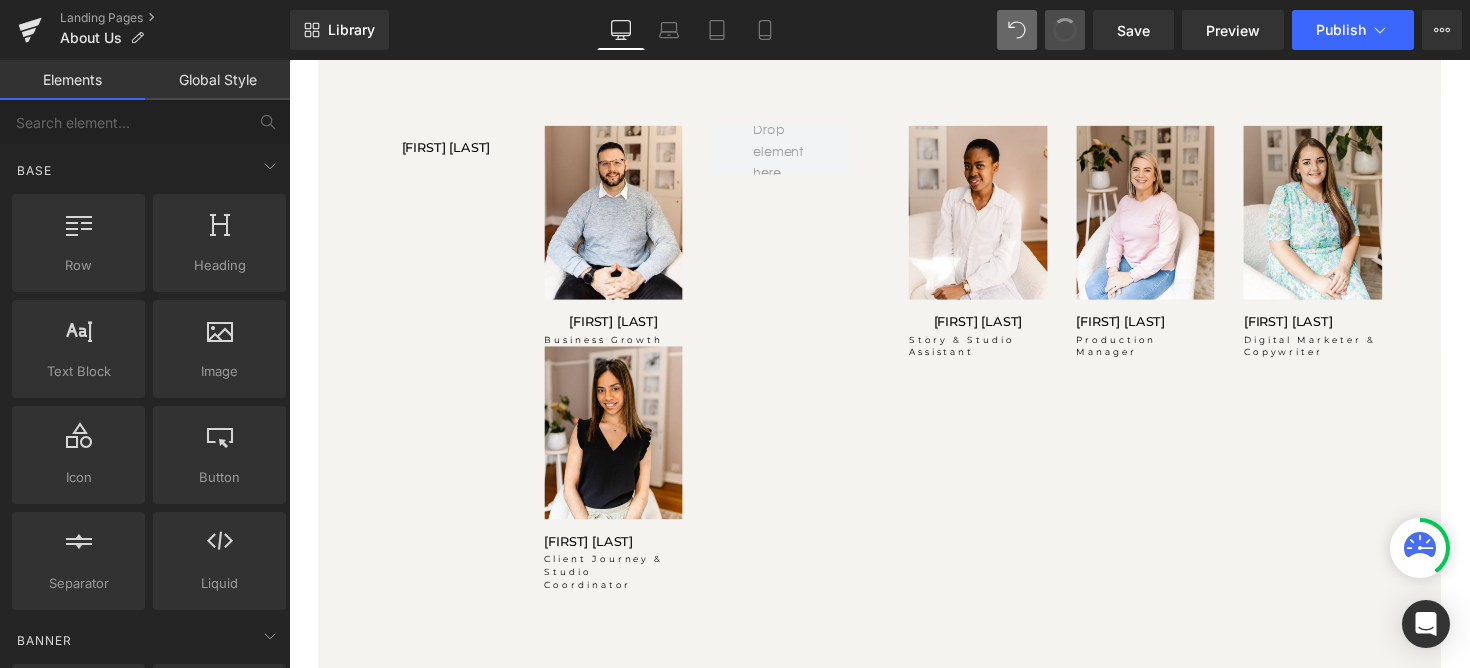 click at bounding box center (1065, 30) 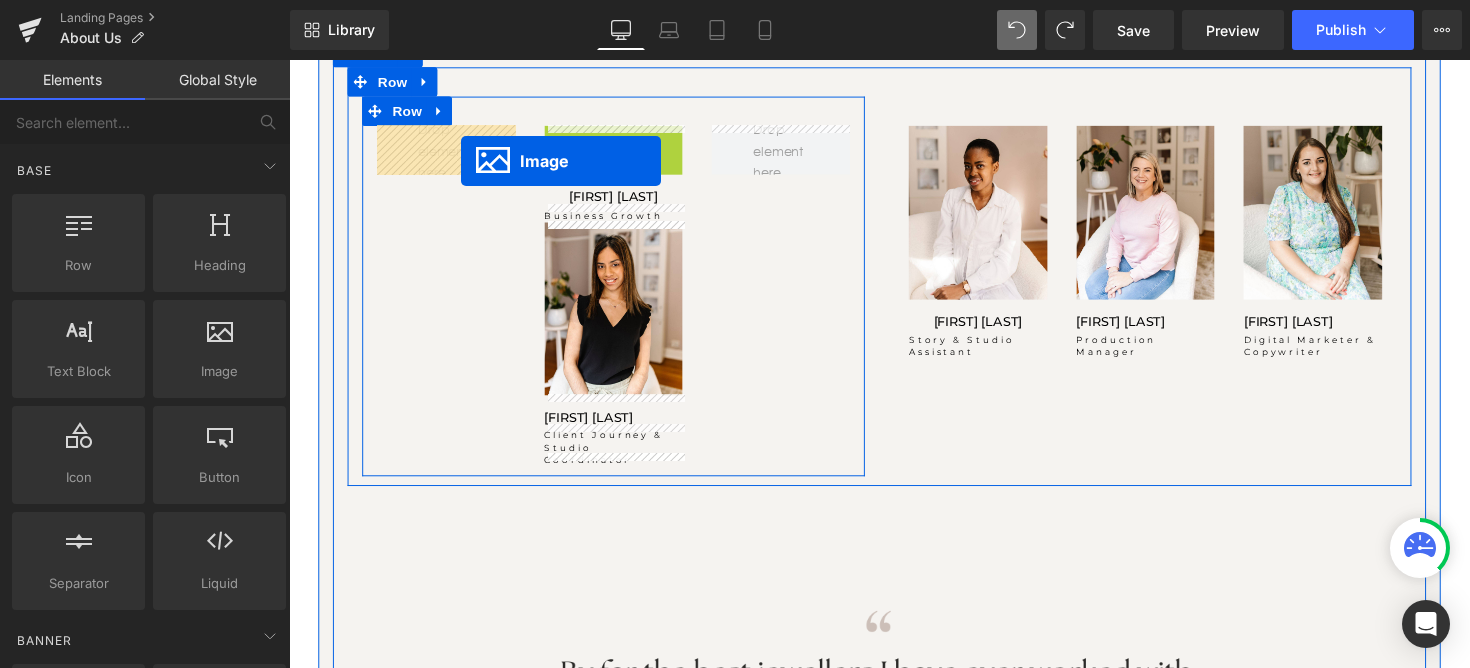drag, startPoint x: 586, startPoint y: 215, endPoint x: 465, endPoint y: 163, distance: 131.70042 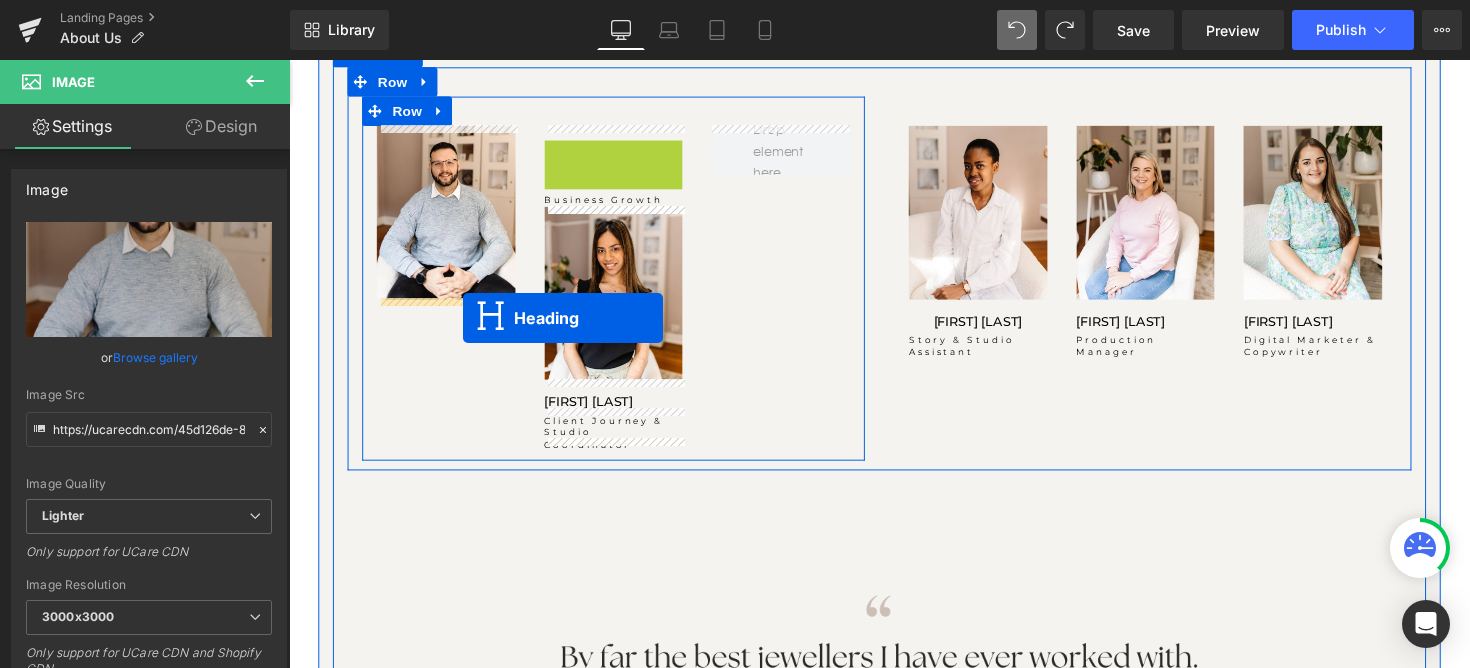 drag, startPoint x: 573, startPoint y: 148, endPoint x: 467, endPoint y: 324, distance: 205.4556 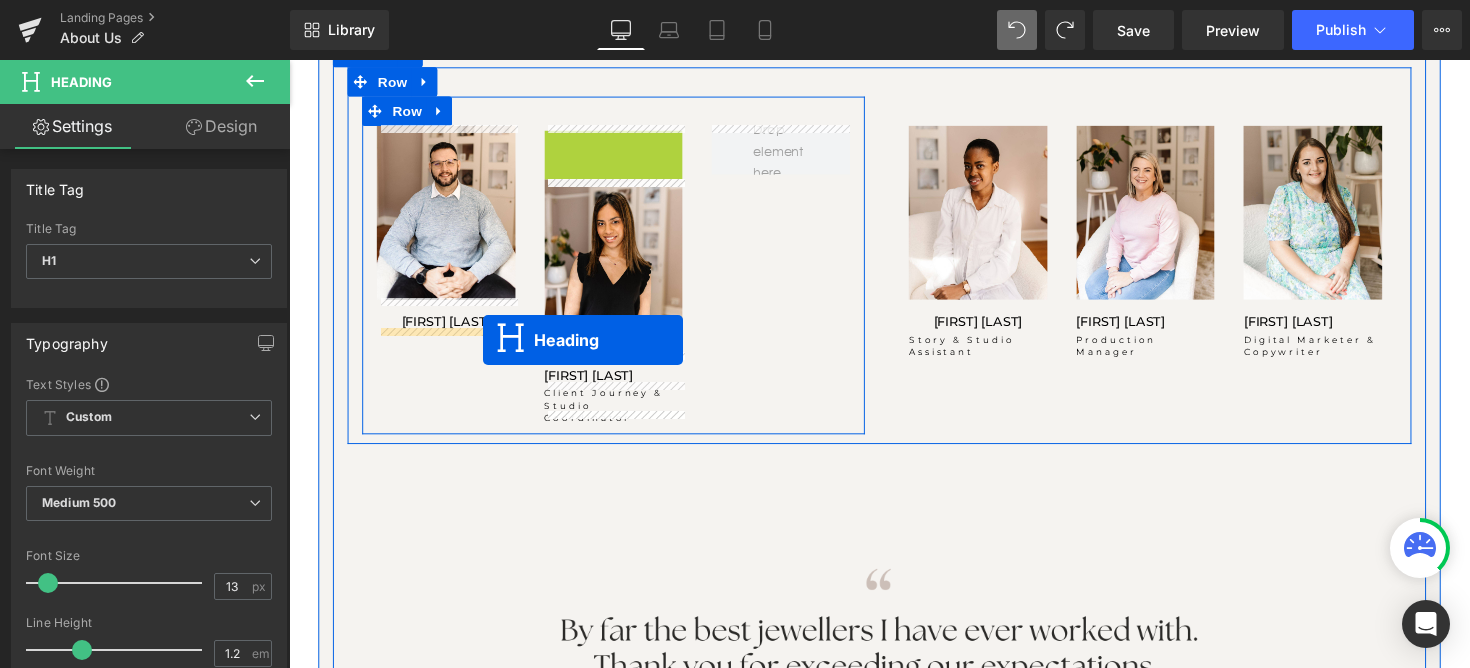 drag, startPoint x: 577, startPoint y: 136, endPoint x: 488, endPoint y: 347, distance: 229.00218 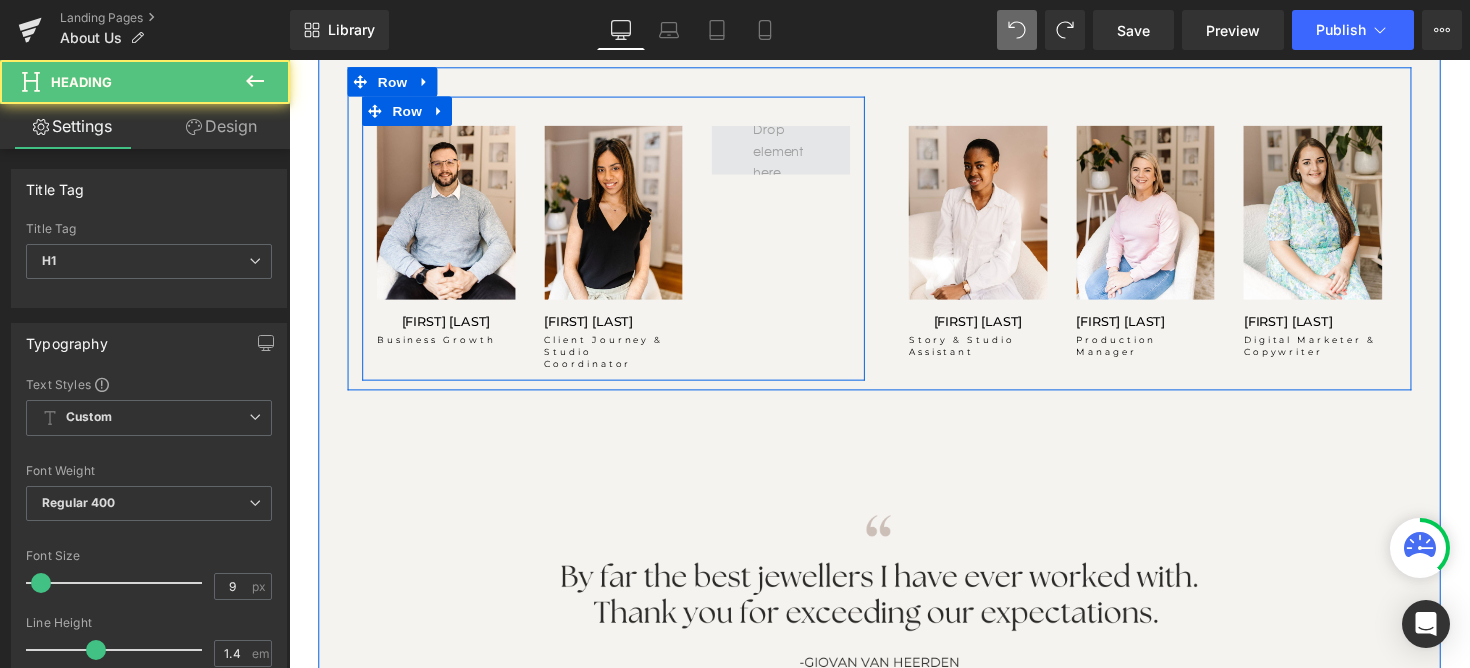 click at bounding box center (793, 152) 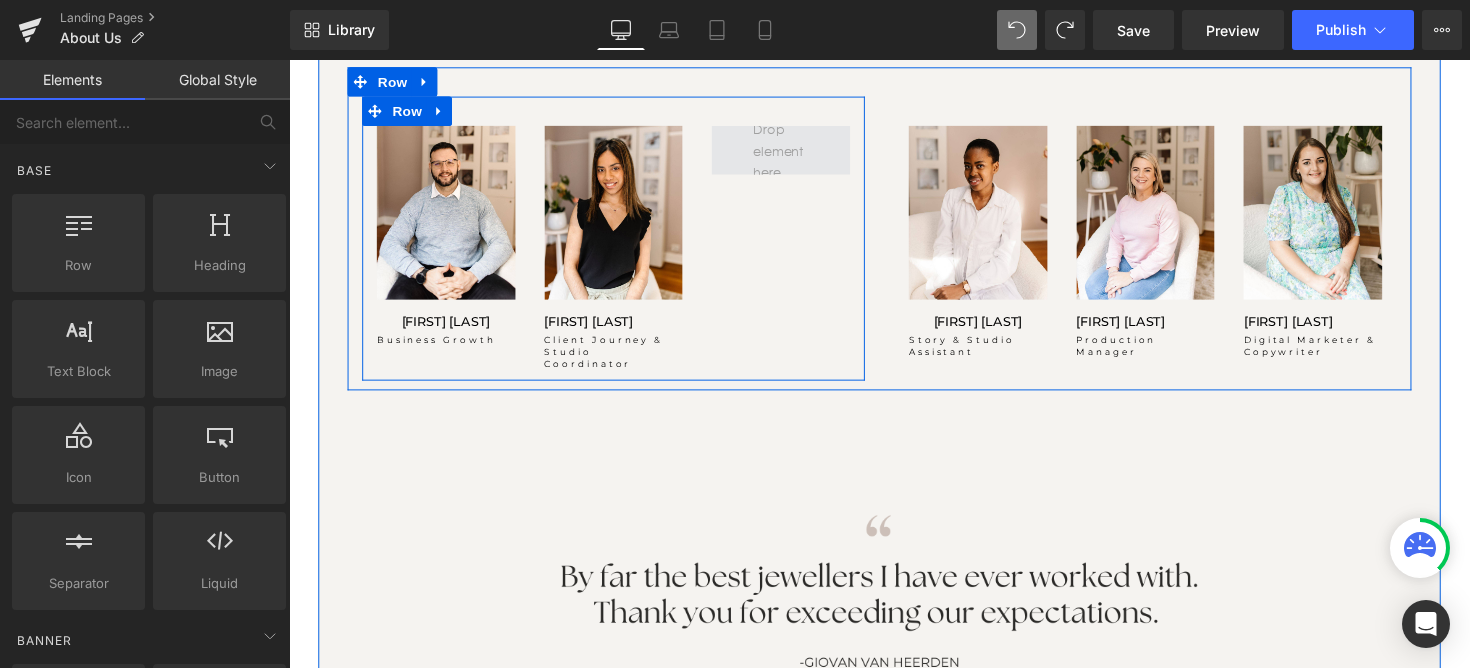 click at bounding box center (793, 152) 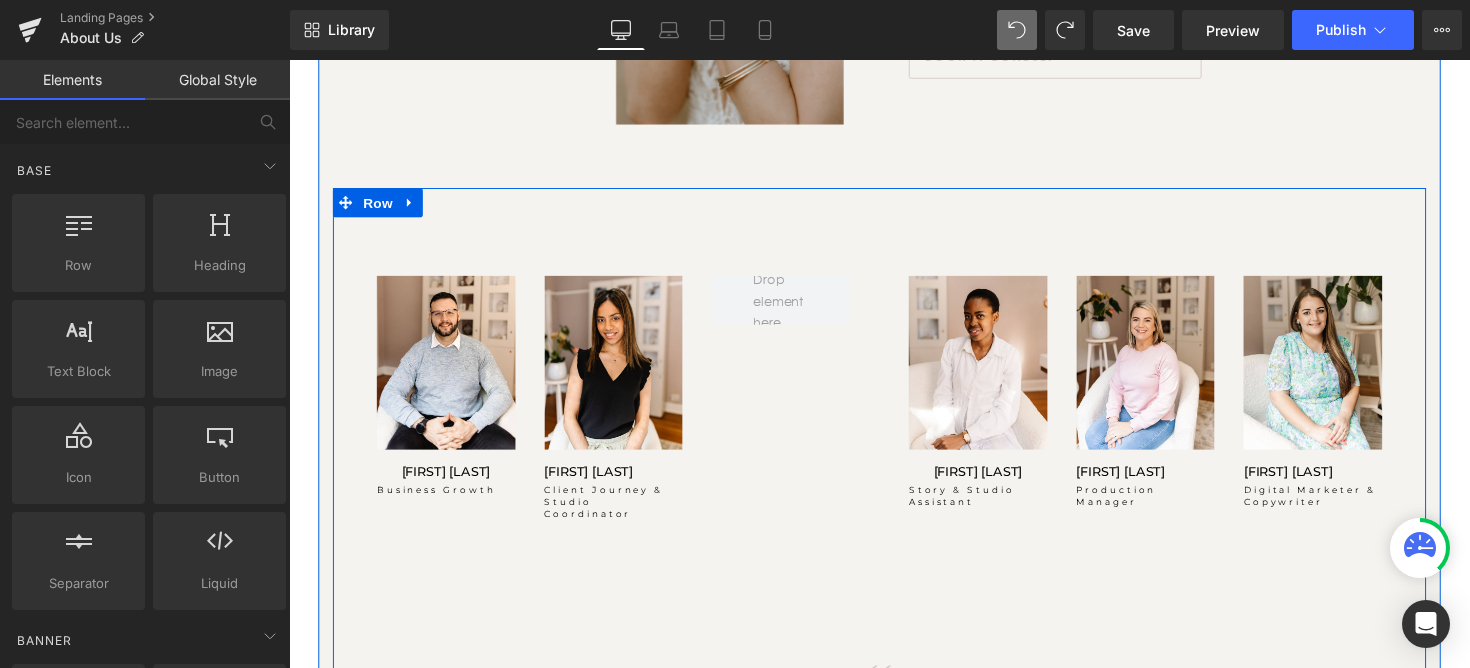scroll, scrollTop: 1656, scrollLeft: 0, axis: vertical 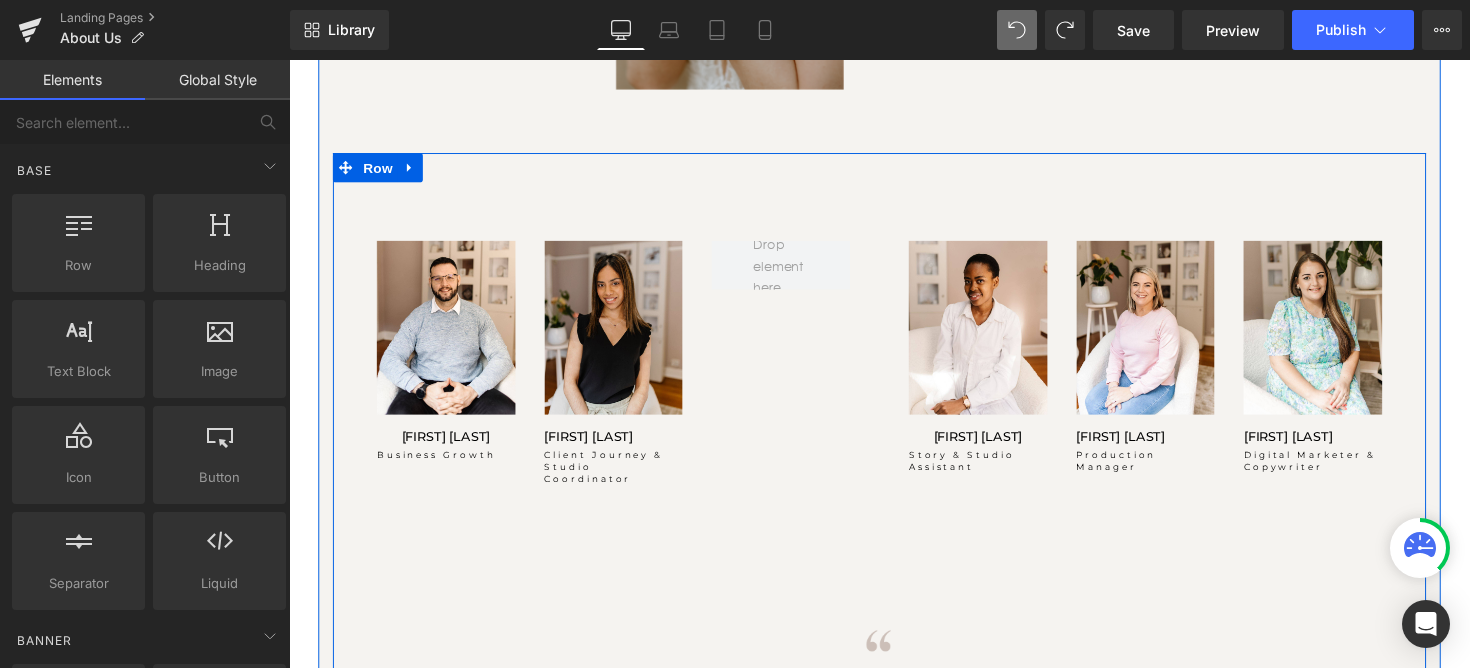 click at bounding box center [622, 333] 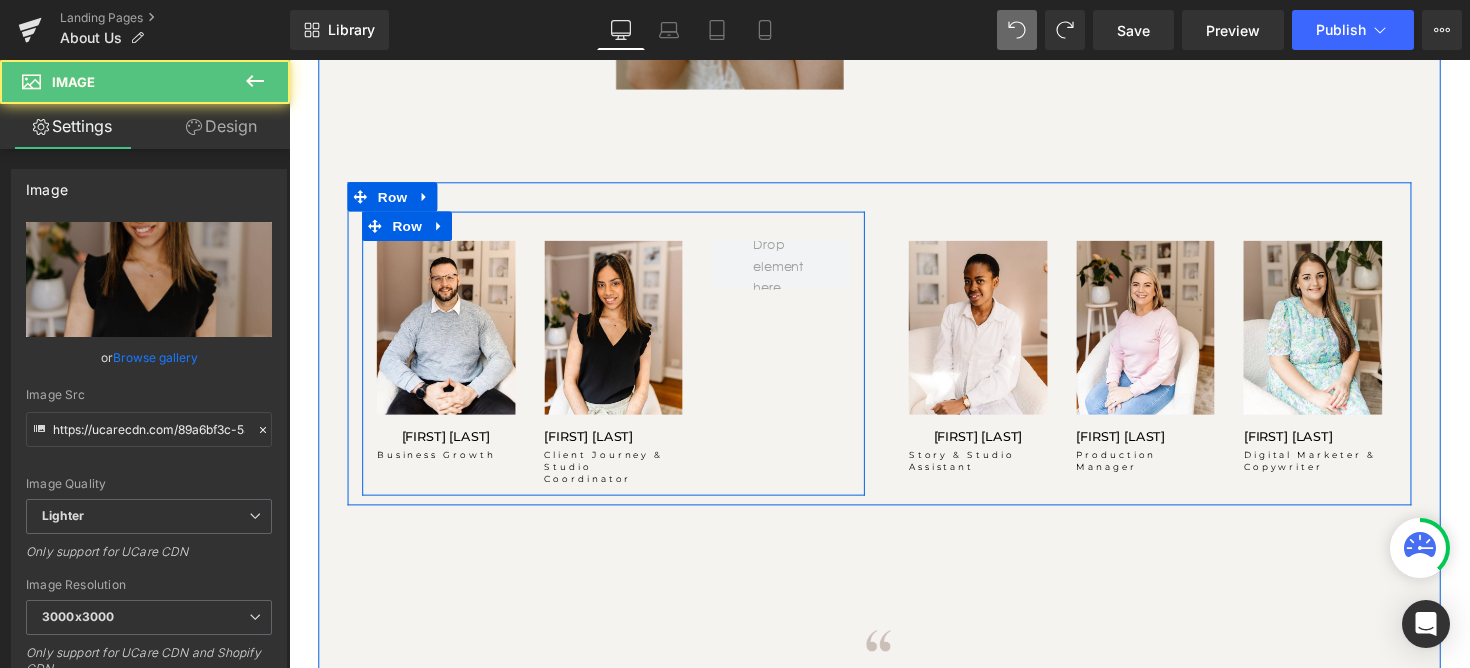 click on "Image         FRANCOIS MINNAAR Heading         Business Growth Heading         Image         TASMIYA EBRAHIM Heading         Client Journey & Studio Coordinator Heading         Row" at bounding box center (621, 360) 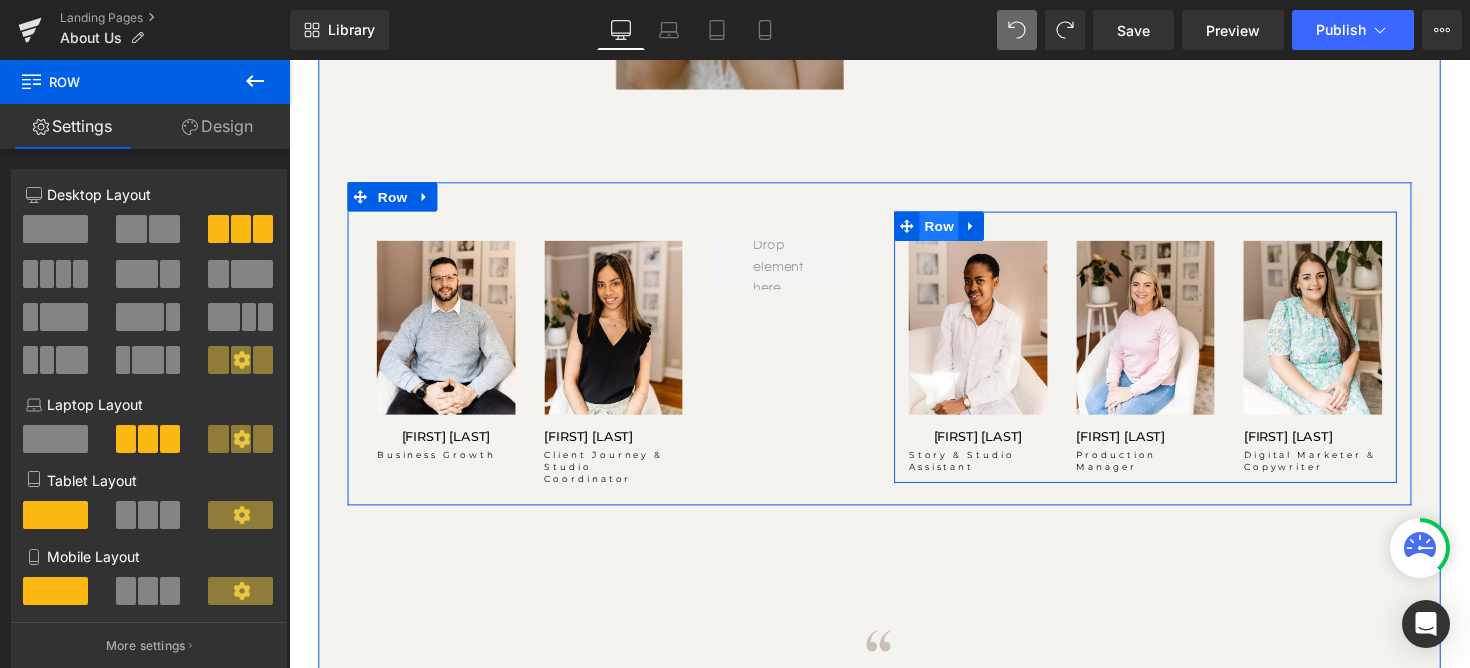 click on "Row" at bounding box center [955, 230] 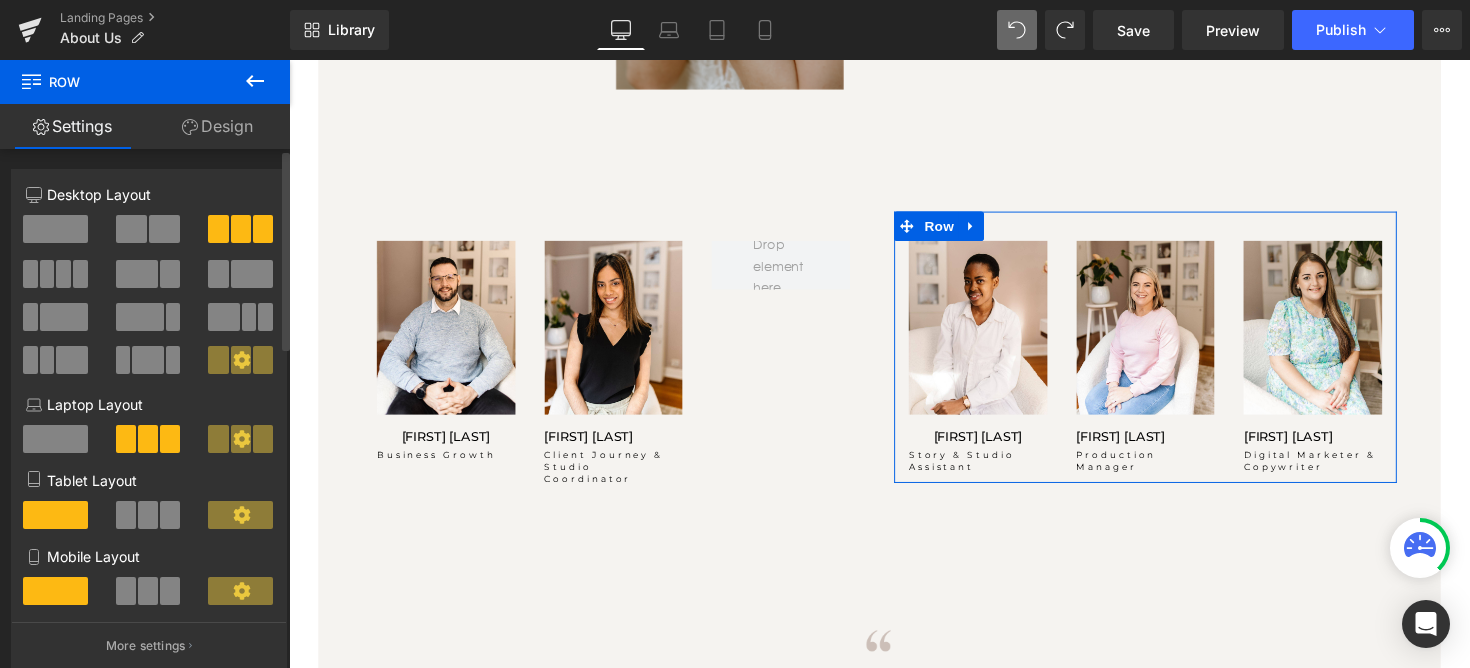 click at bounding box center [56, 237] 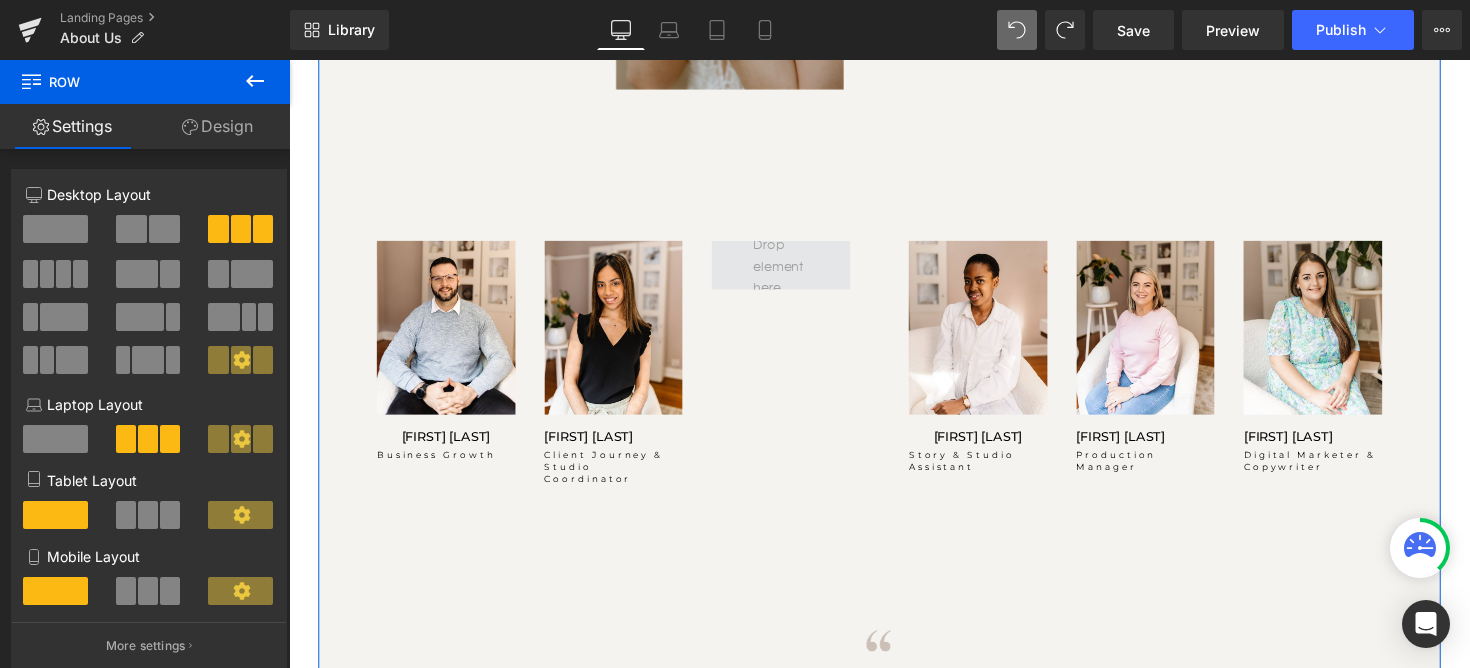 click at bounding box center [793, 270] 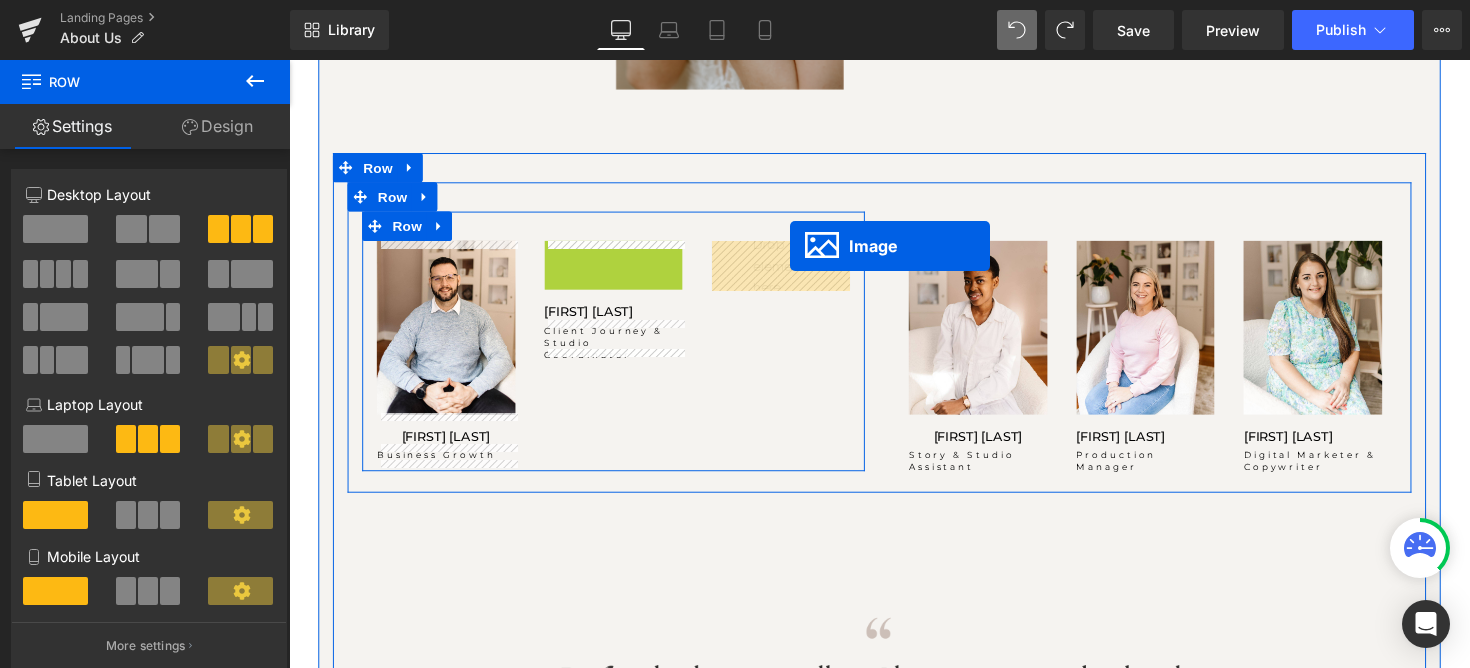 drag, startPoint x: 580, startPoint y: 338, endPoint x: 801, endPoint y: 249, distance: 238.24777 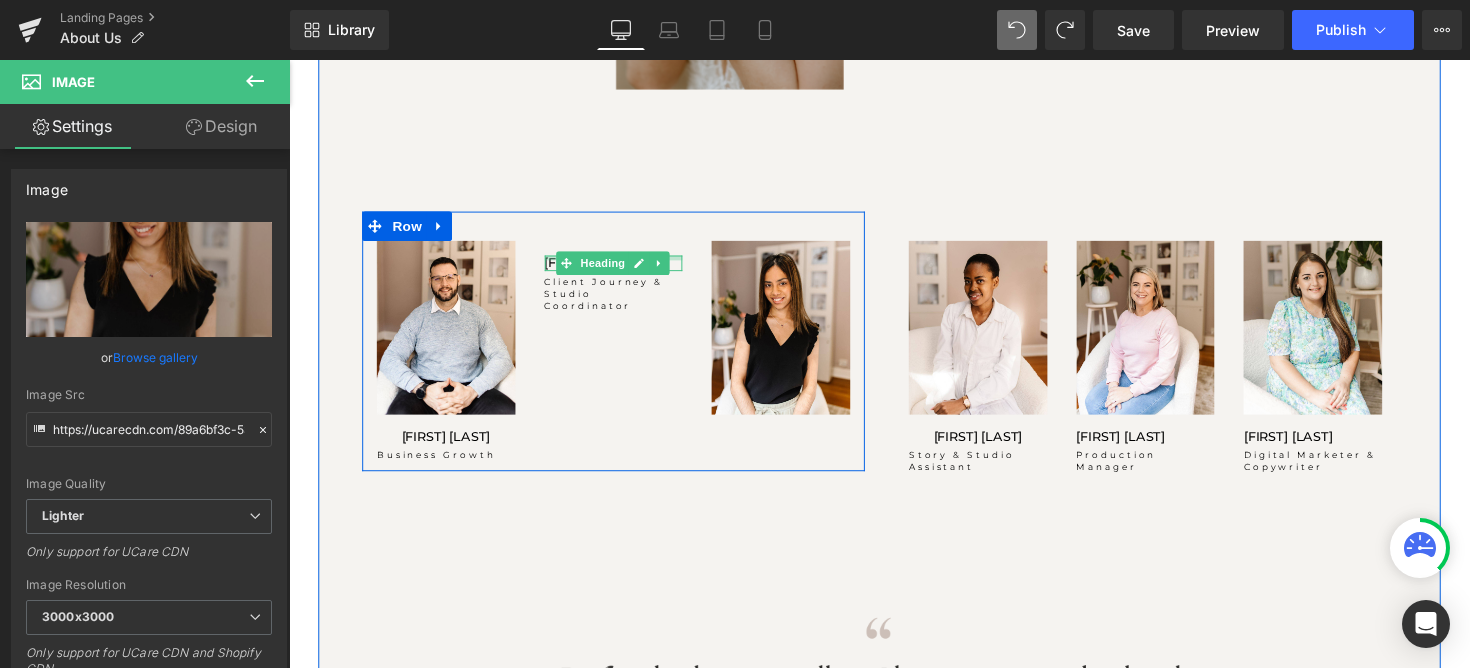 click at bounding box center (622, 262) 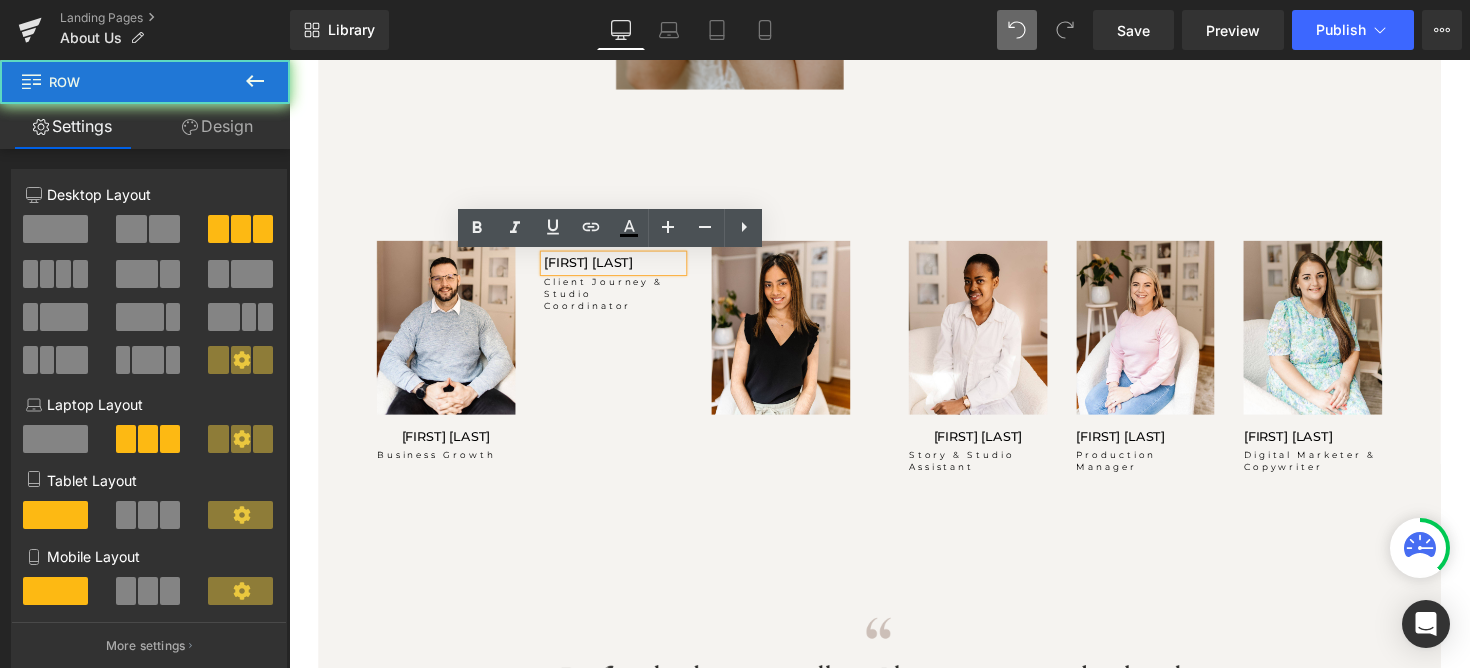 click on "Image         FRANCOIS MINNAAR Heading         Business Growth Heading         TASMIYA EBRAHIM Heading         Client Journey & Studio Coordinator Heading         Image         Row" at bounding box center (621, 347) 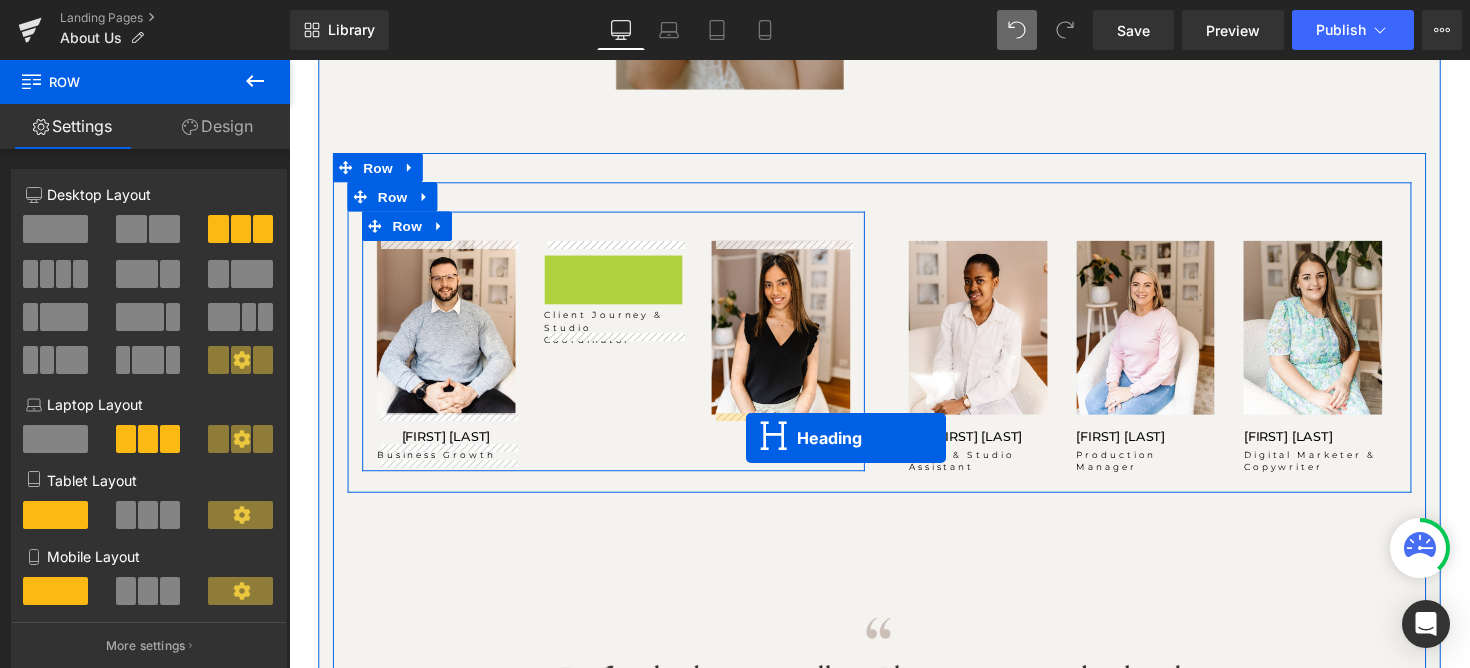 drag, startPoint x: 576, startPoint y: 266, endPoint x: 757, endPoint y: 447, distance: 255.97266 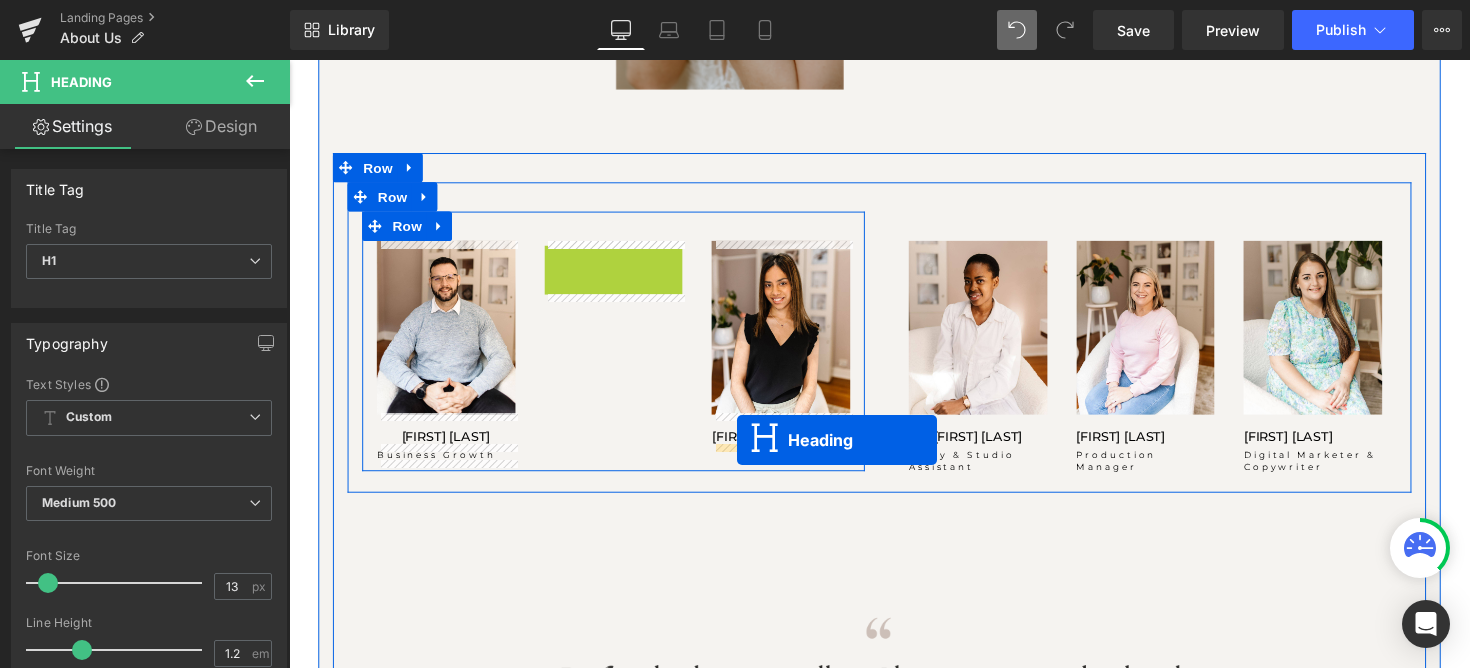 drag, startPoint x: 574, startPoint y: 259, endPoint x: 748, endPoint y: 449, distance: 257.6354 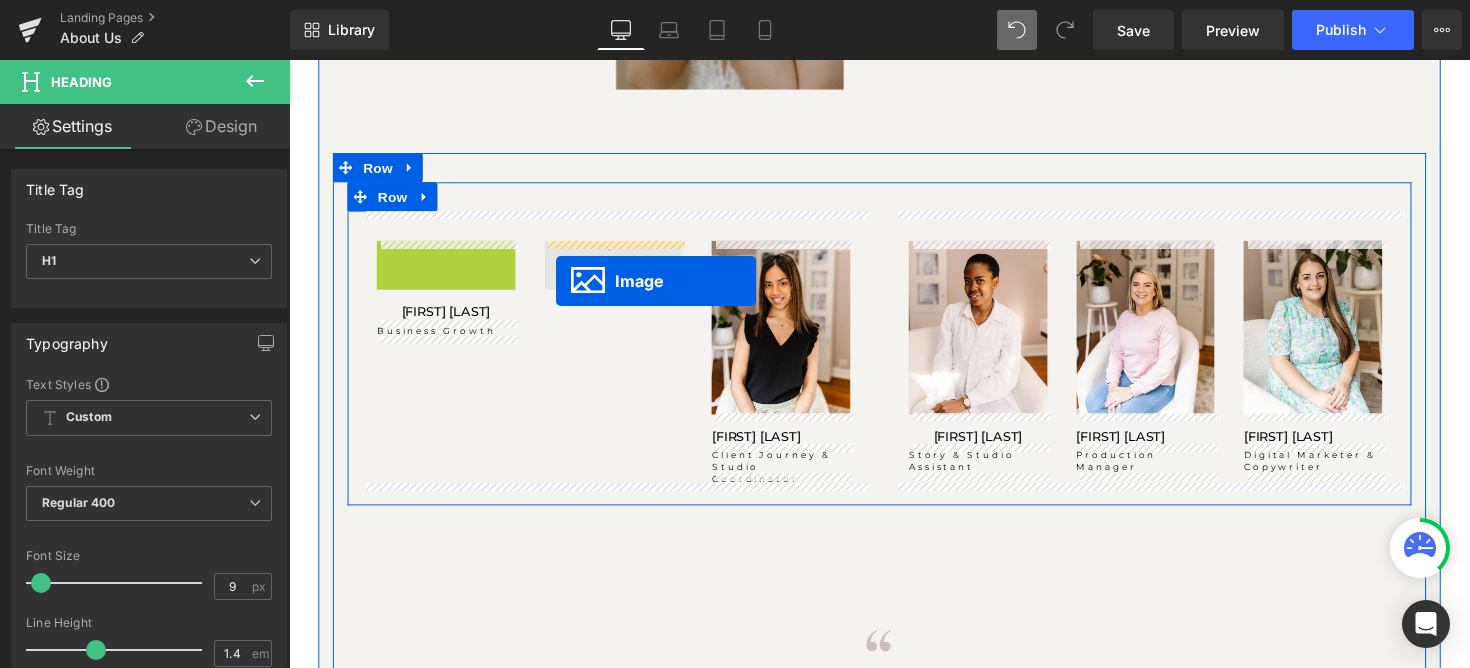 drag, startPoint x: 416, startPoint y: 329, endPoint x: 563, endPoint y: 286, distance: 153.16005 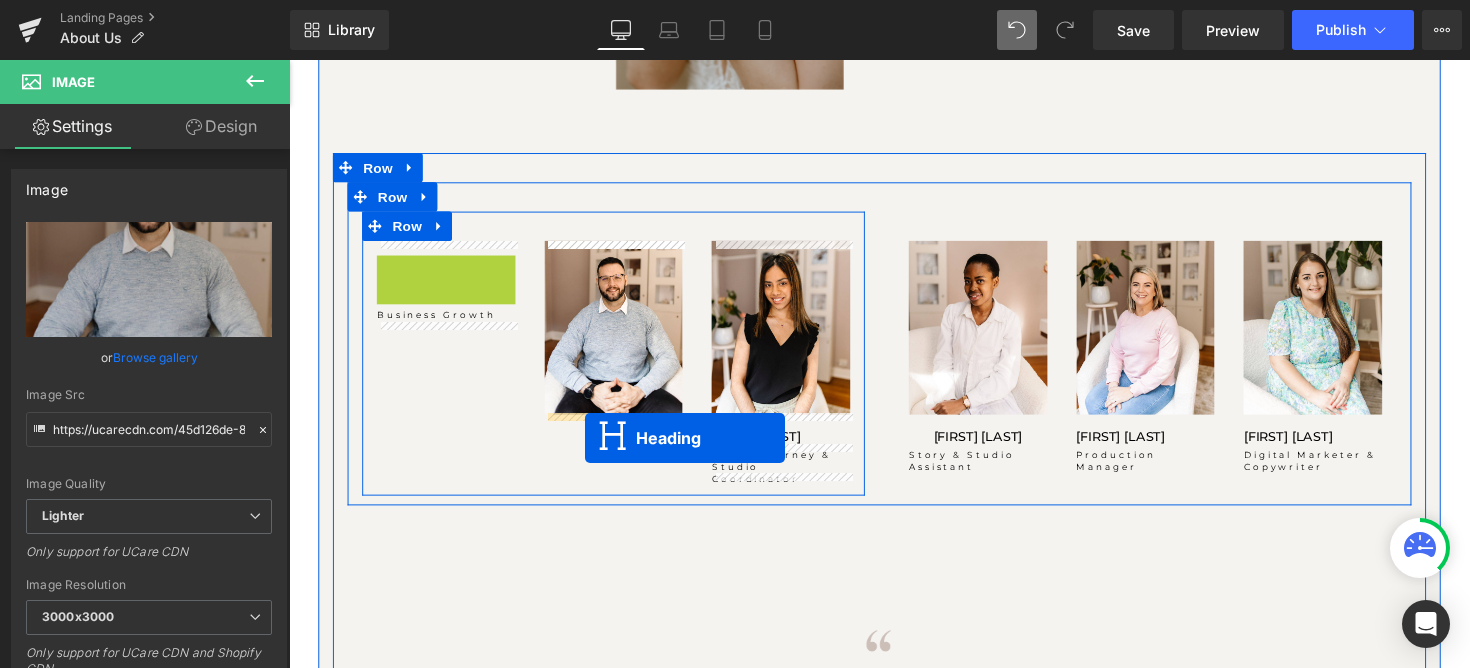 drag, startPoint x: 405, startPoint y: 264, endPoint x: 592, endPoint y: 447, distance: 261.6448 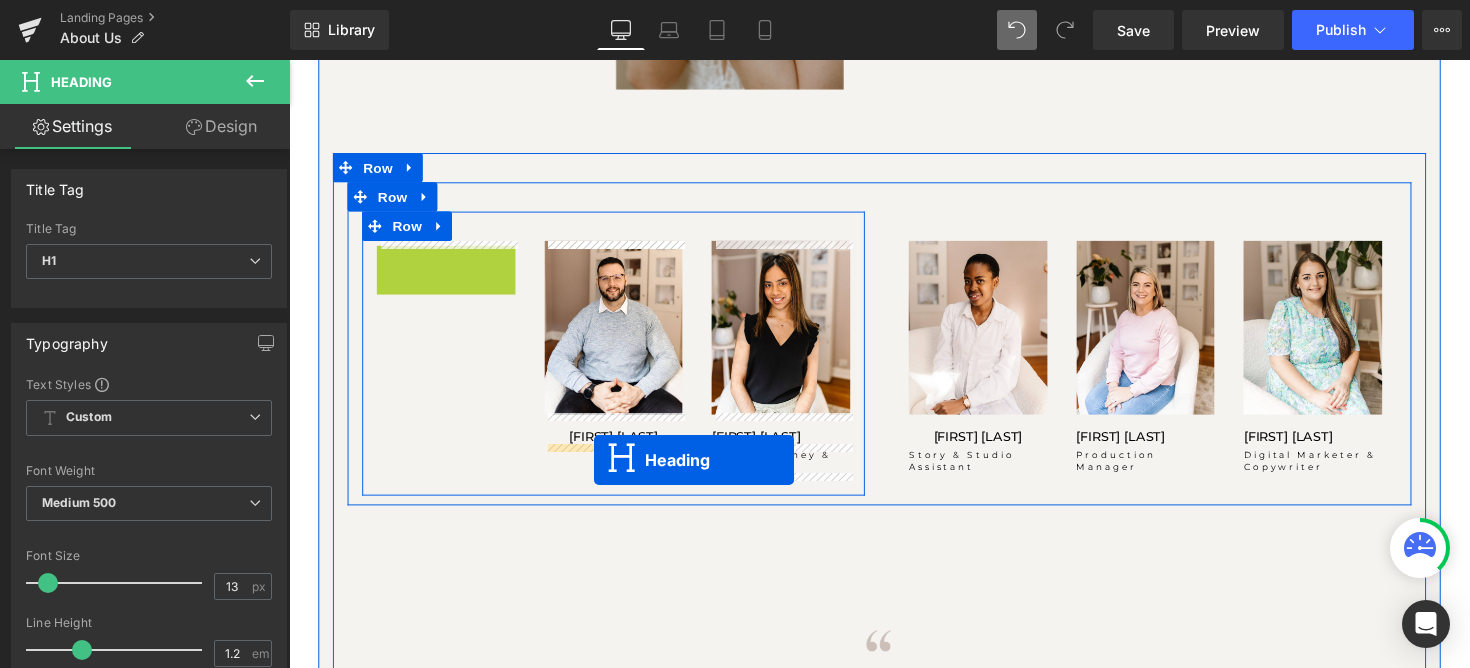 drag, startPoint x: 407, startPoint y: 254, endPoint x: 601, endPoint y: 469, distance: 289.58765 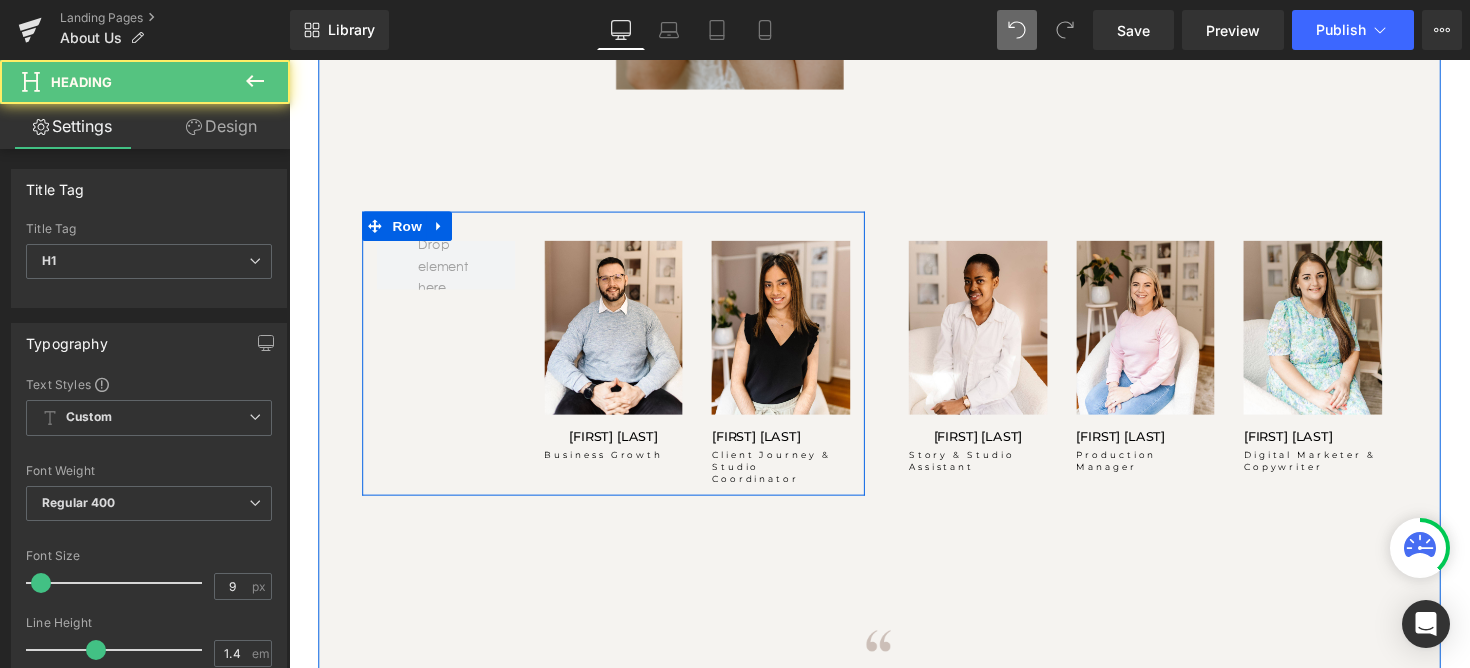 click on "Image         FRANCOIS MINNAAR Heading         Business Growth Heading         Image         TASMIYA EBRAHIM Heading         Client Journey & Studio Coordinator Heading         Row" at bounding box center [621, 360] 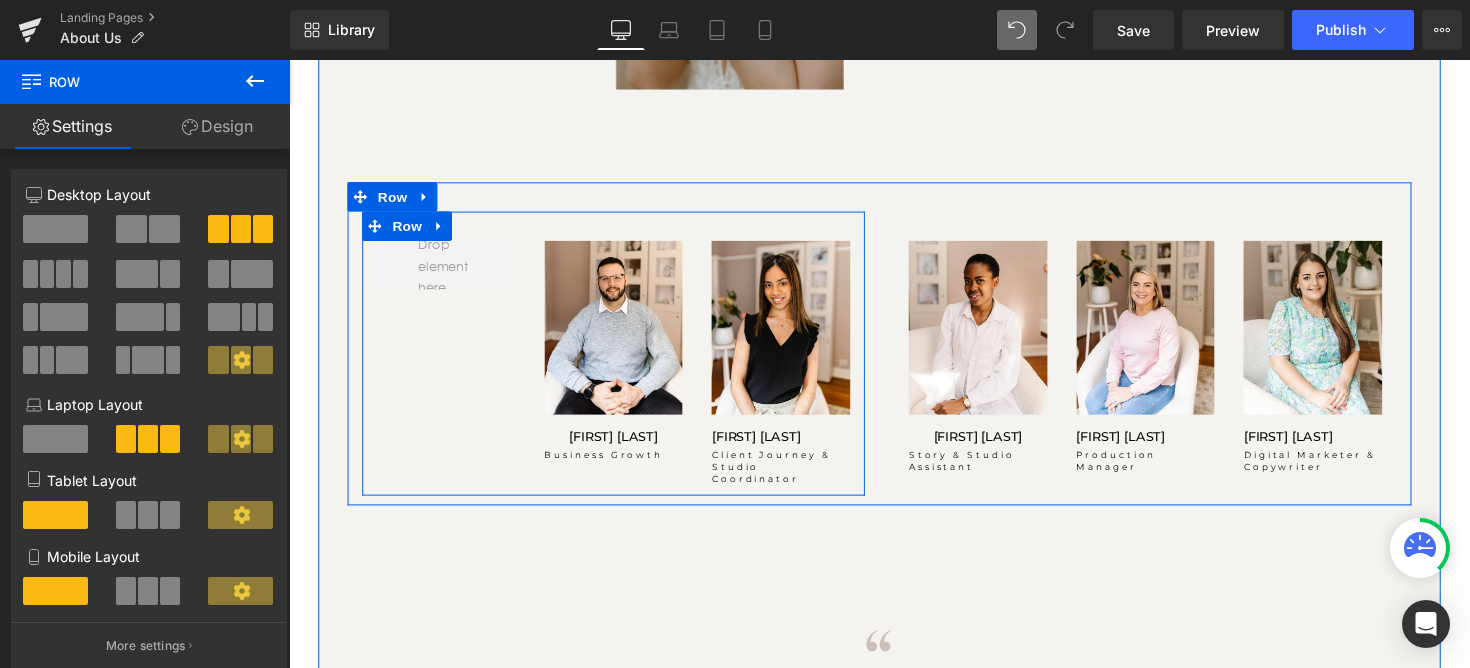 click on "Image         FRANCOIS MINNAAR Heading         Business Growth Heading         Image         TASMIYA EBRAHIM Heading         Client Journey & Studio Coordinator Heading         Row" at bounding box center [621, 360] 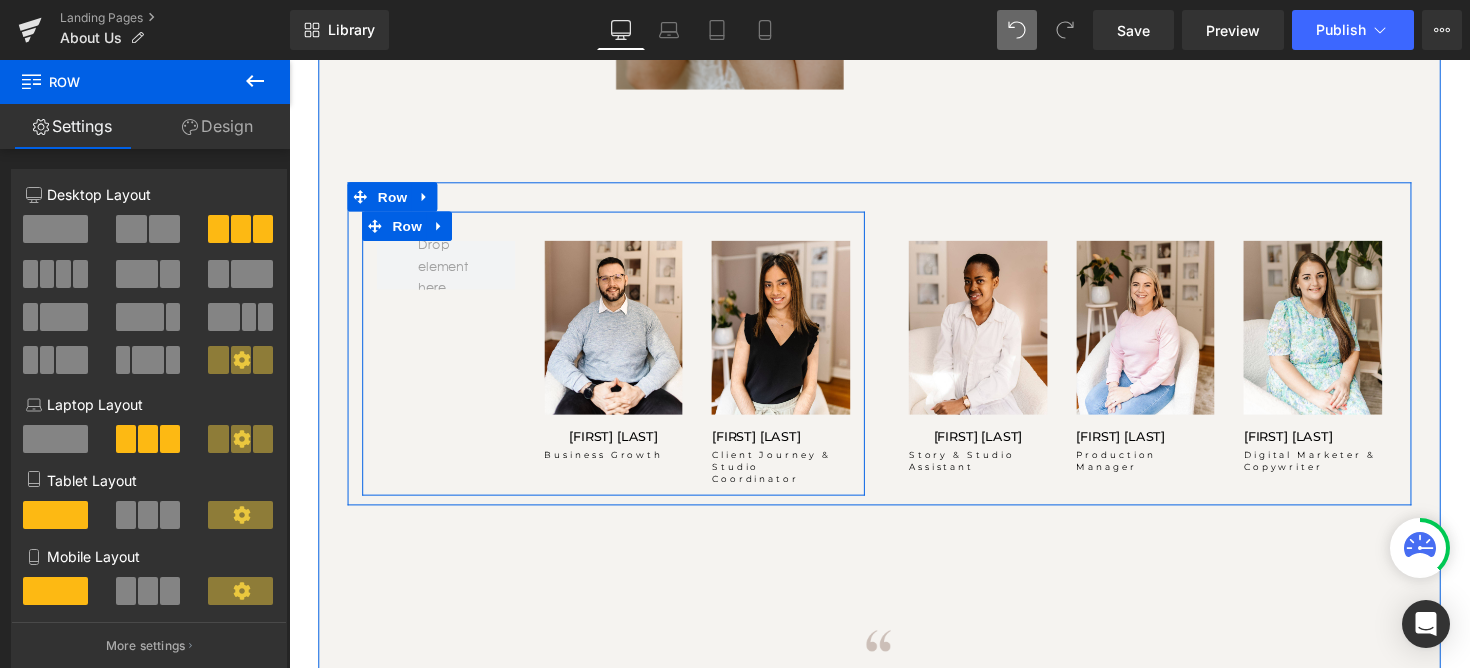 click at bounding box center [590, 334] 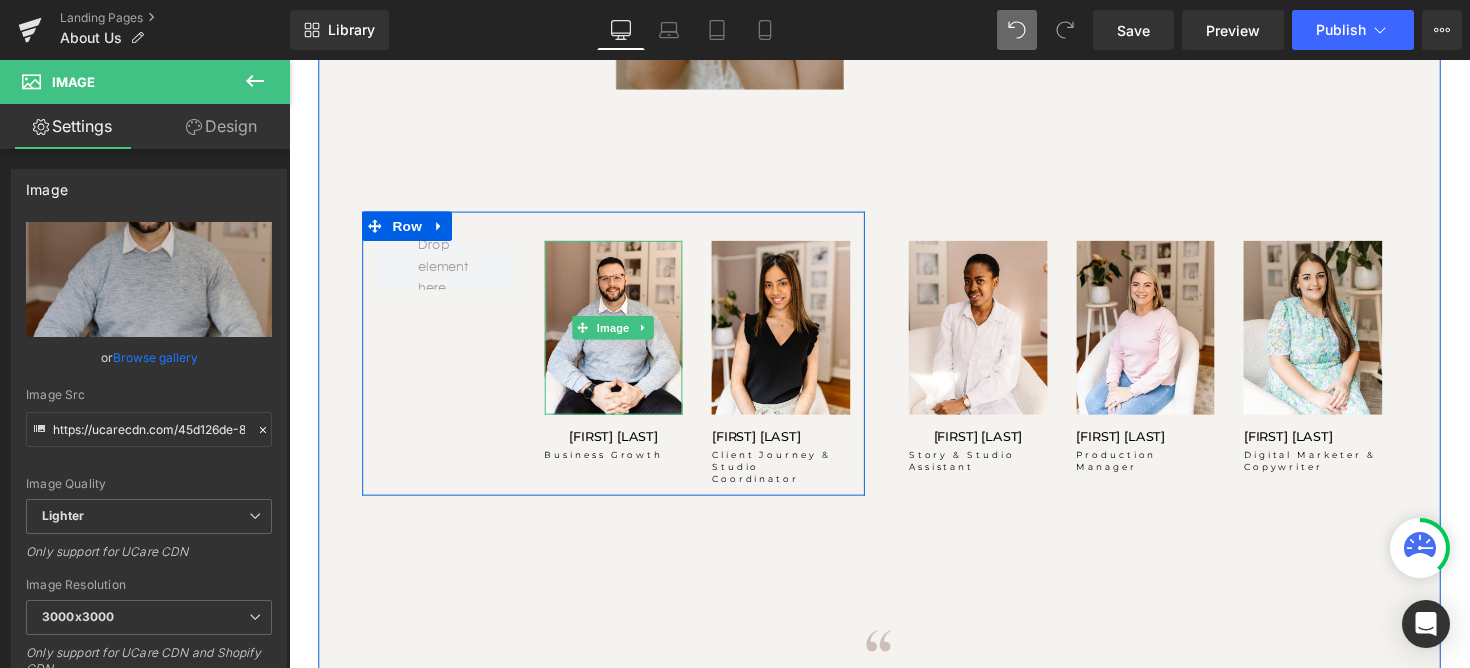 click on "Image         FRANCOIS MINNAAR Heading         Business Growth Heading         Image         TASMIYA EBRAHIM Heading         Client Journey & Studio Coordinator Heading         Row" at bounding box center (621, 360) 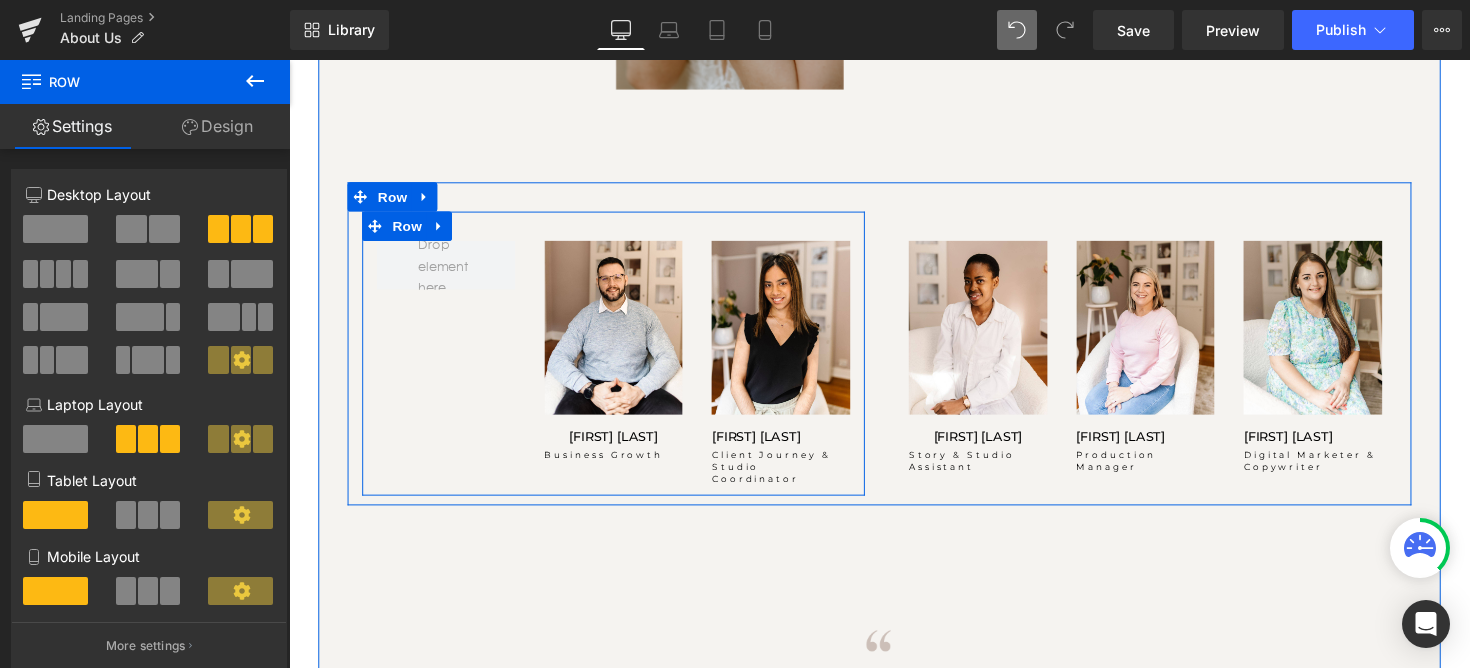 click on "Image         FRANCOIS MINNAAR Heading         Business Growth Heading         Image         TASMIYA EBRAHIM Heading         Client Journey & Studio Coordinator Heading         Row" at bounding box center [621, 360] 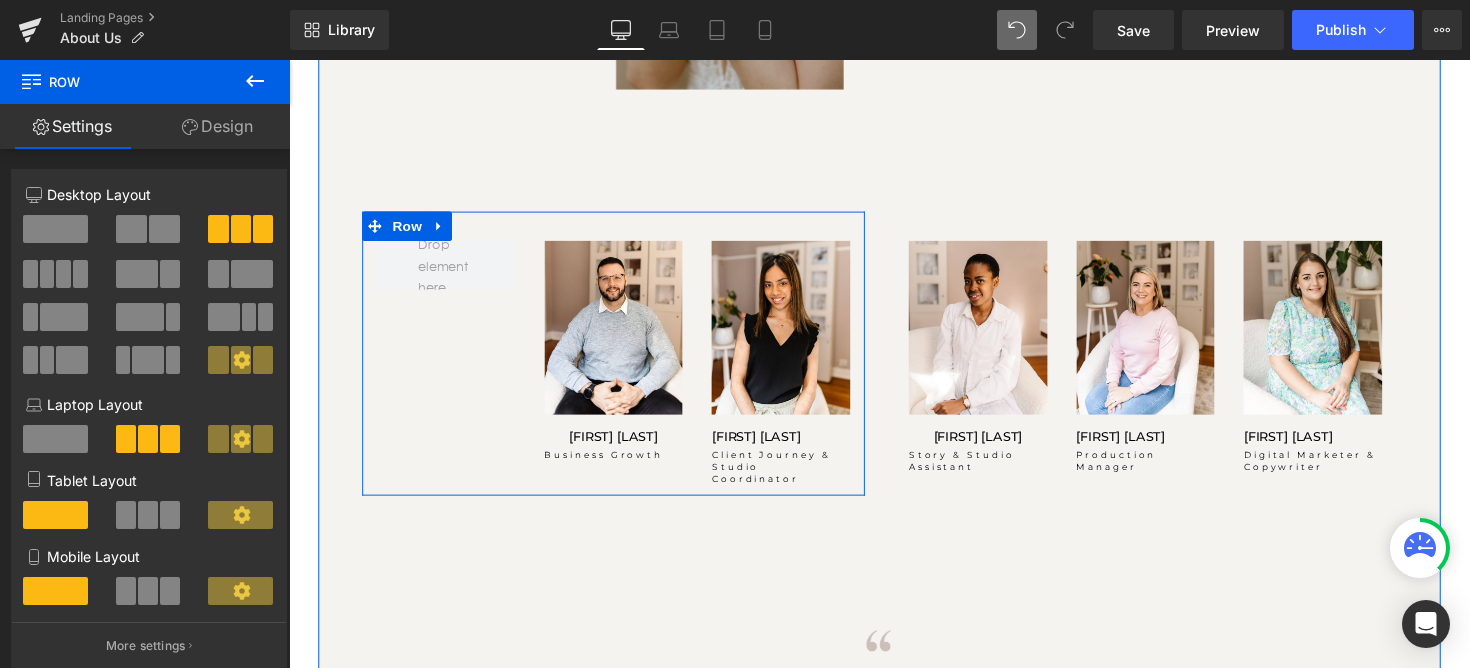 click on "Image         FRANCOIS MINNAAR Heading         Business Growth Heading         Image         TASMIYA EBRAHIM Heading         Client Journey & Studio Coordinator Heading         Row" at bounding box center [621, 360] 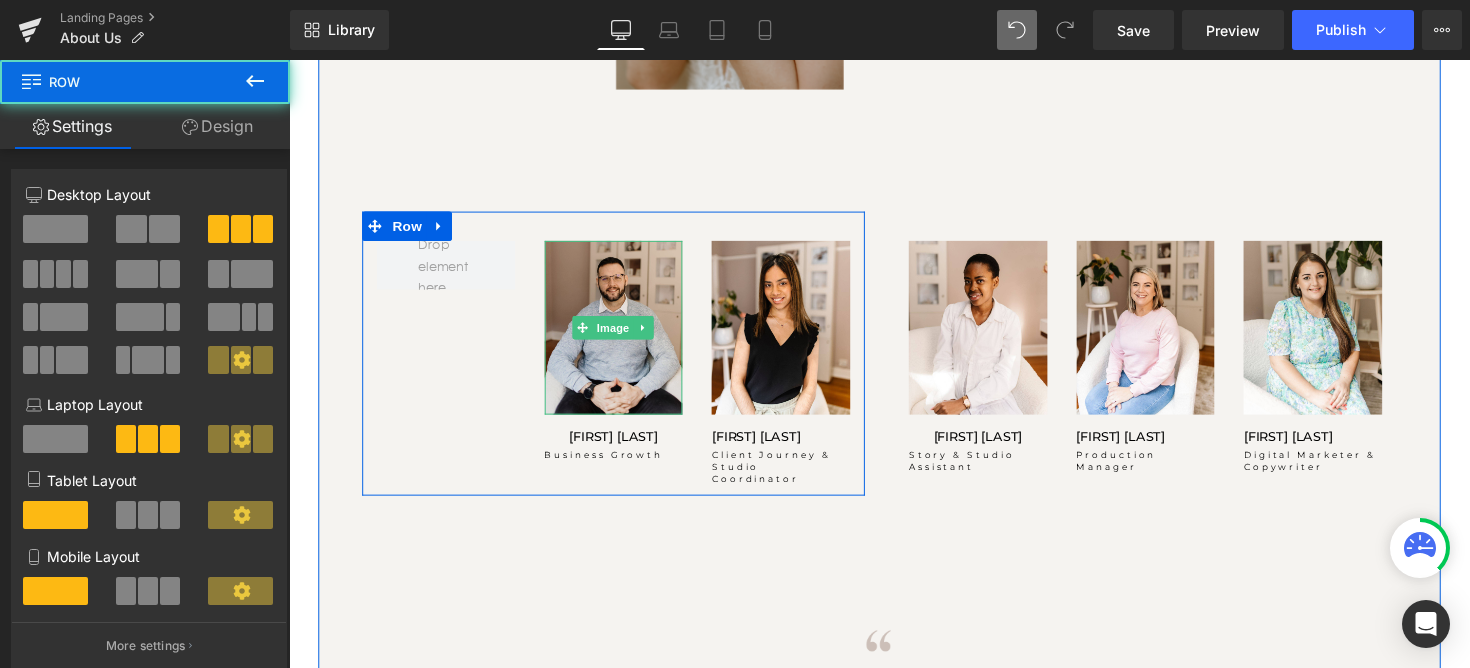 click at bounding box center [622, 333] 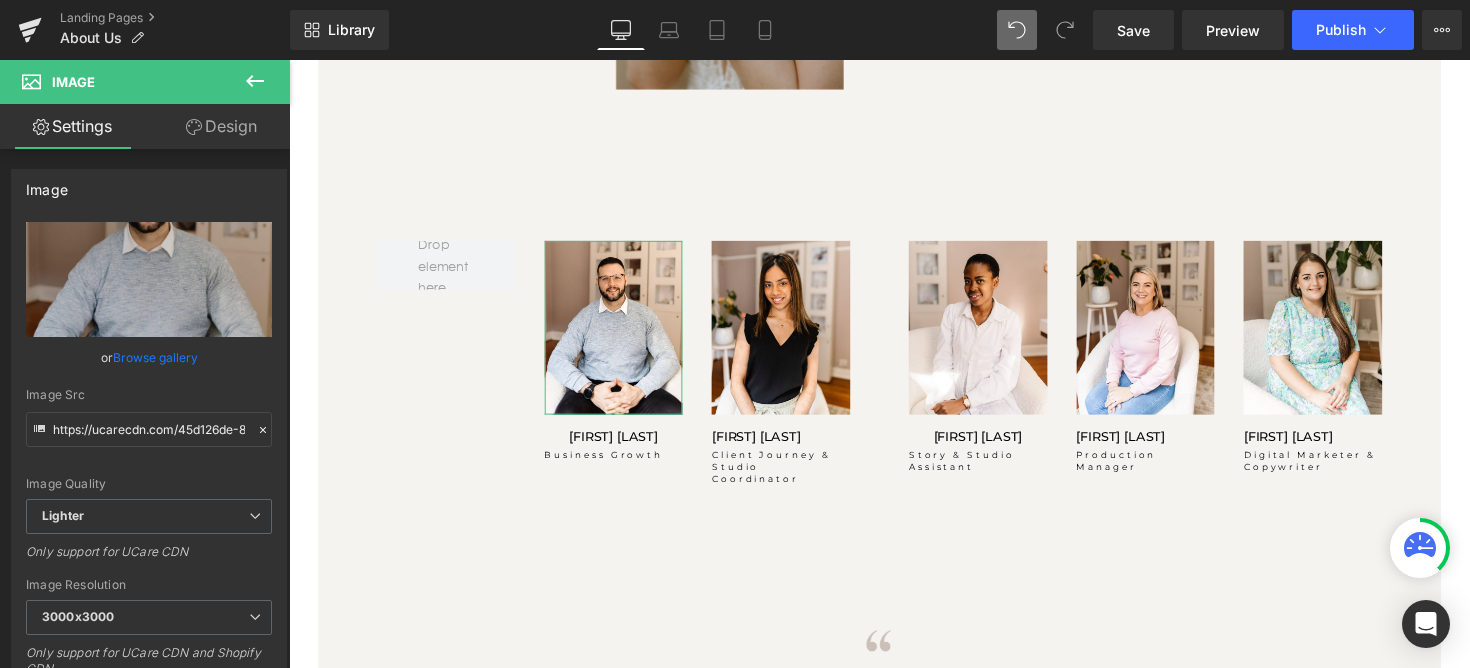 click 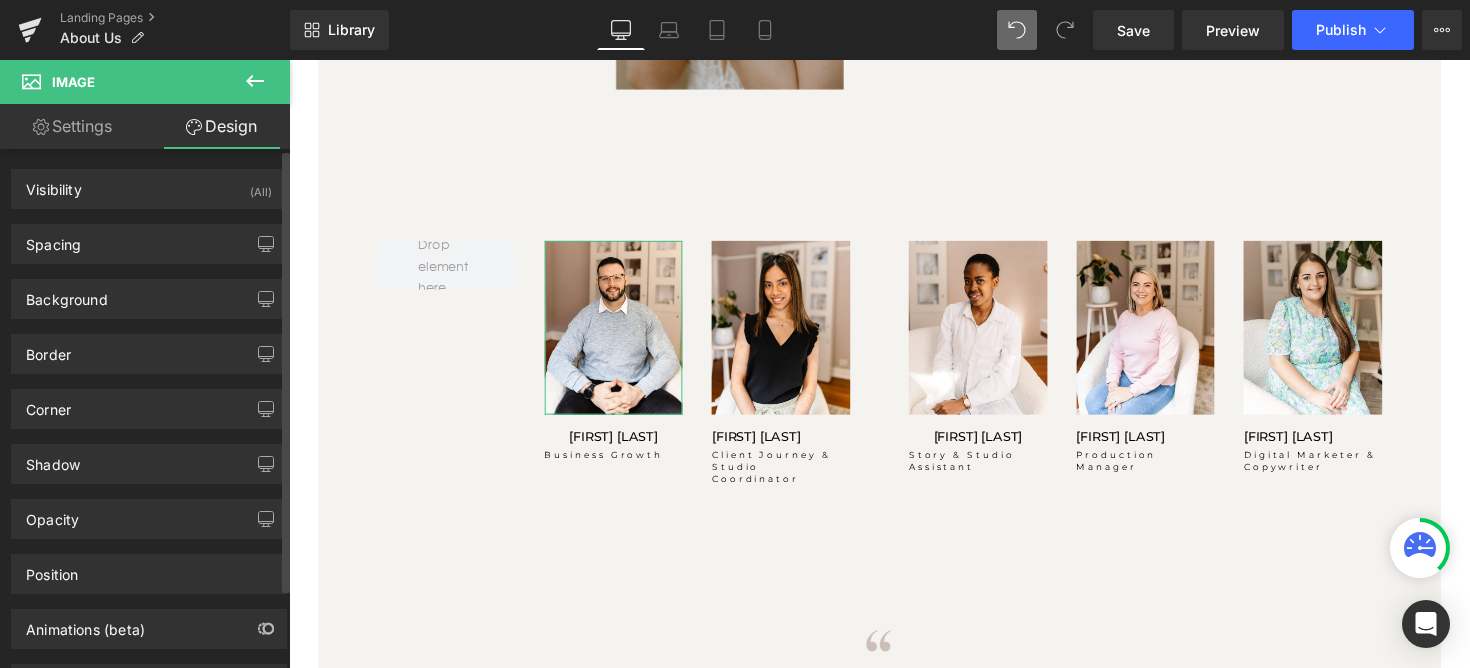 click on "Spacing
Margin
0px 0
0px 0
0px 0
0px 0
Padding
0px 0
0px 0
0px 0
0px 0
Setup Global Style" at bounding box center [149, 236] 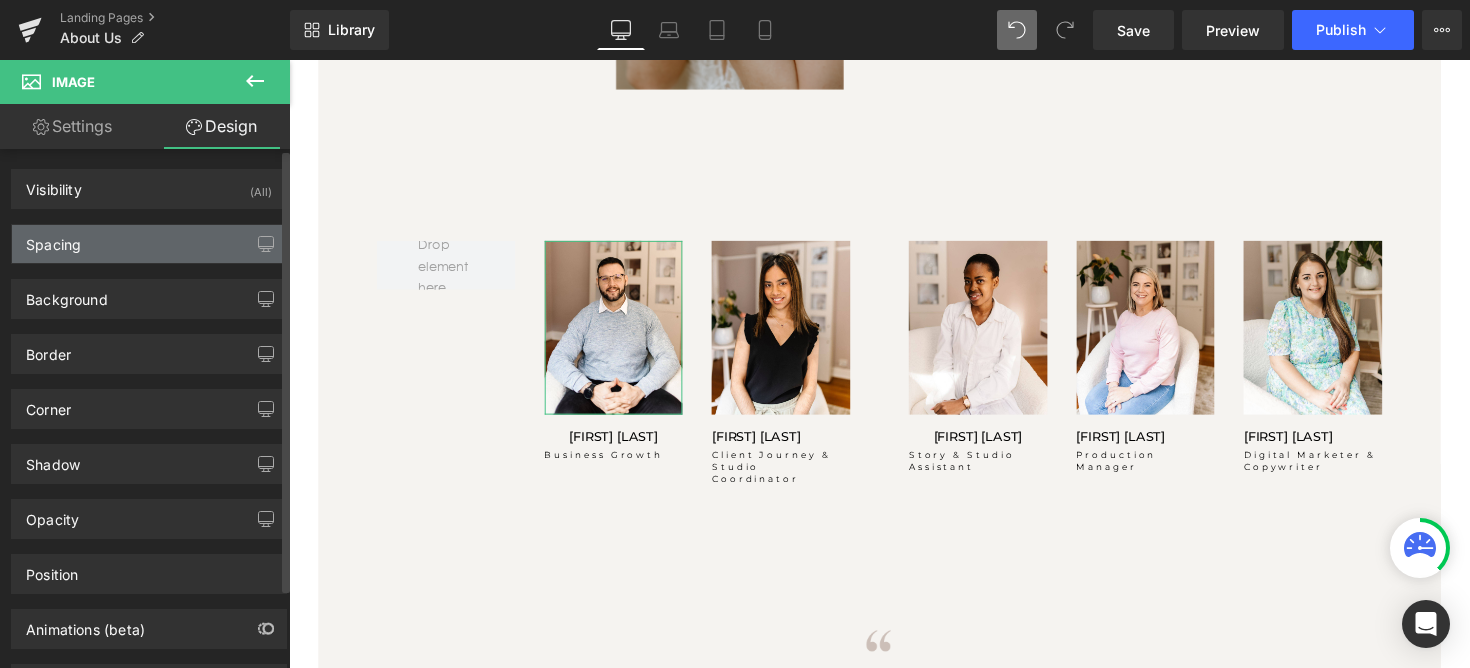 click on "Spacing" at bounding box center [149, 244] 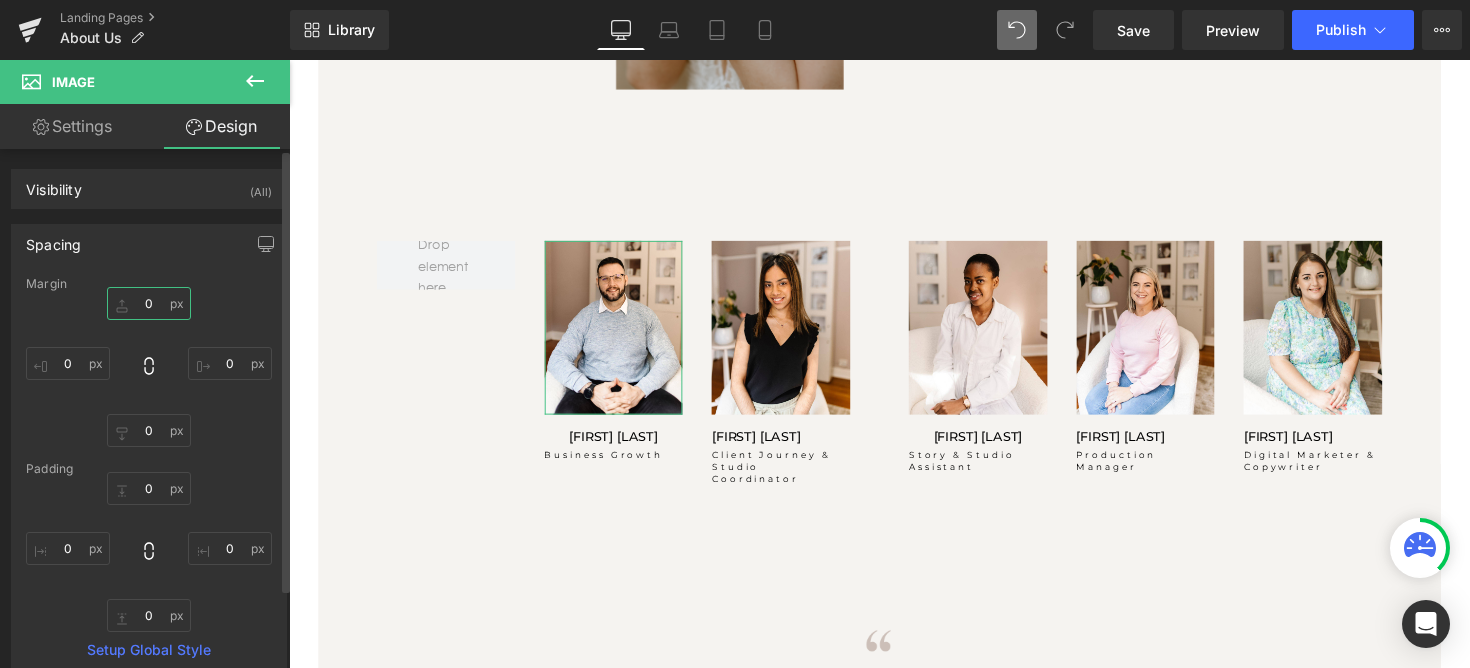 click on "0" at bounding box center [149, 303] 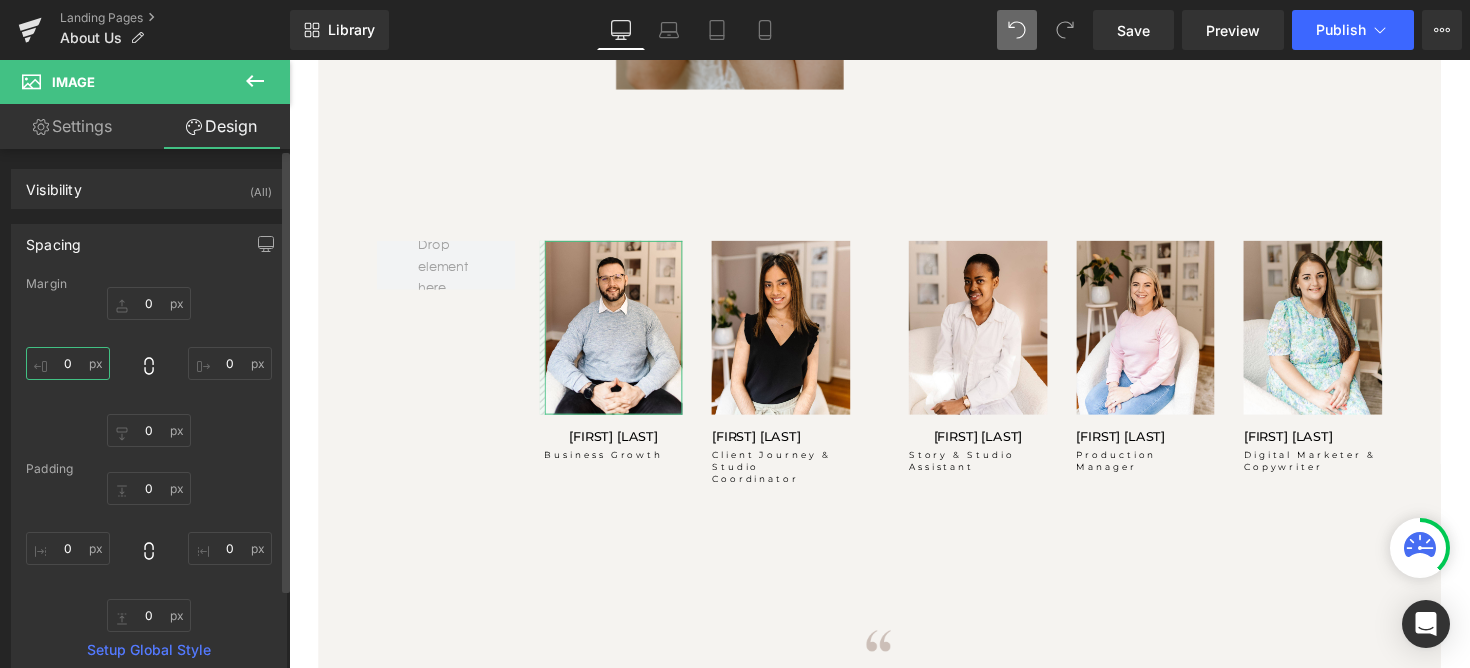 click on "0" at bounding box center (68, 363) 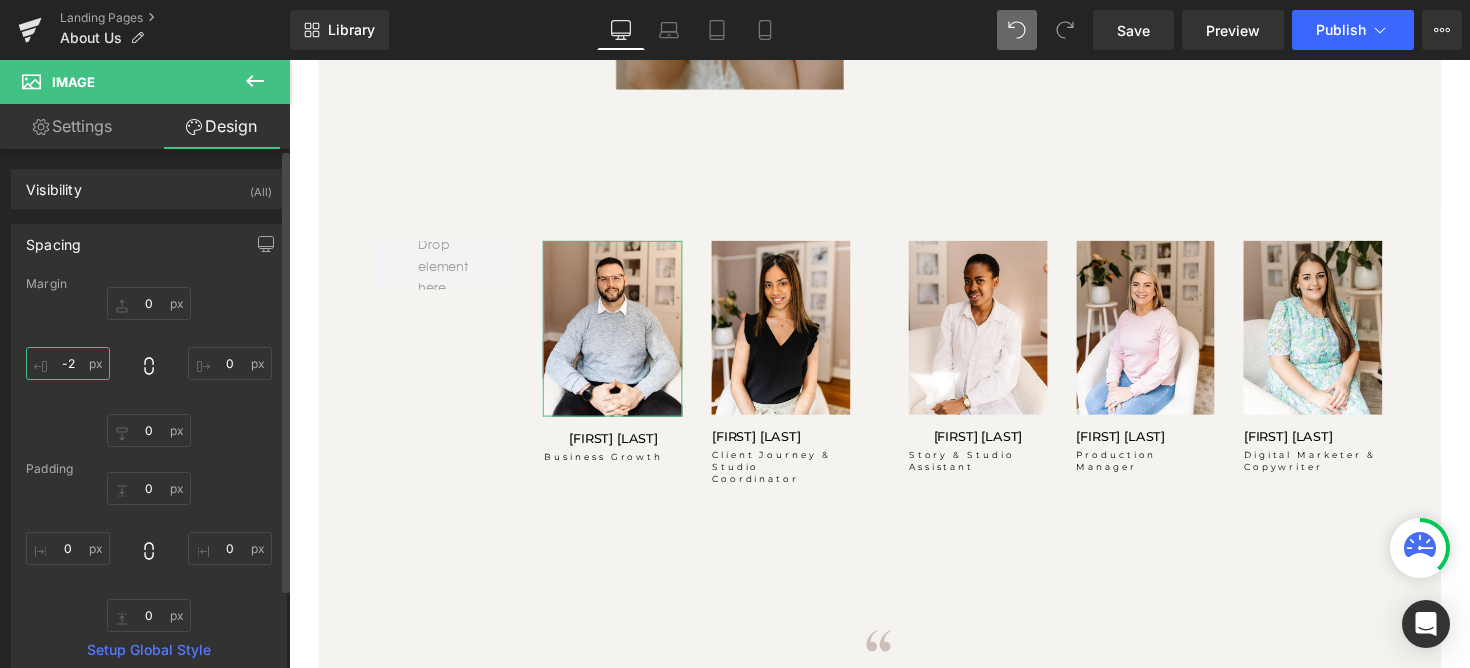 type on "-" 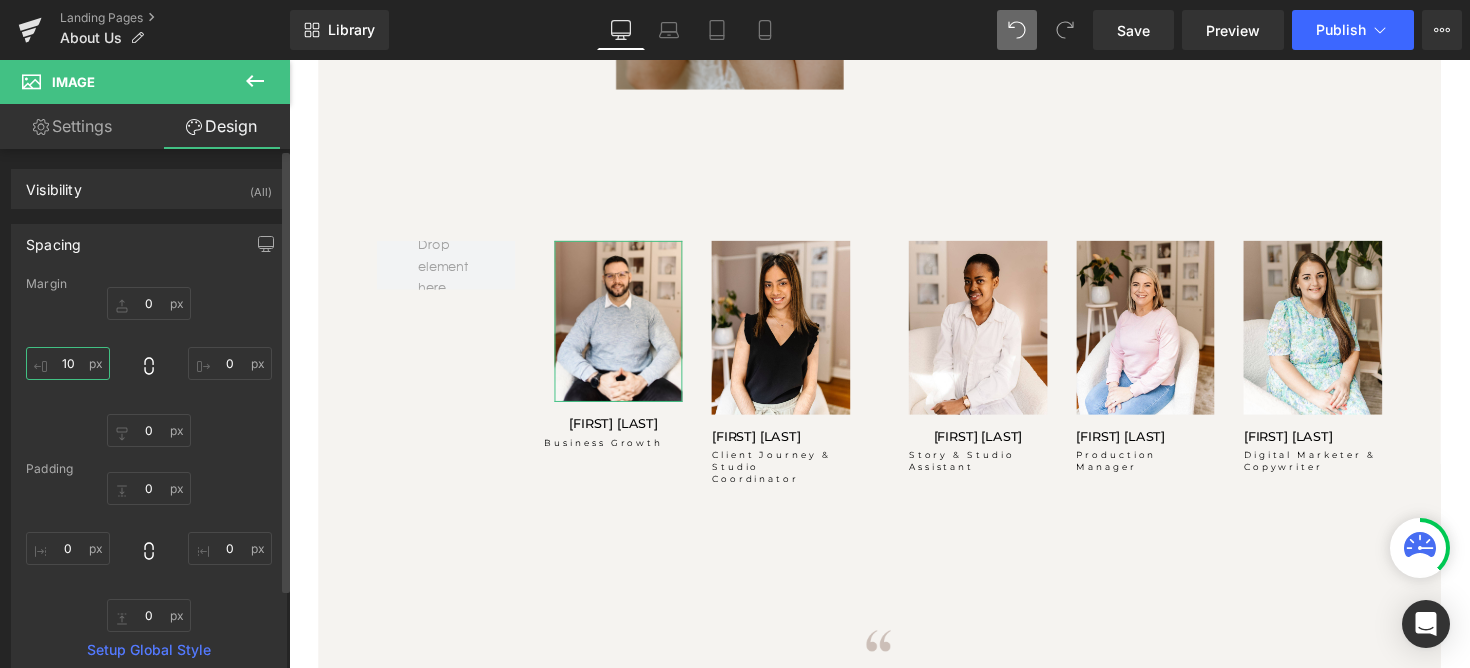 type on "1" 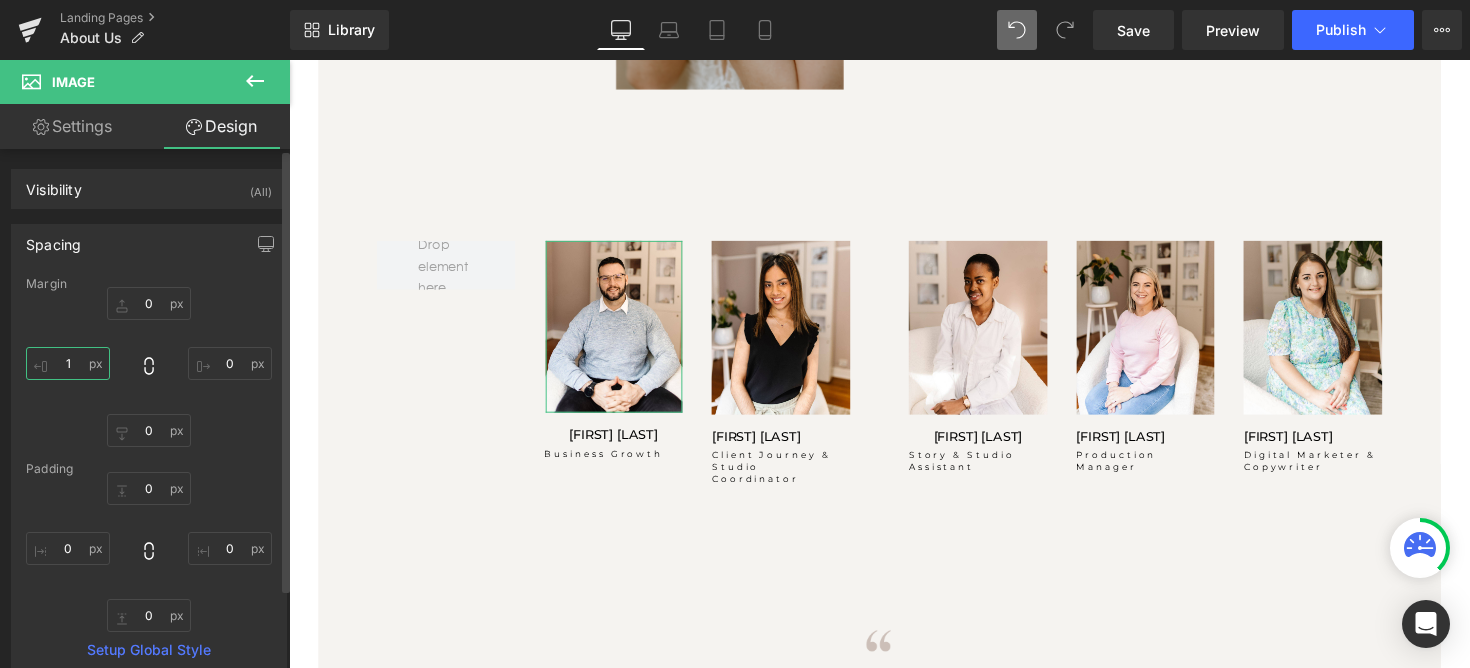 type 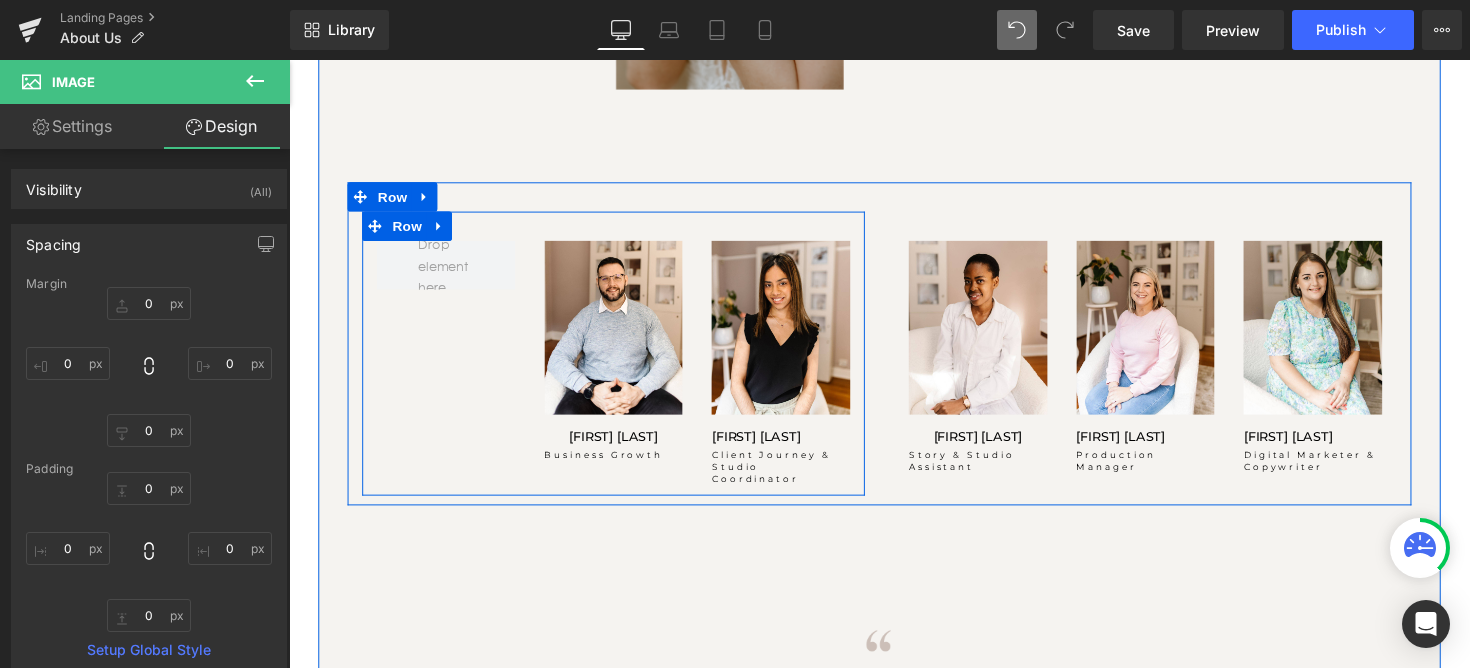 click on "Image         FRANCOIS MINNAAR Heading         Business Growth Heading         Image         TASMIYA EBRAHIM Heading         Client Journey & Studio Coordinator Heading         Row" at bounding box center (621, 360) 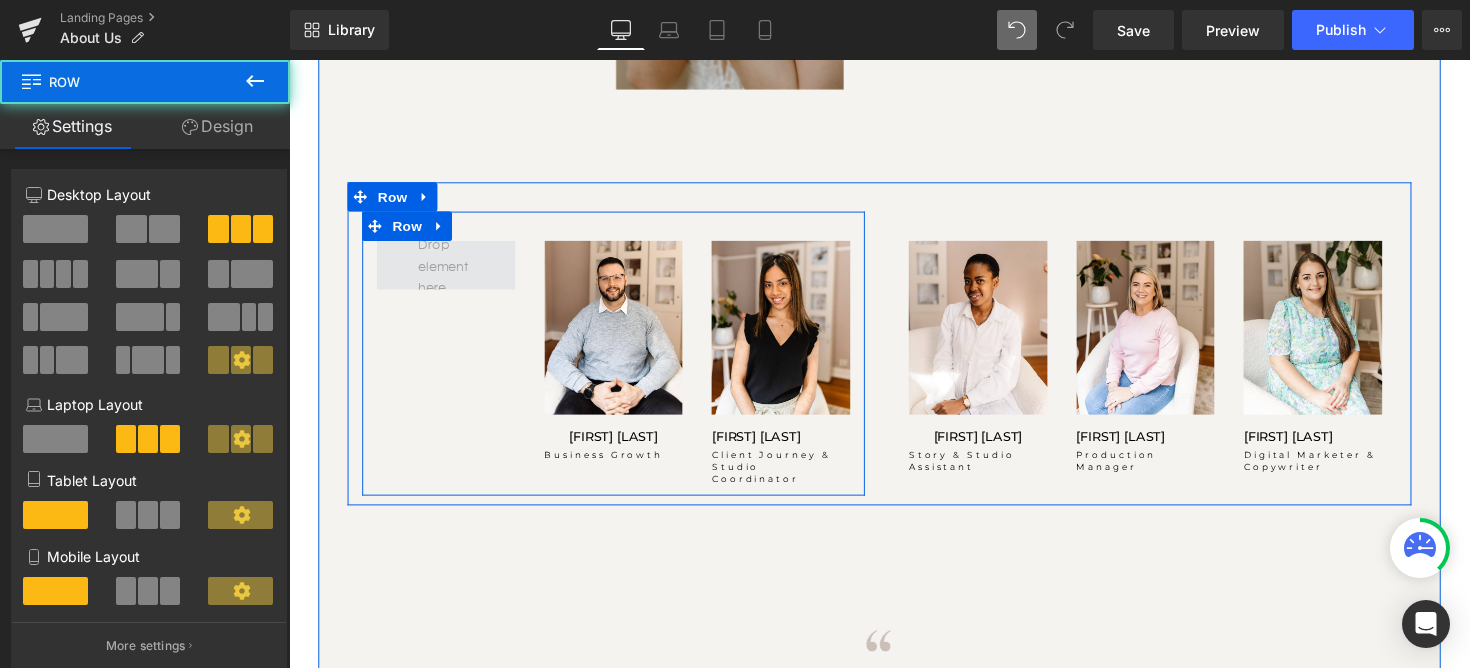 click at bounding box center (449, 270) 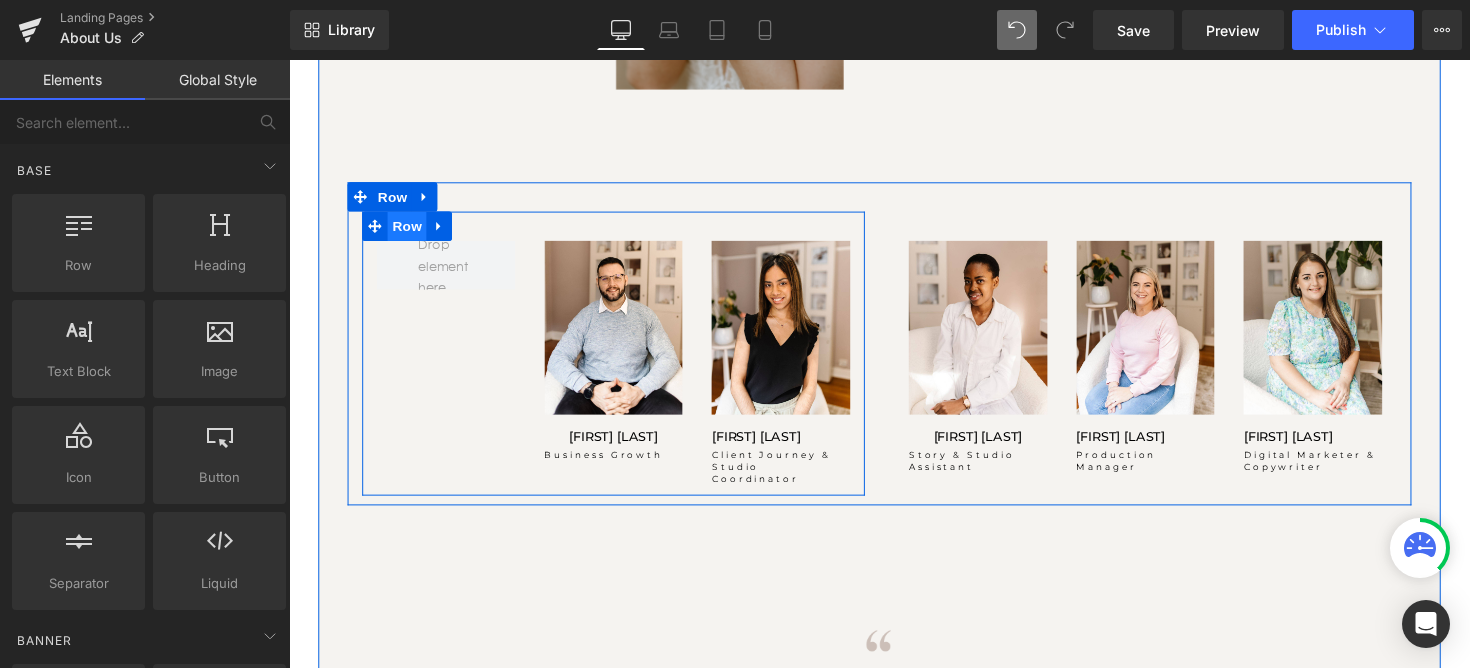 click on "Row" at bounding box center (410, 230) 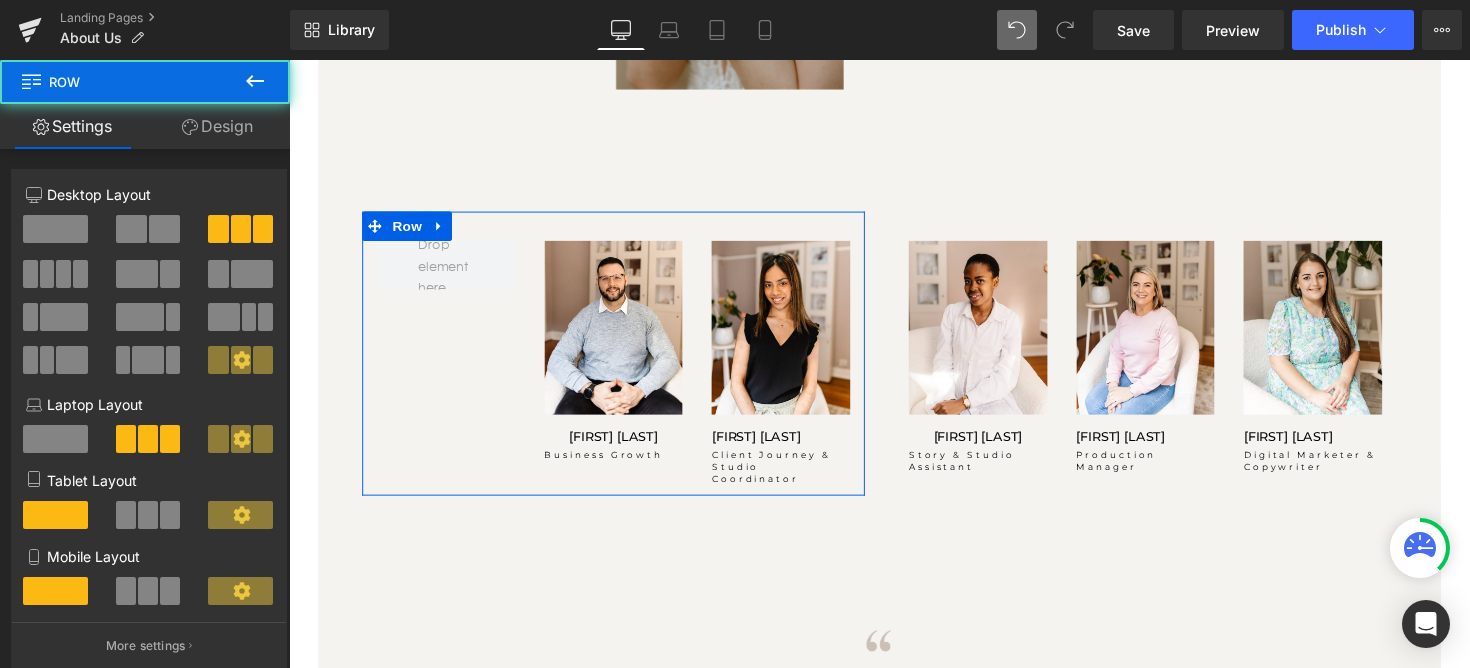 click at bounding box center [164, 229] 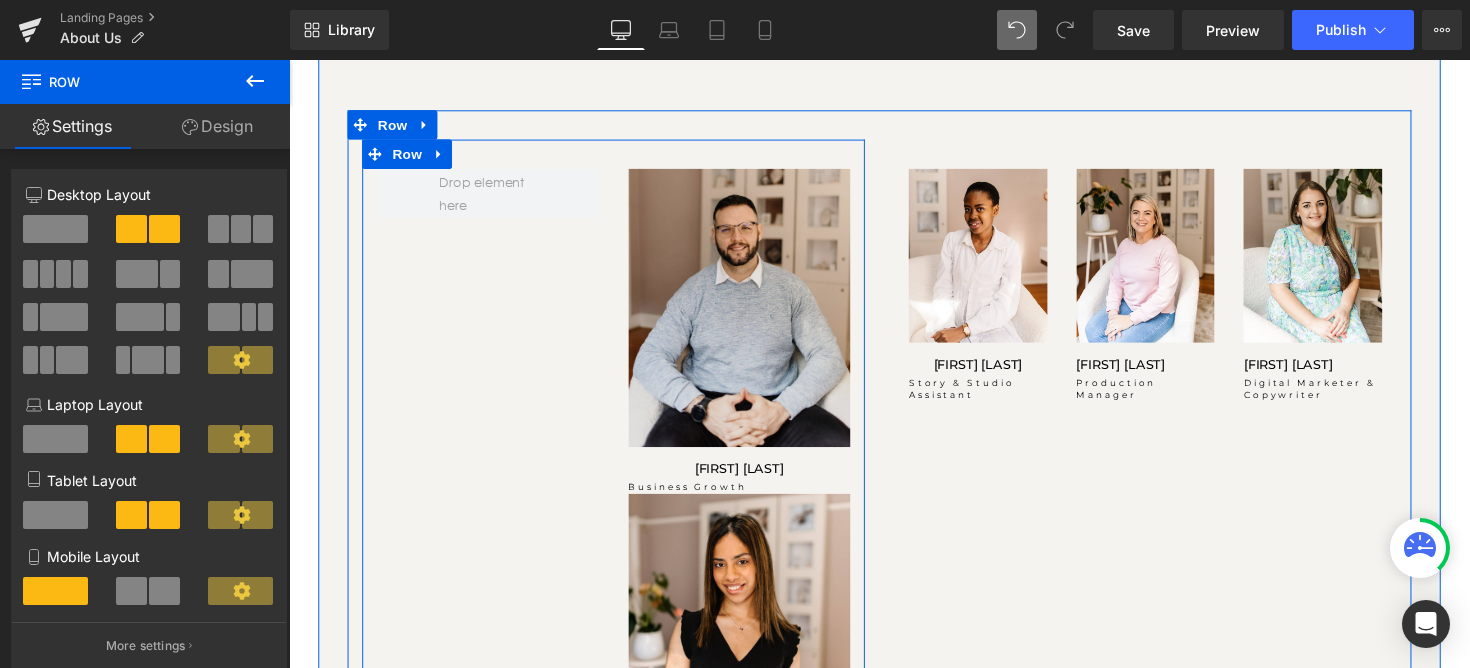 scroll, scrollTop: 1700, scrollLeft: 0, axis: vertical 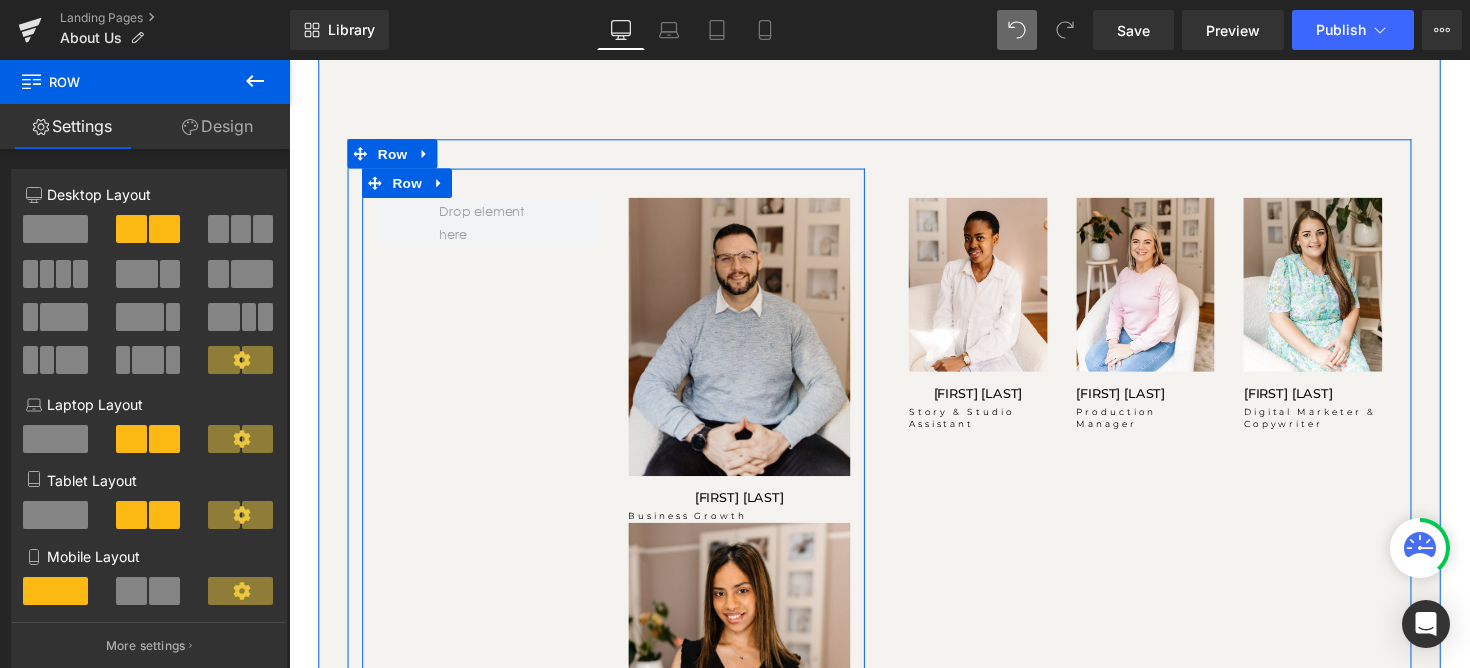 click at bounding box center (751, 343) 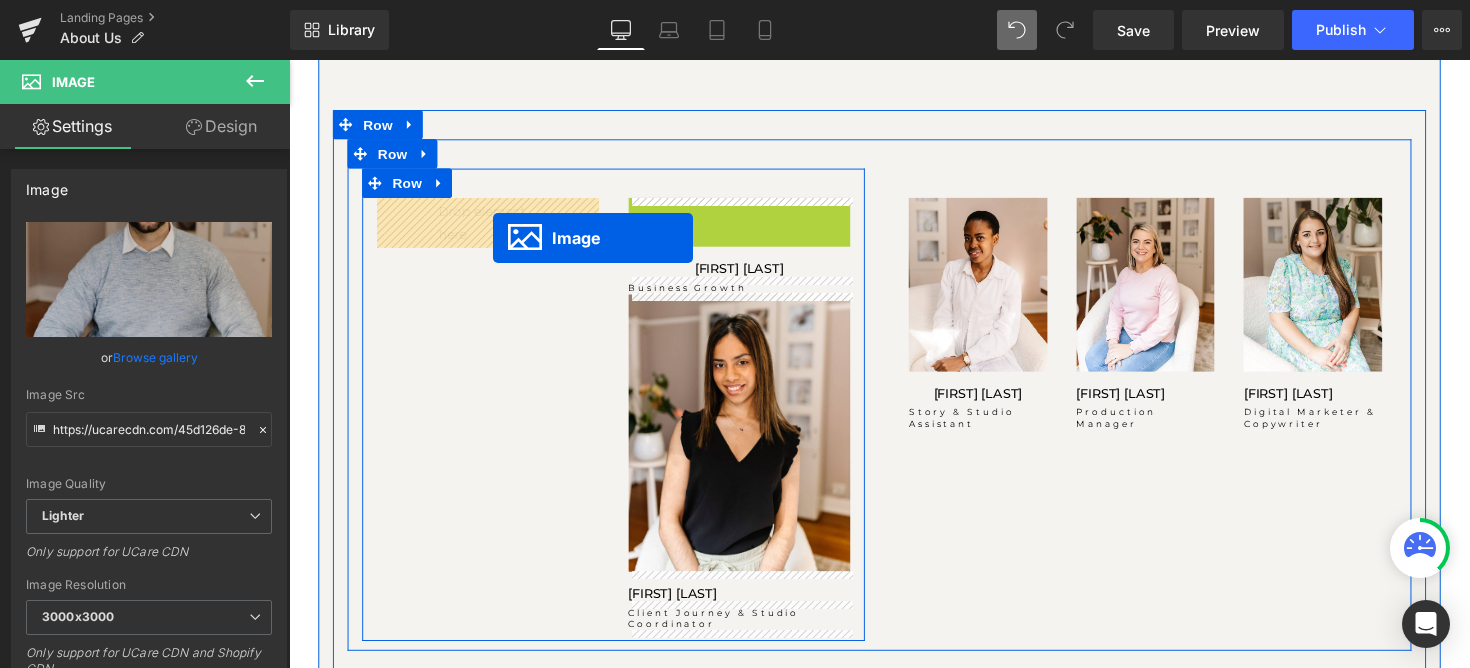 drag, startPoint x: 716, startPoint y: 345, endPoint x: 493, endPoint y: 235, distance: 248.65437 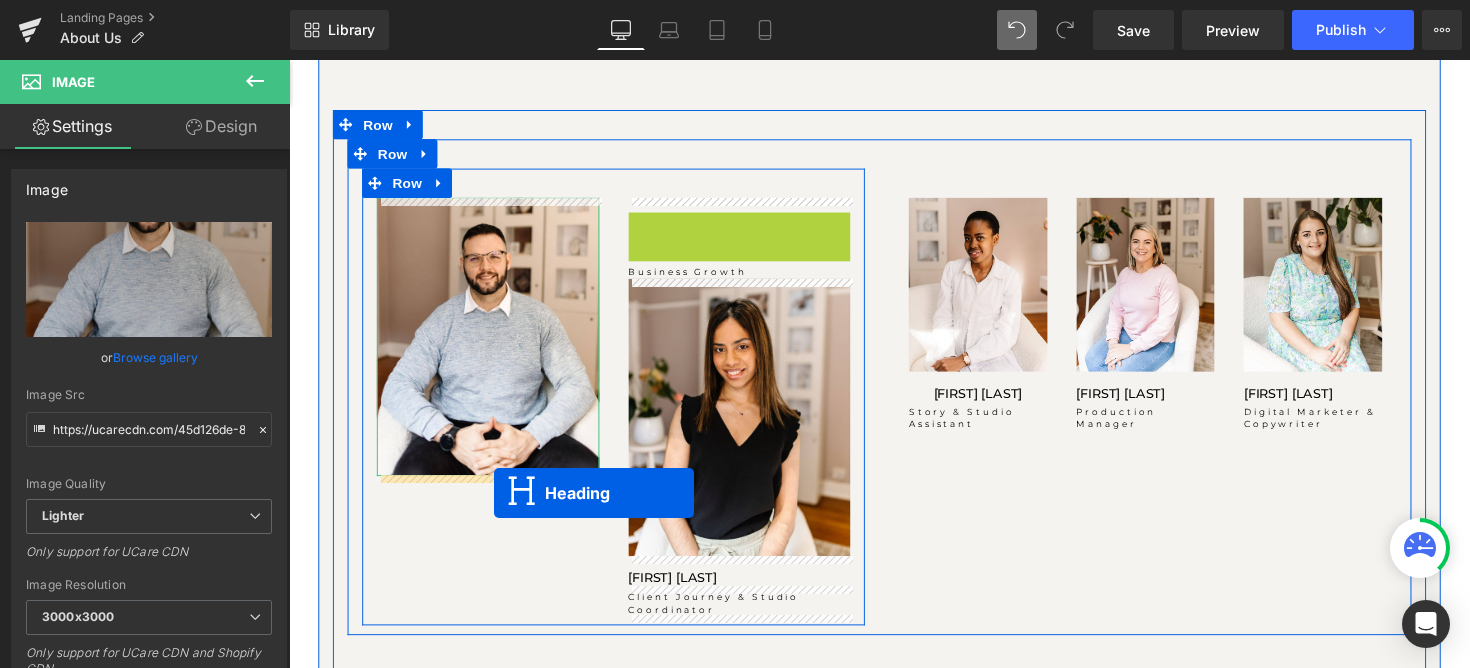 drag, startPoint x: 701, startPoint y: 220, endPoint x: 499, endPoint y: 504, distance: 348.5111 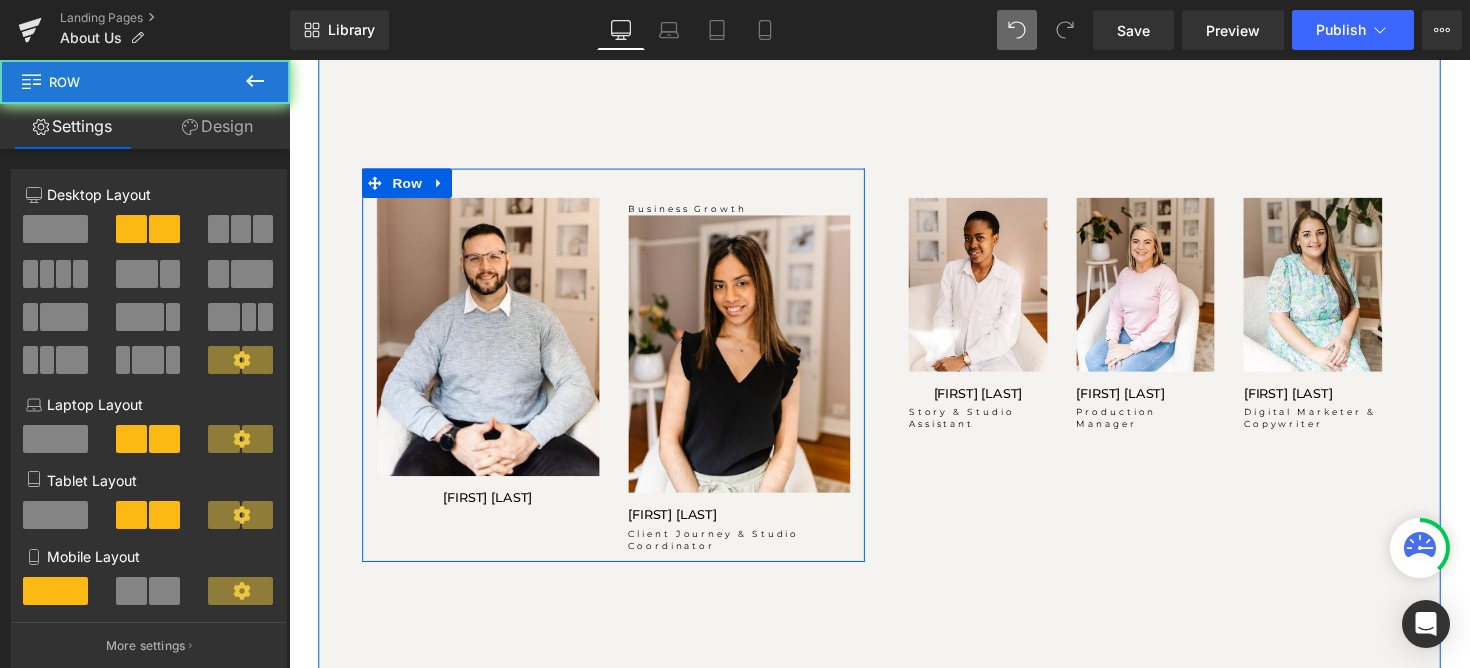 click on "Image         FRANCOIS MINNAAR Heading         Business Growth Heading         Image         TASMIYA EBRAHIM Heading         Client Journey & Studio Coordinator Heading         Row" at bounding box center [621, 372] 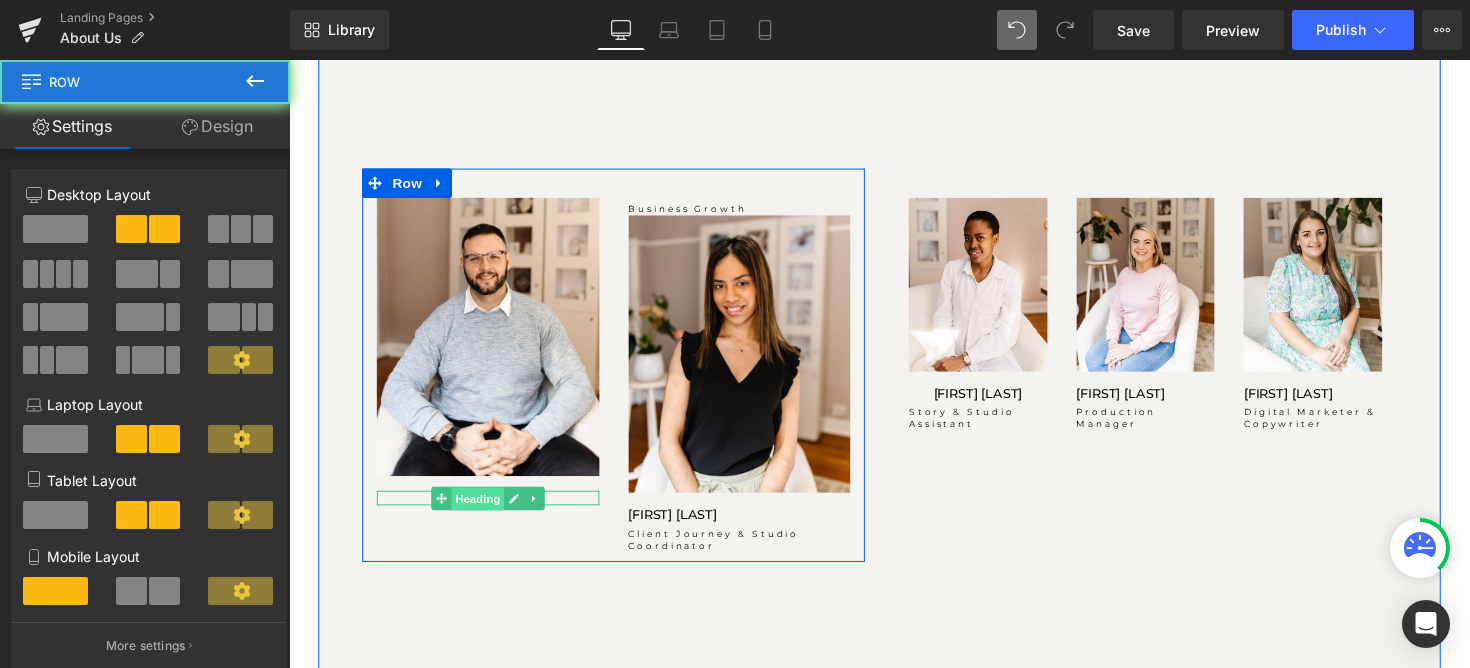 click on "Heading" at bounding box center (482, 509) 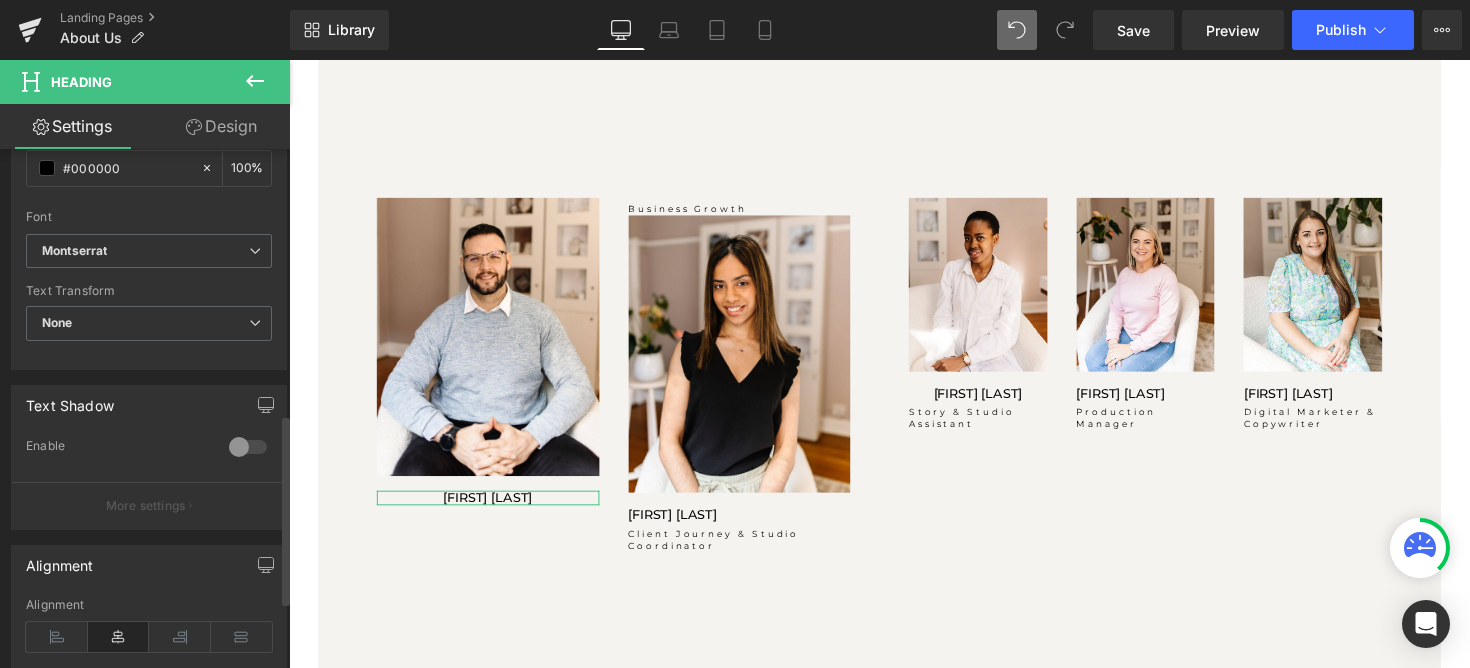 scroll, scrollTop: 900, scrollLeft: 0, axis: vertical 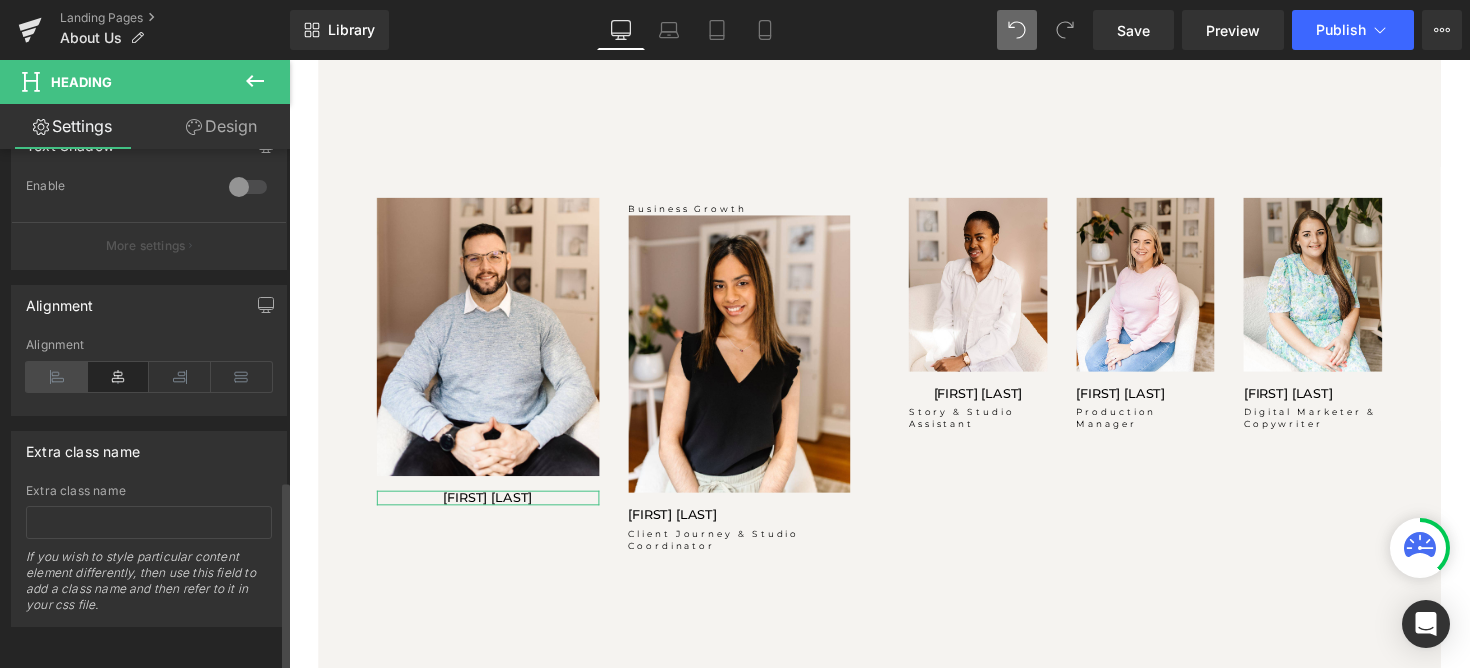 click at bounding box center (57, 377) 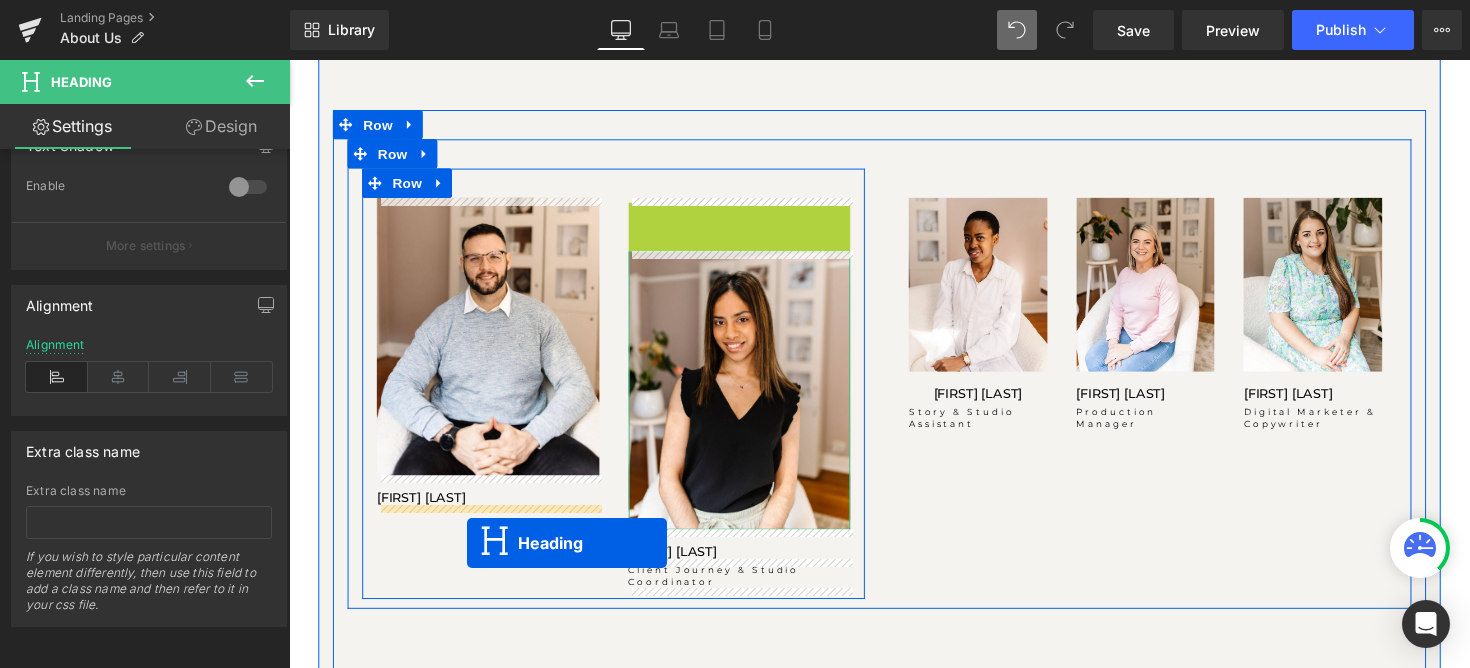 drag, startPoint x: 714, startPoint y: 212, endPoint x: 471, endPoint y: 553, distance: 418.72424 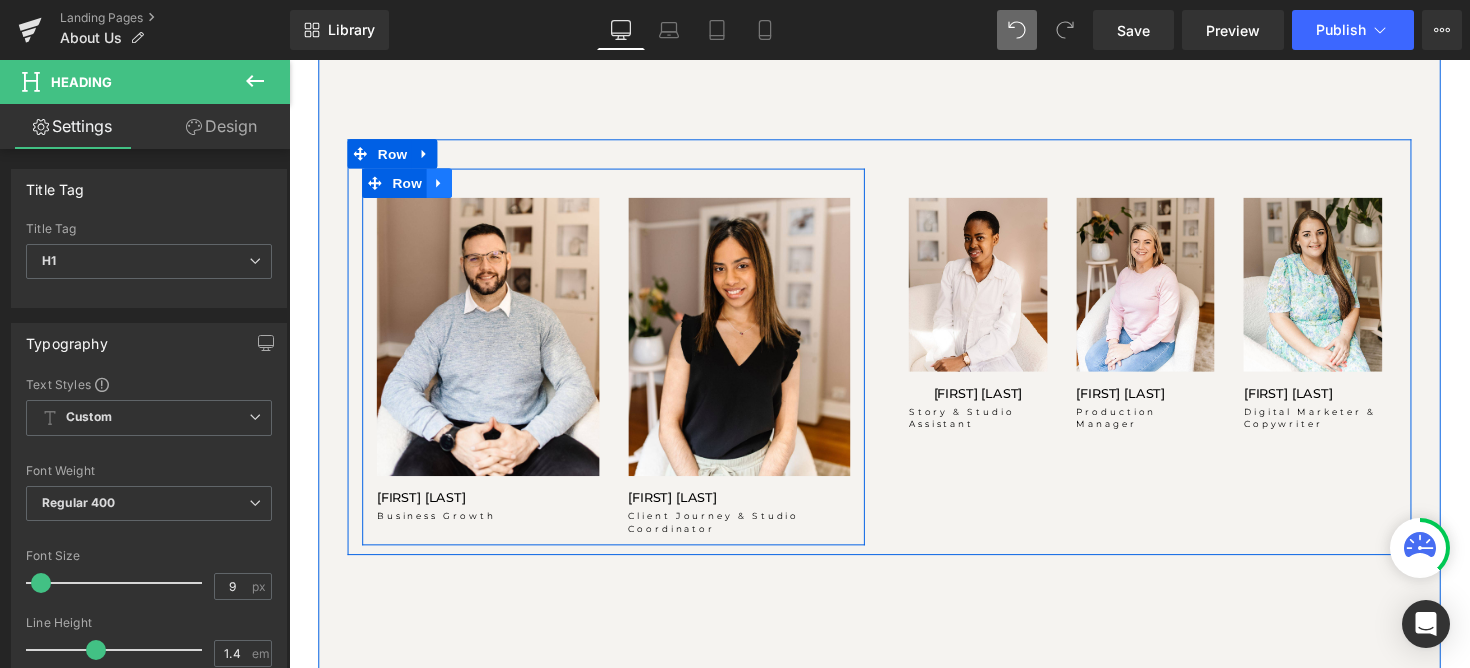 click at bounding box center [443, 186] 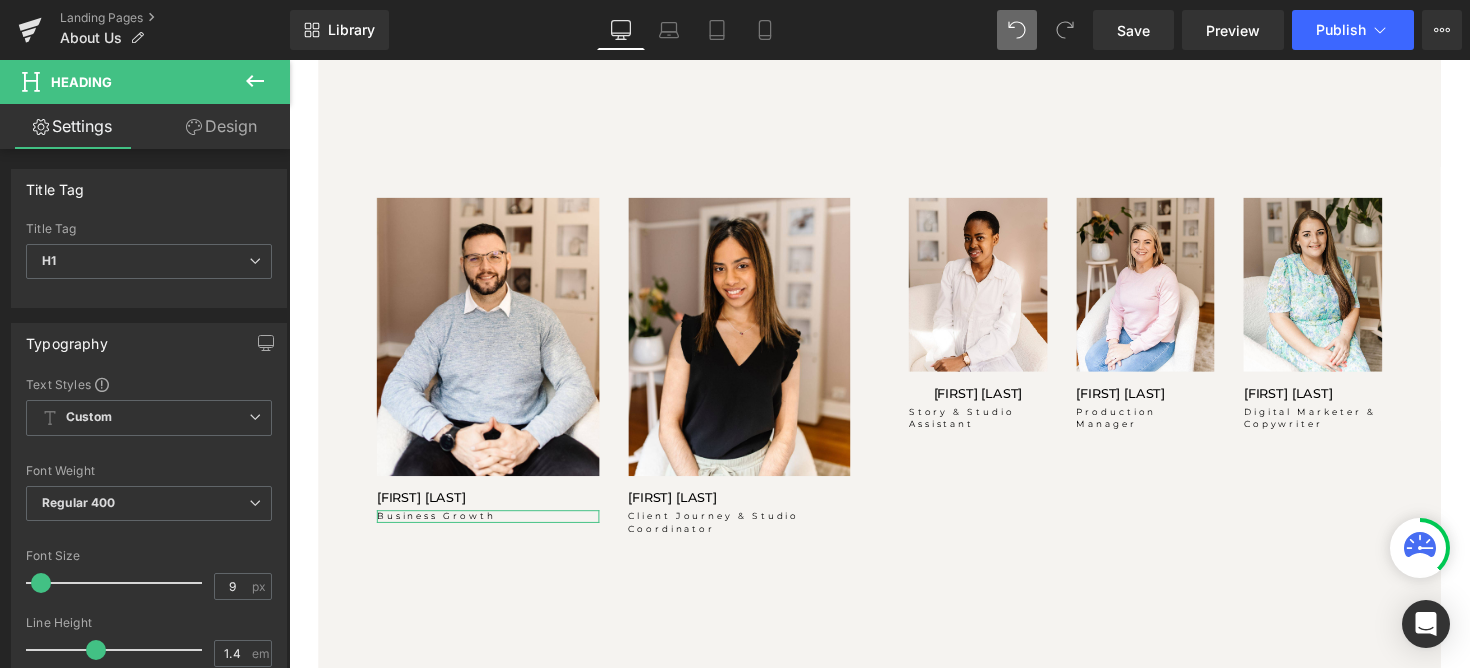 click on "Design" at bounding box center [221, 126] 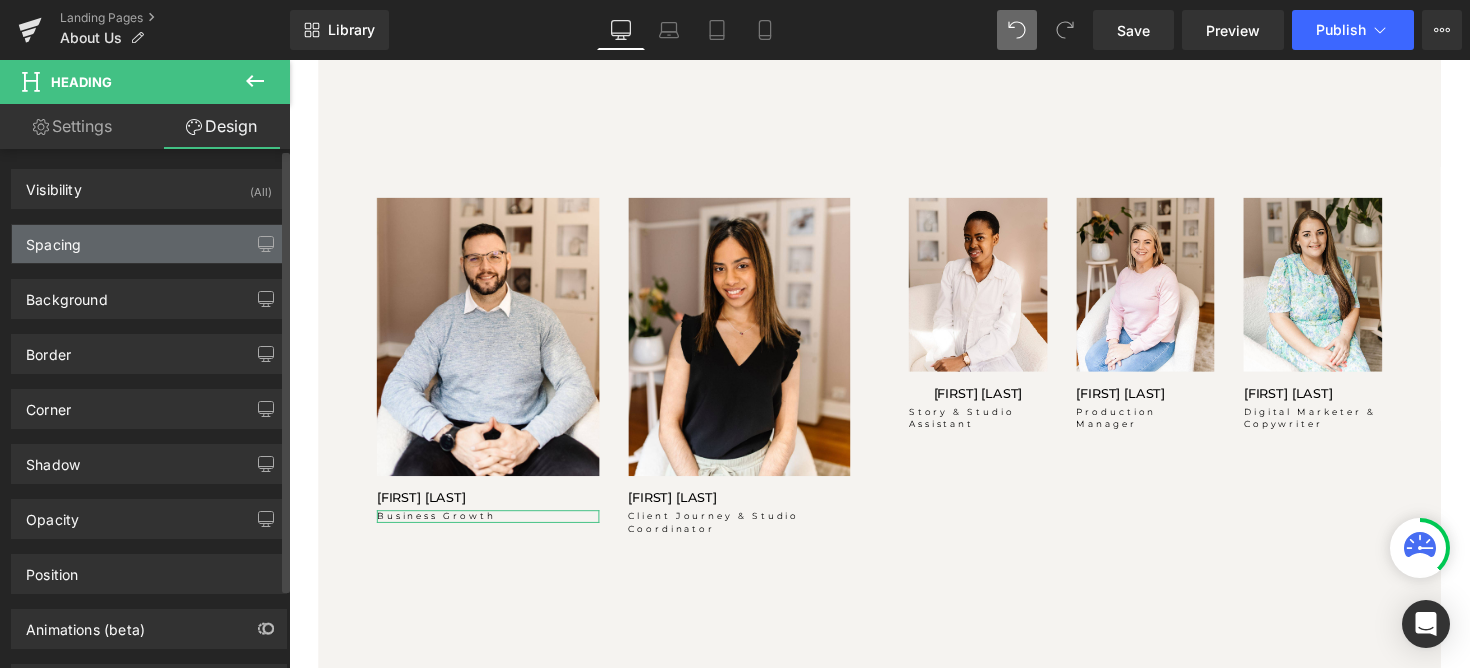 click on "Spacing" at bounding box center (149, 244) 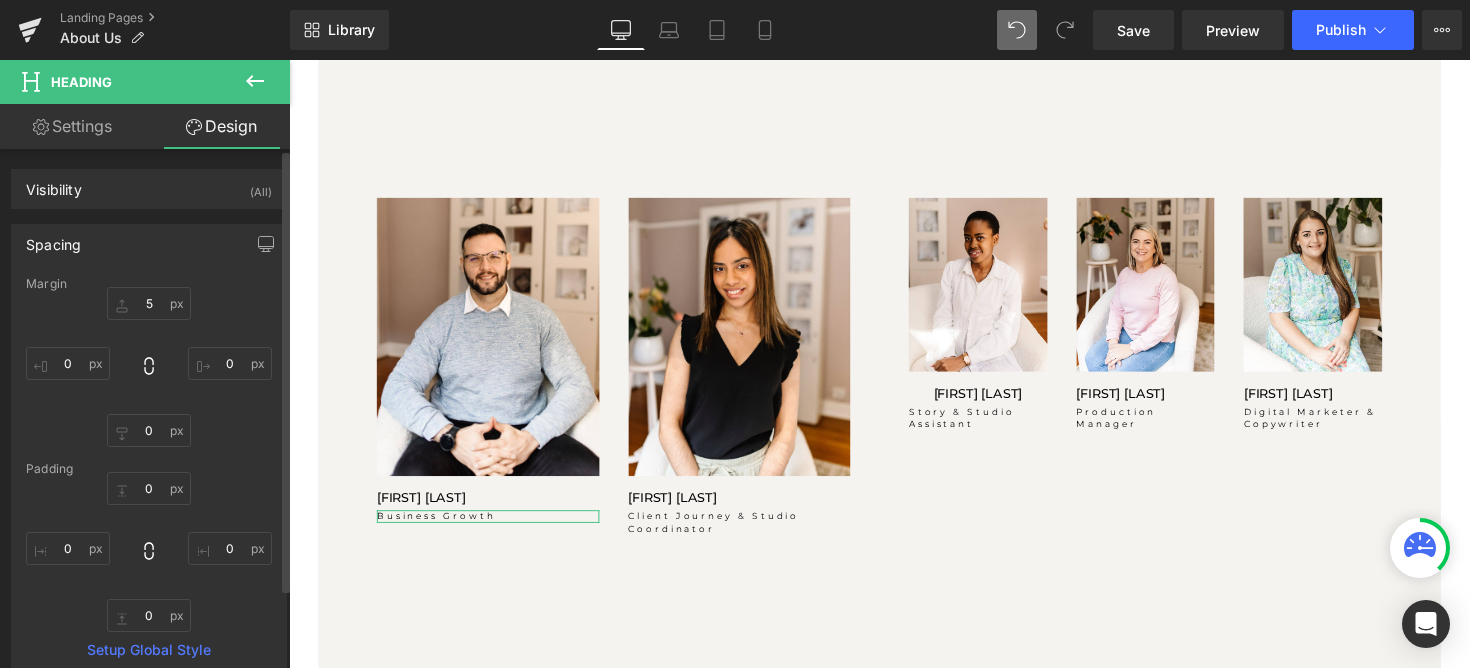 click on "5px 5
0px 0
0px 0
0px 0" at bounding box center (149, 367) 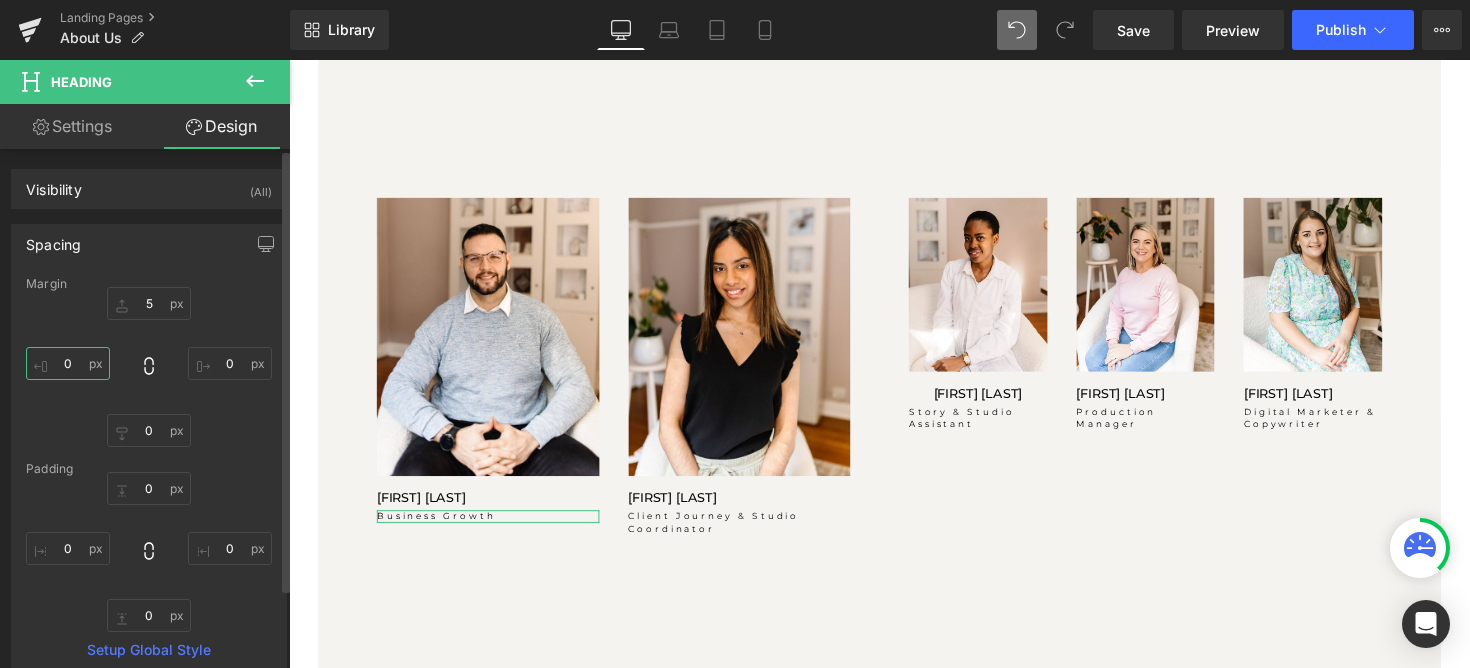 click on "0" at bounding box center (68, 363) 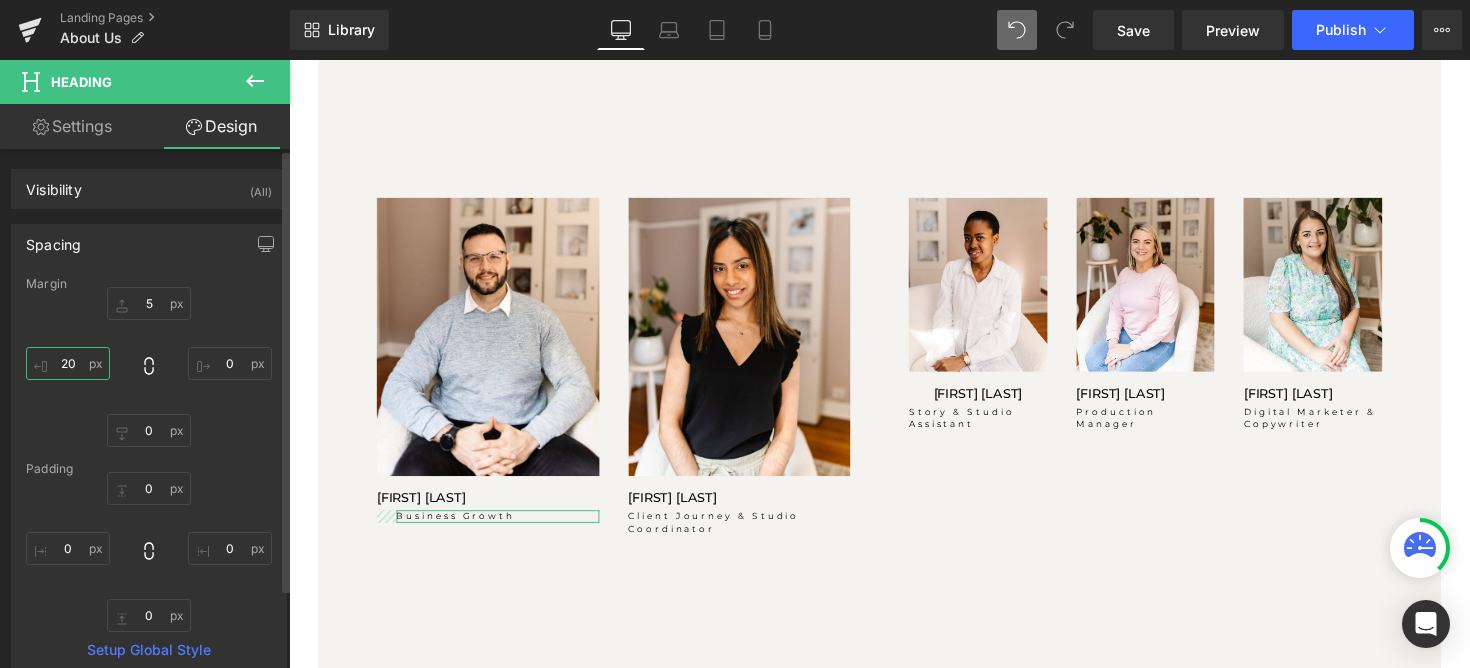 type on "2" 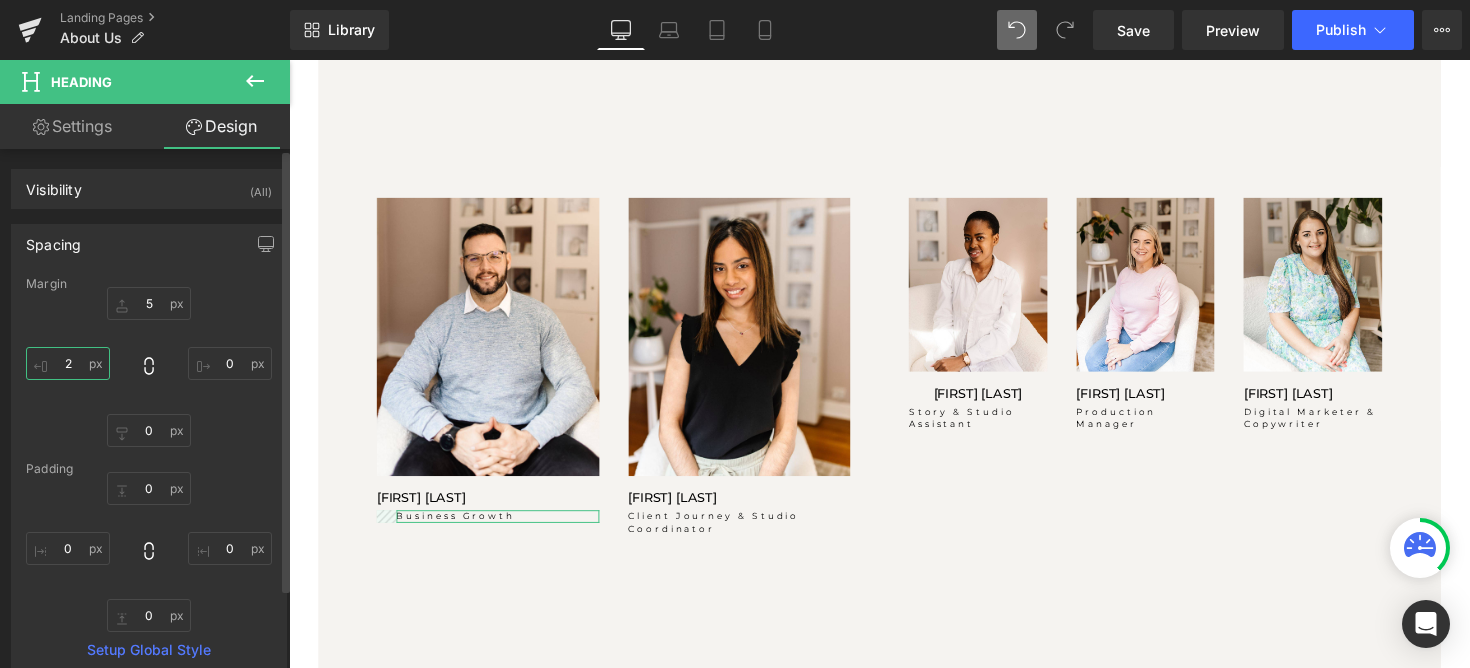 type 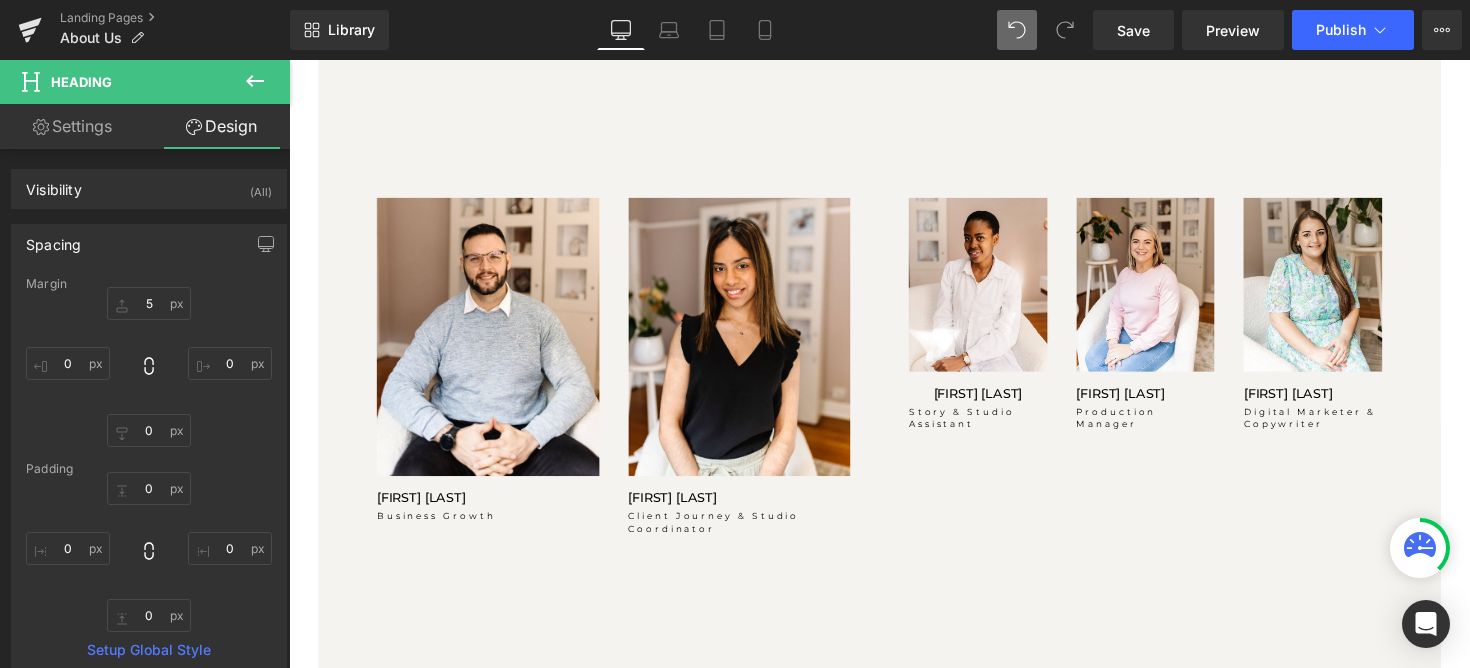 click at bounding box center [461, 344] 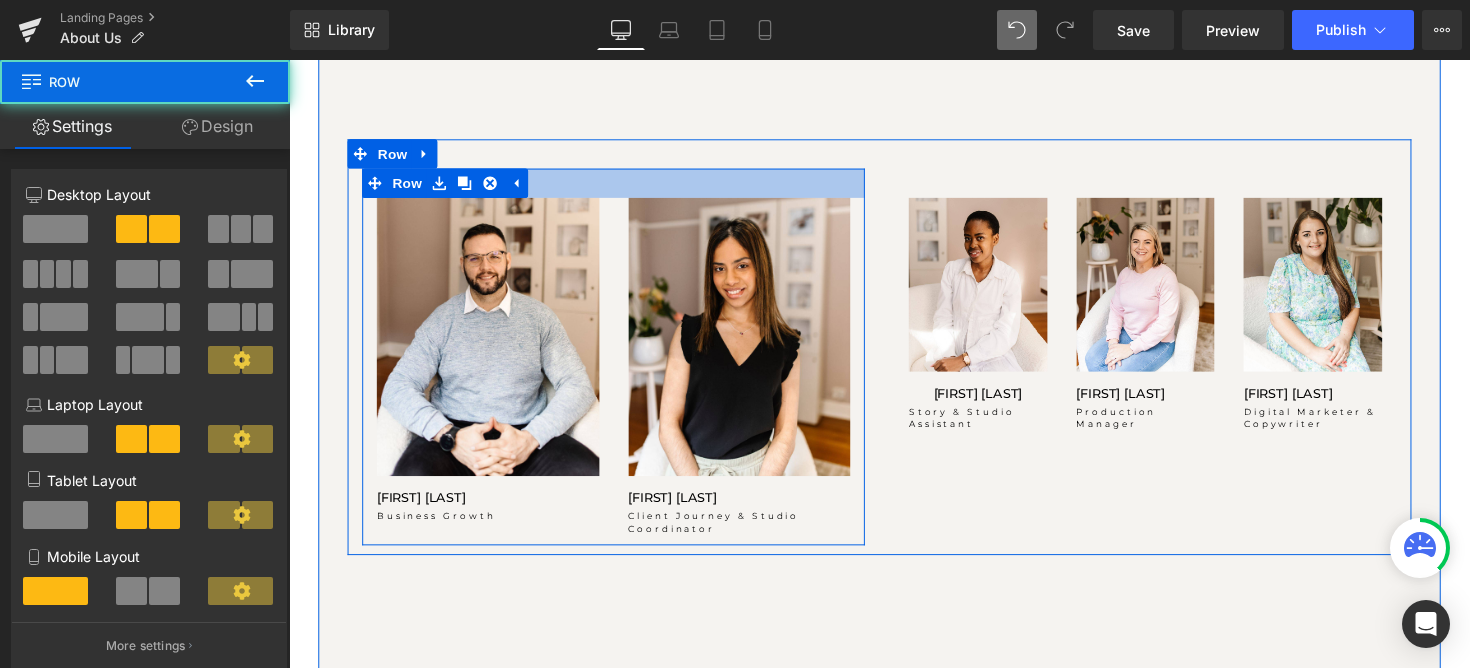 click at bounding box center [621, 186] 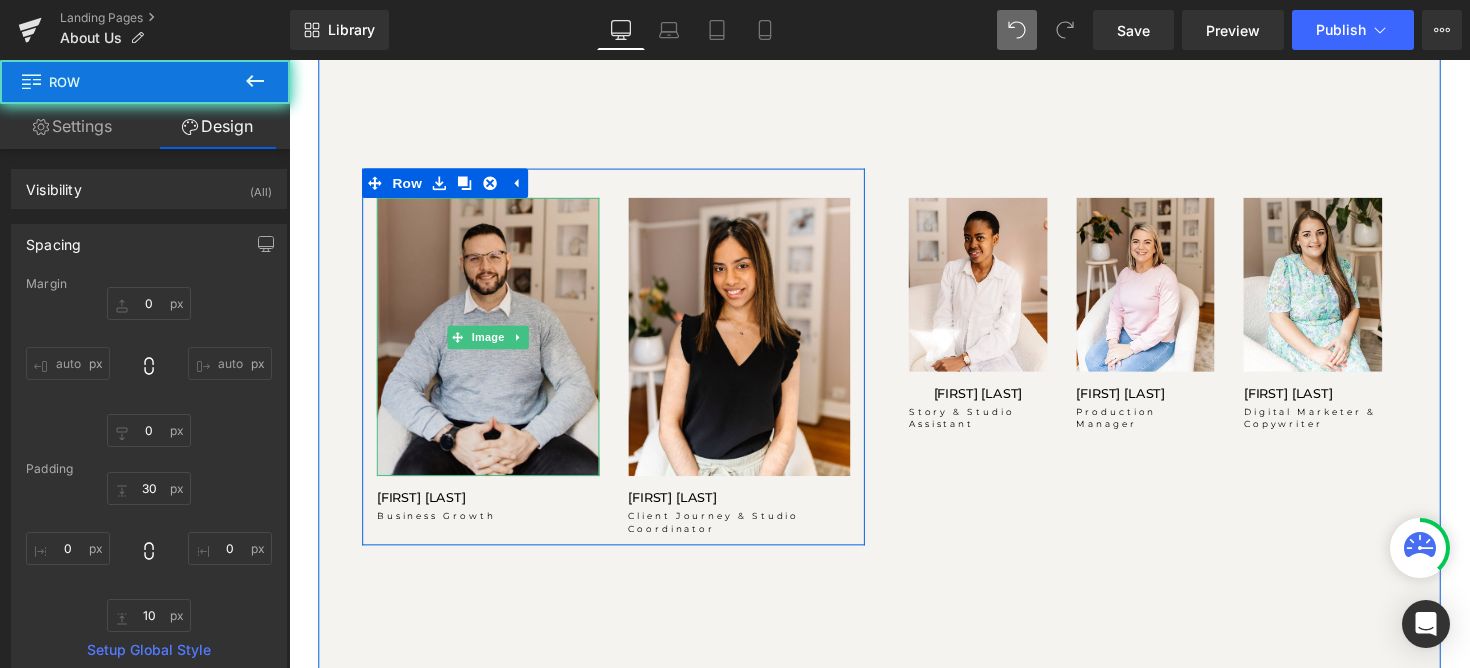 click at bounding box center [493, 343] 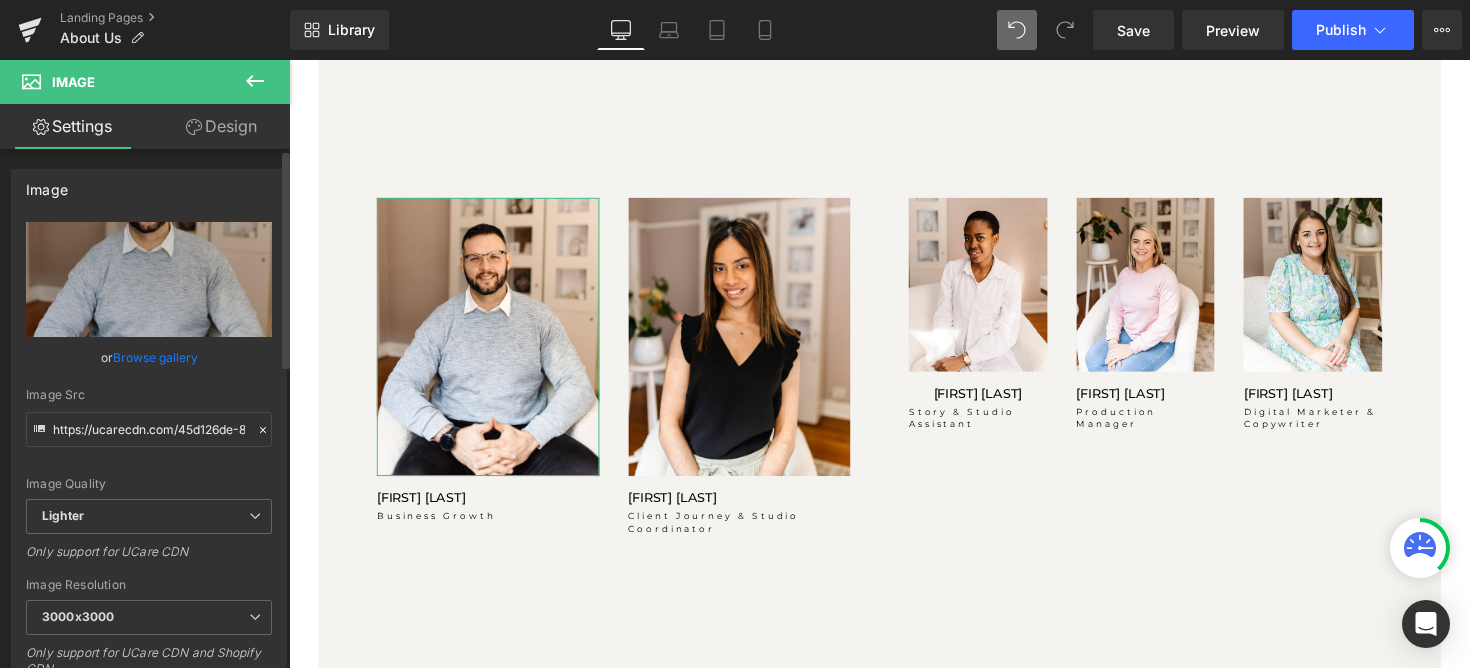 click on "Image https://ucarecdn.com/45d126de-89bd-4841-ab41-e23714171149/-/format/auto/-/preview/3000x3000/-/quality/lighter/18.jpg  Replace Image  Upload image or  Browse gallery Image Src https://ucarecdn.com/45d126de-89bd-4841-ab41-e23714171149/-/format/auto/-/preview/3000x3000/-/quality/lighter/18.jpg Image Quality Lighter Lightest
Lighter
Lighter Lightest Only support for UCare CDN 100x100 240x240 480x480 576x576 640x640 768x768 800x800 960x960 1024x1024 1280x1280 1440x1440 1600x1600 1920x1920 2560x2560 3000x3000 Image Resolution
3000x3000
100x100 240x240 480x480 576x576 640x640 768x768 800x800 960x960 1024x1024 1280x1280 1440x1440 1600x1600 1920x1920 2560x2560 3000x3000 Only support for UCare CDN and Shopify CDN More settings Image Title Show title when hover to image Back Dimension 100% Width 100 % % px auto Height auto 0 Circle Image Link Image Link" at bounding box center (149, 1009) 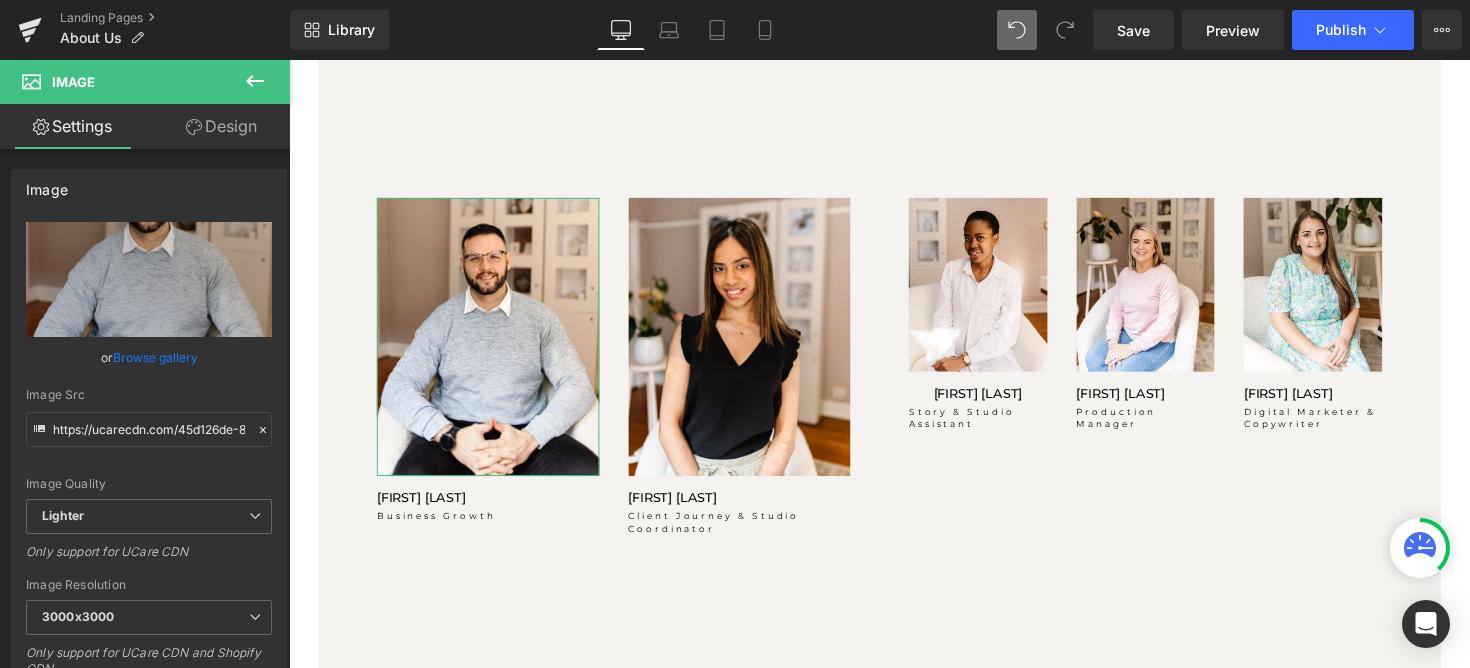 click on "Design" at bounding box center [221, 126] 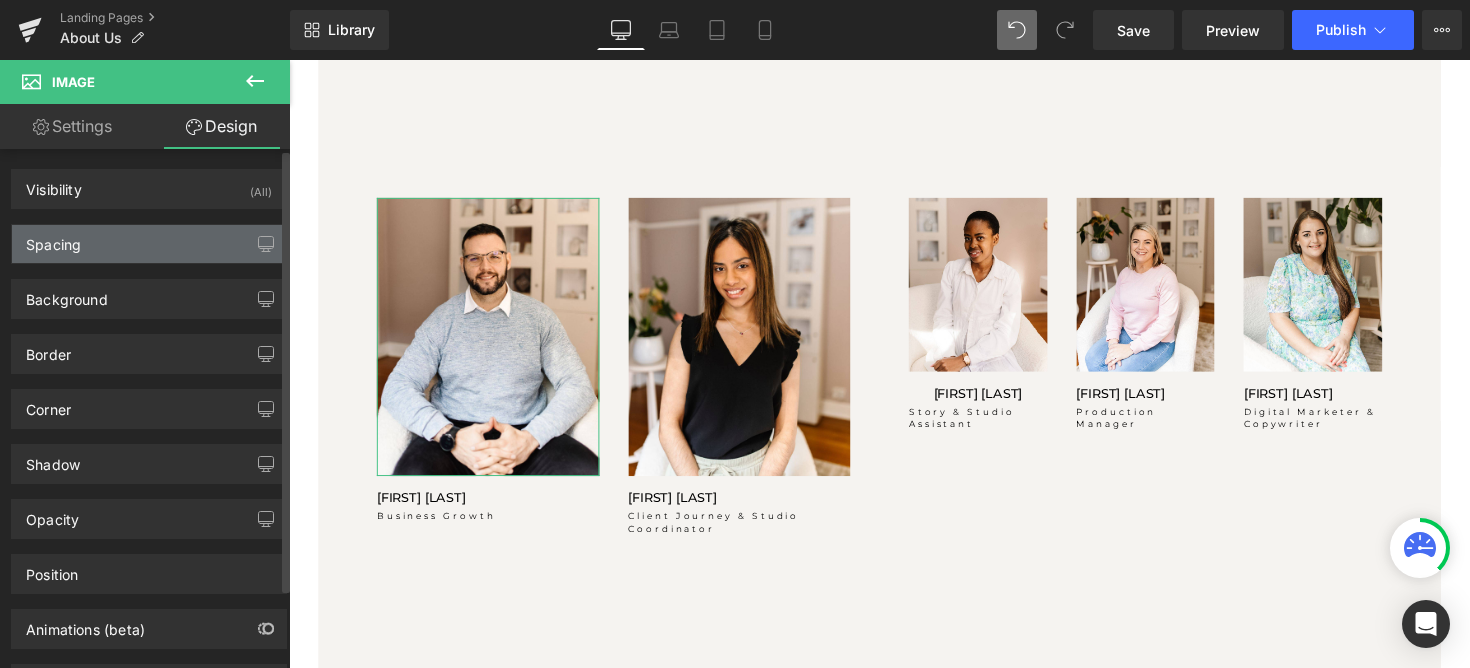 click on "Spacing" at bounding box center [149, 244] 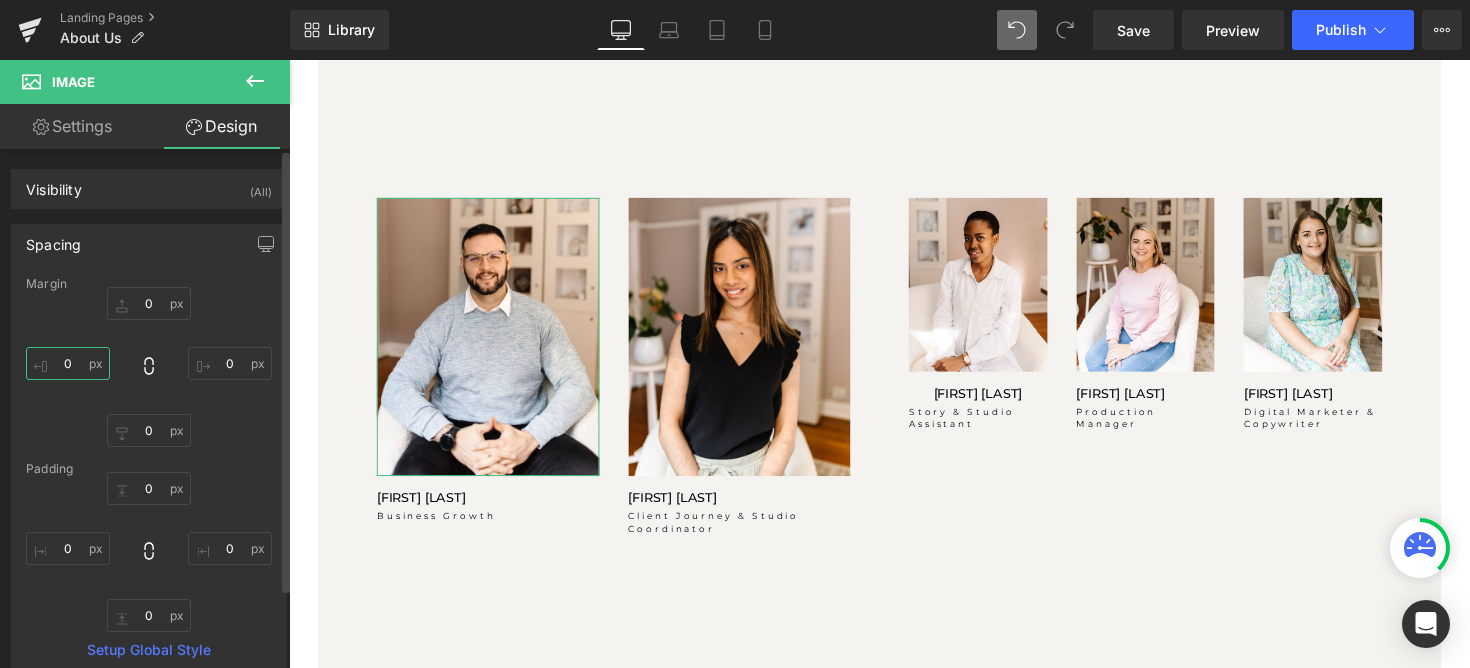 click on "0" at bounding box center [68, 363] 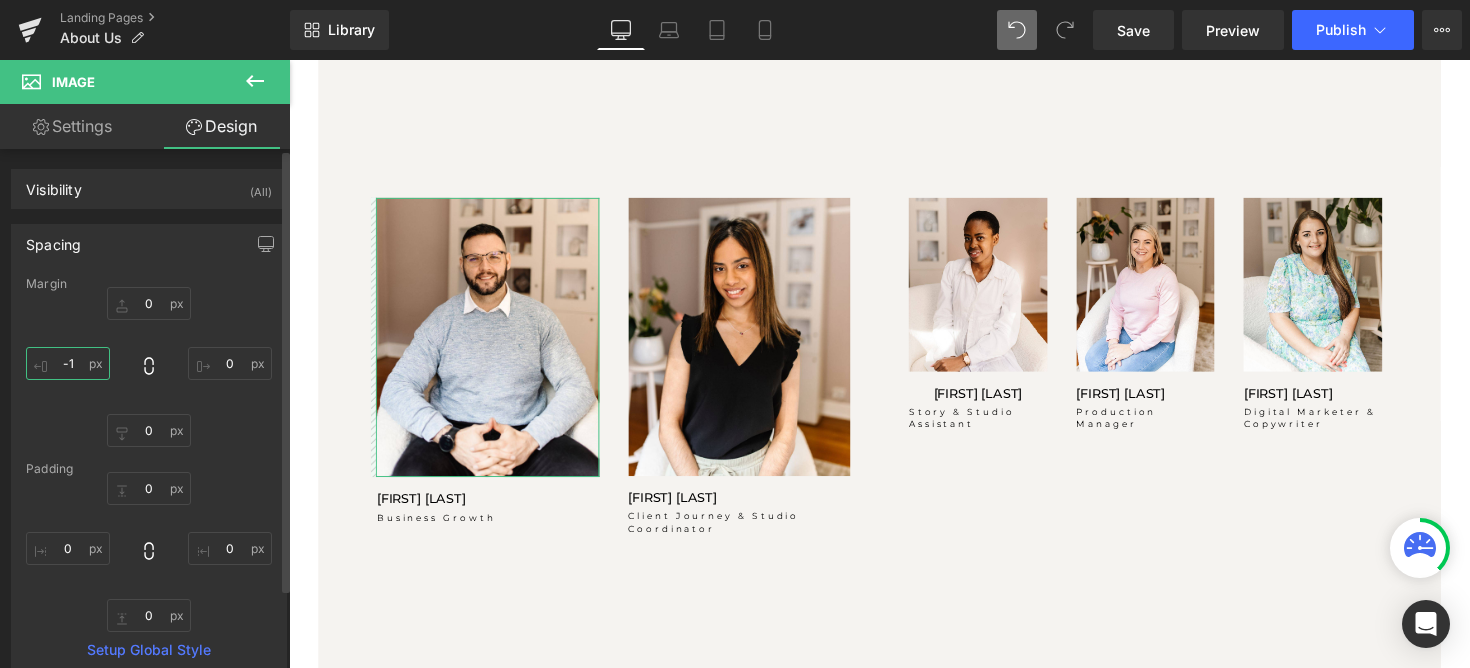 type on "-" 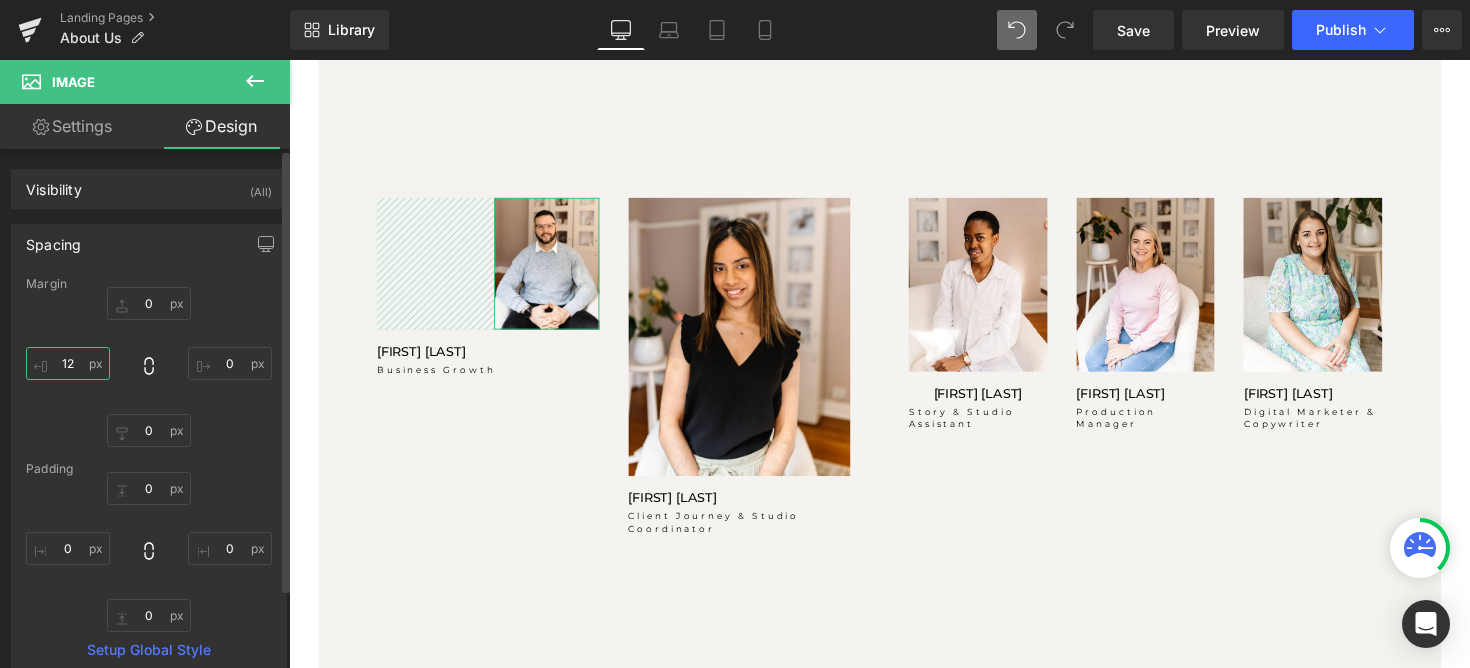 type on "1" 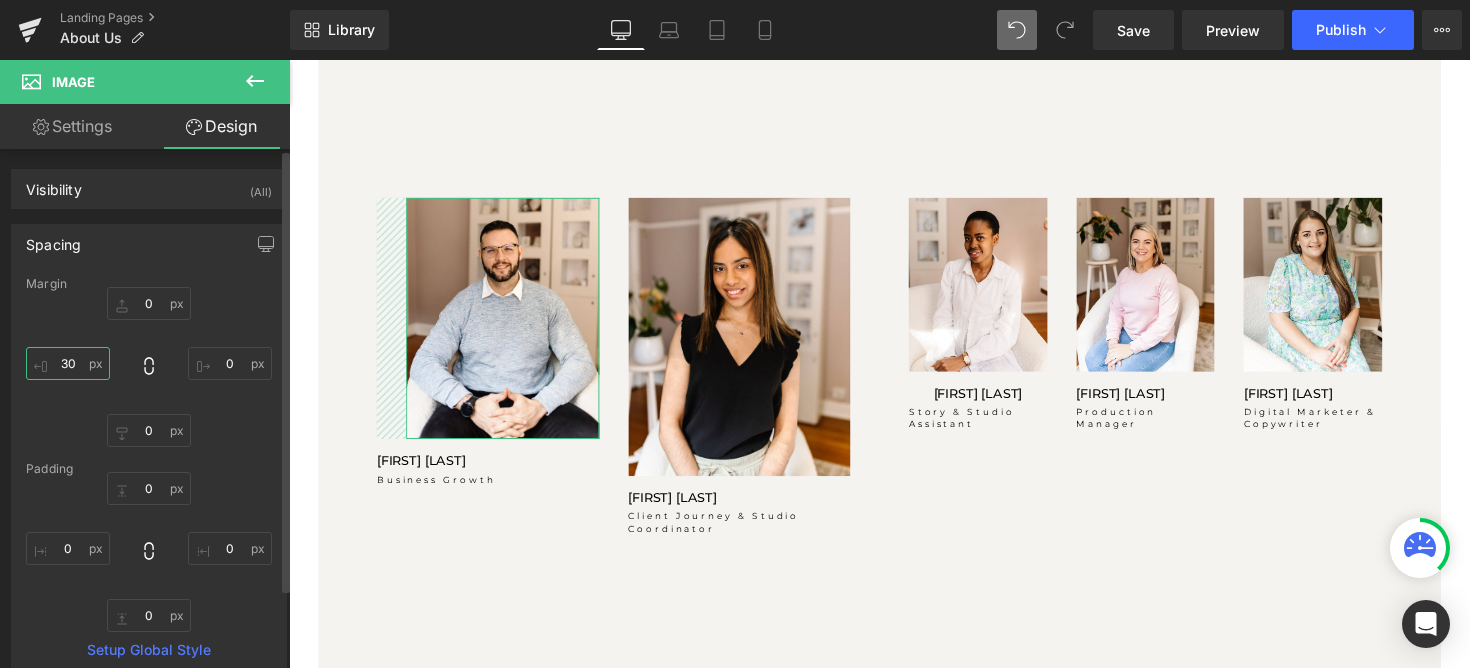type on "3" 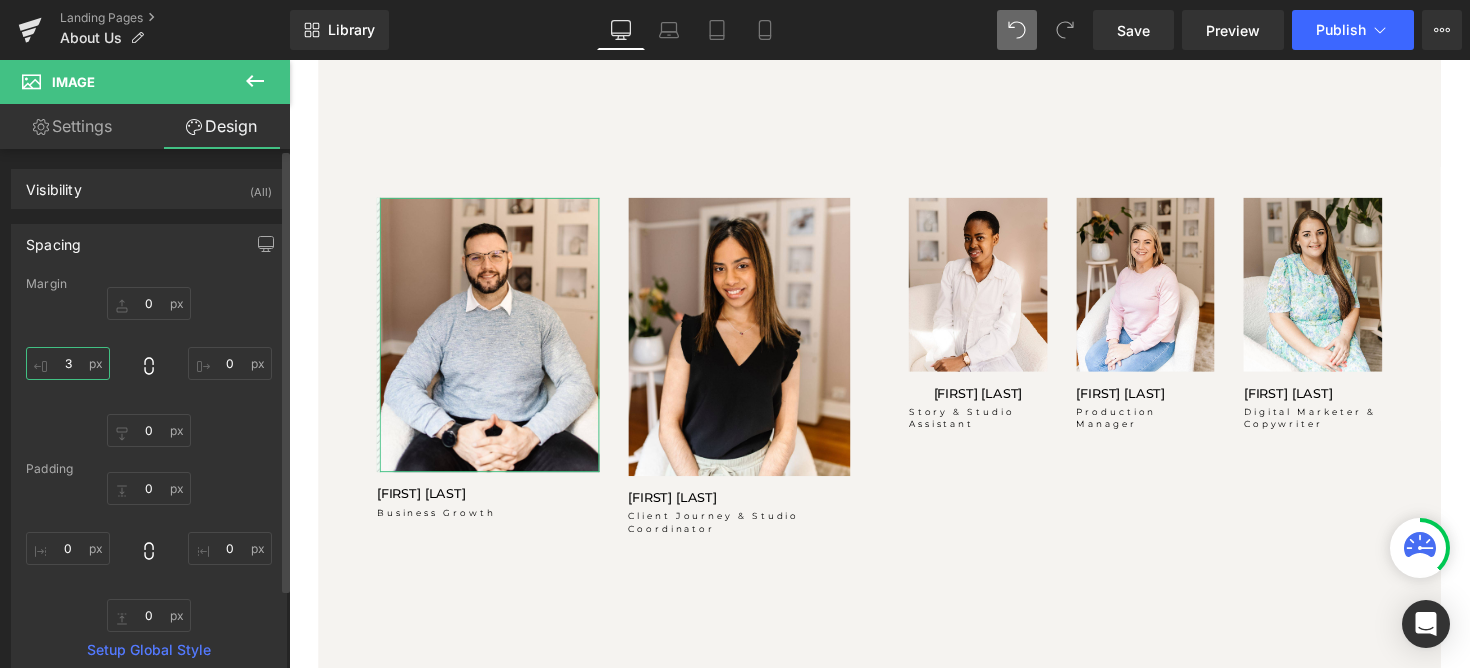 type 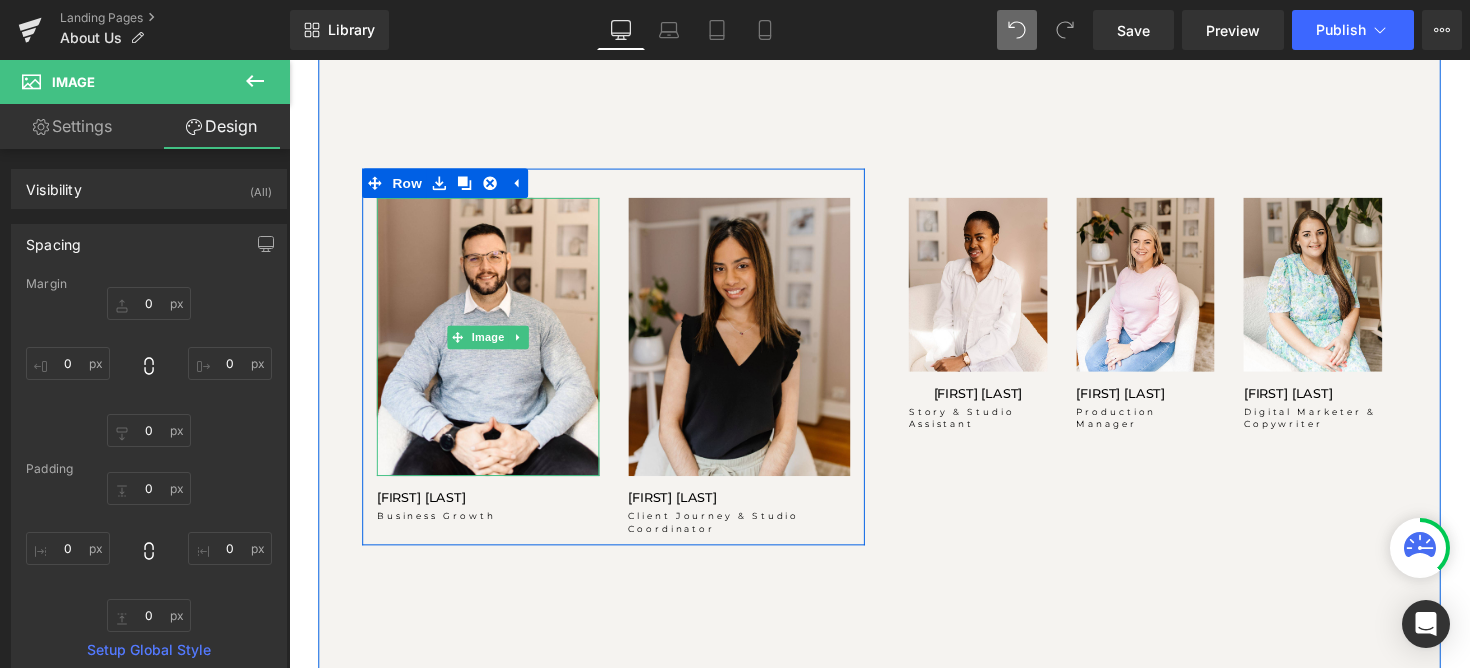 click at bounding box center (751, 343) 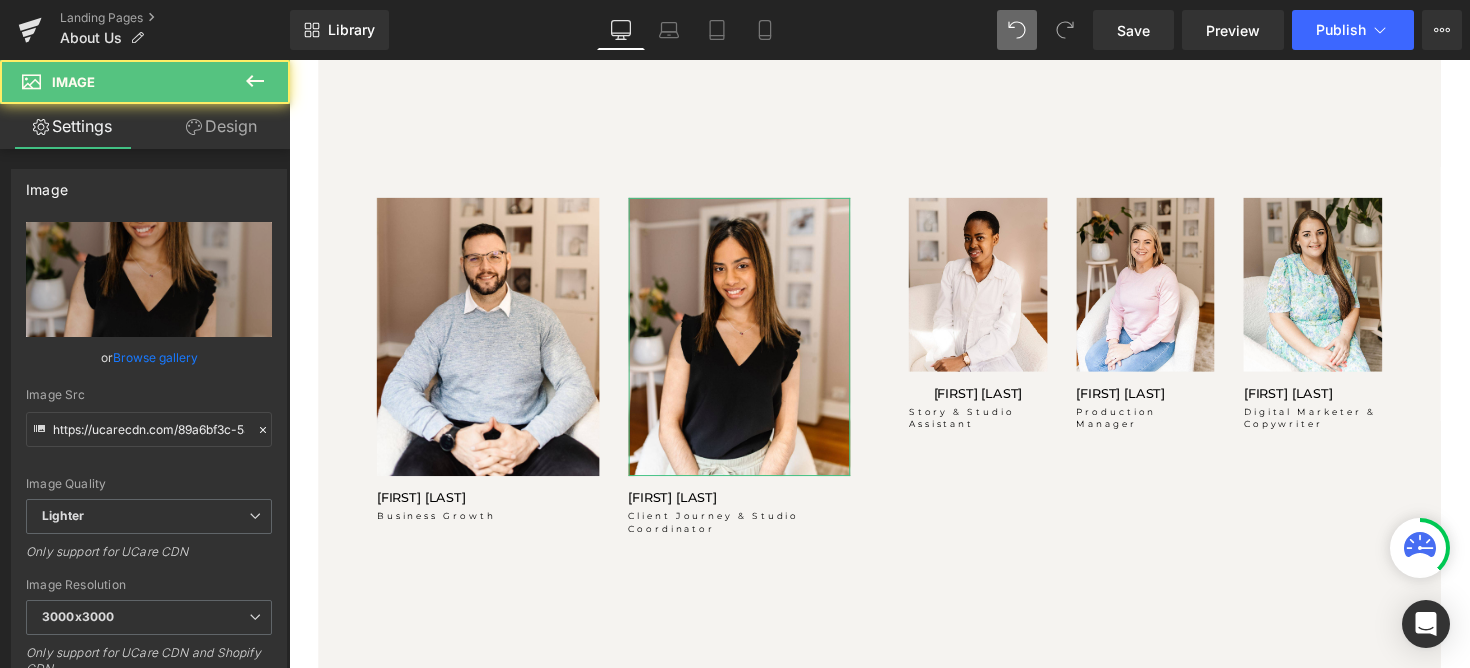 click on "Design" at bounding box center (221, 126) 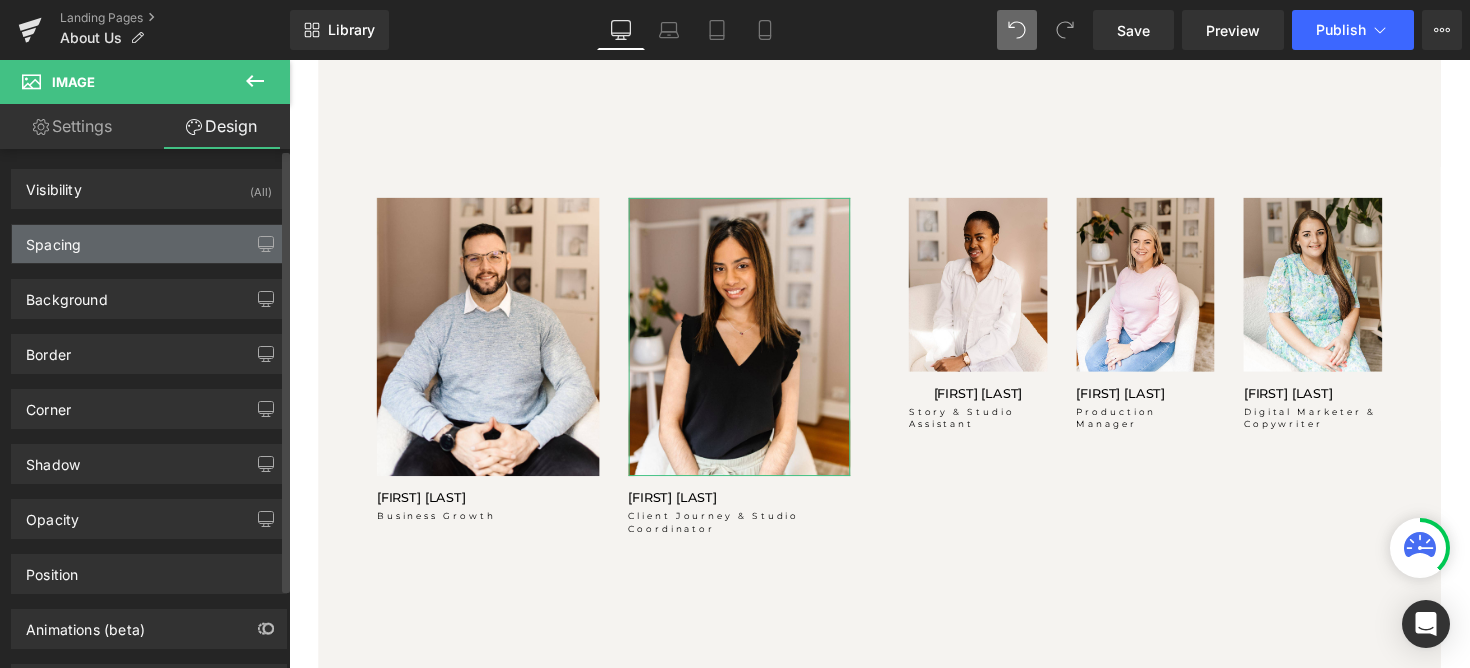 click on "Spacing" at bounding box center (149, 244) 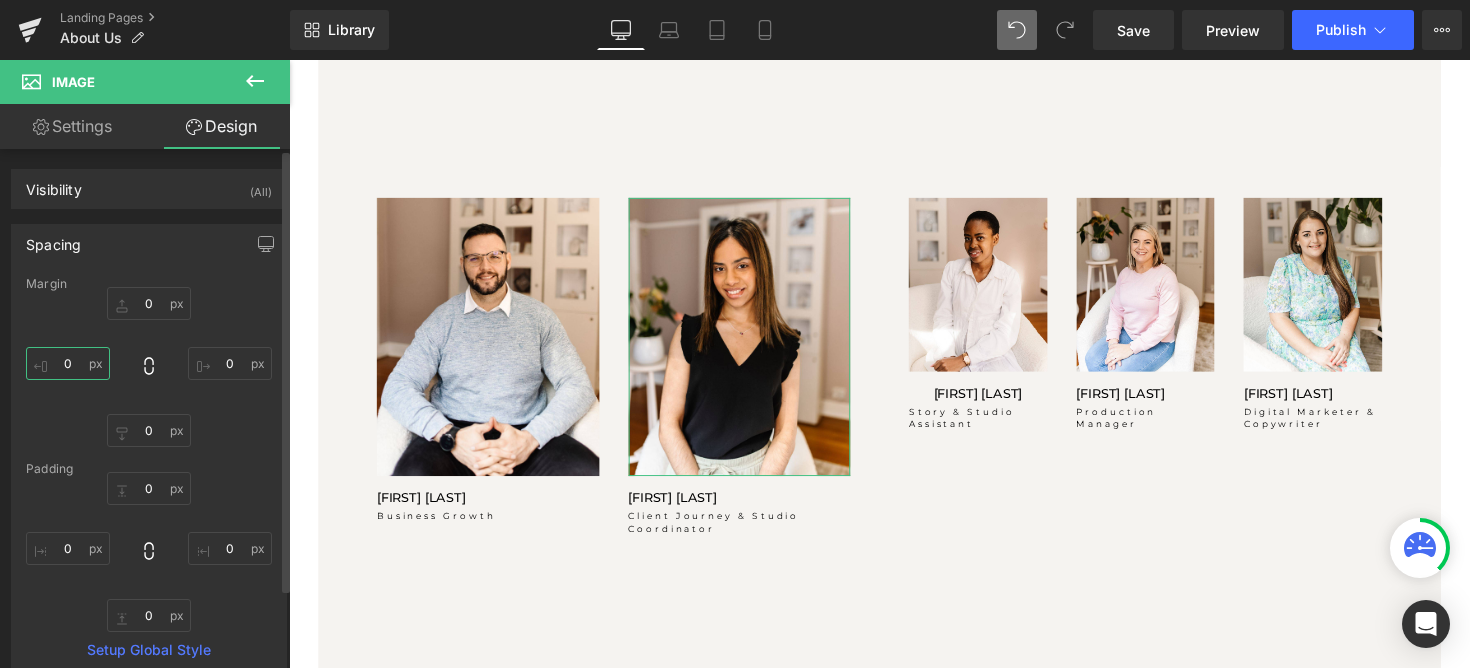click on "0" at bounding box center [68, 363] 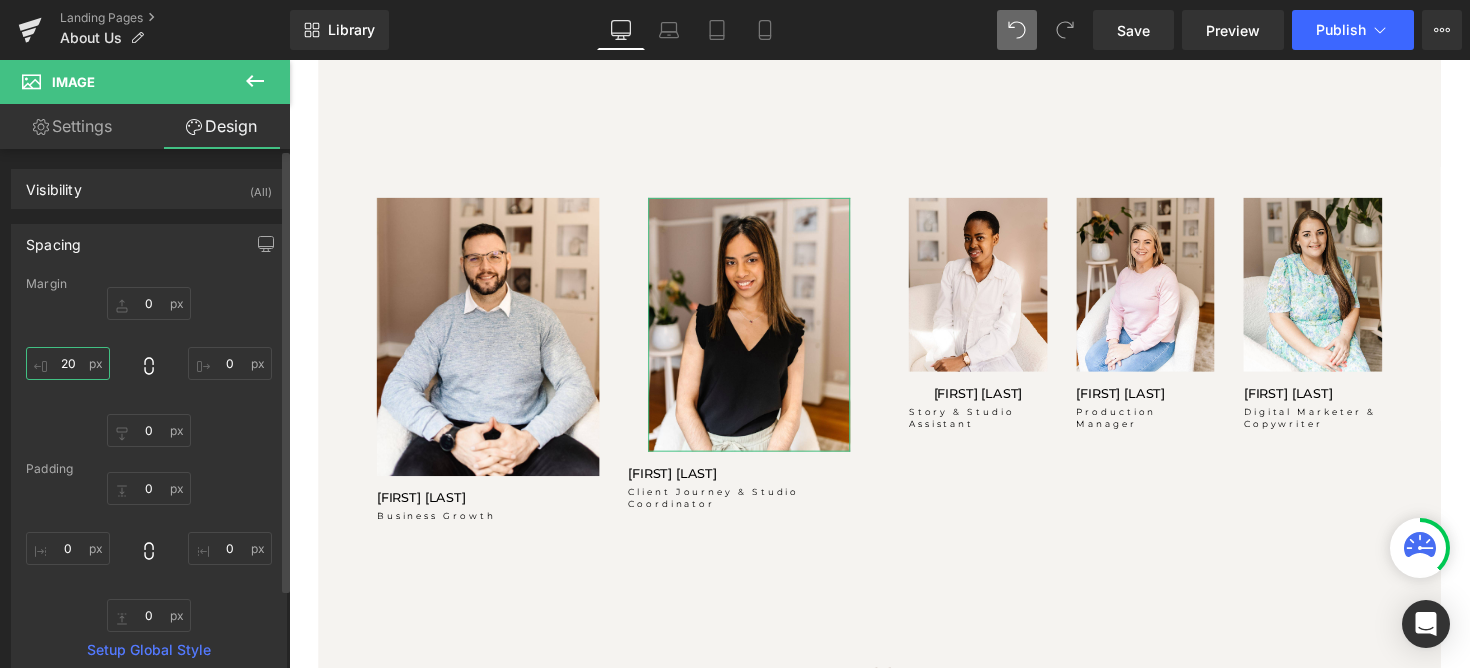 type on "2" 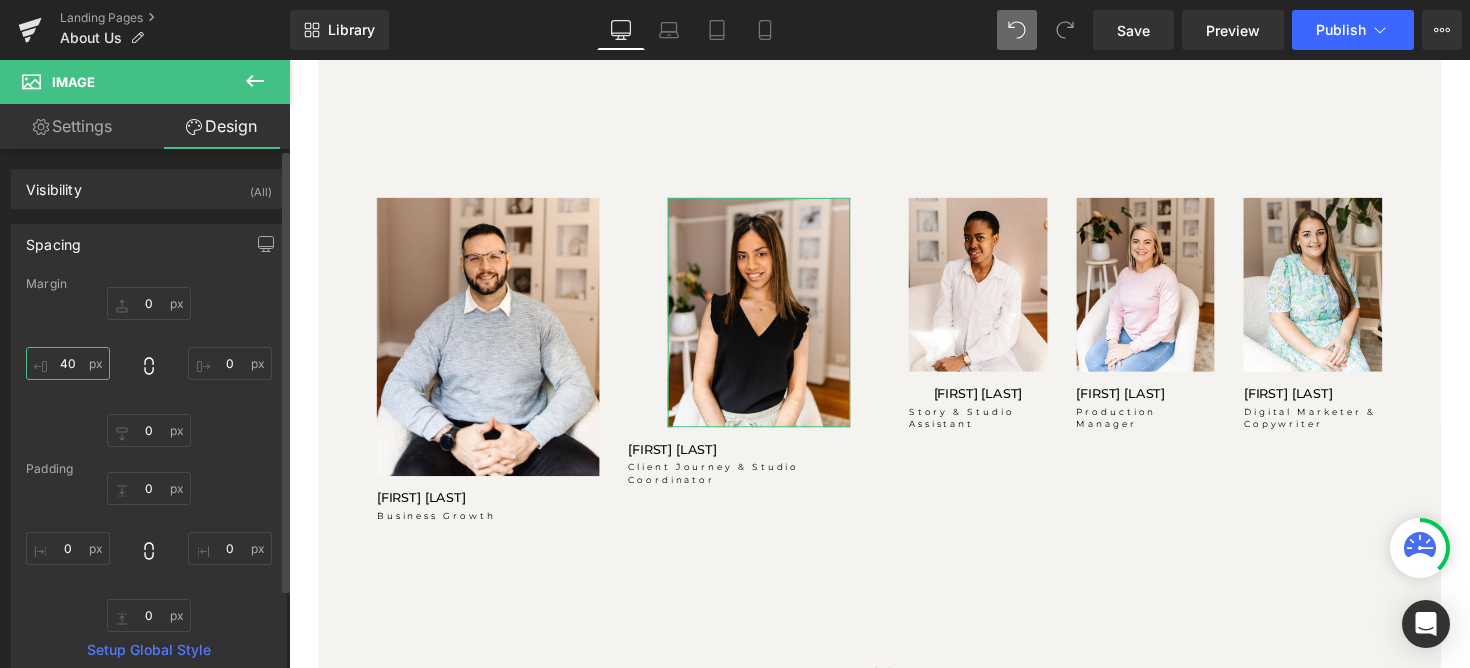 type on "4" 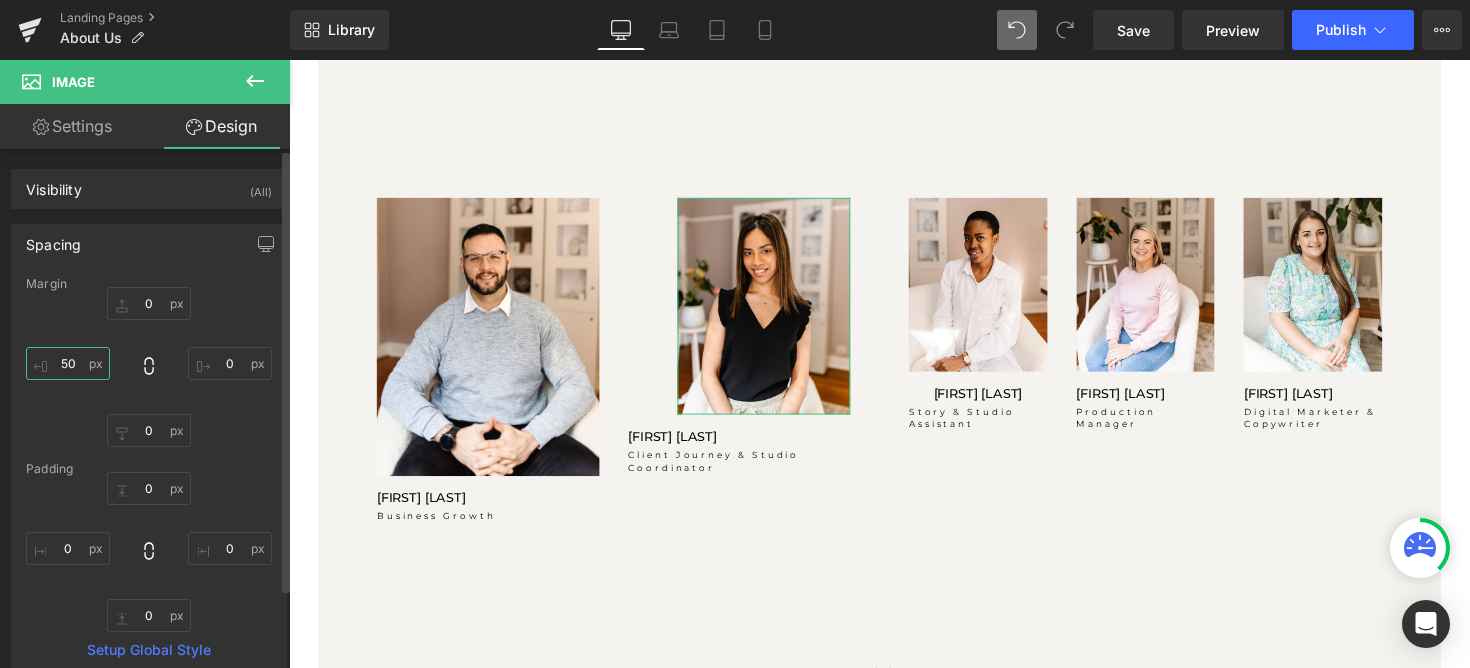 type on "5" 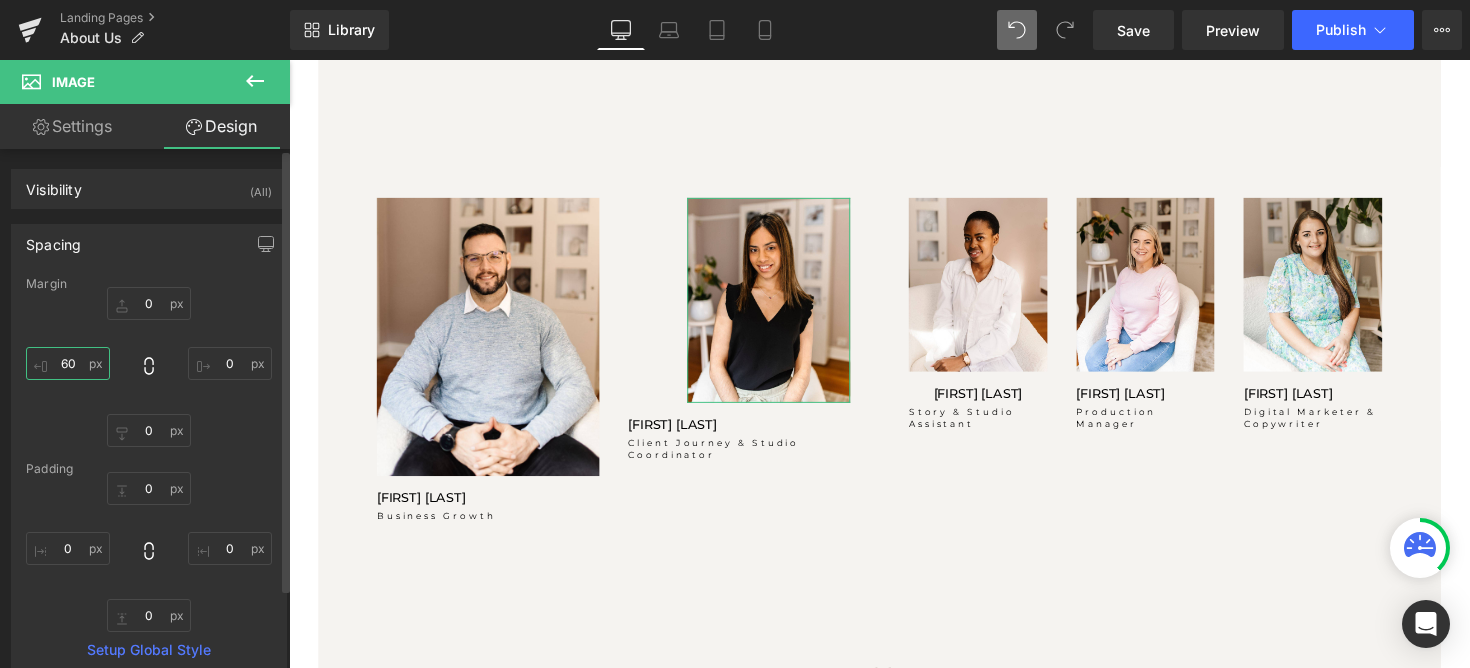 type on "6" 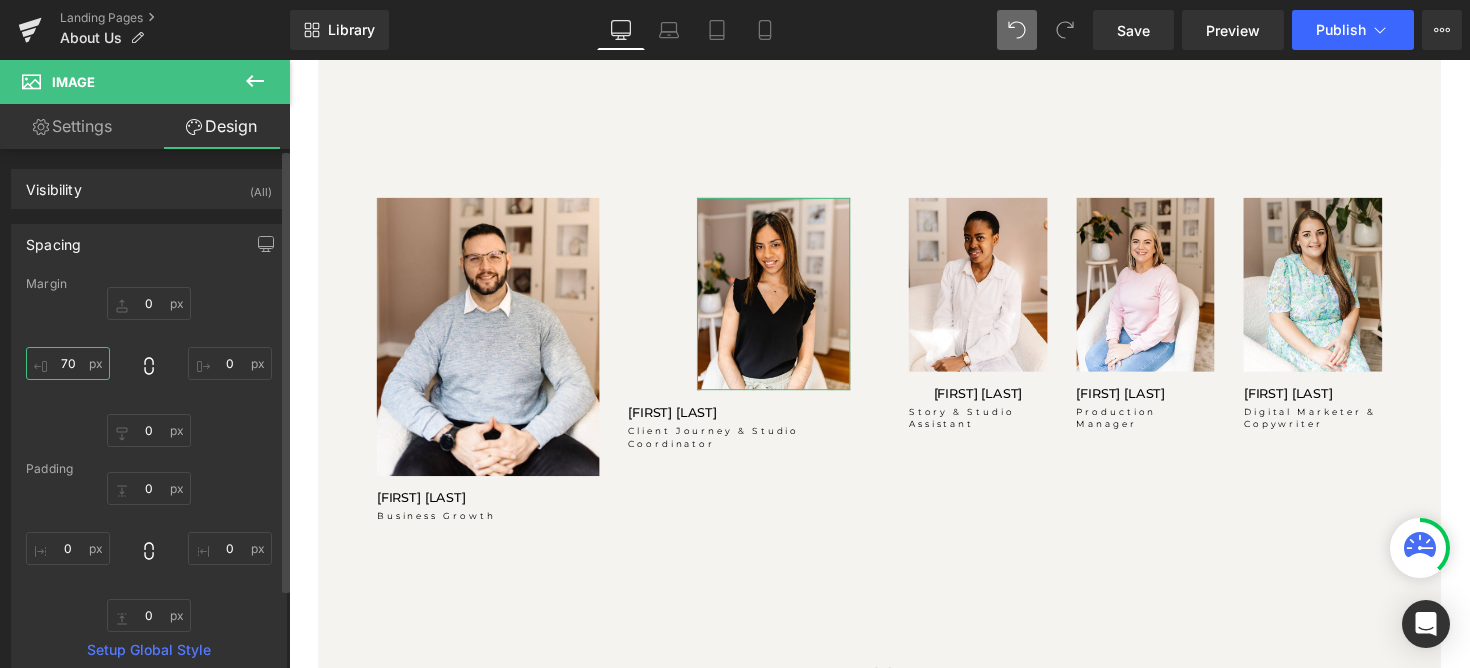type on "7" 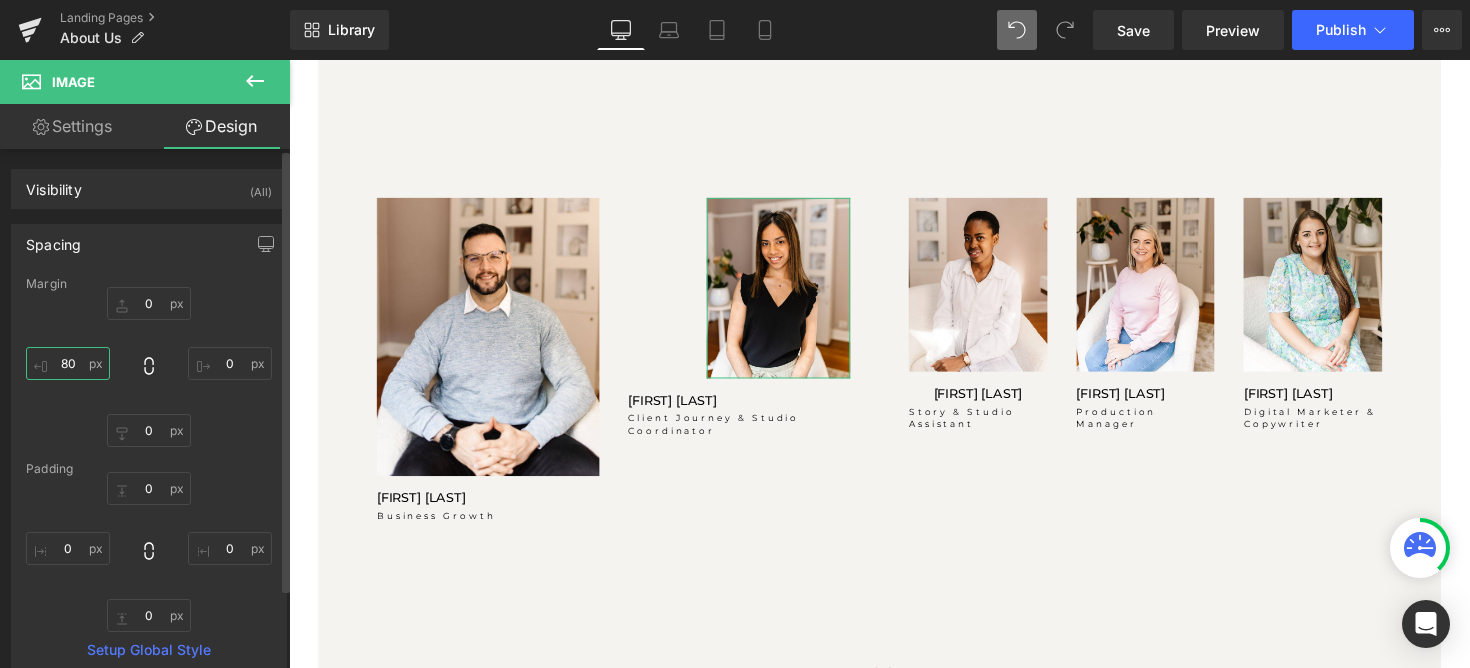 type on "8" 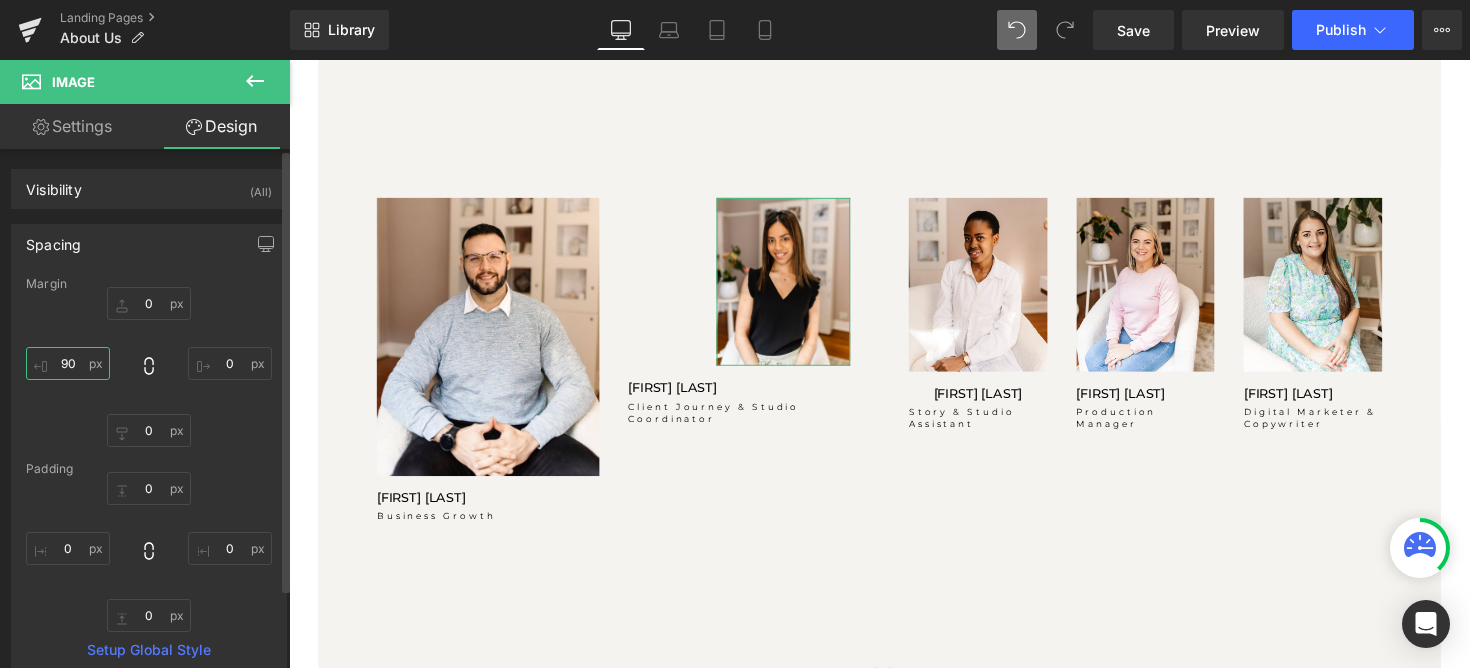 type on "9" 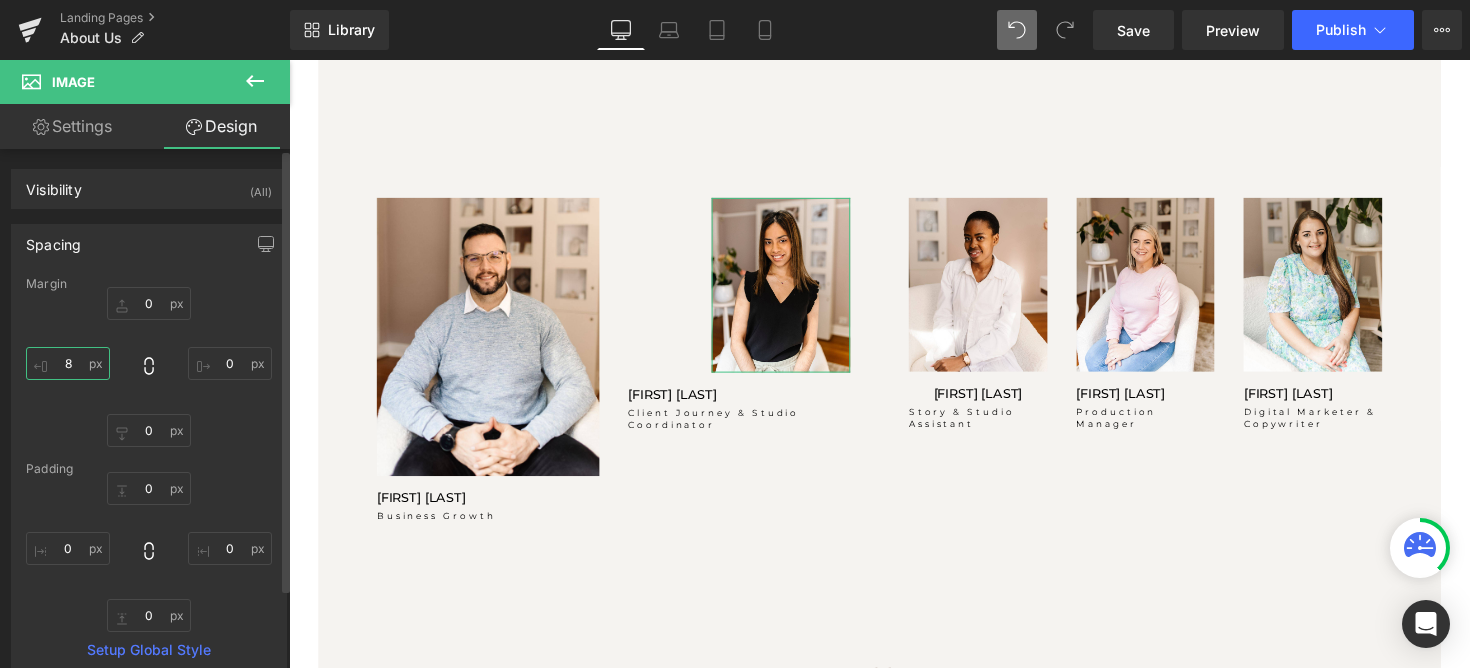 type on "86" 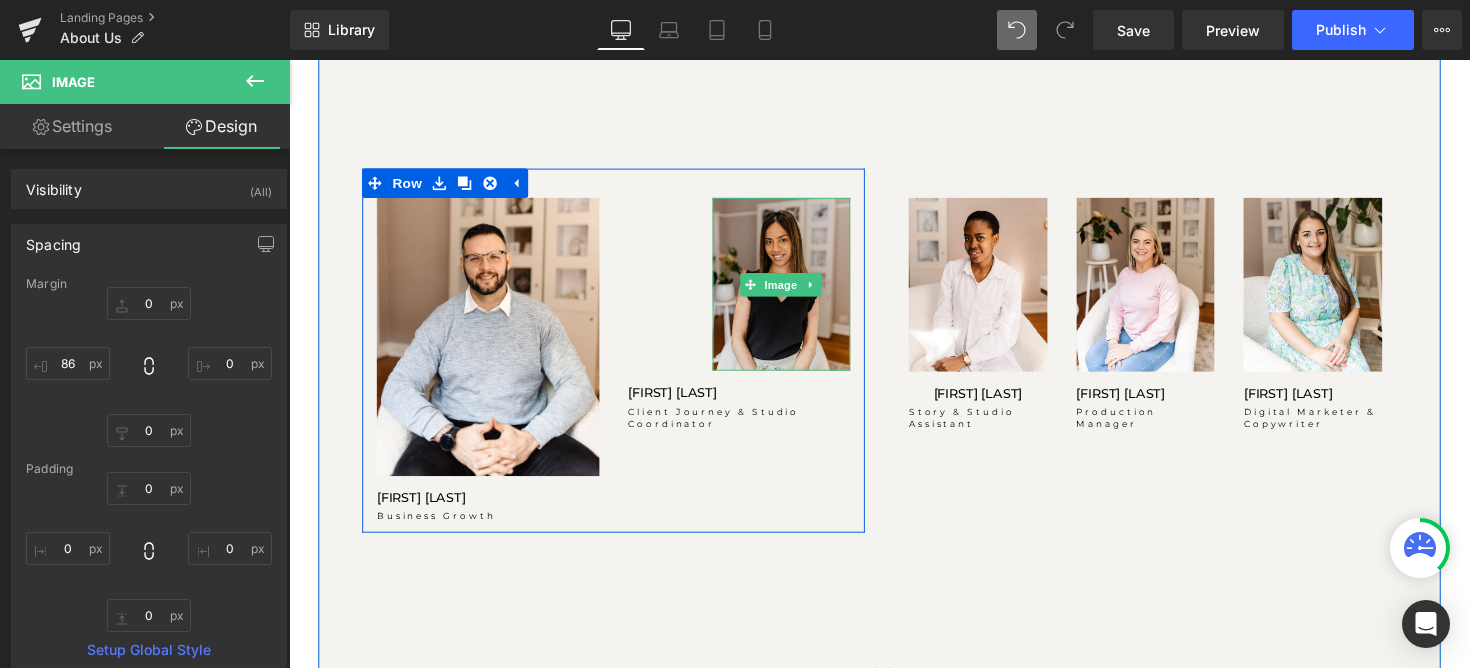 click at bounding box center (794, 289) 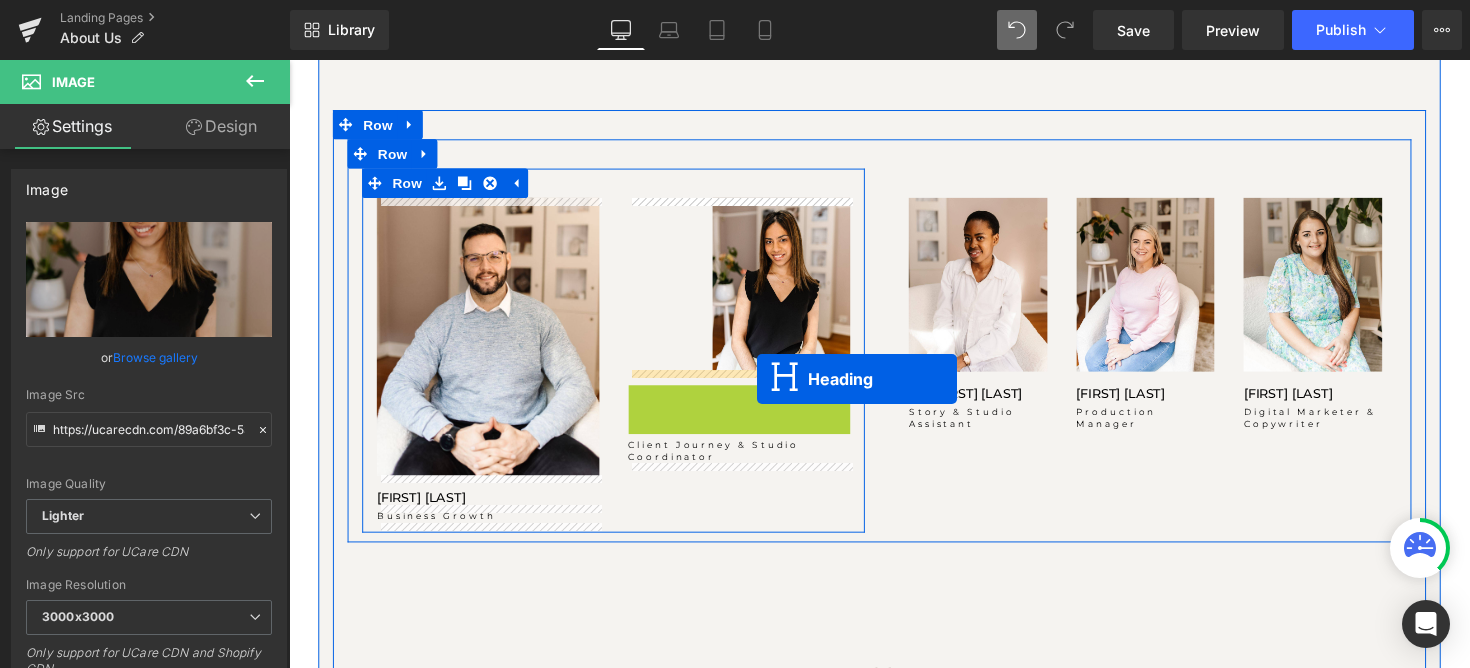 drag, startPoint x: 700, startPoint y: 399, endPoint x: 769, endPoint y: 386, distance: 70.21396 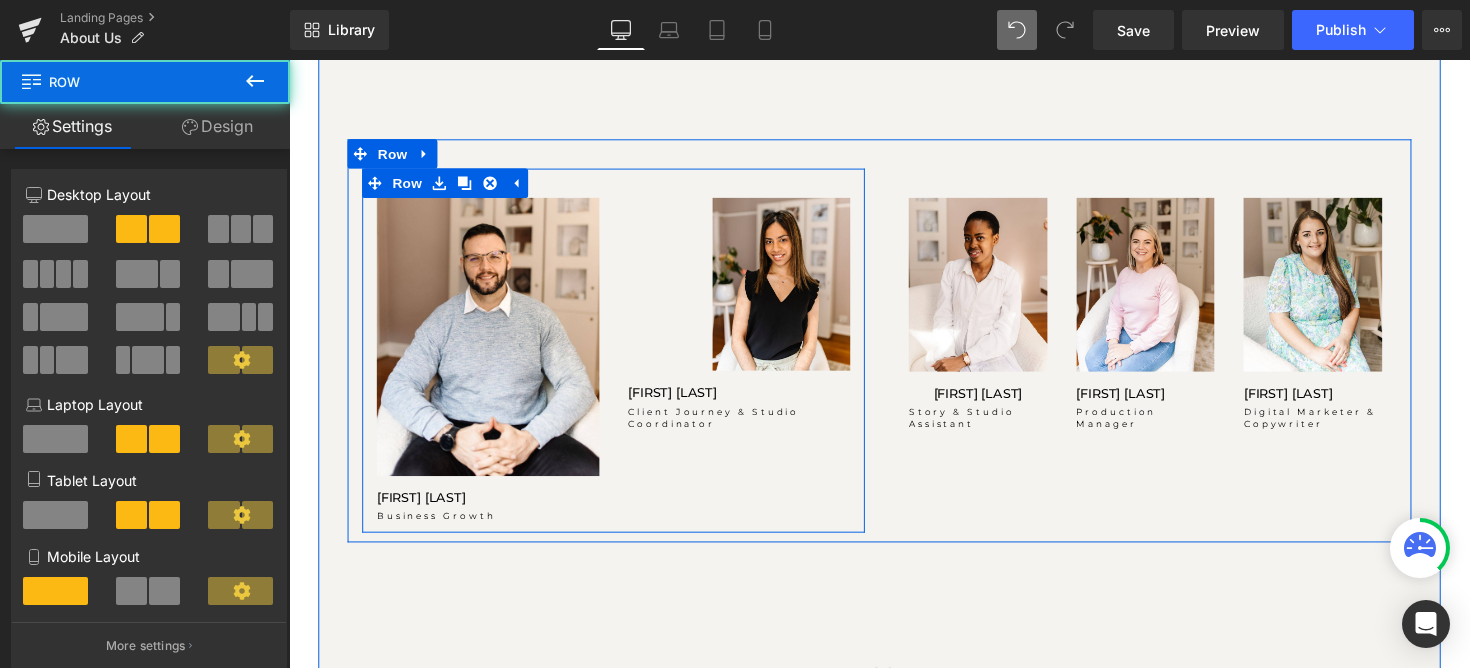 click on "Image         TASMIYA EBRAHIM Heading         Client Journey & Studio Coordinator Heading" at bounding box center (751, 320) 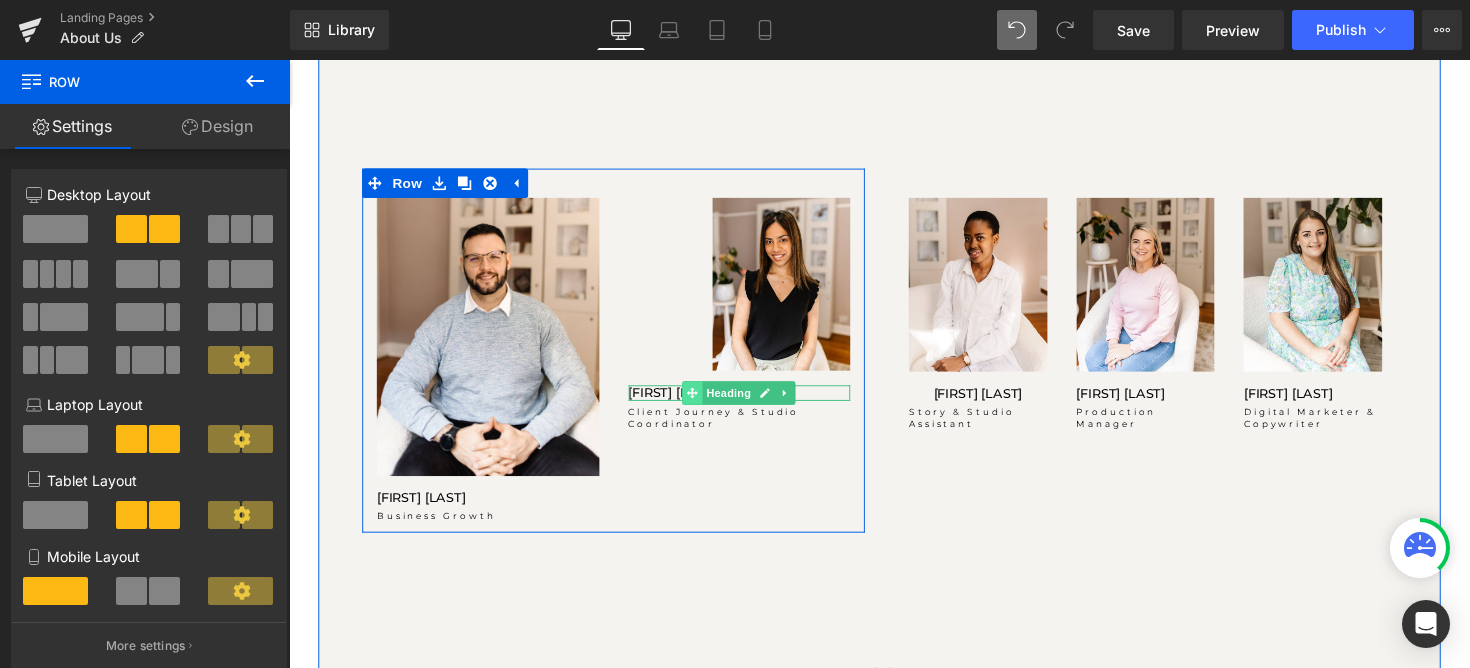 click at bounding box center [702, 401] 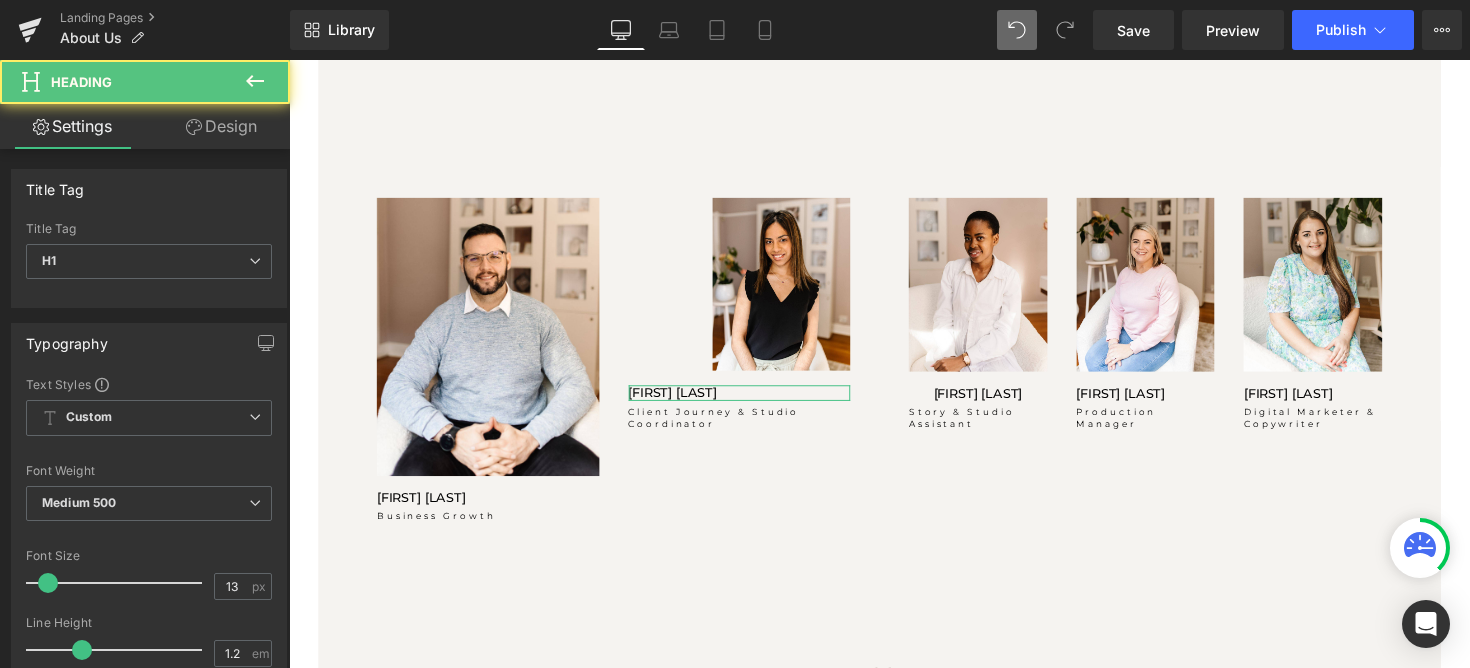 click on "Design" at bounding box center (221, 126) 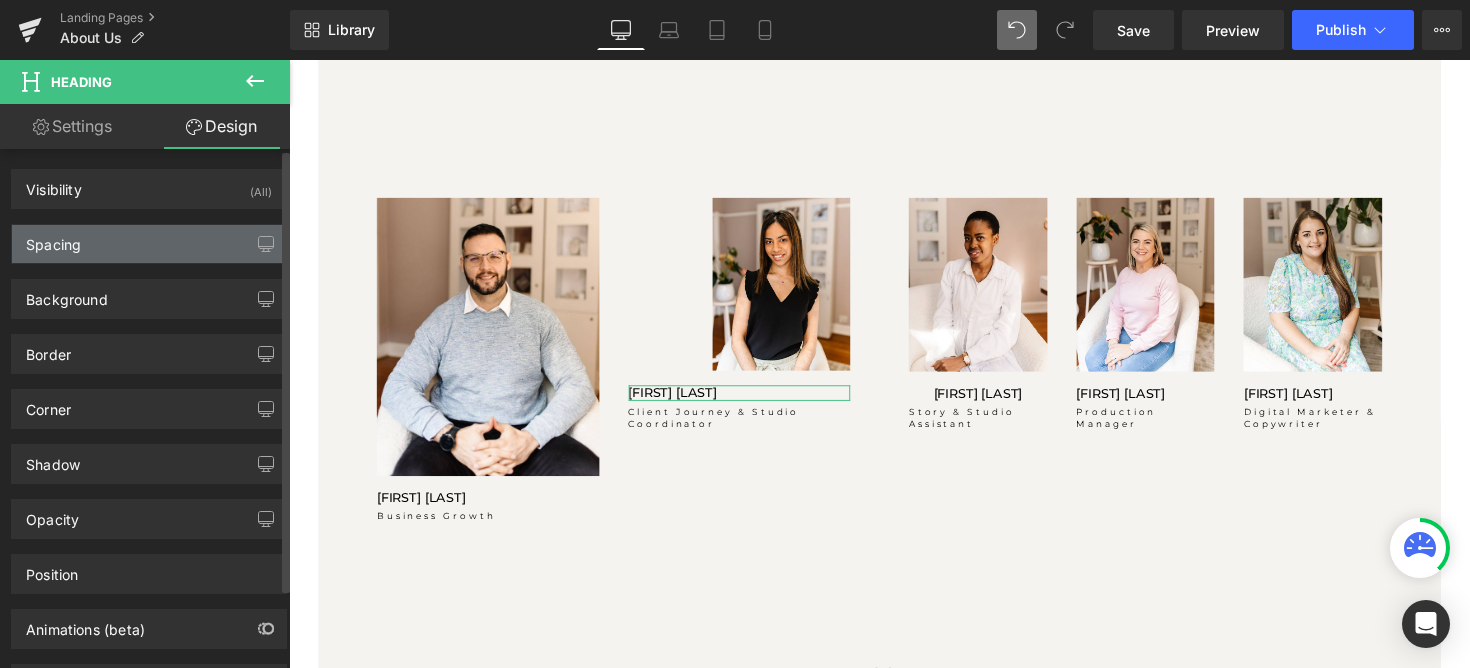 click on "Spacing" at bounding box center [149, 244] 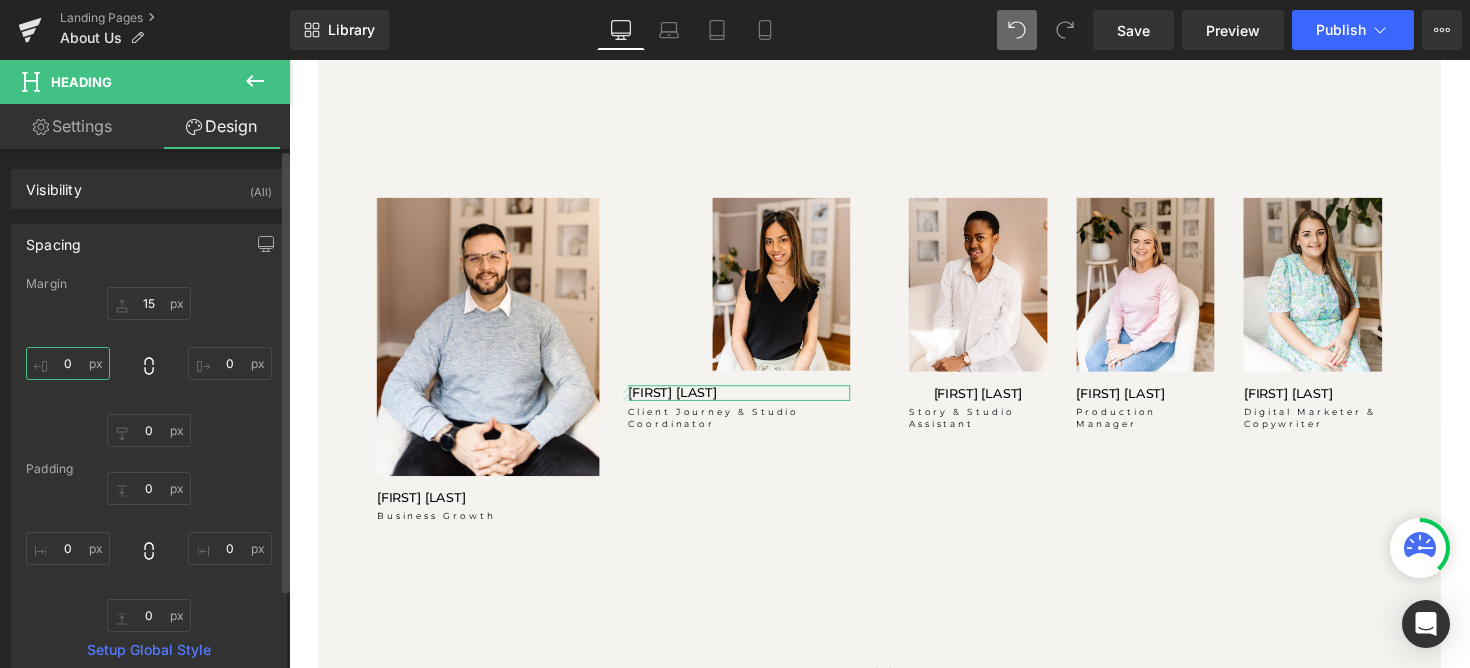 click on "0" at bounding box center [68, 363] 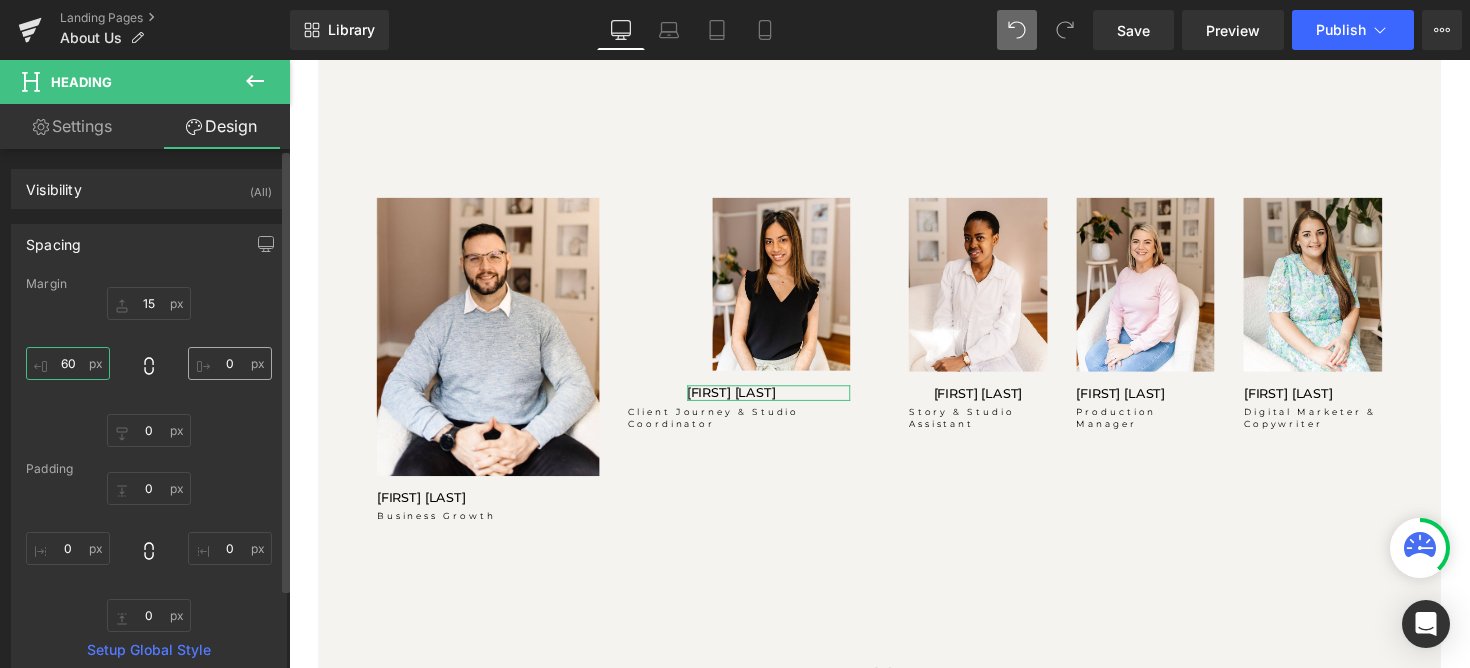 type on "6" 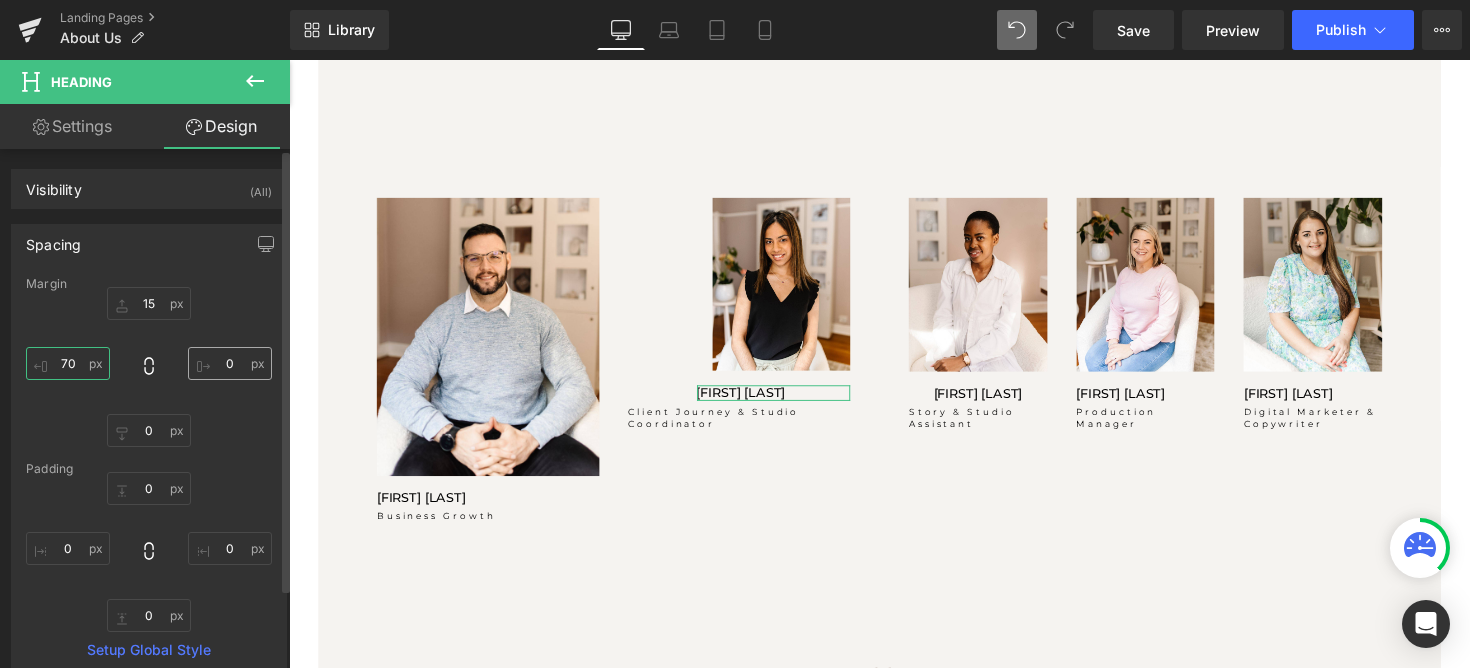 type on "7" 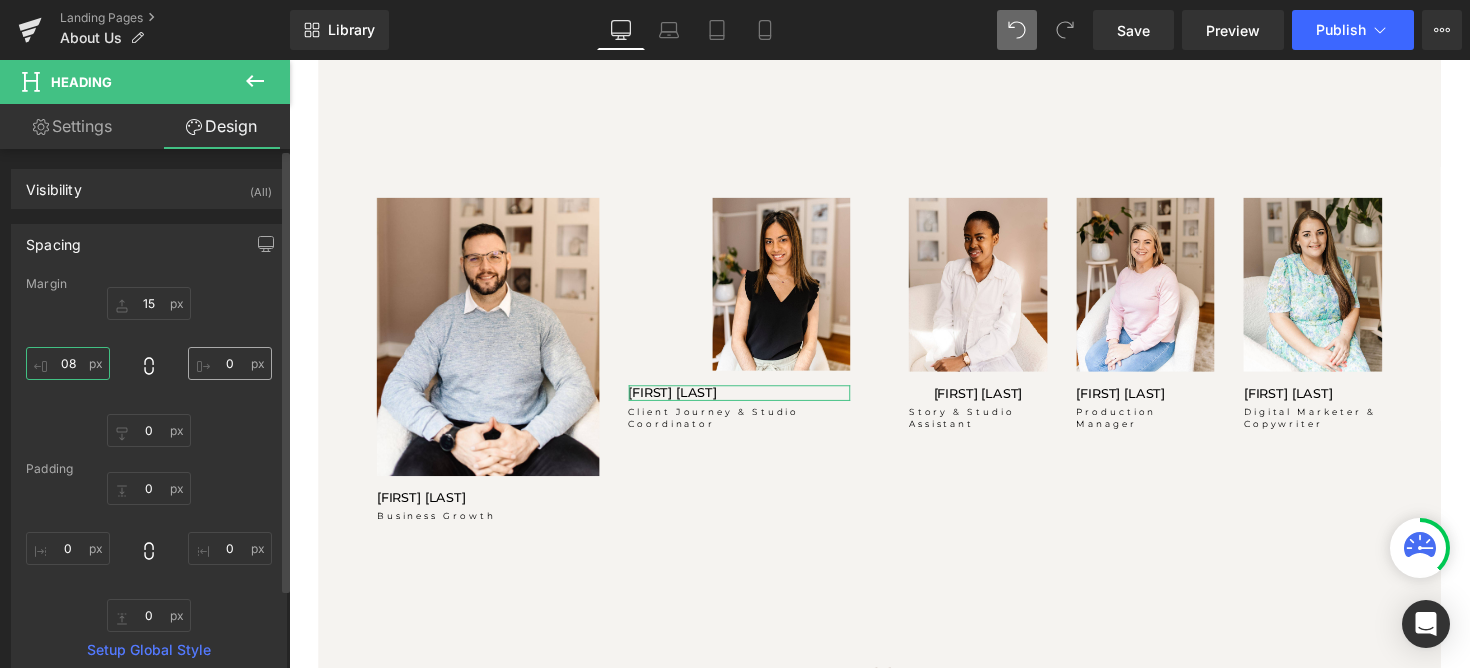 type on "8" 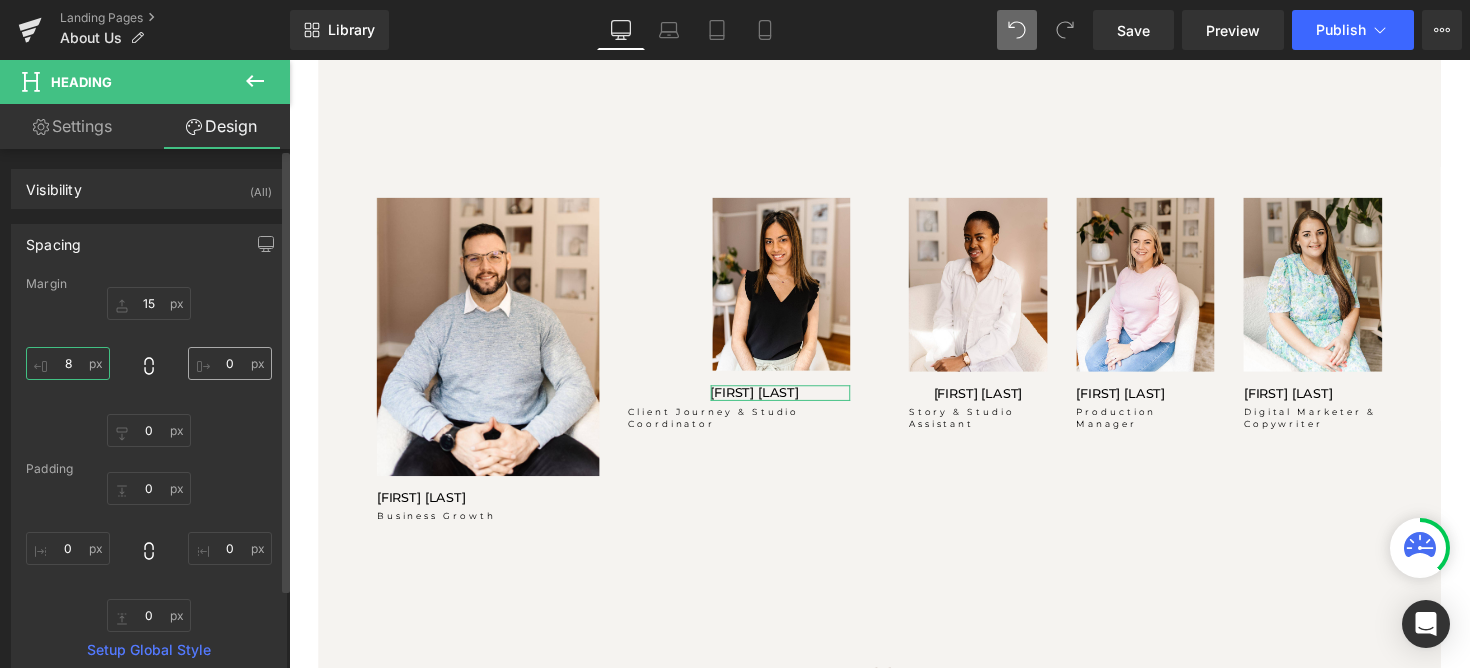 type on "83" 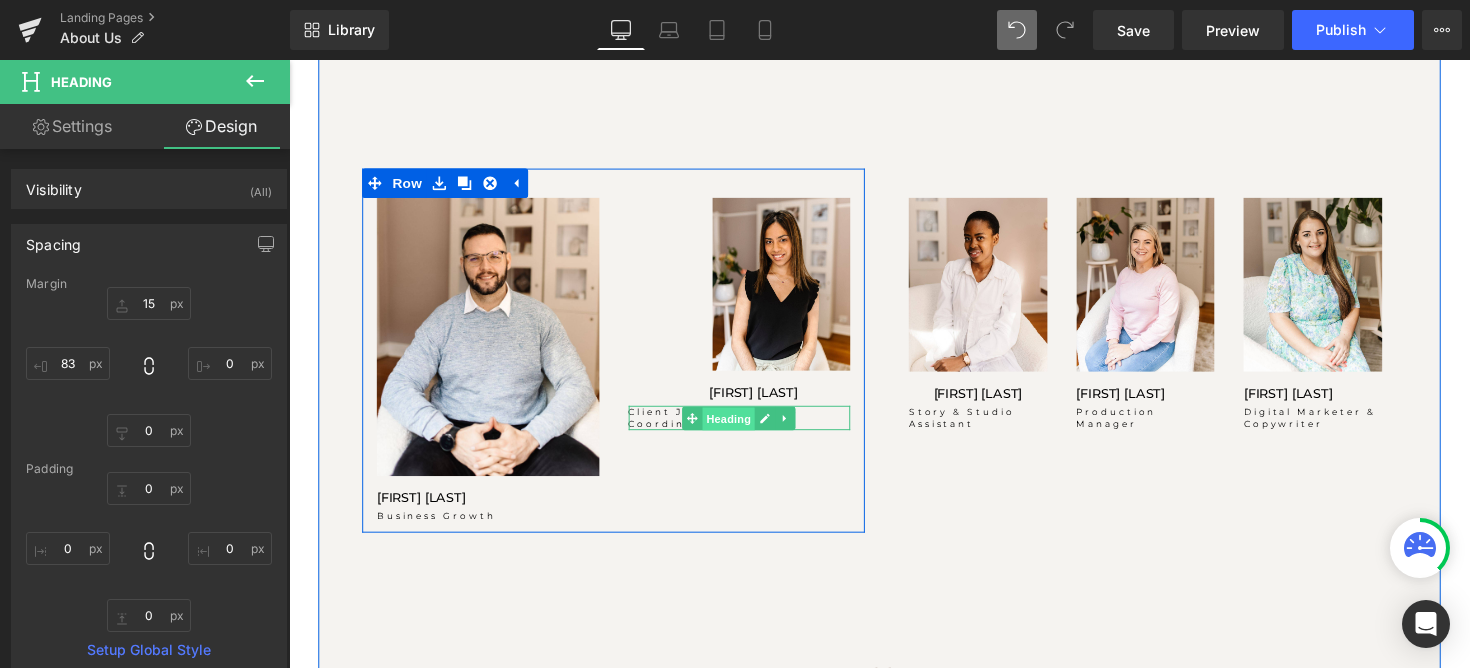click on "Heading" at bounding box center (740, 427) 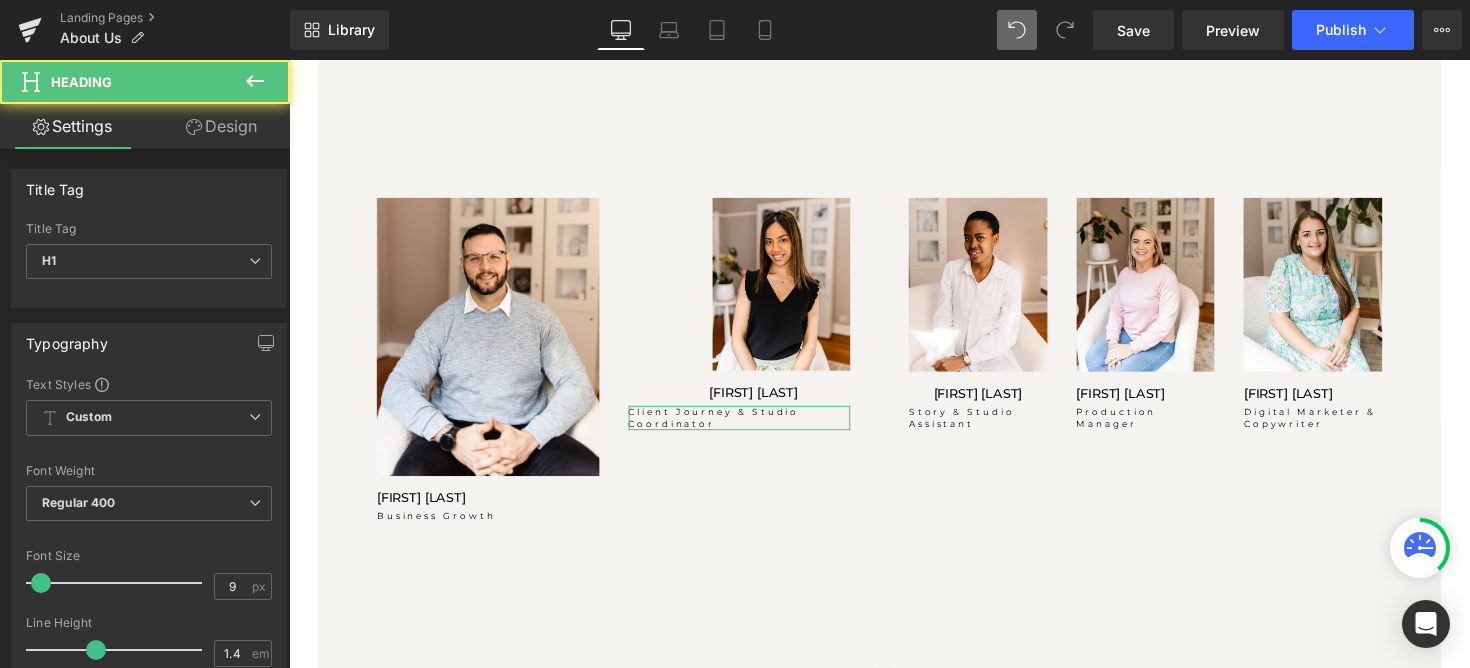click on "Design" at bounding box center (221, 126) 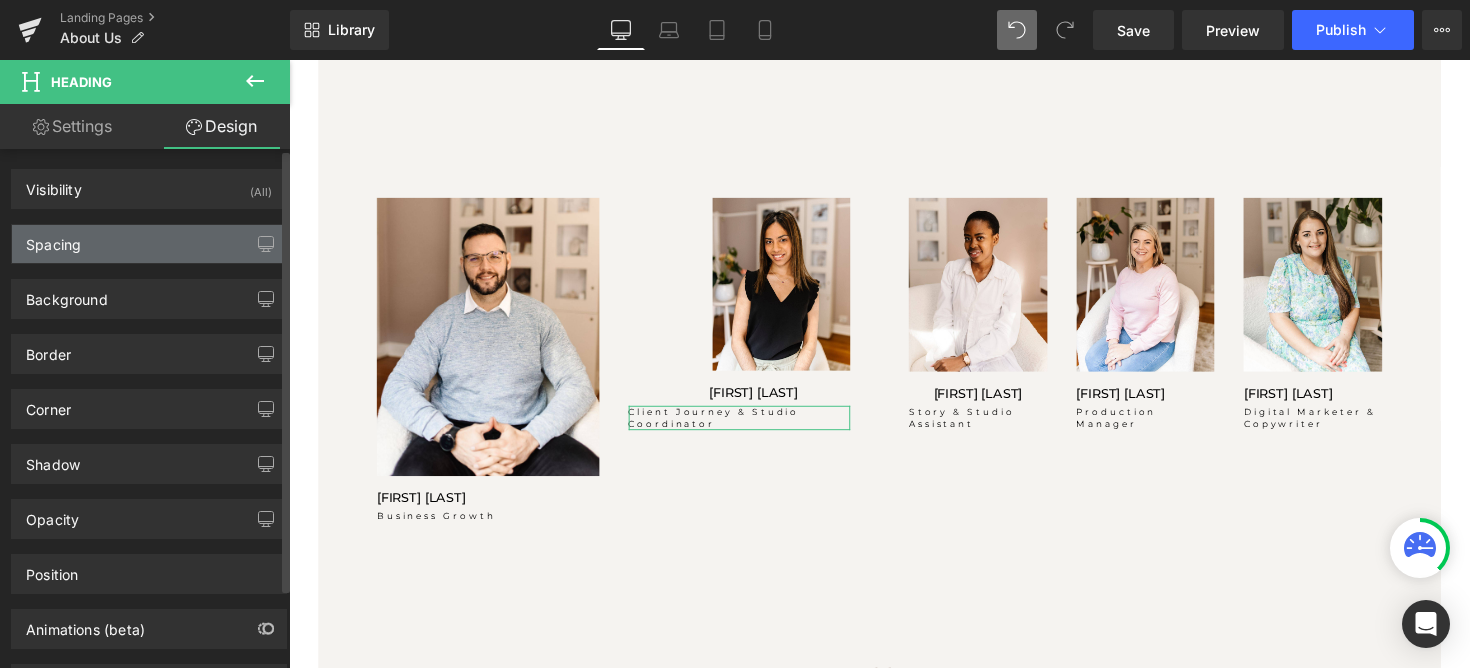 click on "Spacing" at bounding box center [149, 244] 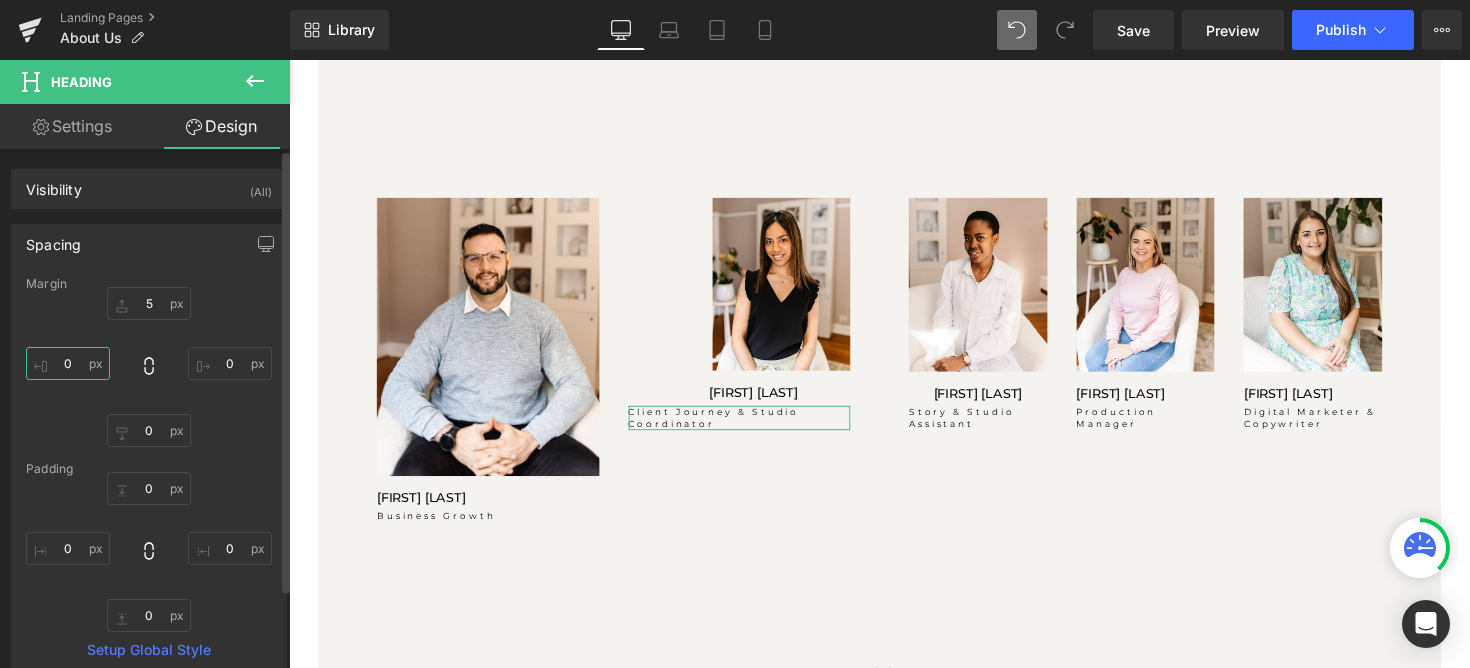 click on "0" at bounding box center [68, 363] 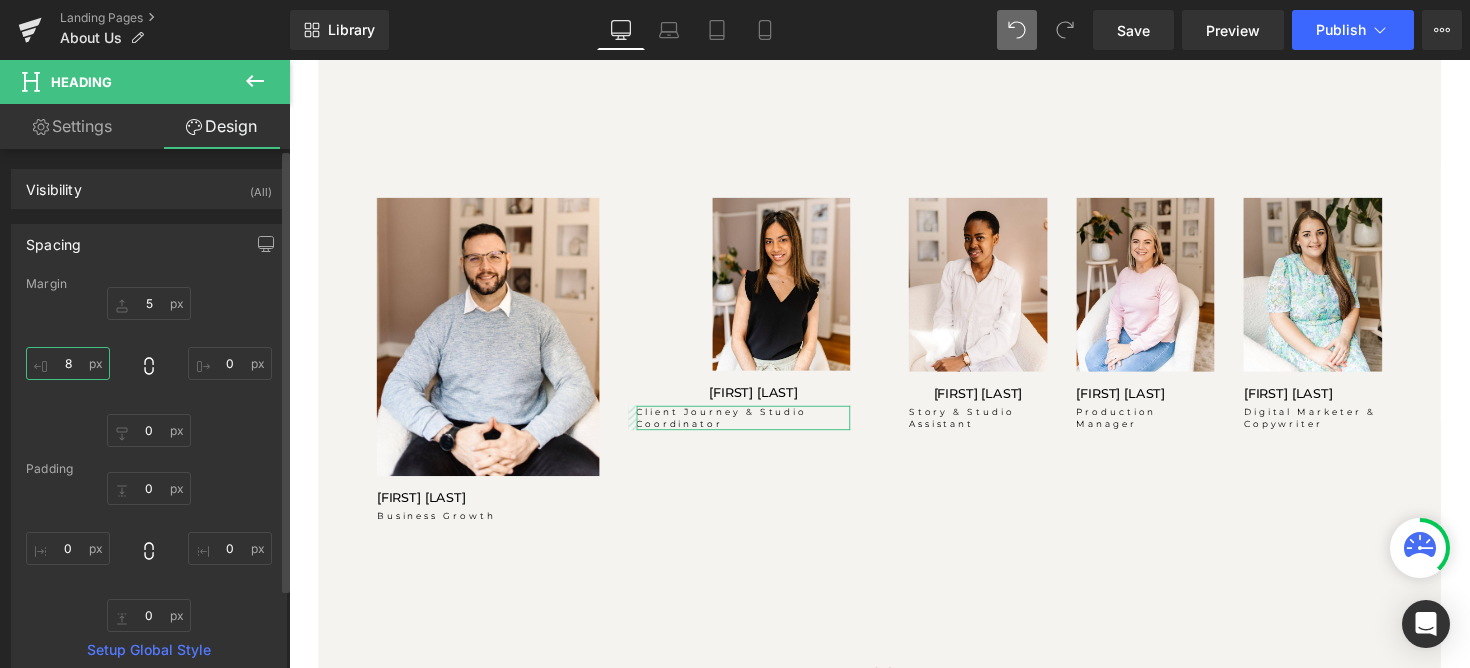 type on "83" 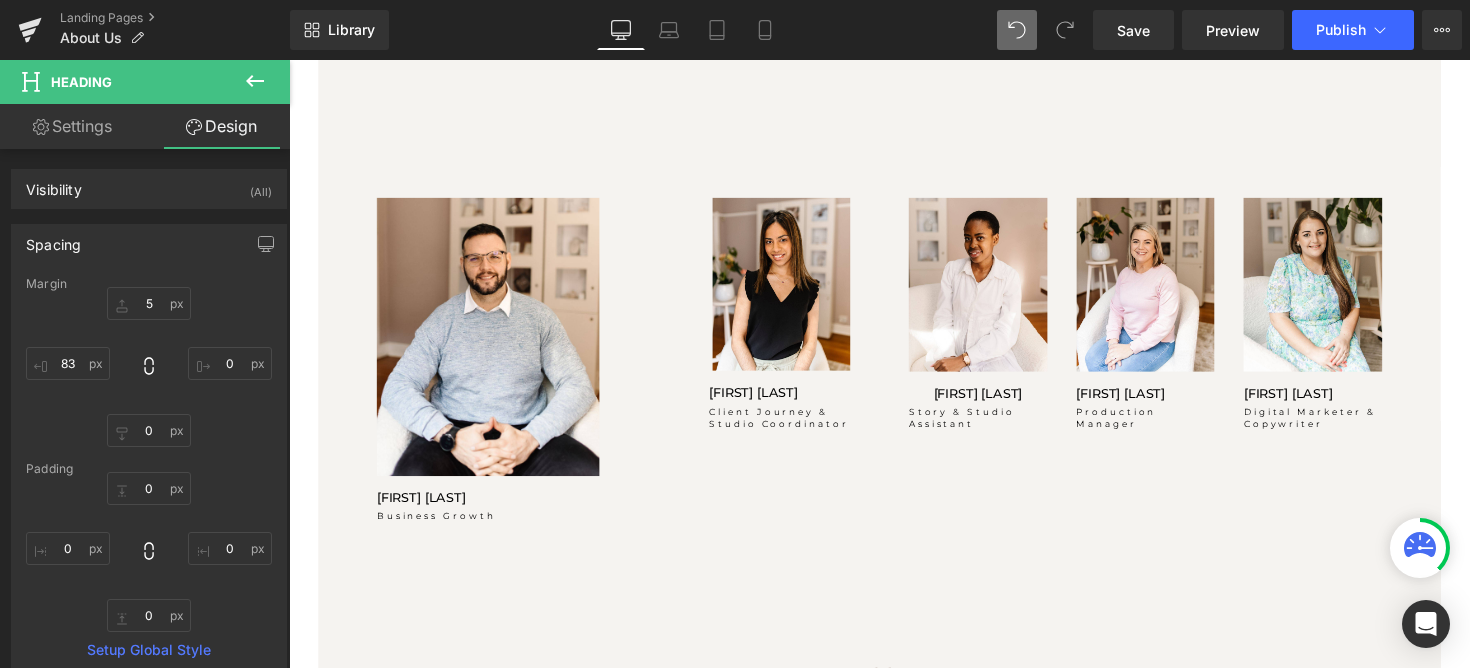 click on "Image" at bounding box center (493, 344) 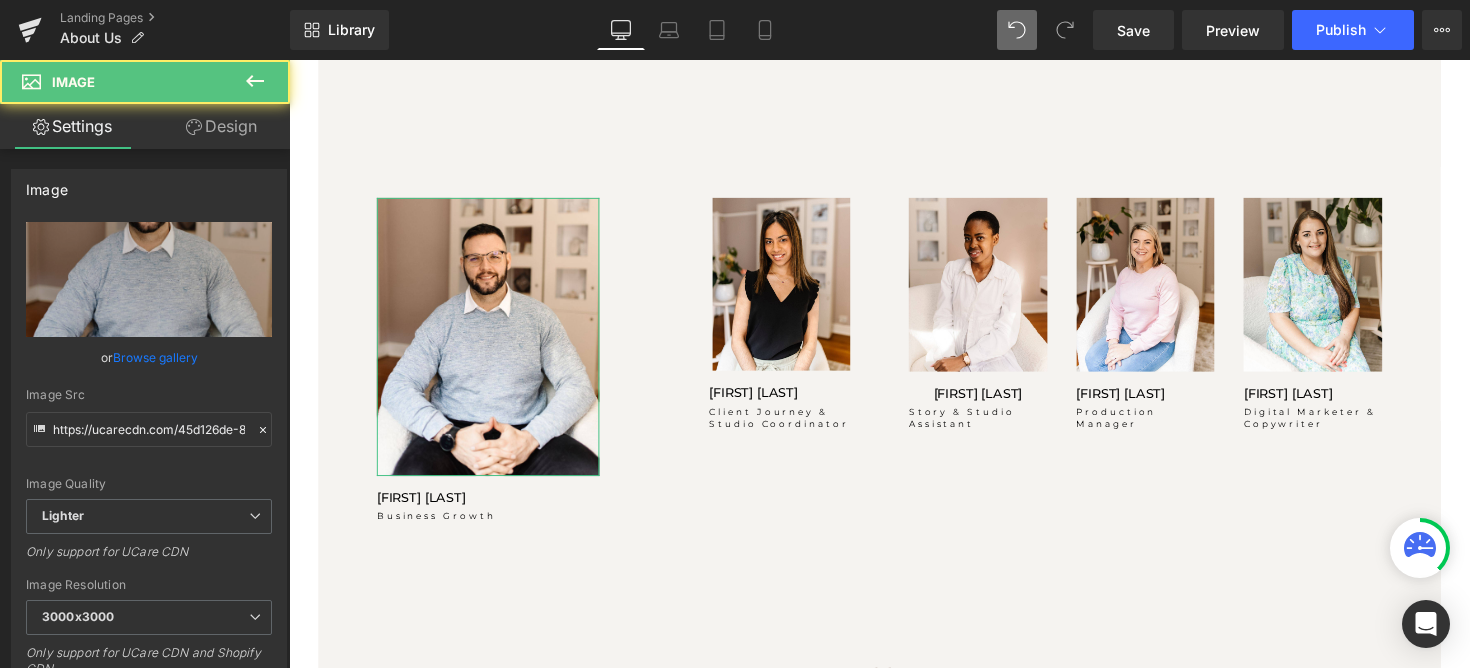 drag, startPoint x: 256, startPoint y: 132, endPoint x: 221, endPoint y: 174, distance: 54.67175 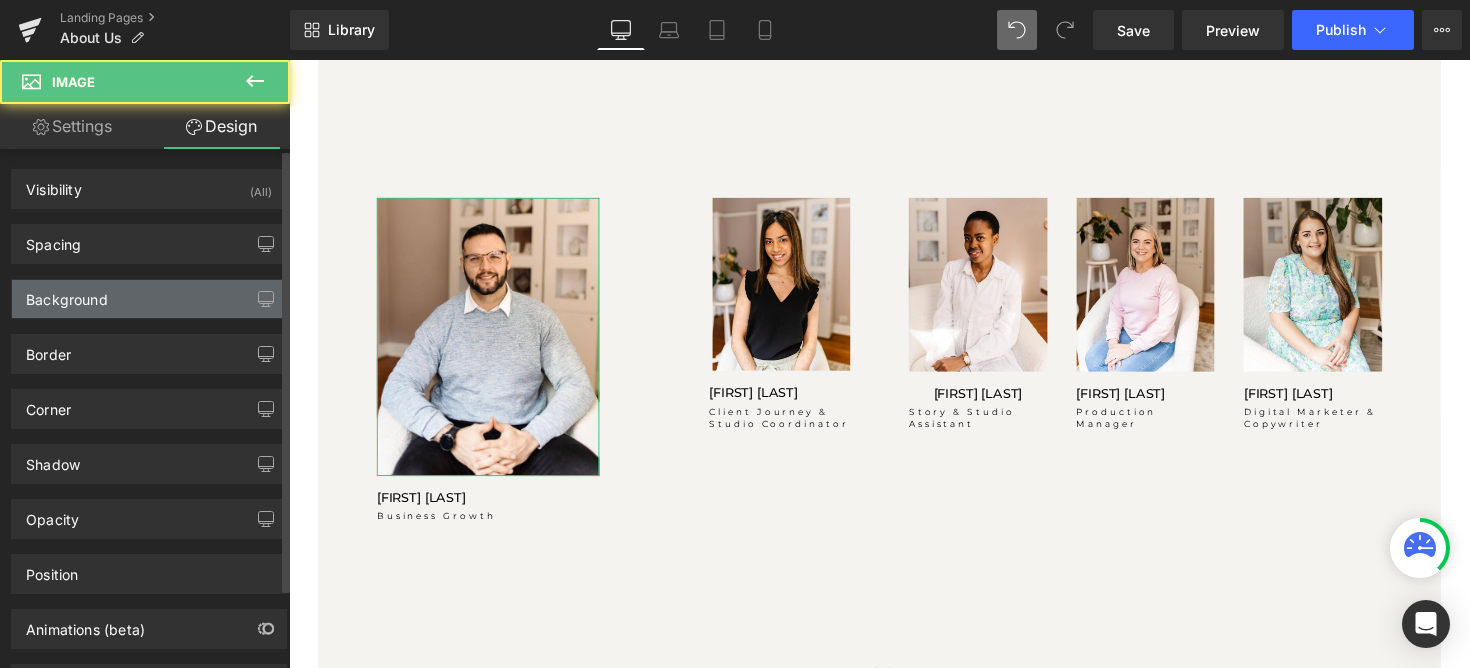 type on "0" 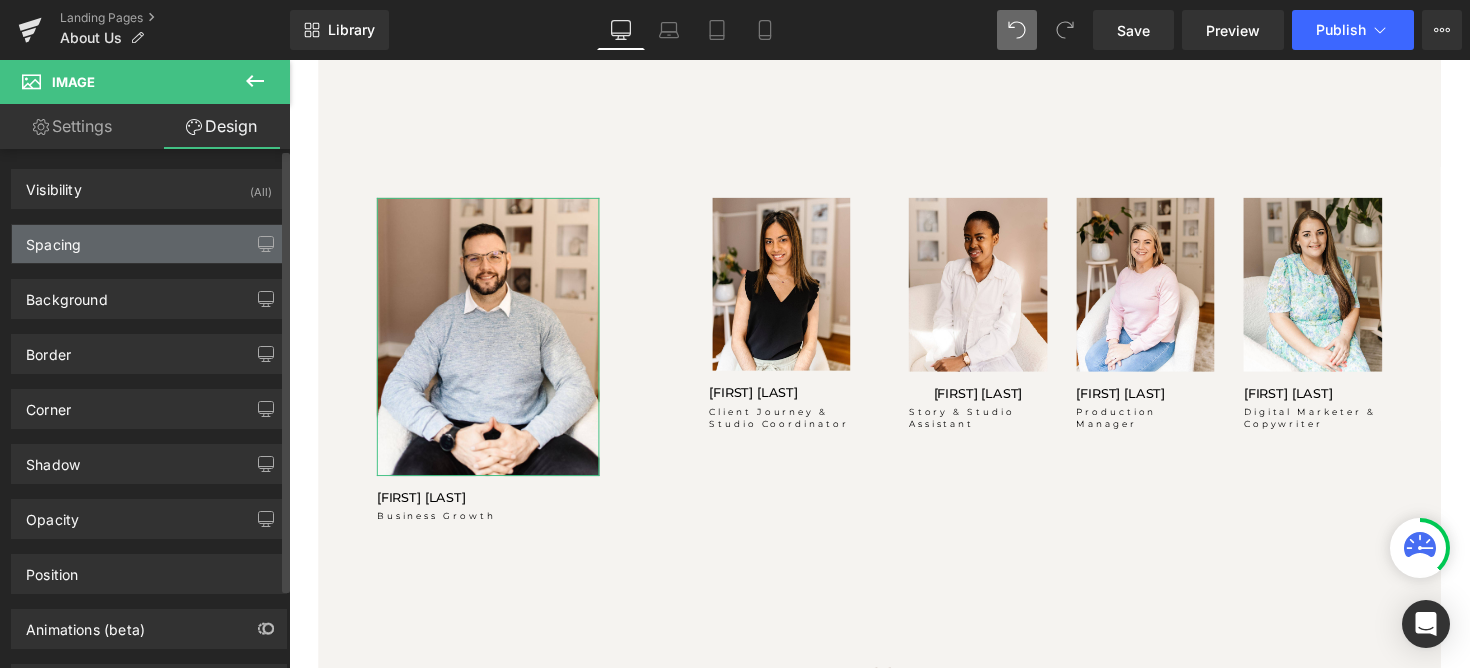 click on "Spacing" at bounding box center [149, 244] 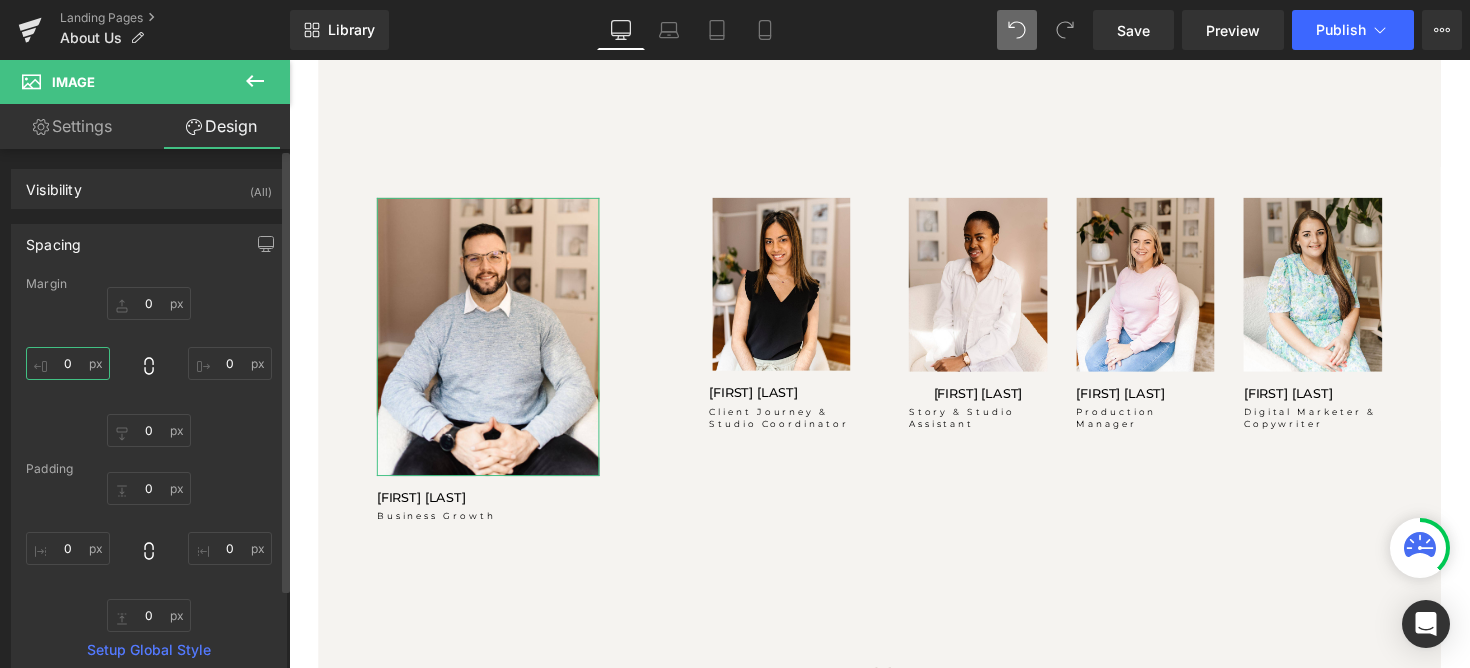 click on "0" at bounding box center [68, 363] 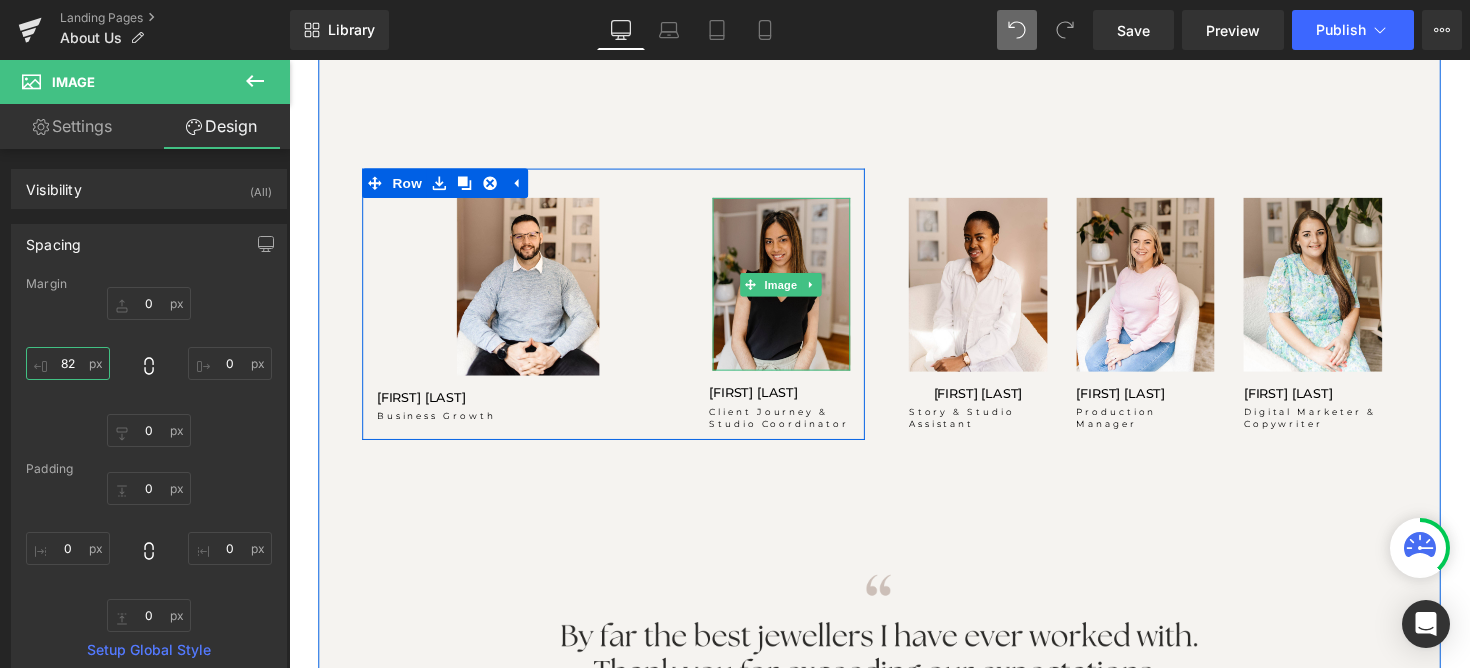 type on "8" 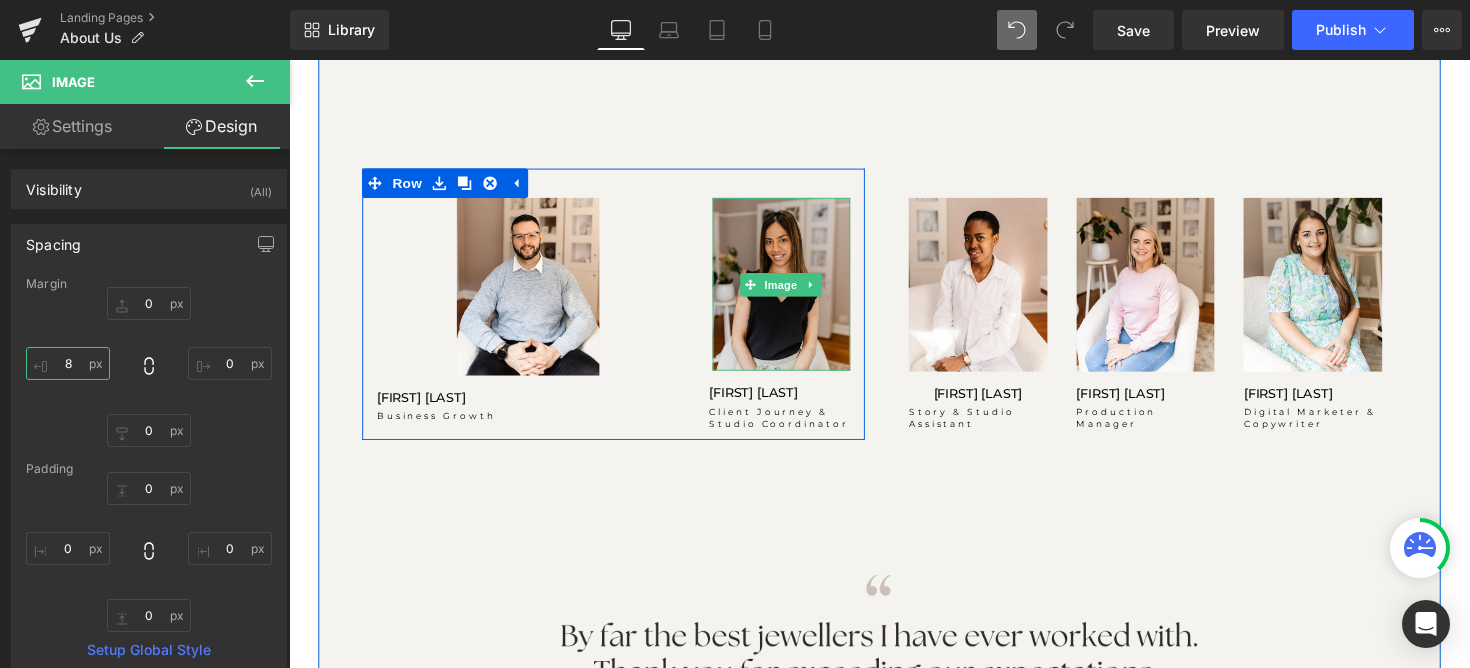 type 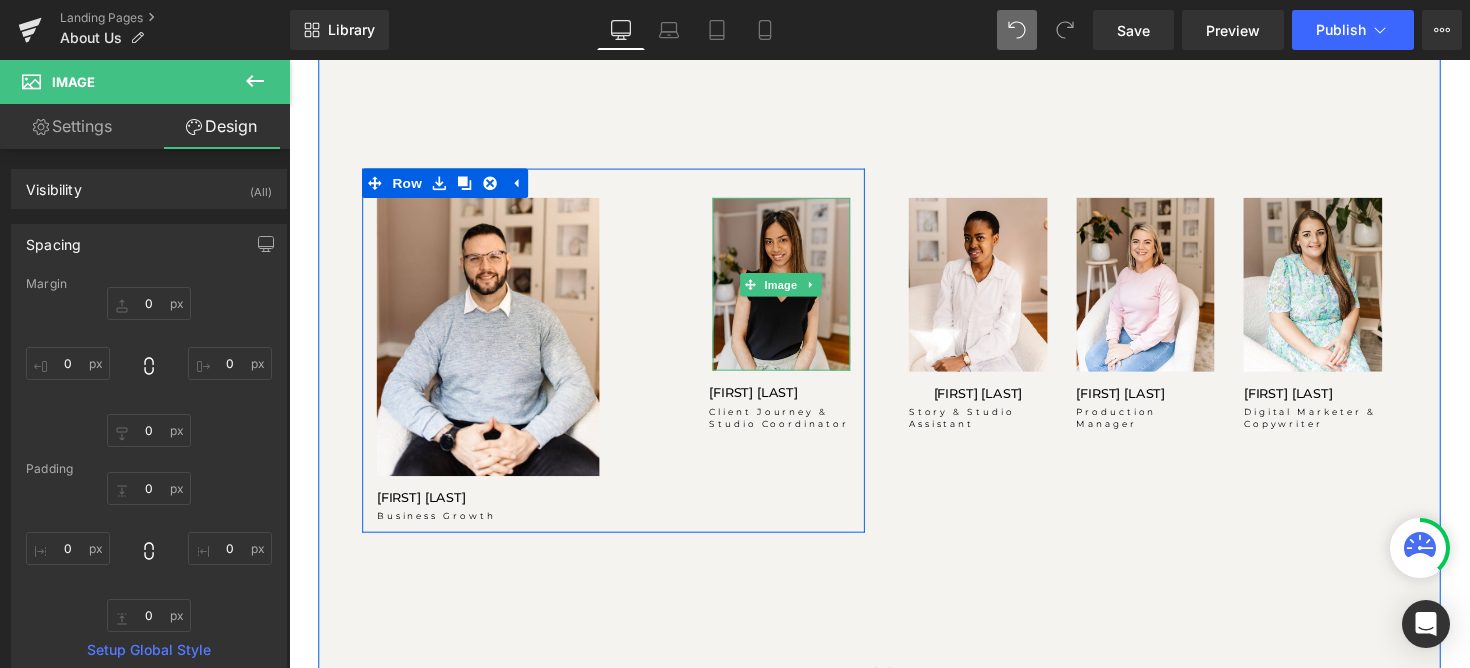 click at bounding box center (794, 289) 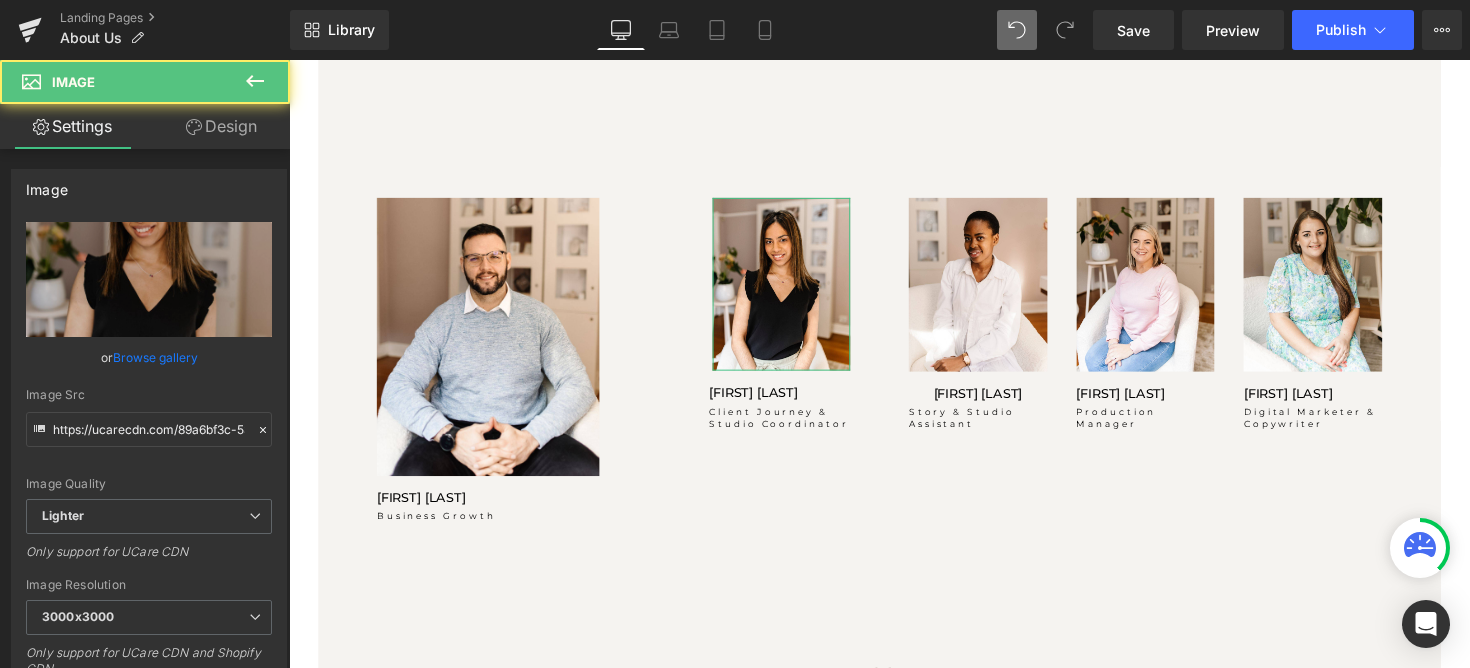 click on "Design" at bounding box center [221, 126] 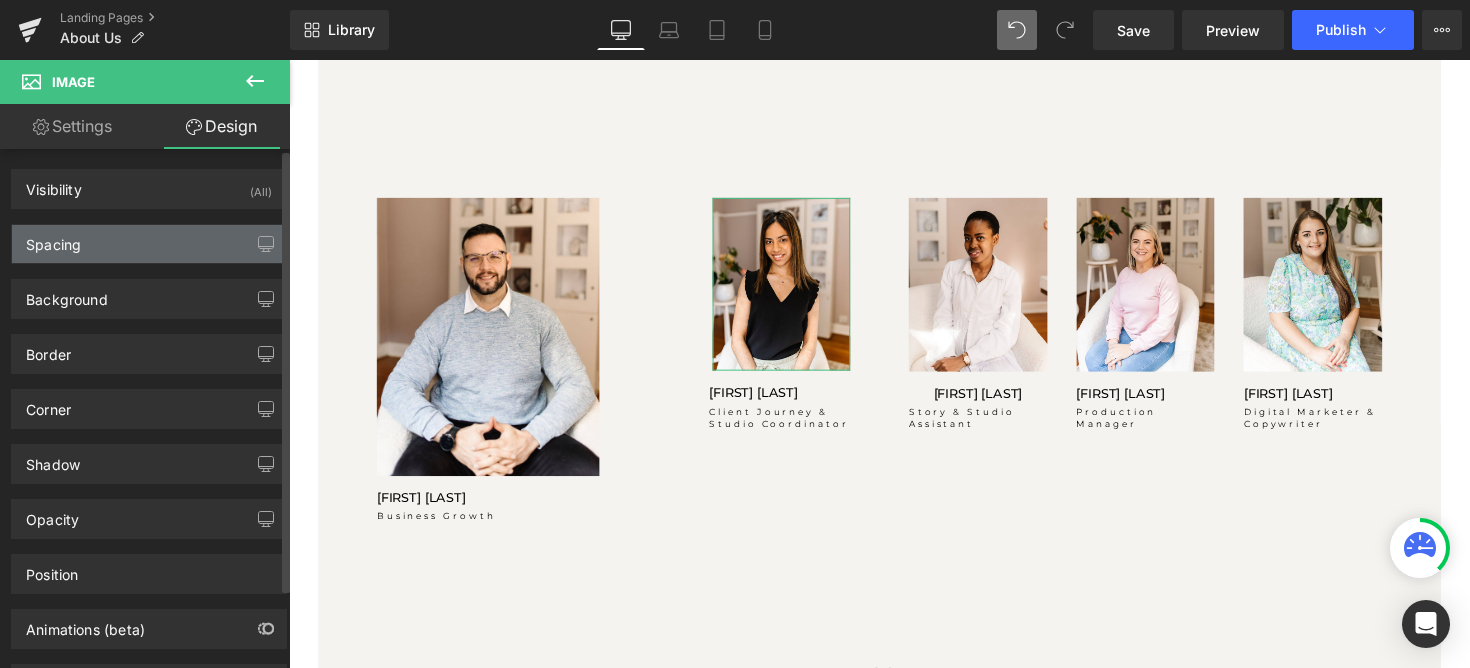 click on "Spacing" at bounding box center (149, 244) 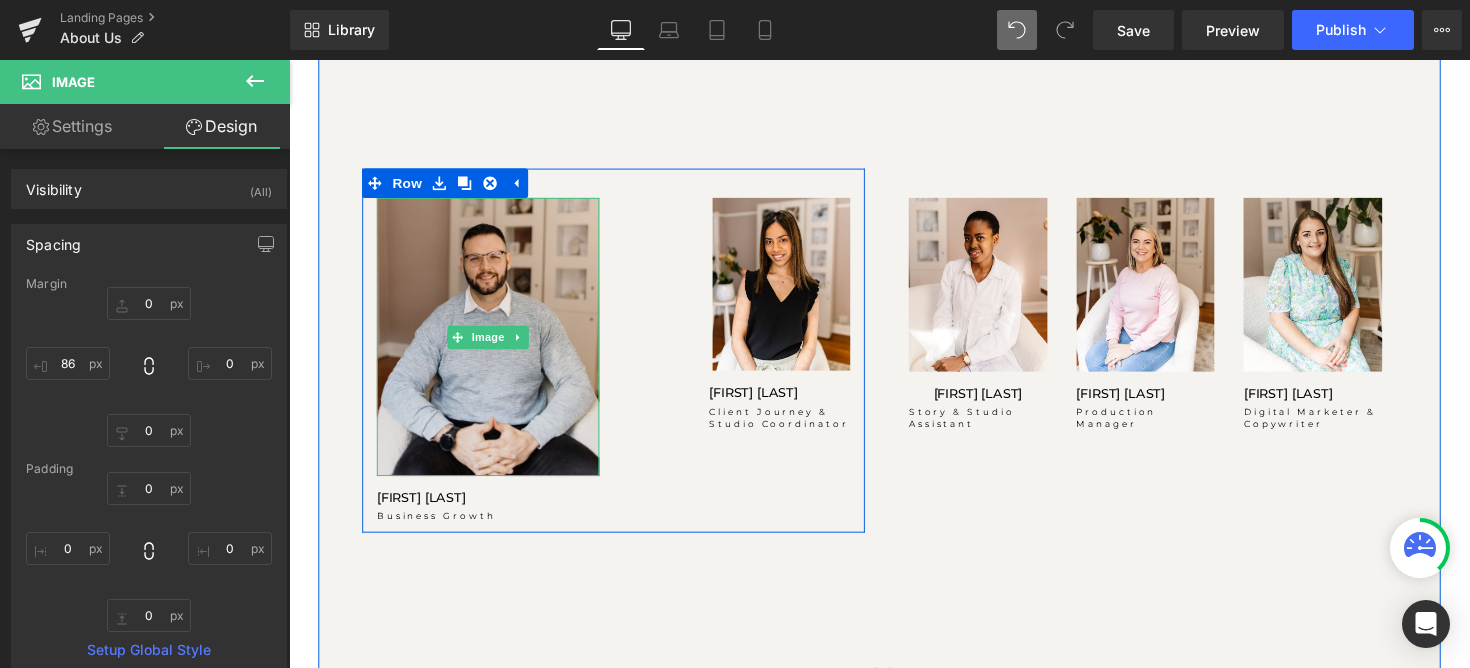 click at bounding box center (493, 343) 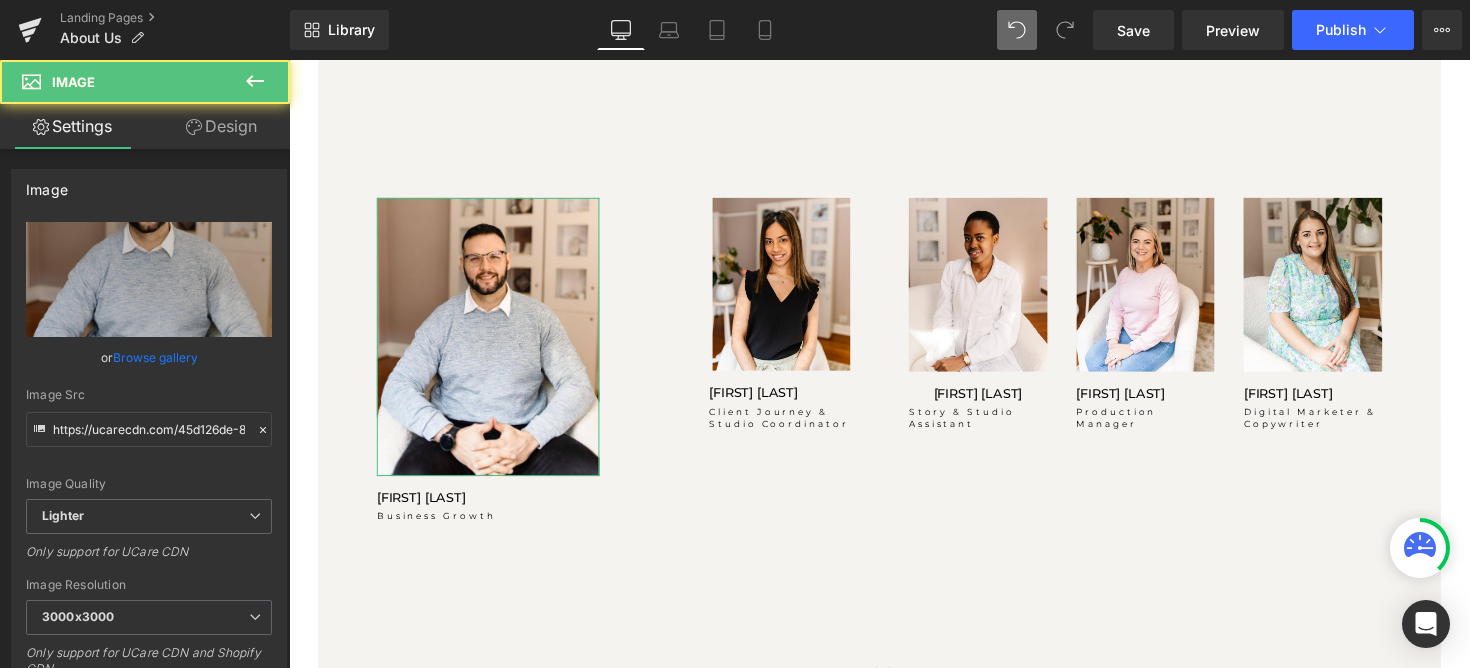 click on "Design" at bounding box center (221, 126) 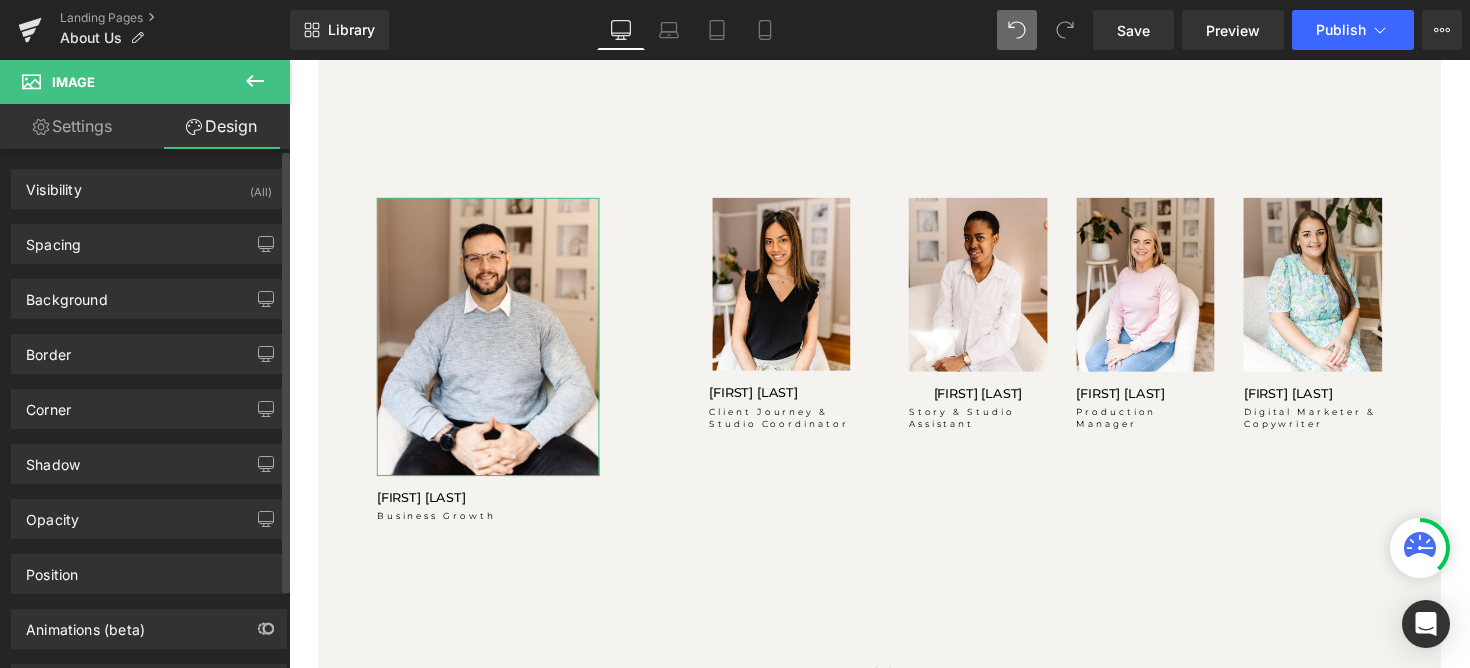 type on "0" 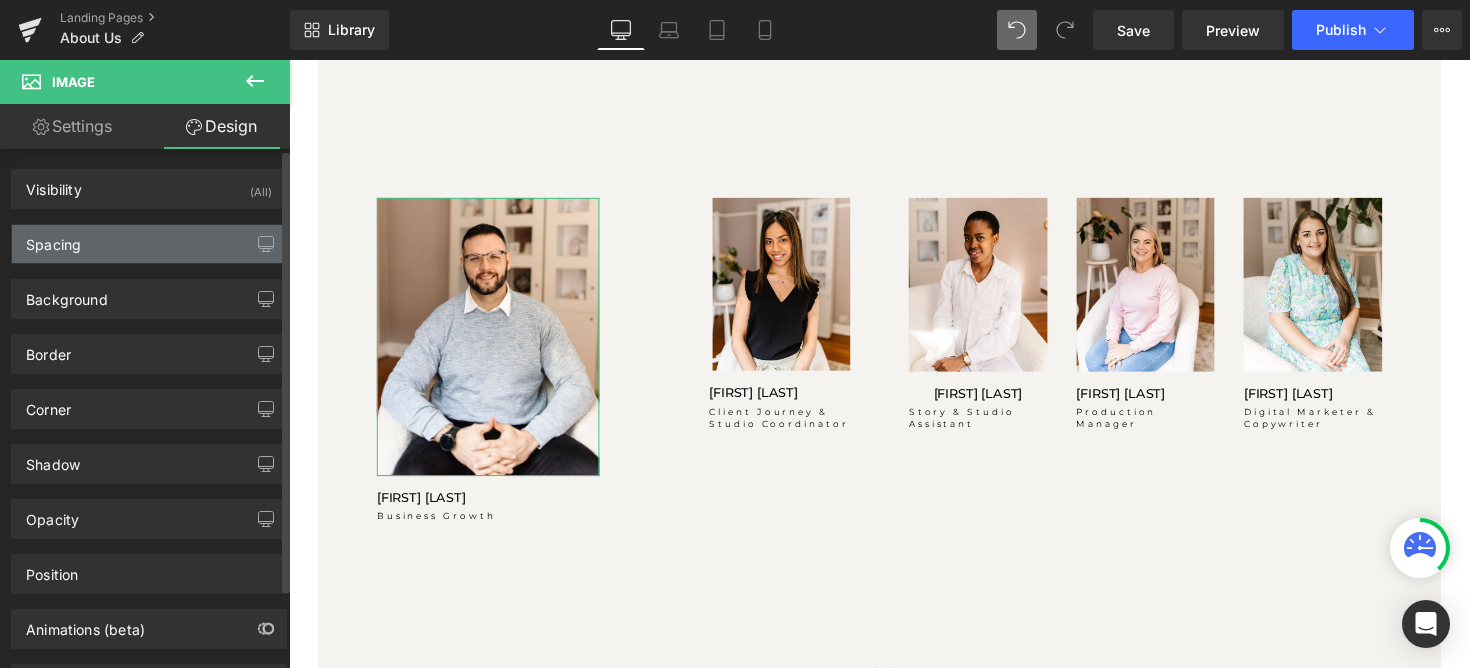click on "Spacing" at bounding box center [149, 244] 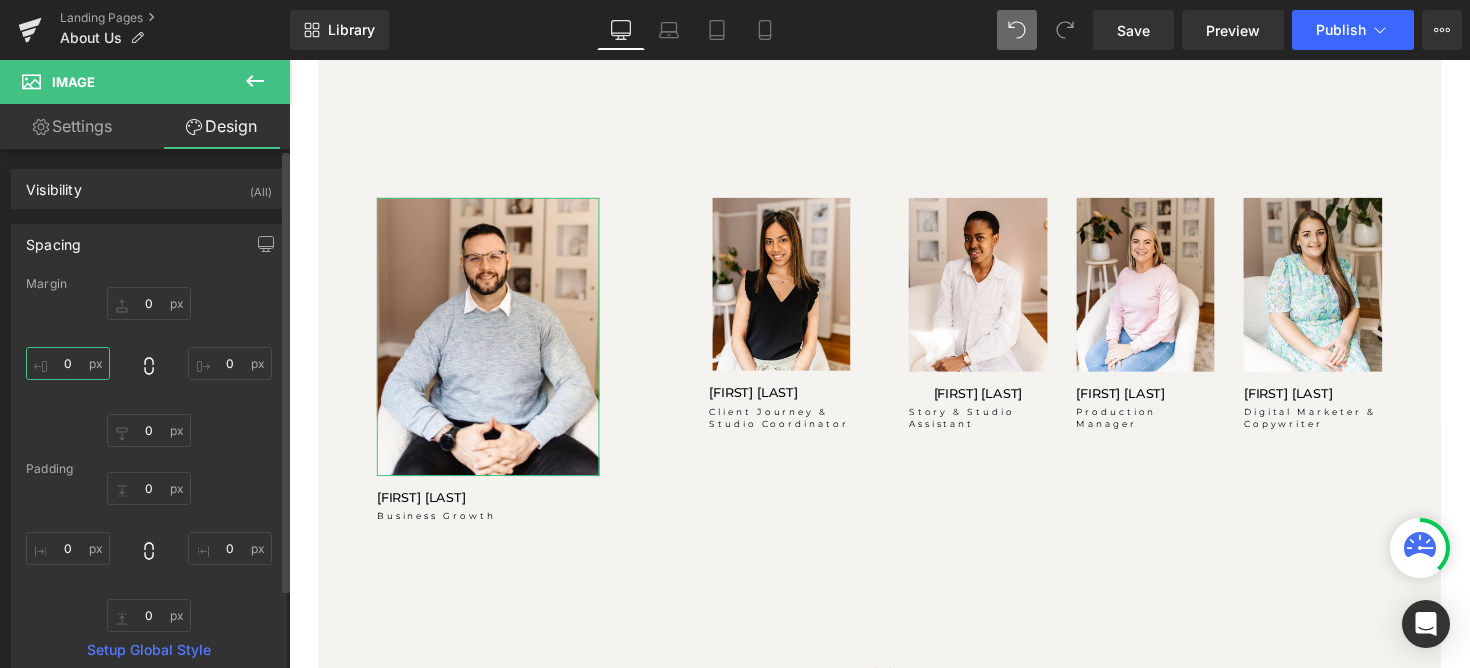click on "0" at bounding box center [68, 363] 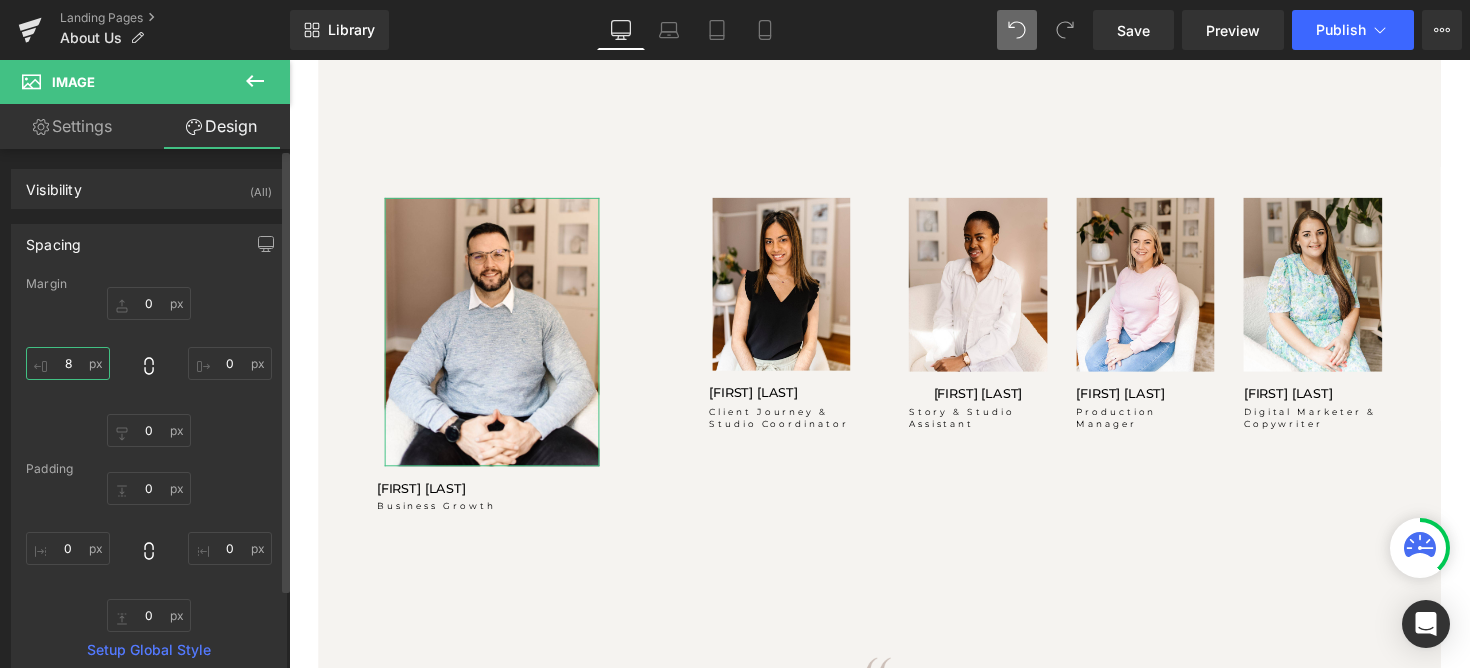 type on "86" 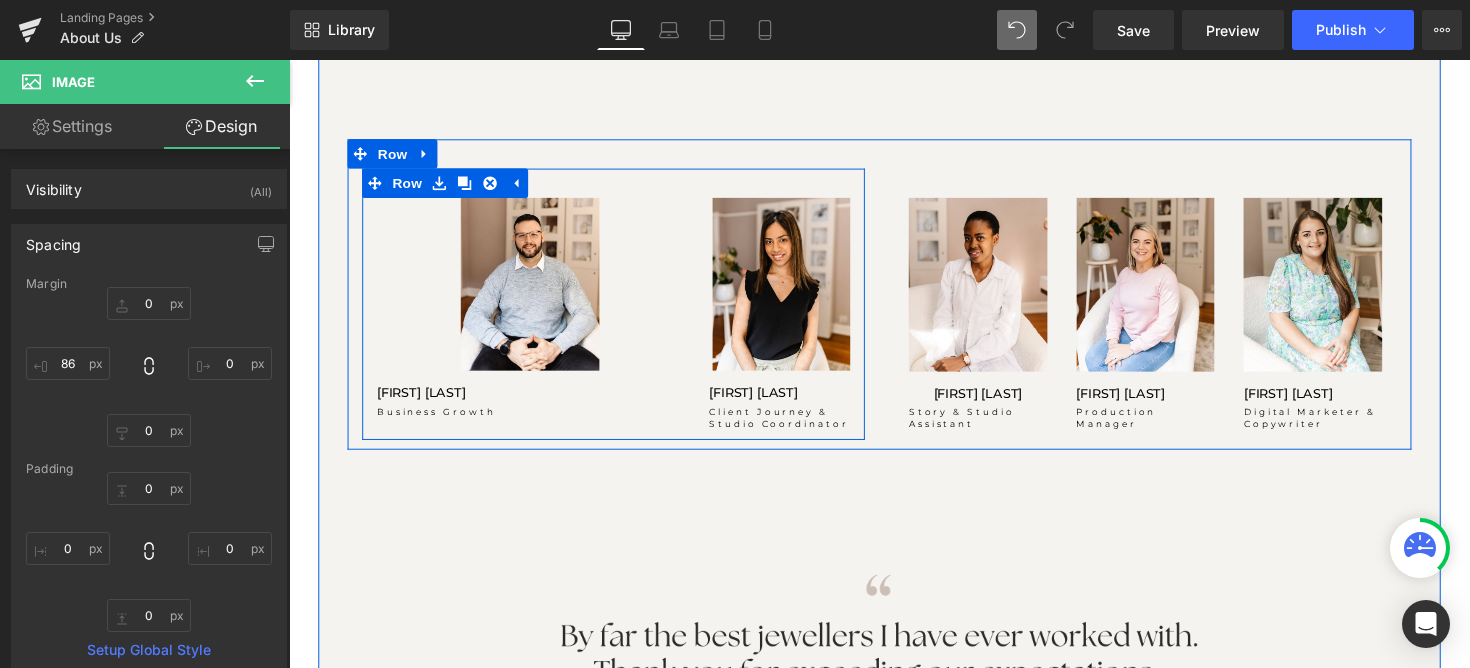 click on "Image         TASMIYA EBRAHIM Heading         Client Journey & Studio Coordinator Heading" at bounding box center (751, 320) 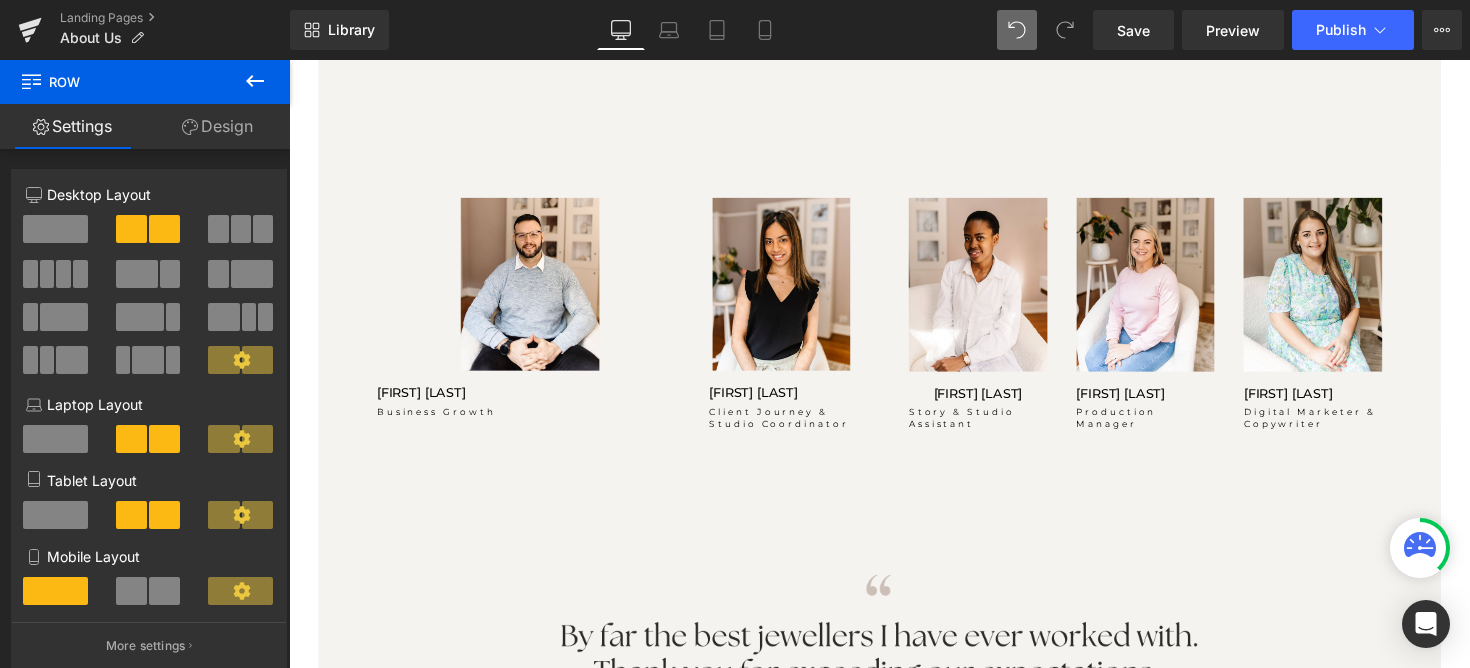 drag, startPoint x: 515, startPoint y: 291, endPoint x: 471, endPoint y: 613, distance: 324.9923 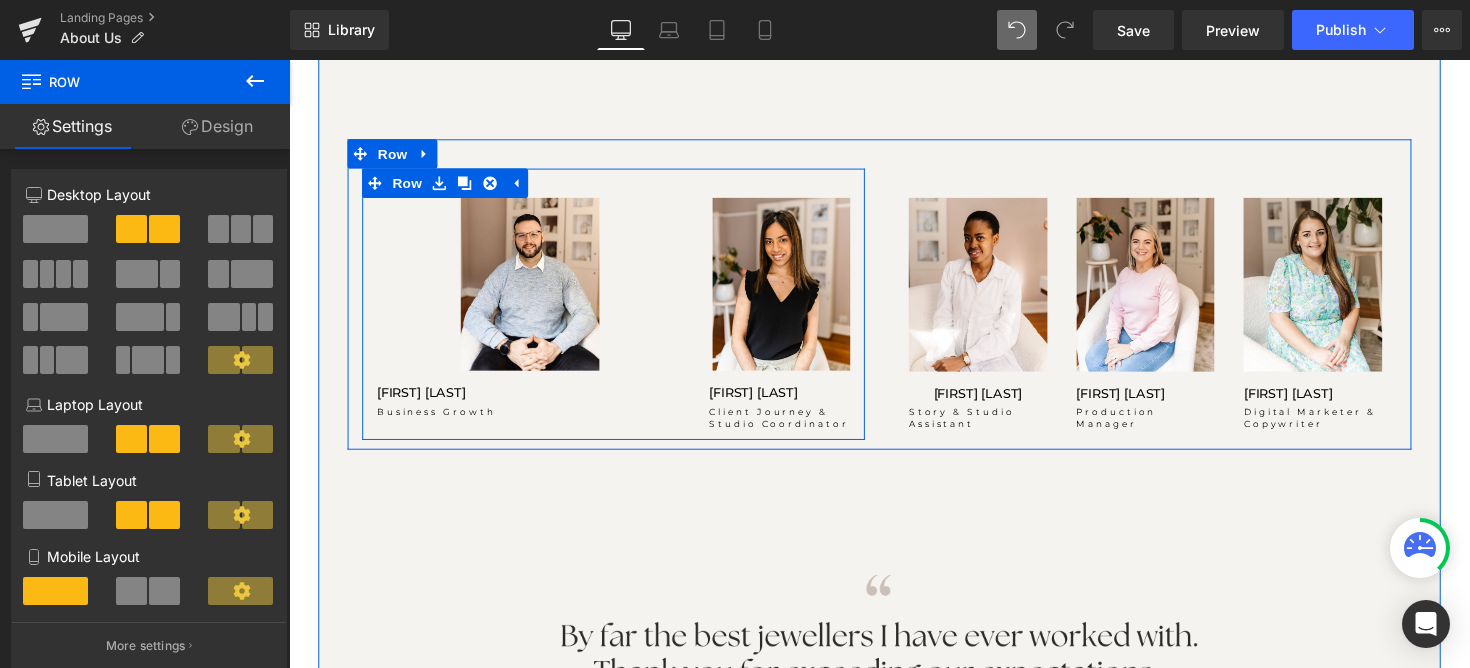 click on "Image         TASMIYA EBRAHIM Heading         Client Journey & Studio Coordinator Heading" at bounding box center [751, 320] 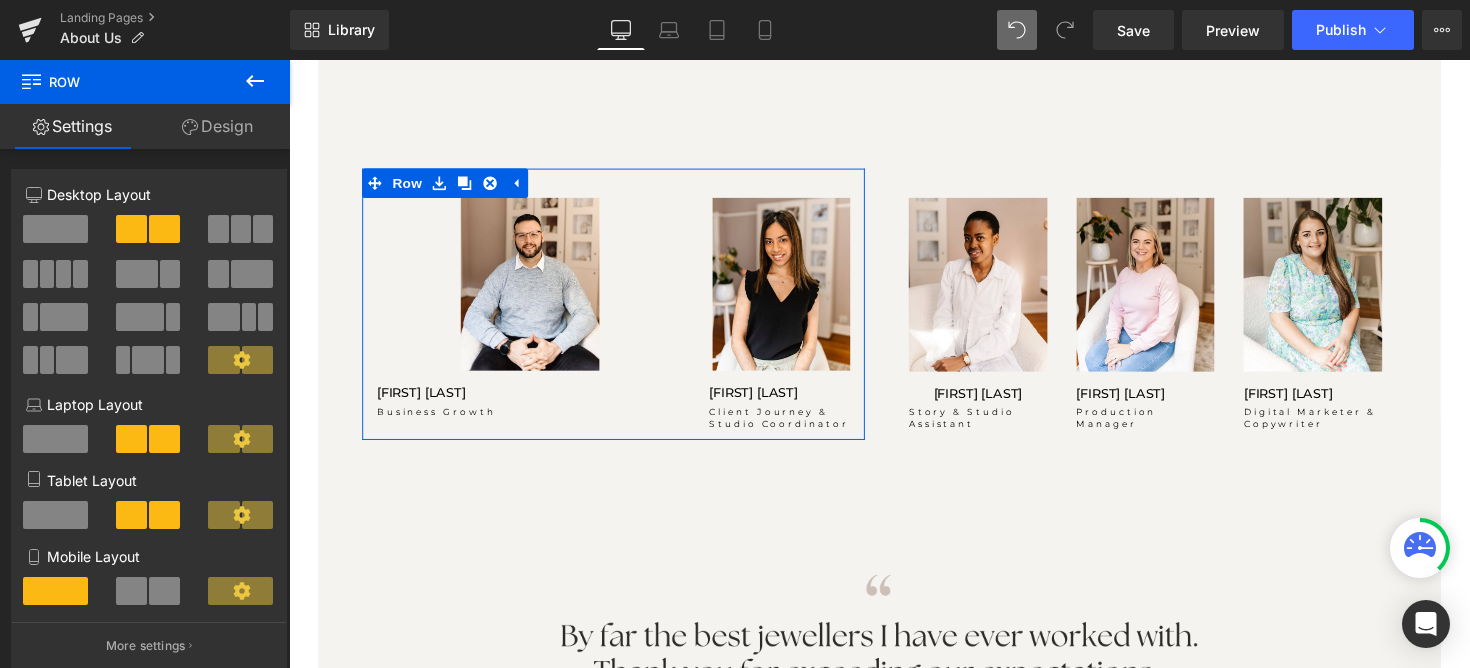 click 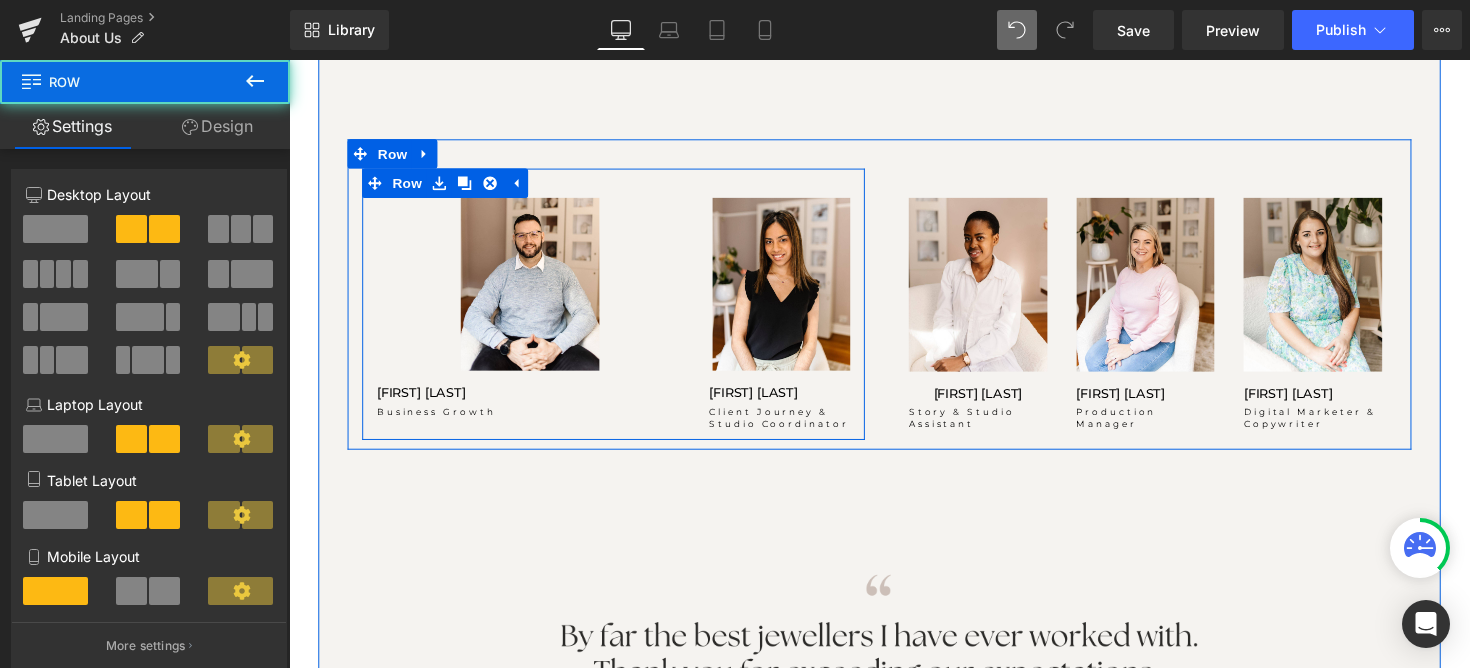 click on "Image         TASMIYA EBRAHIM Heading         Client Journey & Studio Coordinator Heading" at bounding box center [751, 320] 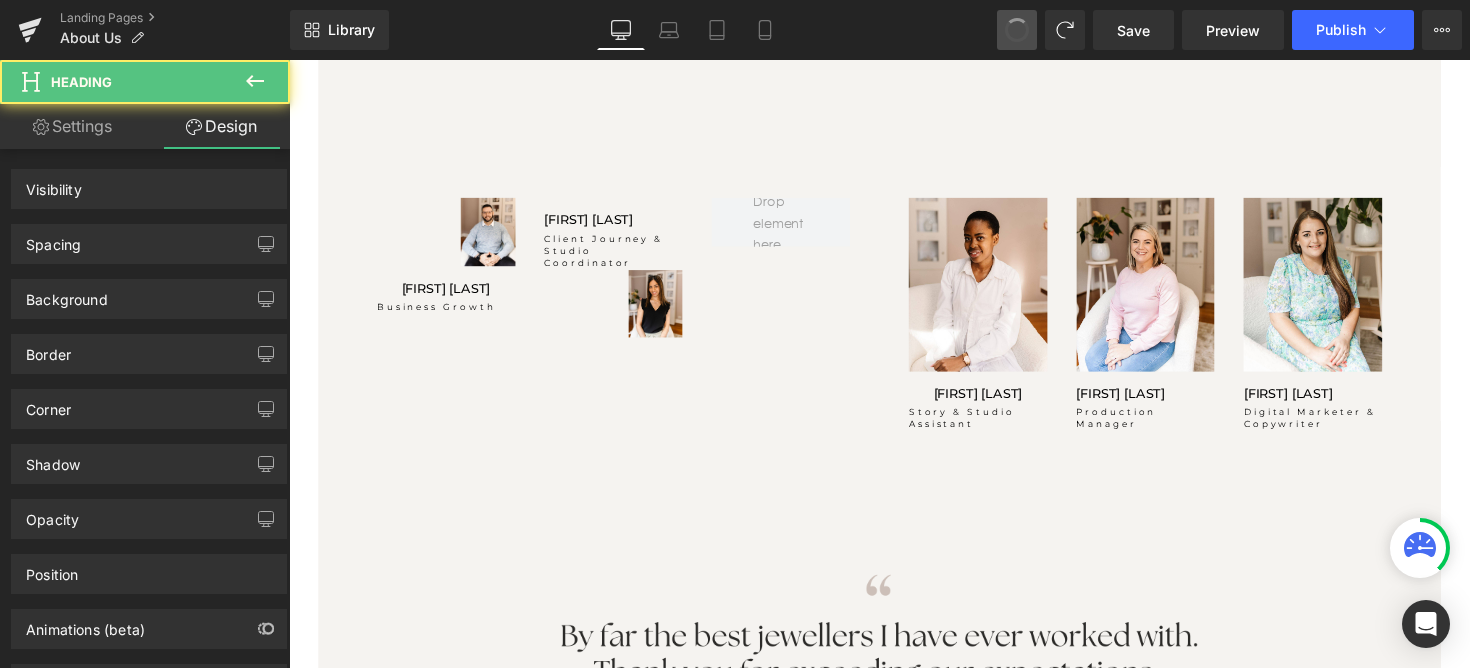click at bounding box center [1017, 30] 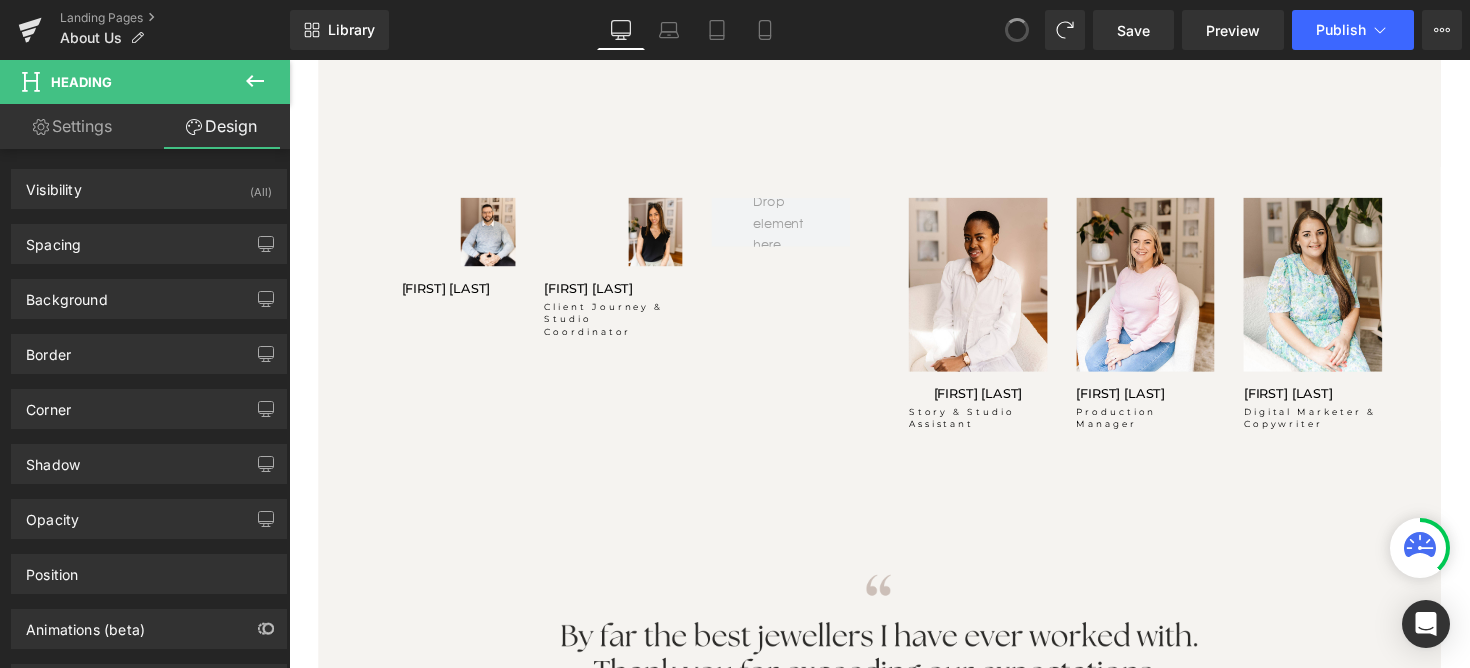 click at bounding box center (1017, 30) 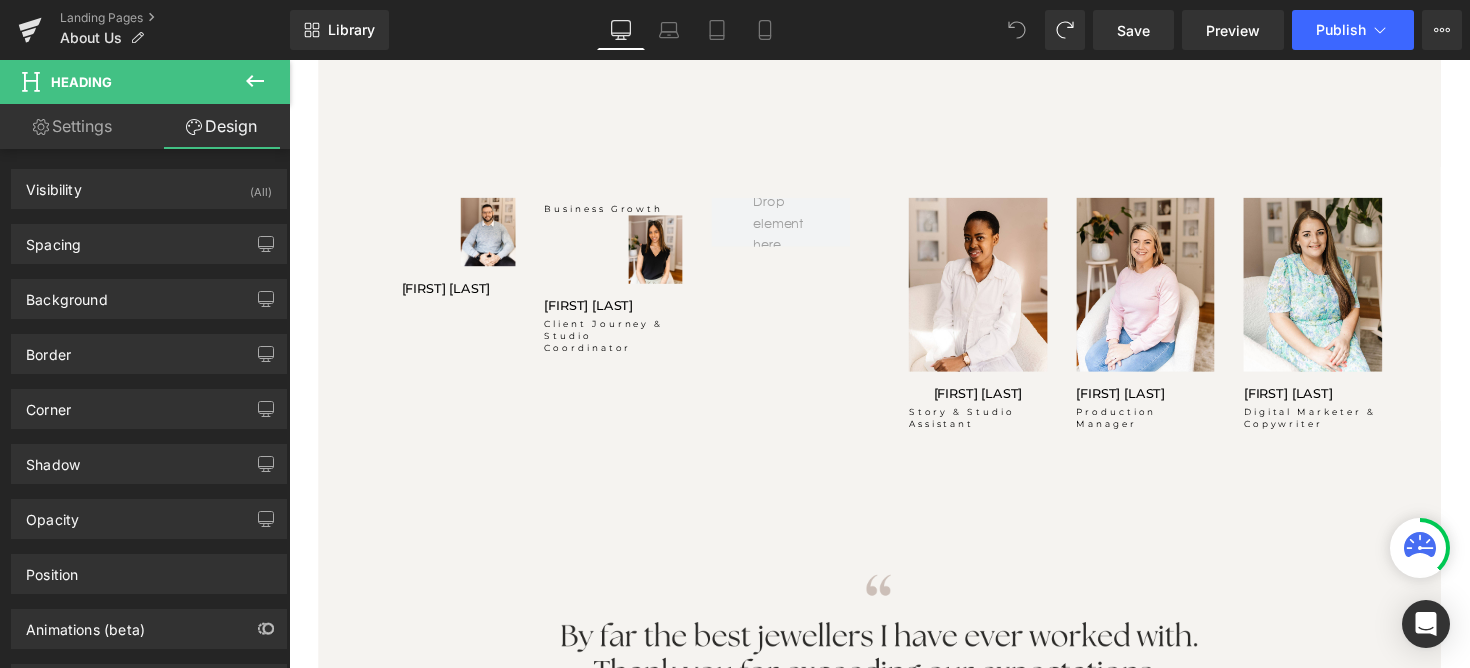 click 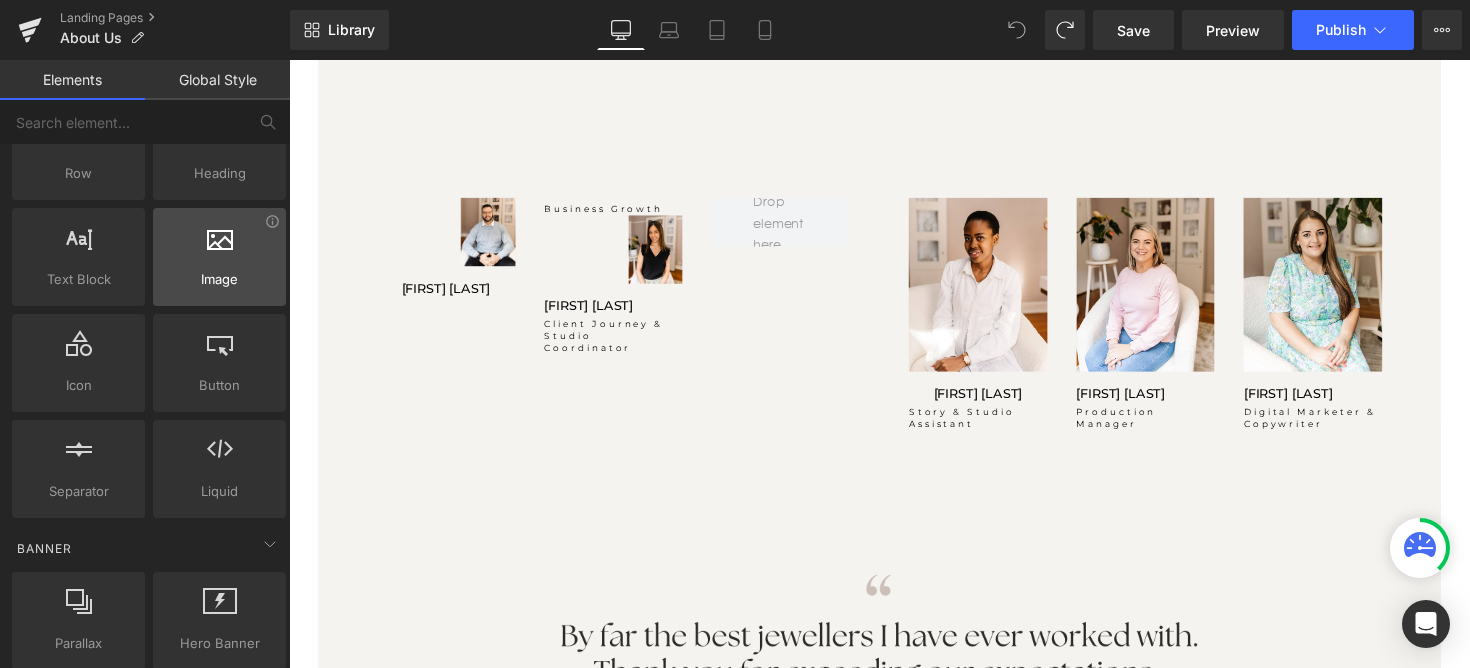 scroll, scrollTop: 0, scrollLeft: 0, axis: both 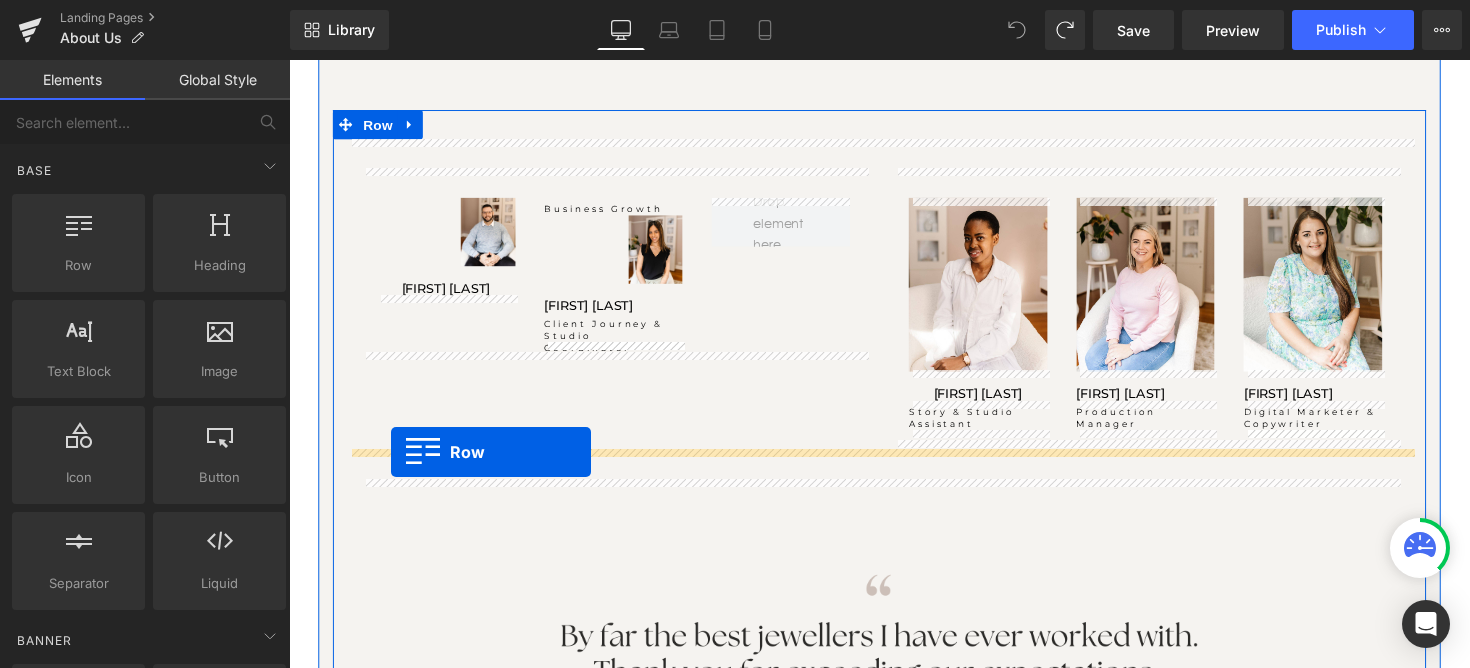 drag, startPoint x: 406, startPoint y: 293, endPoint x: 393, endPoint y: 462, distance: 169.49927 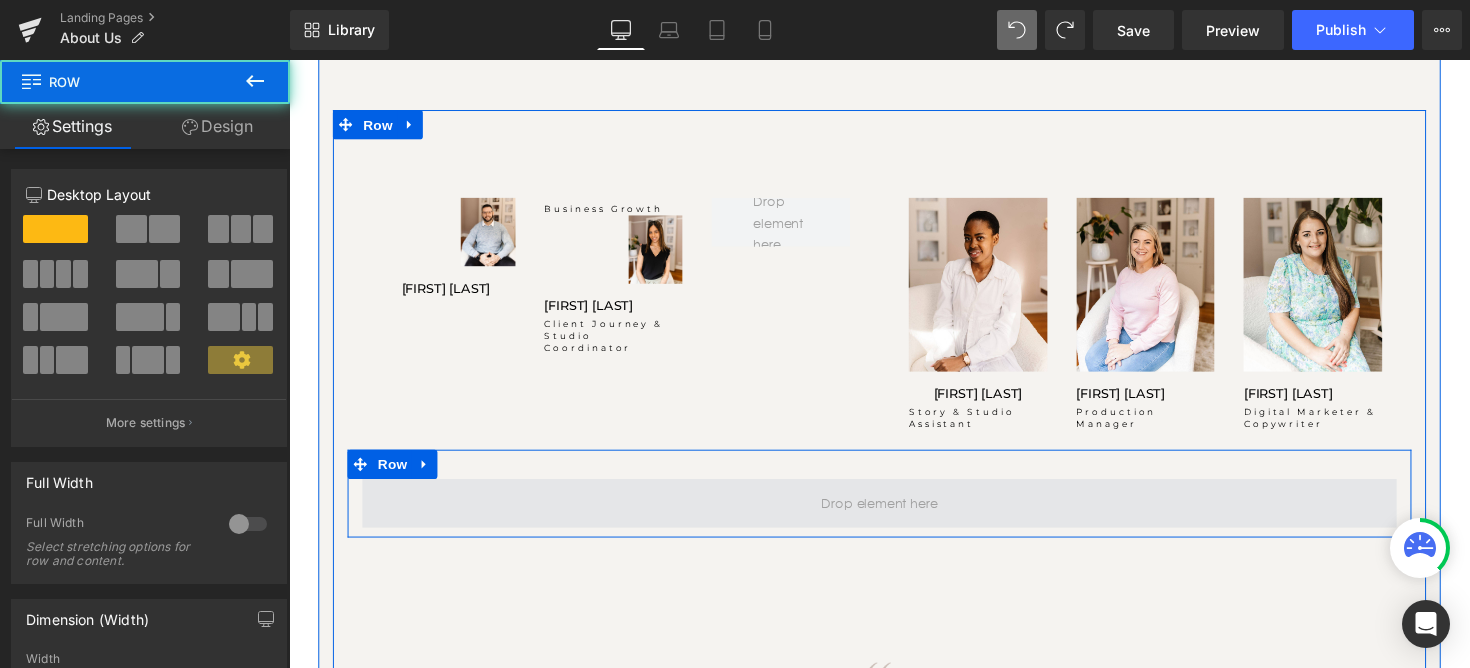 click at bounding box center [894, 514] 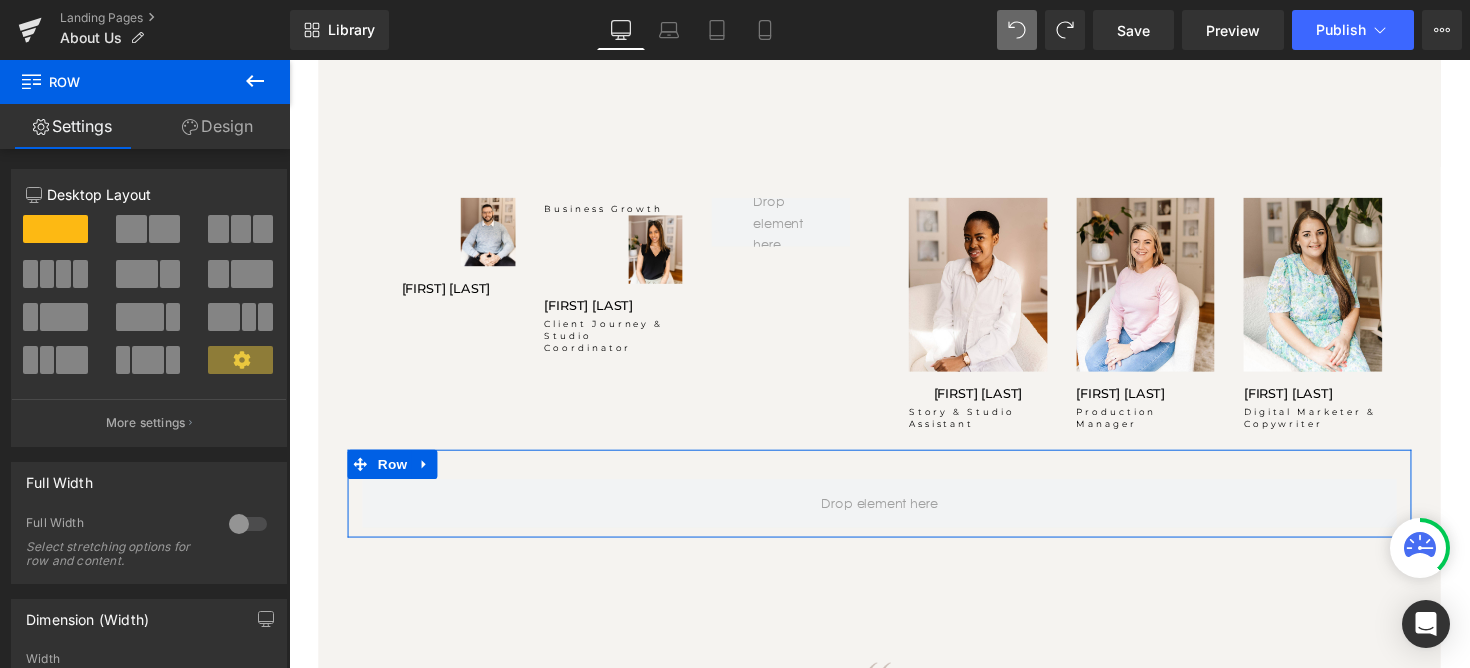 click 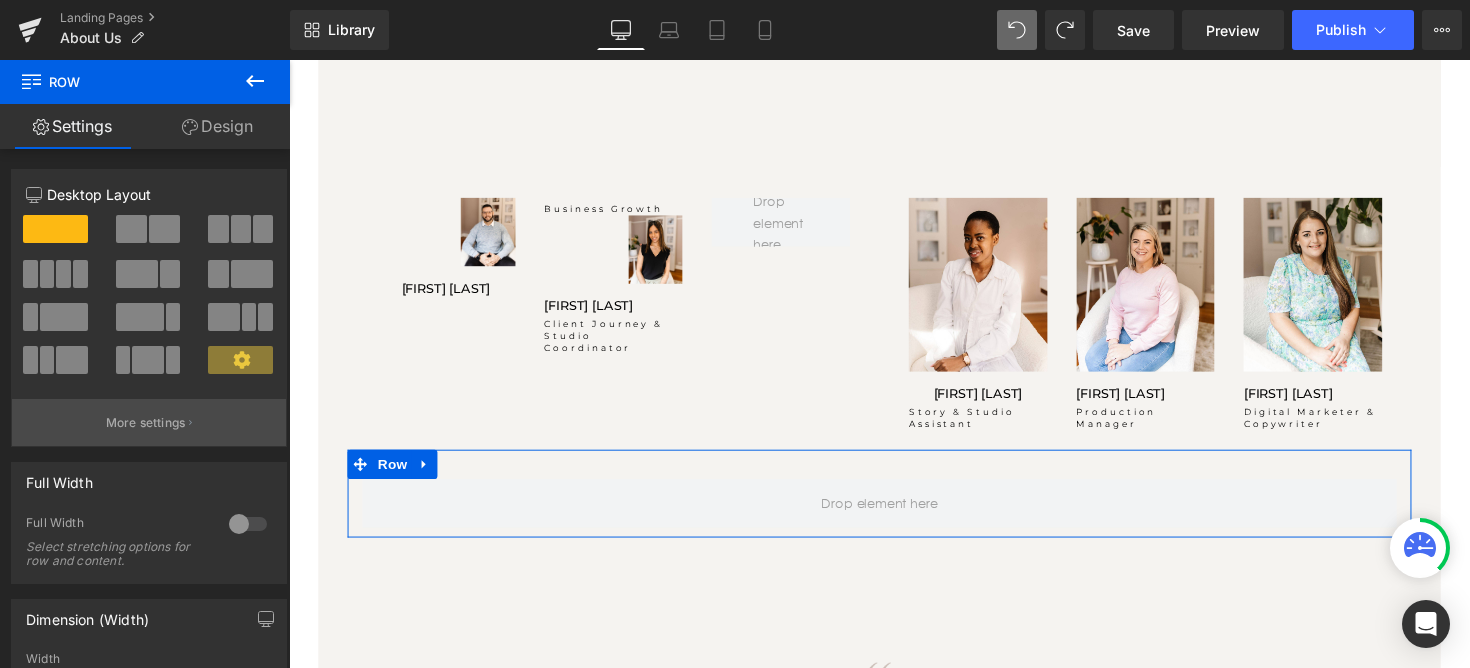 click on "More settings" at bounding box center (149, 422) 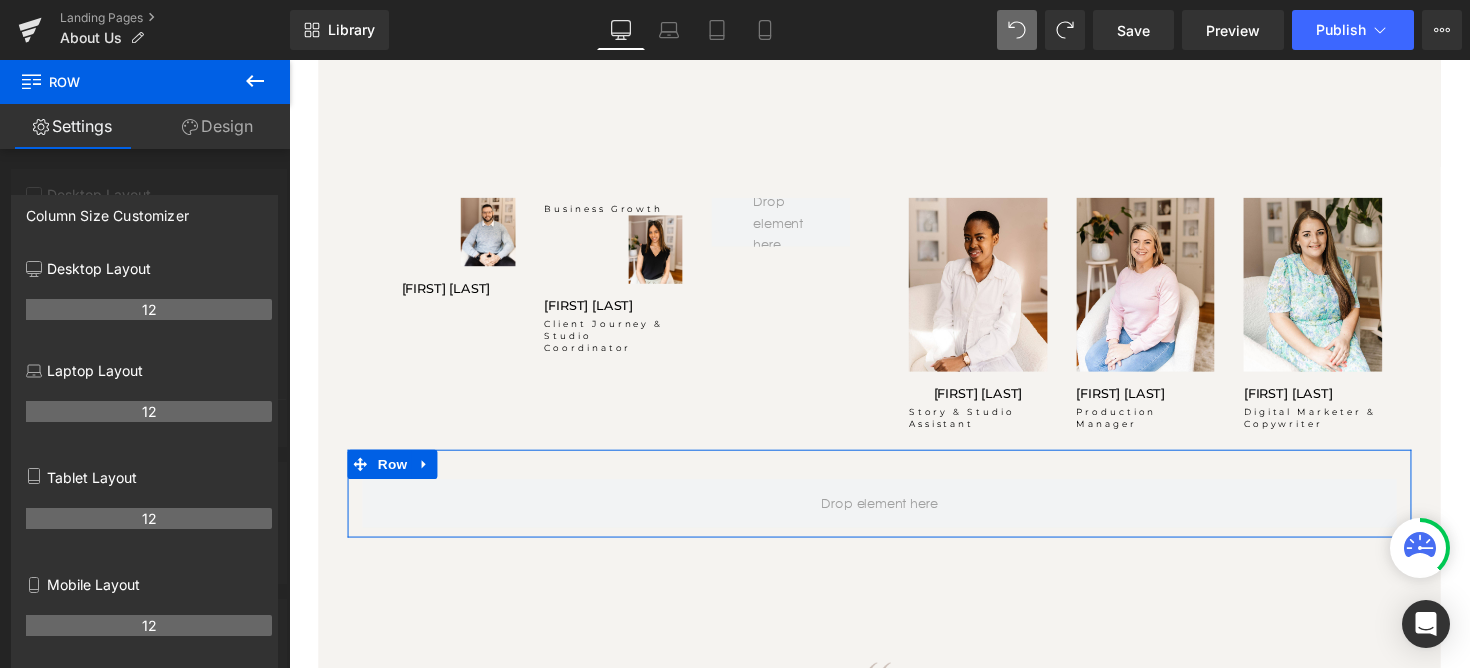 click at bounding box center (145, 369) 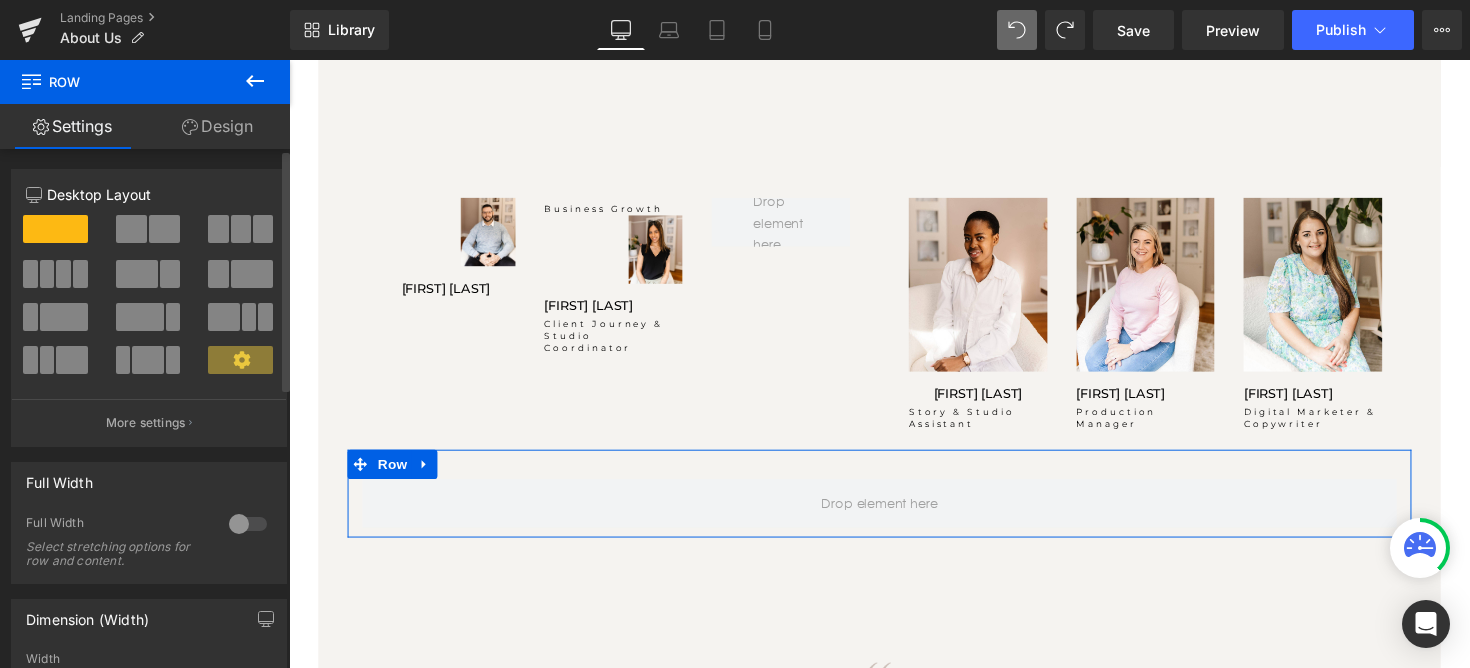 click at bounding box center (131, 229) 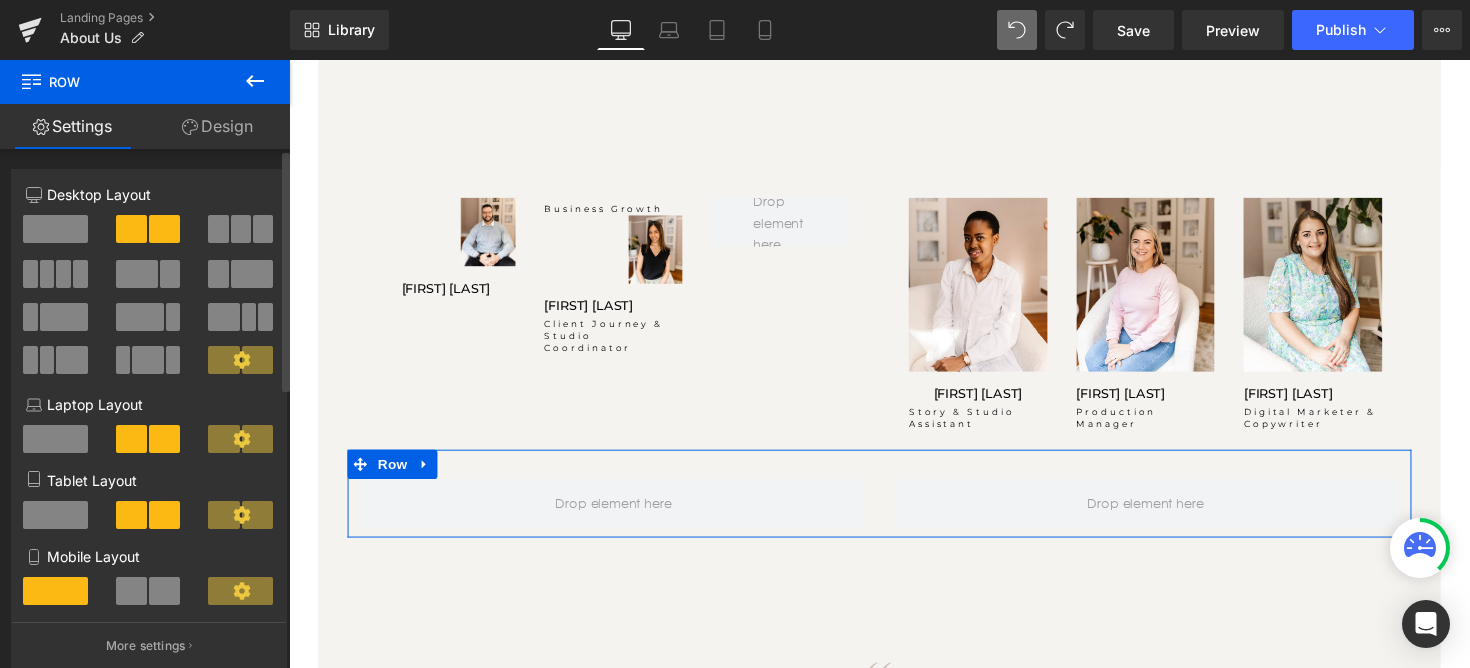 click at bounding box center [218, 229] 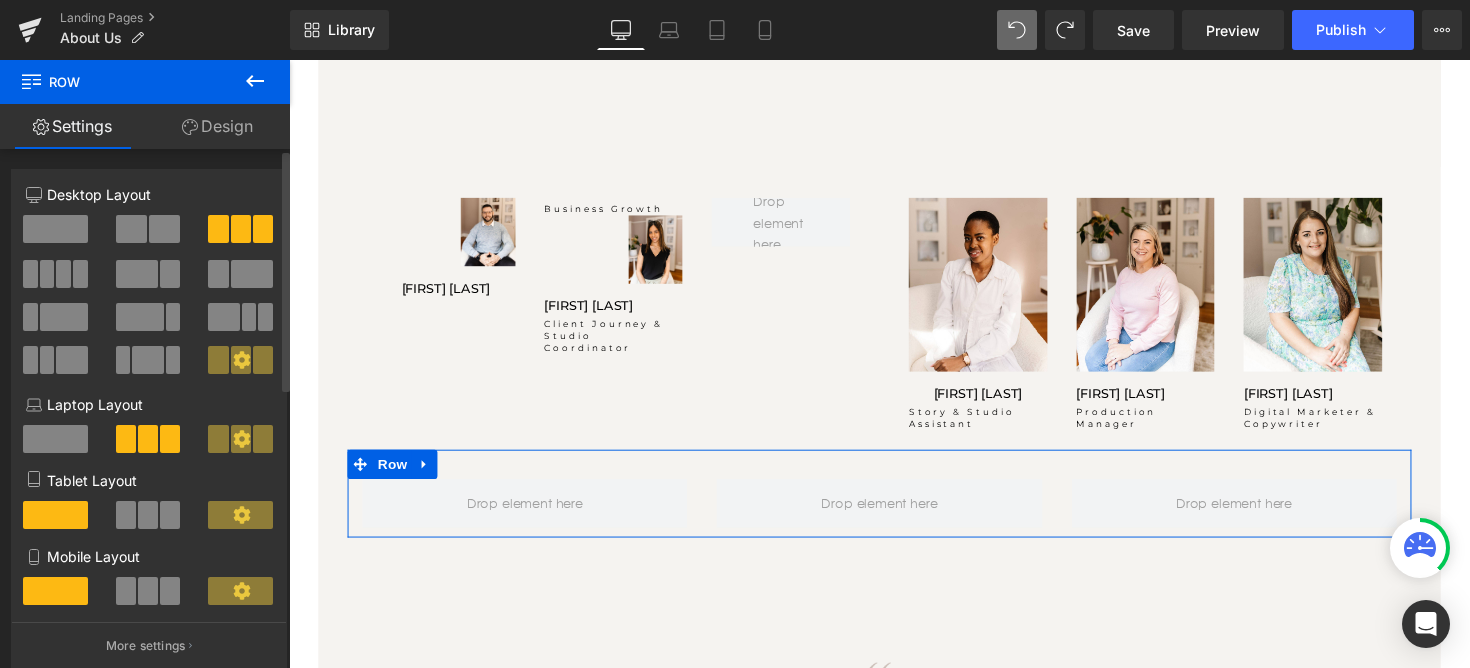 click at bounding box center [63, 274] 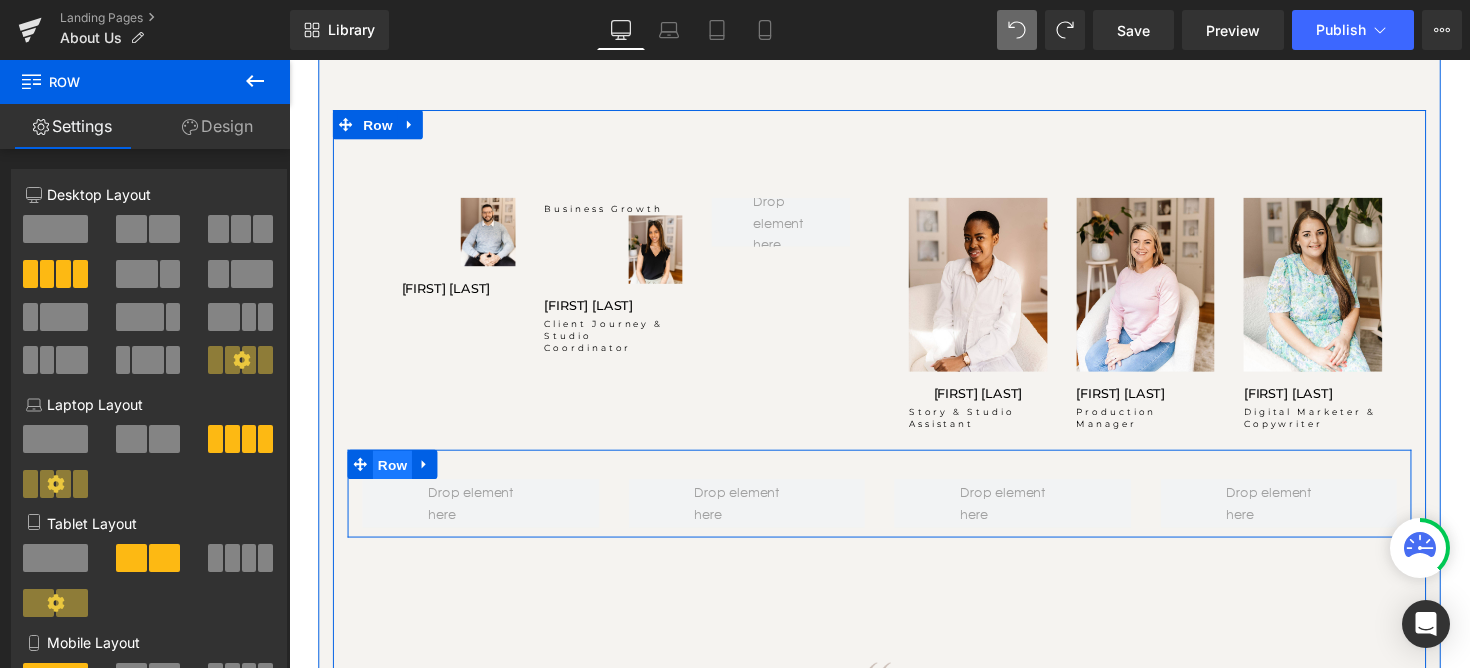 click on "Row" at bounding box center (395, 475) 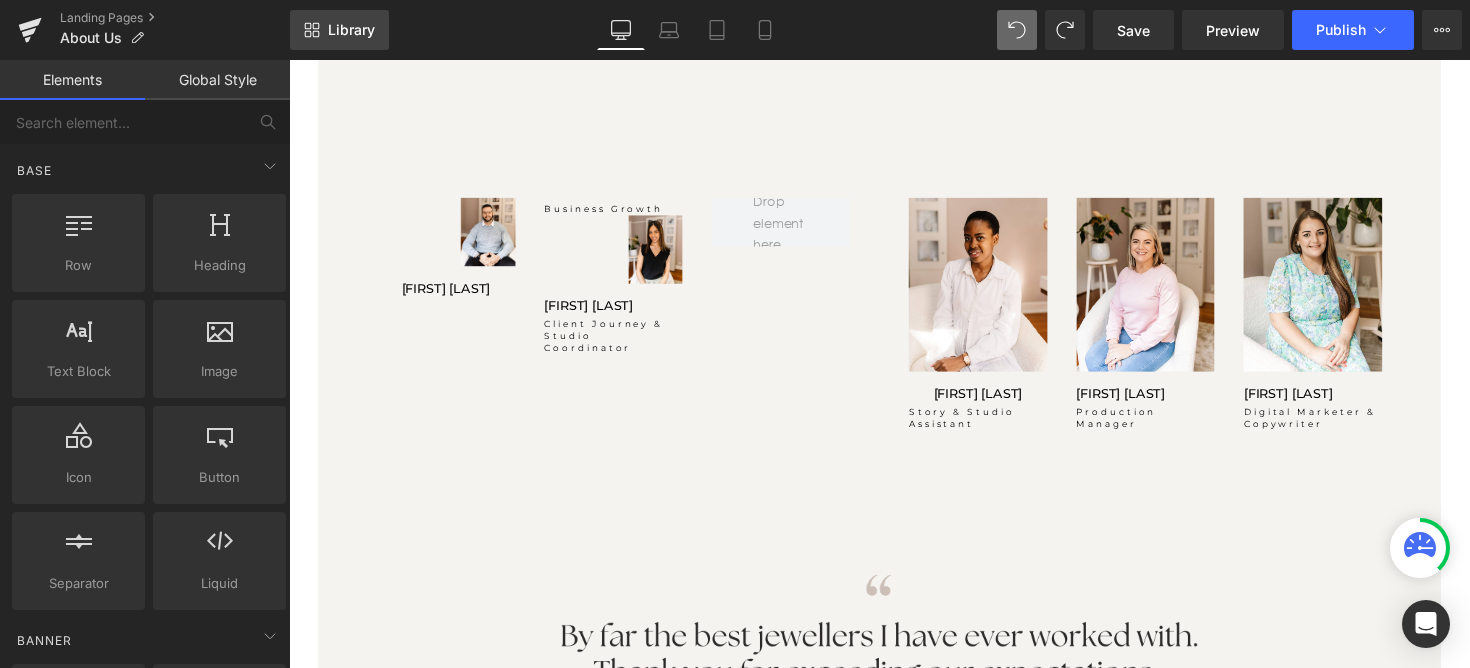 click on "Library" at bounding box center [339, 30] 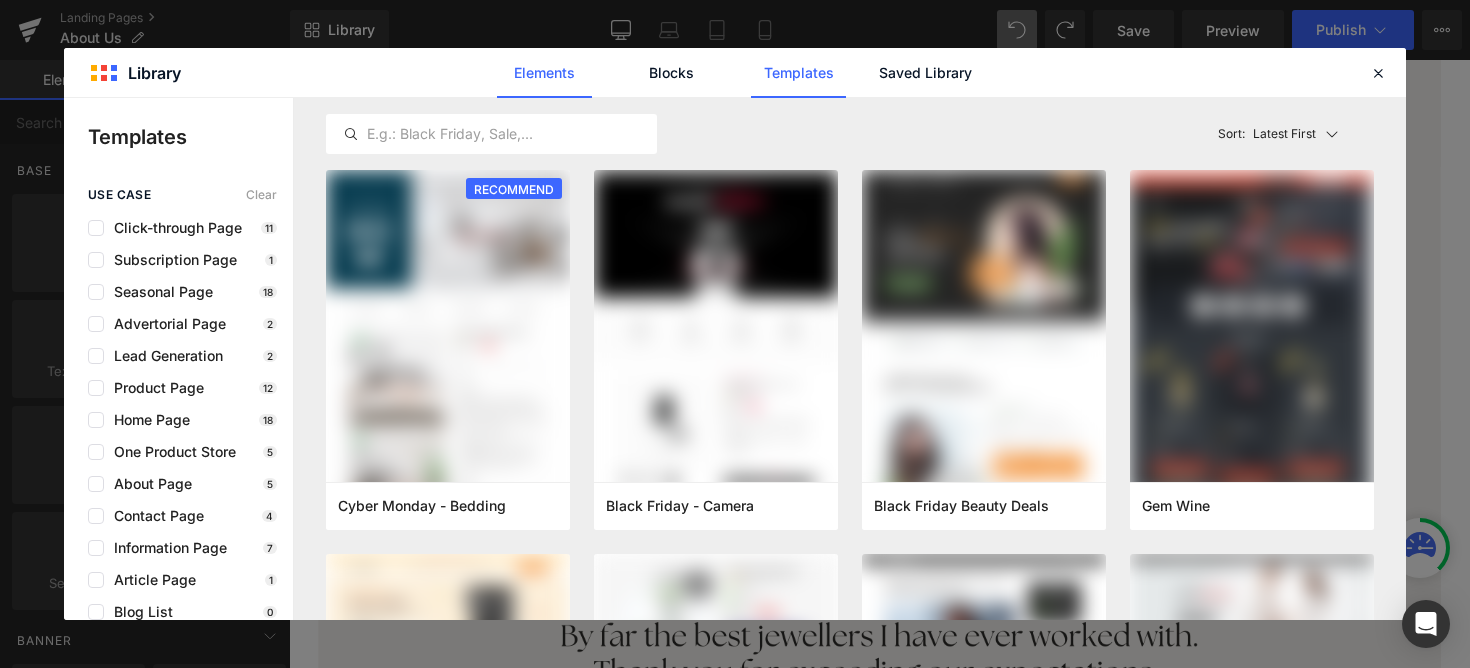 click on "Elements" 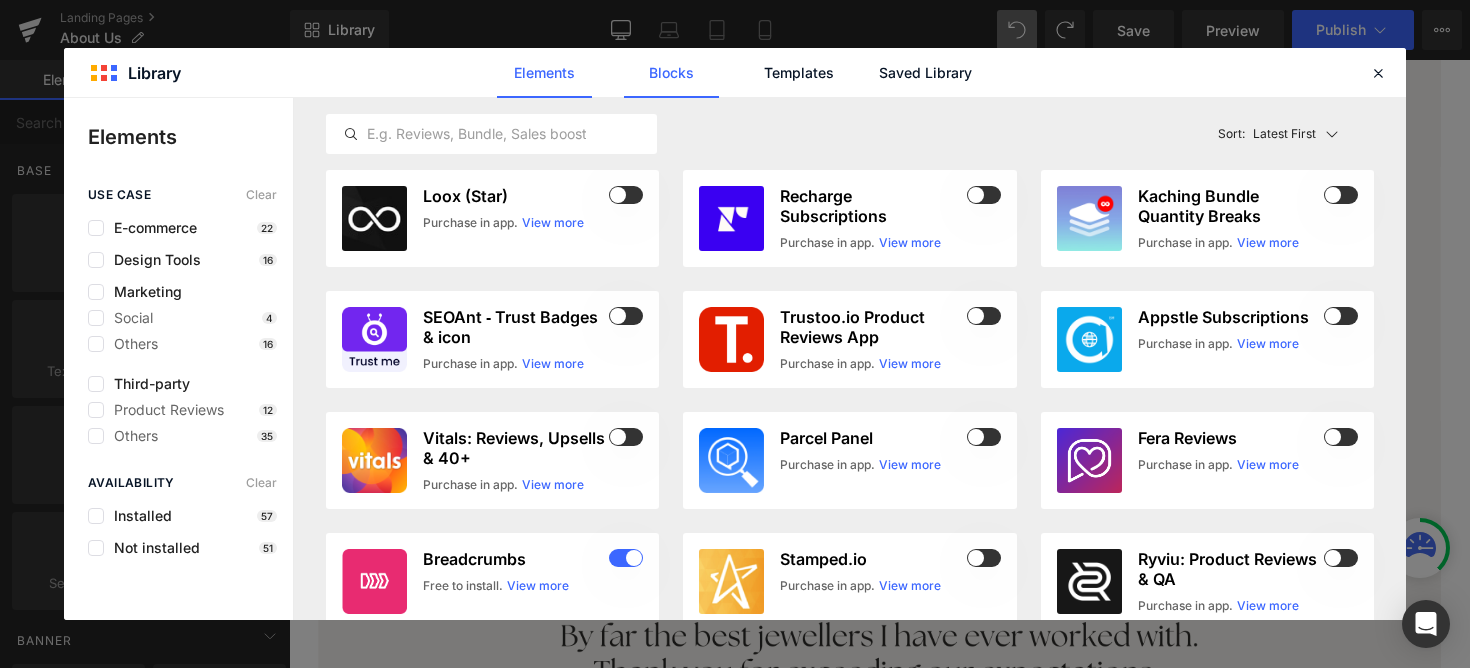 click on "Blocks" 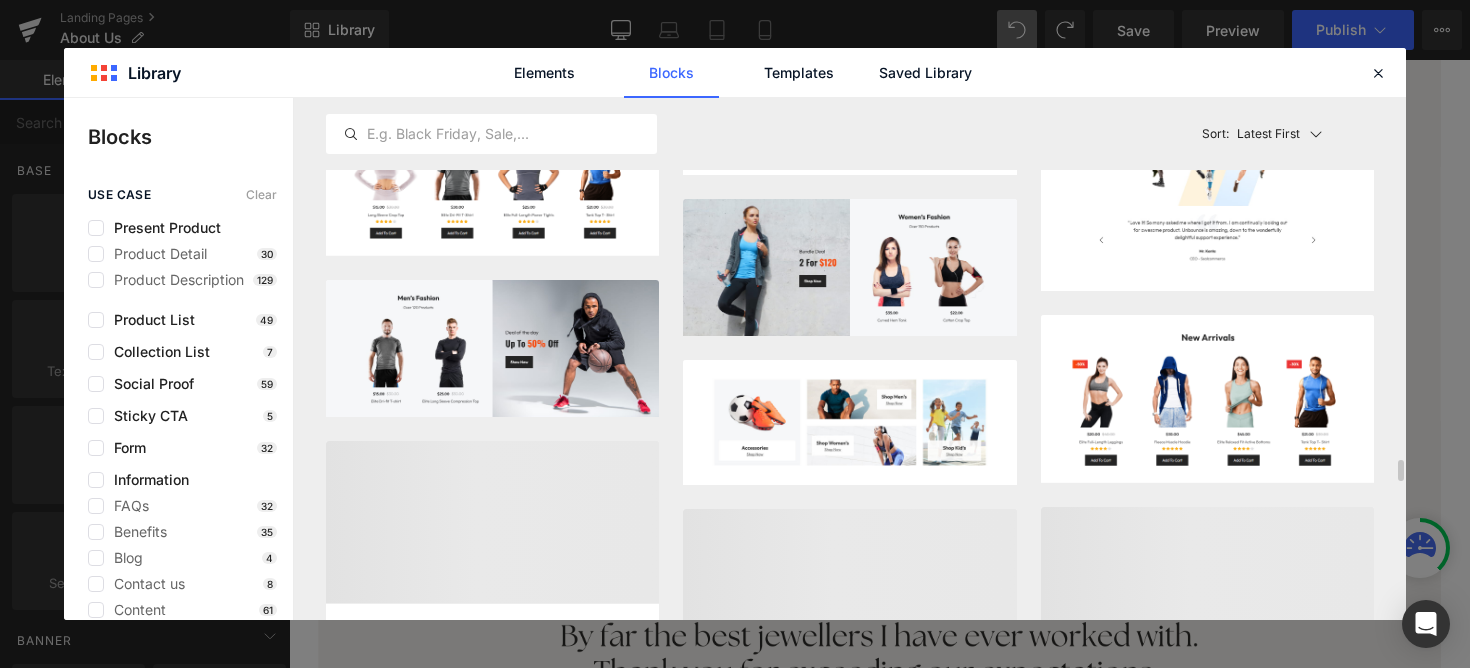 scroll, scrollTop: 11758, scrollLeft: 0, axis: vertical 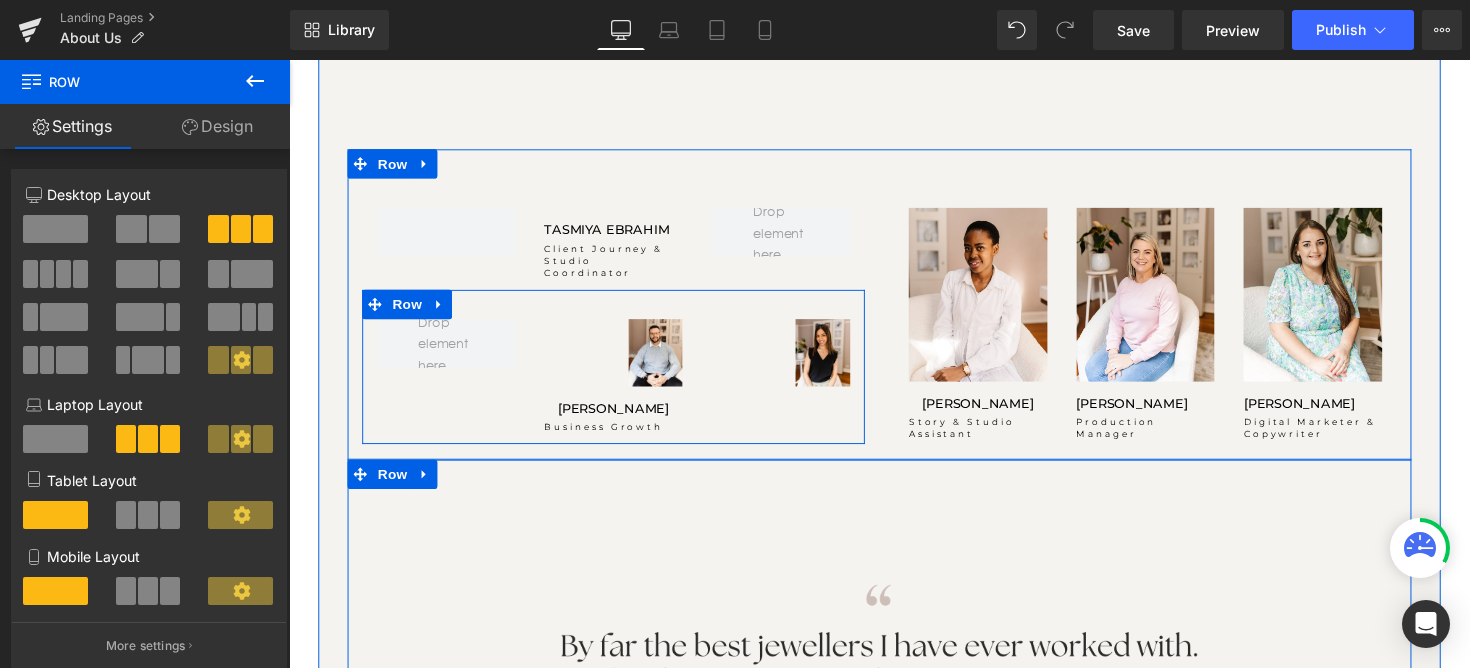 click on "Image" at bounding box center (793, 360) 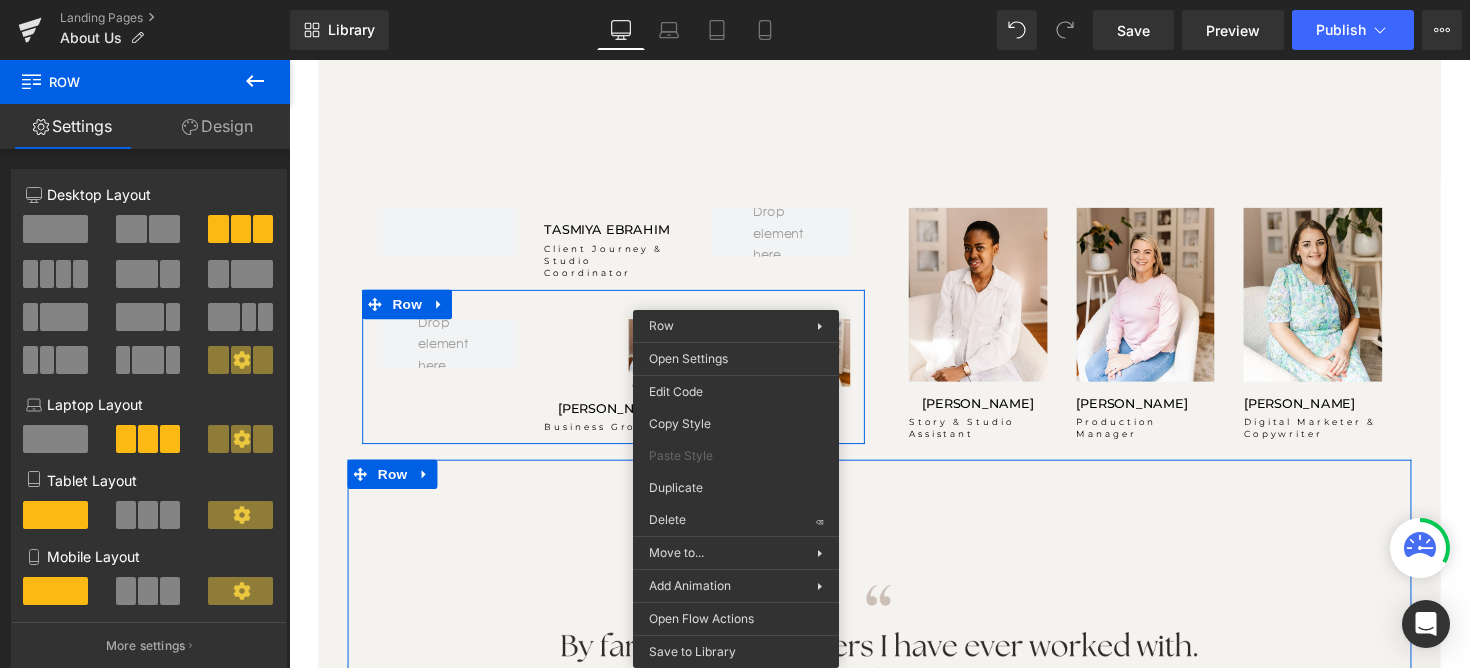click on "[PERSON_NAME] Heading         Client Journey & Studio Coordinator Heading         Row
Image         [PERSON_NAME] Heading         Business Growth Heading         Image
Row         Image         [PERSON_NAME] Heading         Story & Studio Assistant Heading         Image         [PERSON_NAME] Heading         Production Manager Heading         Image         [PERSON_NAME] Heading         Digital Marketer & Copywriter Heading         Row         Row         Image         Image         Row         ABOUT [PERSON_NAME], OUR FOUNDER Heading         Heading         Row         Image         Row         ABOUT [PERSON_NAME], OUR FOUNDER Heading         Heading         Row         Row         Row" at bounding box center (894, 786) 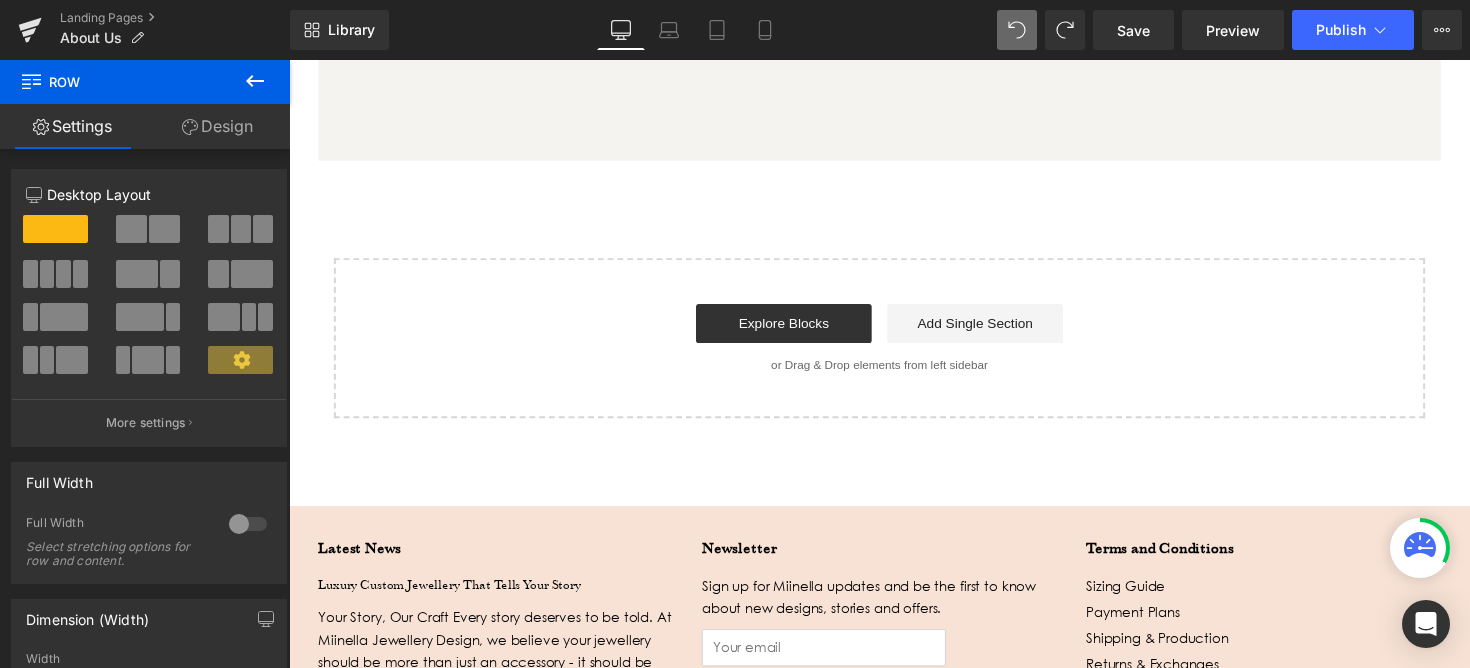 scroll, scrollTop: 3659, scrollLeft: 0, axis: vertical 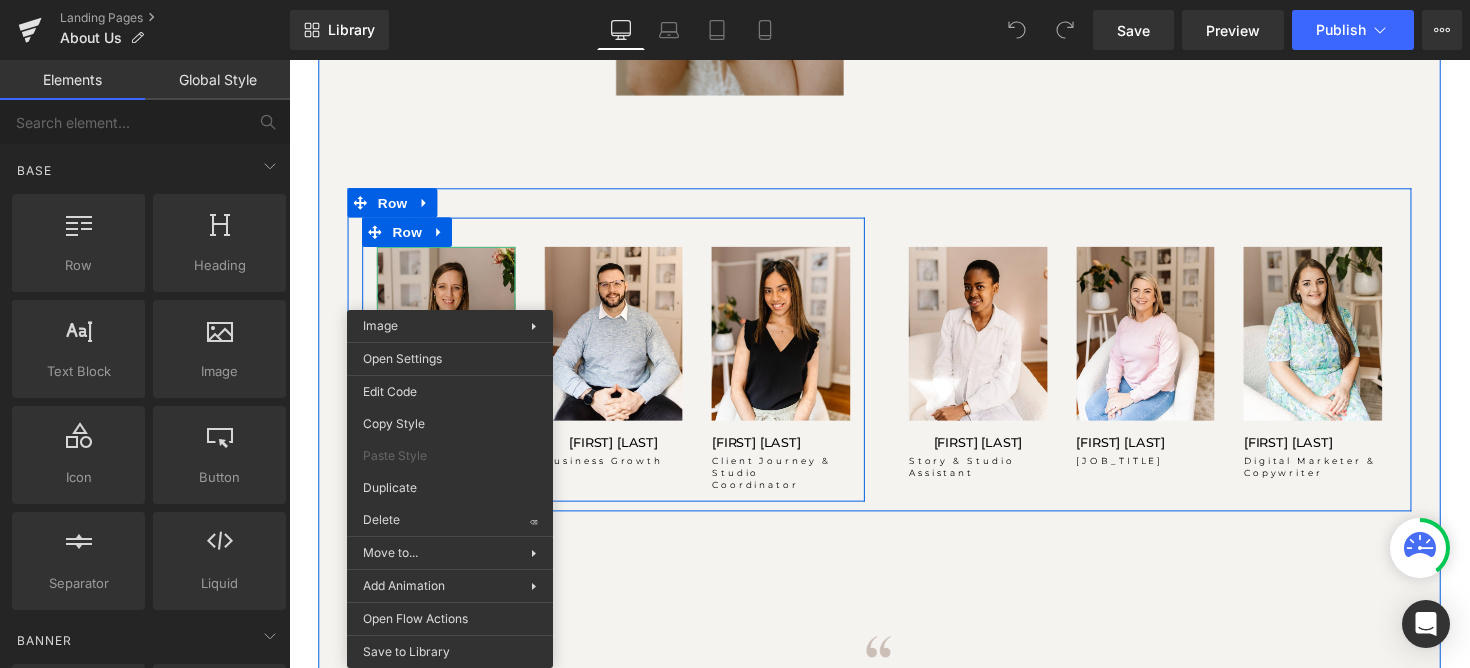 click on "Image" at bounding box center (450, 339) 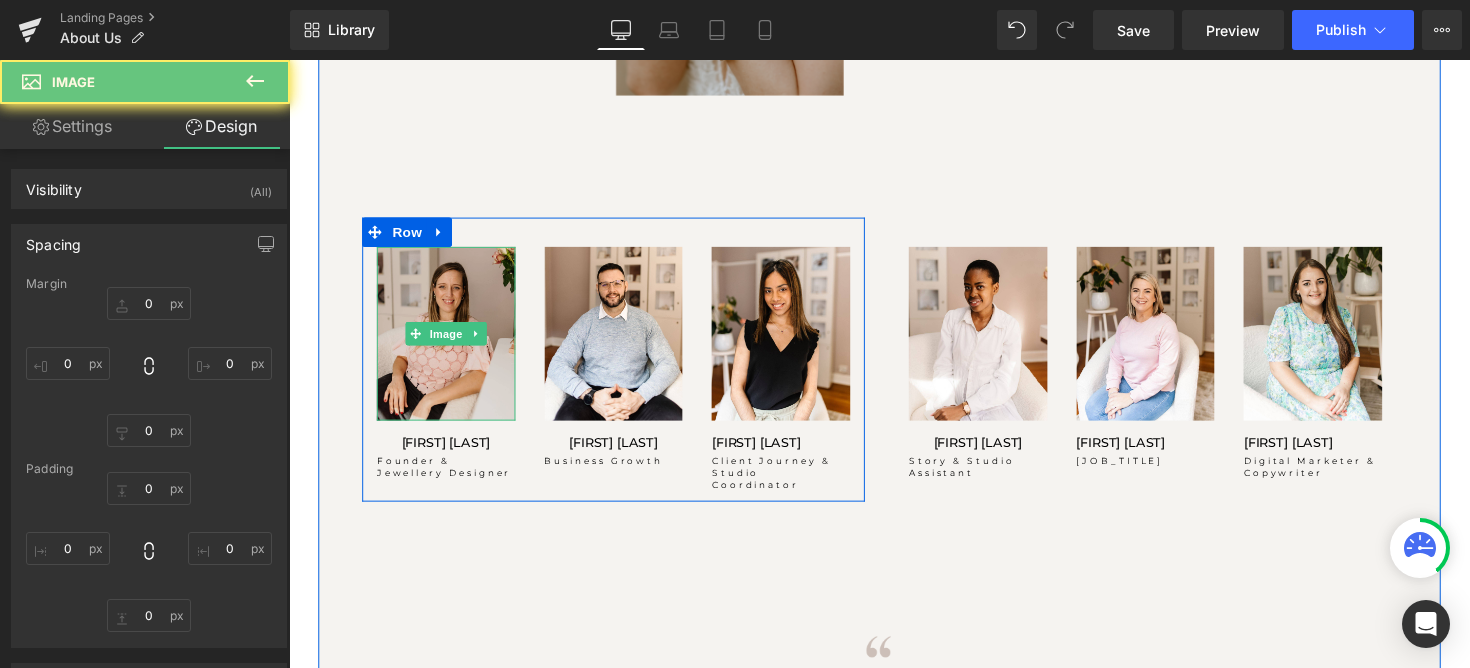 type on "0" 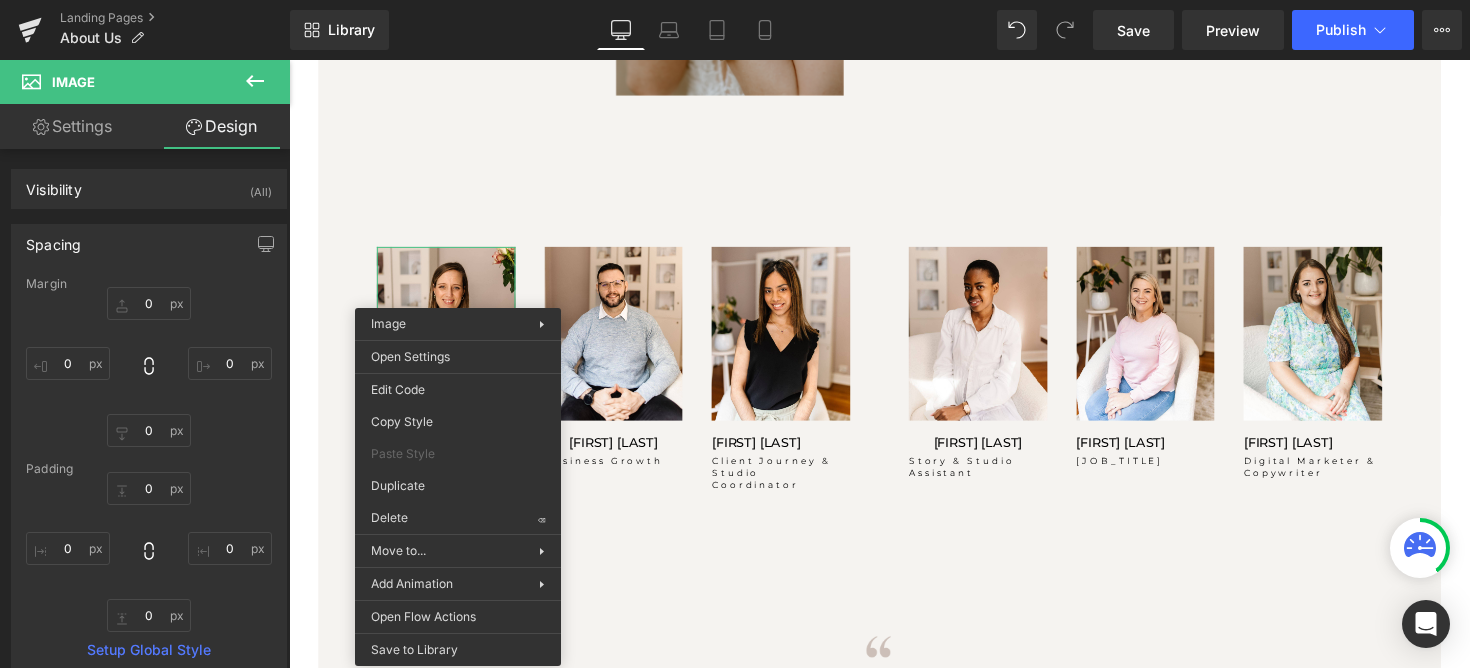 drag, startPoint x: 713, startPoint y: 571, endPoint x: 428, endPoint y: 522, distance: 289.1816 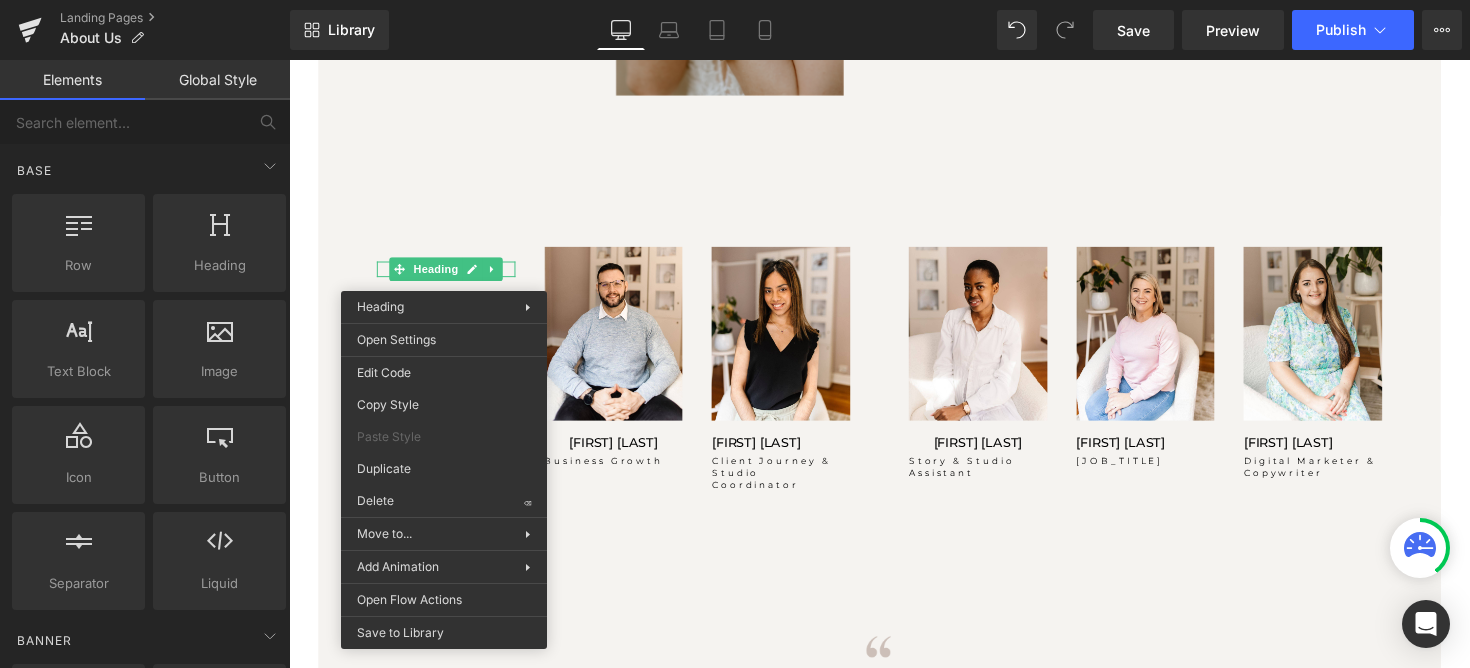 drag, startPoint x: 693, startPoint y: 551, endPoint x: 407, endPoint y: 501, distance: 290.33774 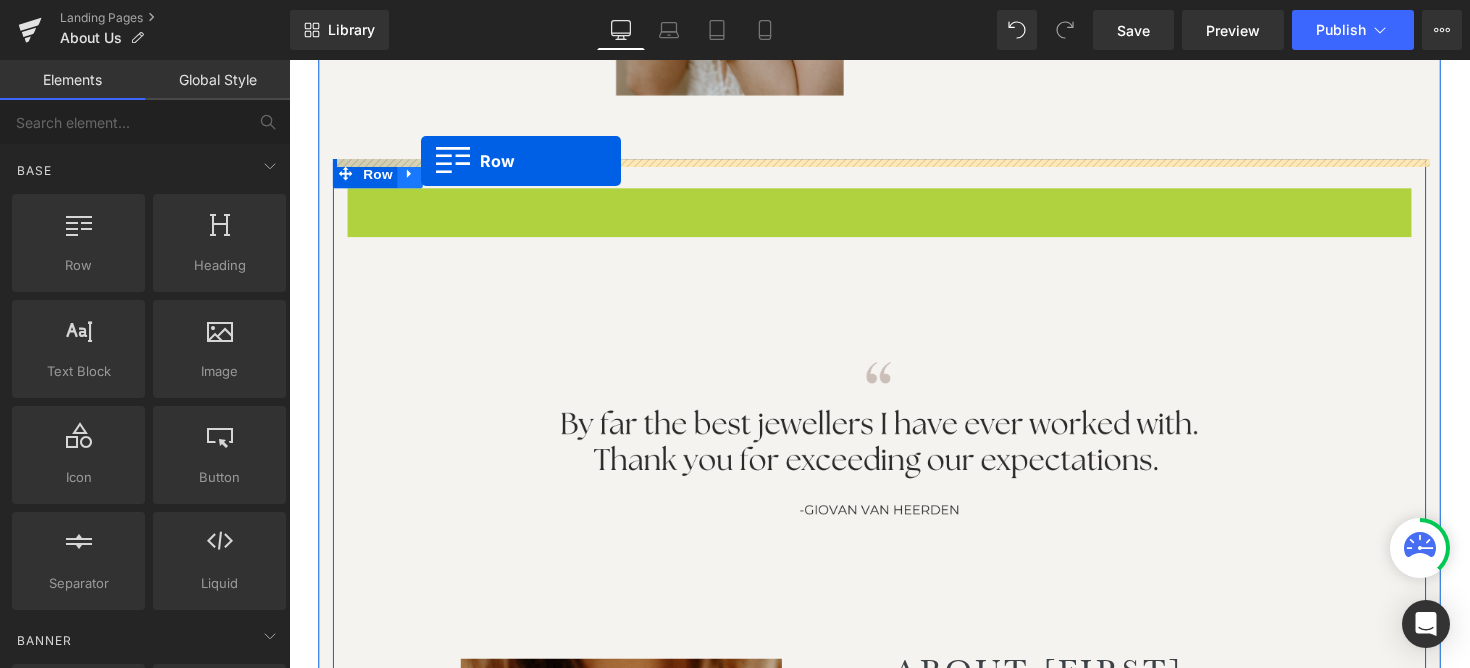 drag, startPoint x: 392, startPoint y: 200, endPoint x: 424, endPoint y: 163, distance: 48.9183 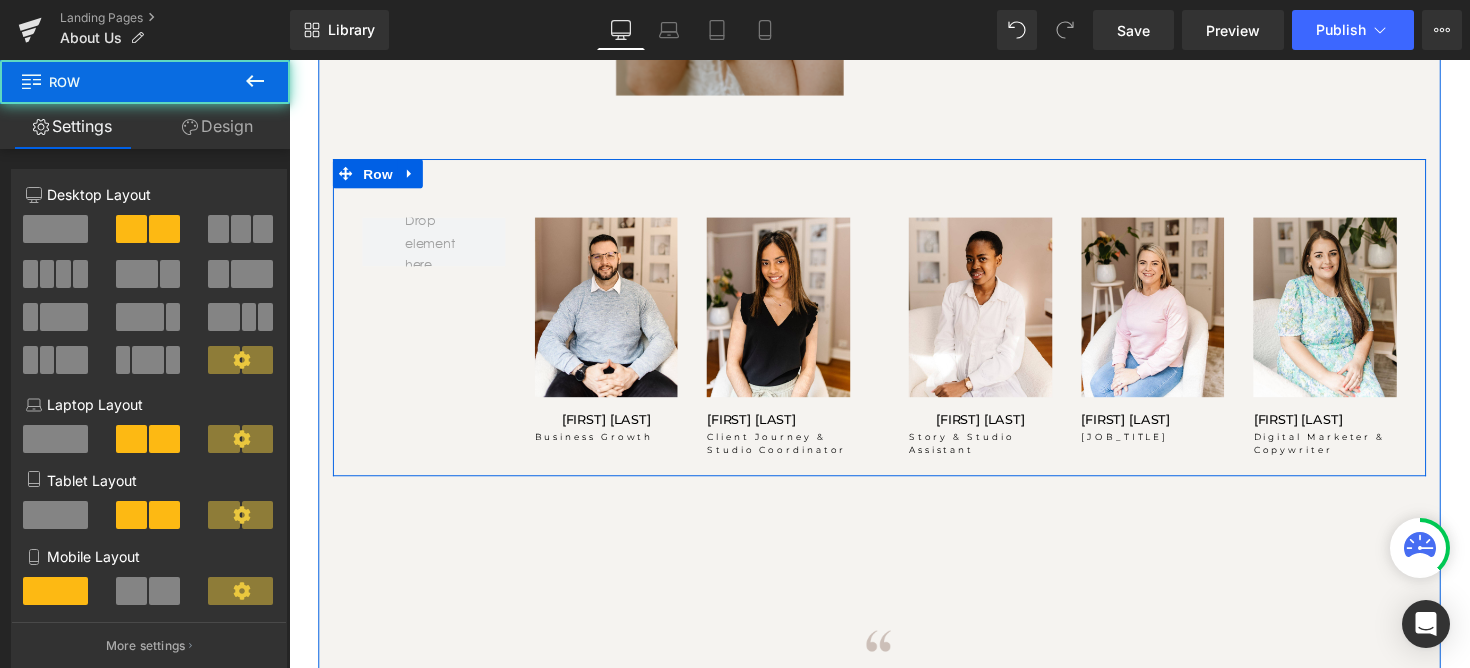 click on "Image         FEZEKA SHABALALA Heading         Story & Studio Assistant Heading         Image         KERRY BROUARD Heading         Production Manager Heading         Image         CHANTÉ SCHRÖDER Heading         Digital Marketer & Copywriter Heading         Row" at bounding box center [1174, 333] 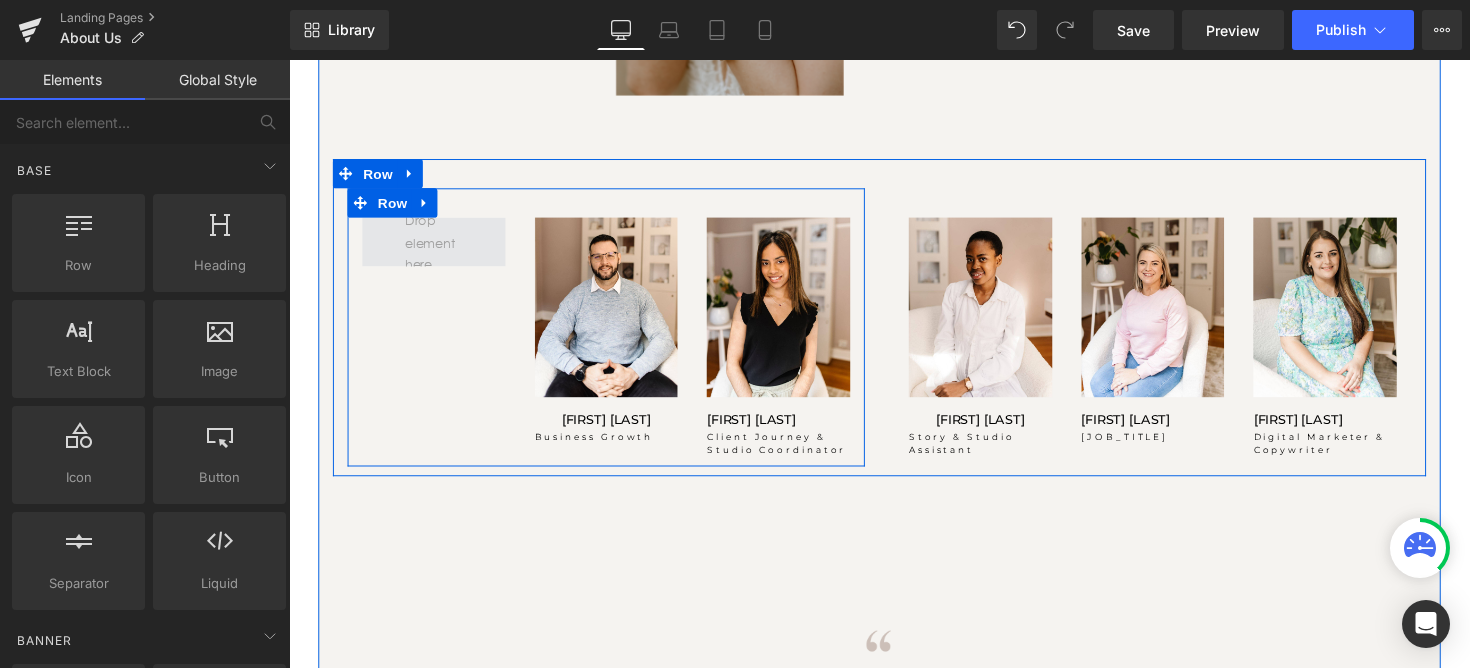click at bounding box center (437, 246) 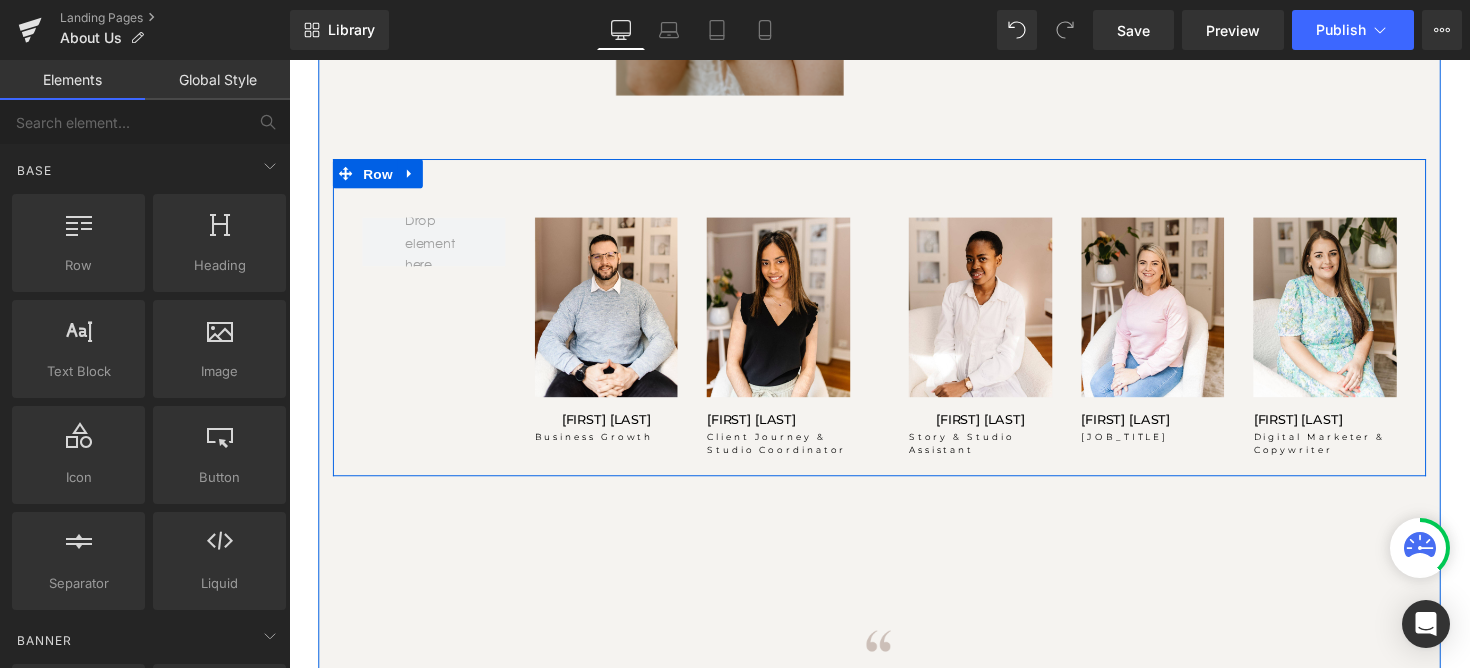 click on "Row" at bounding box center (395, 206) 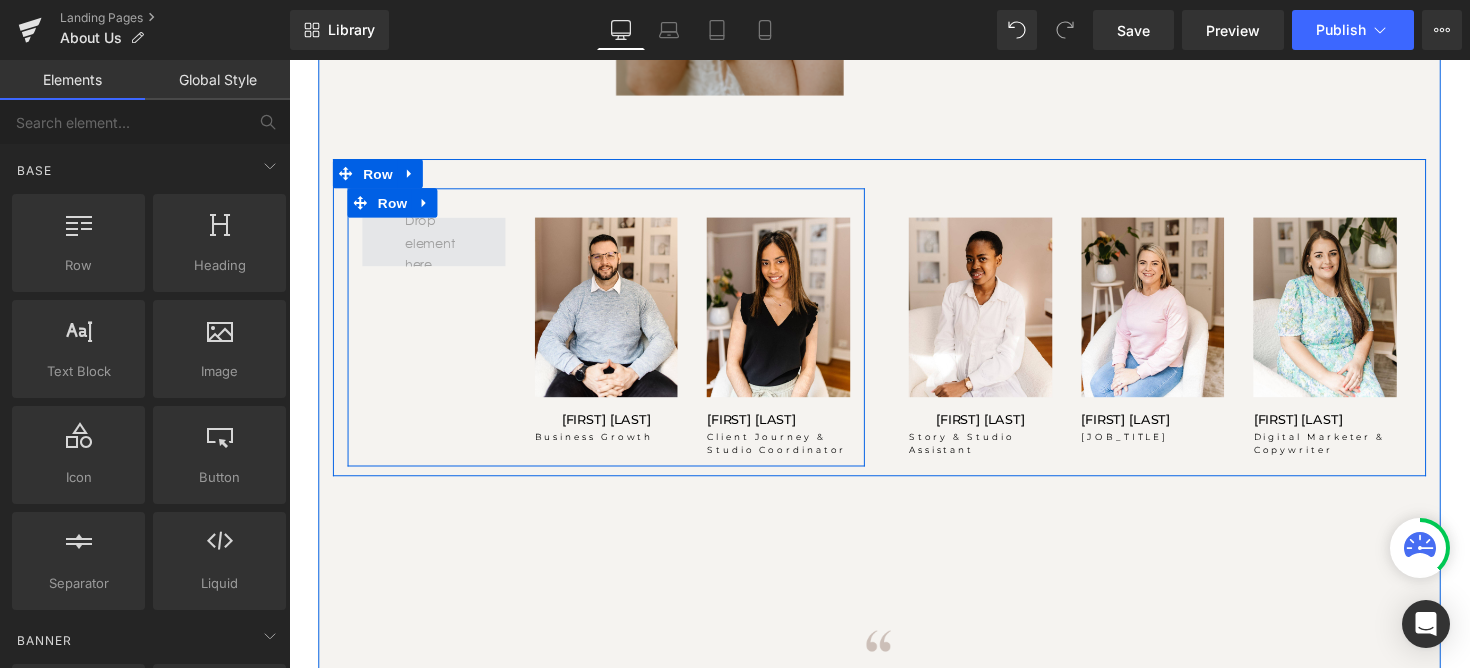 click at bounding box center (437, 246) 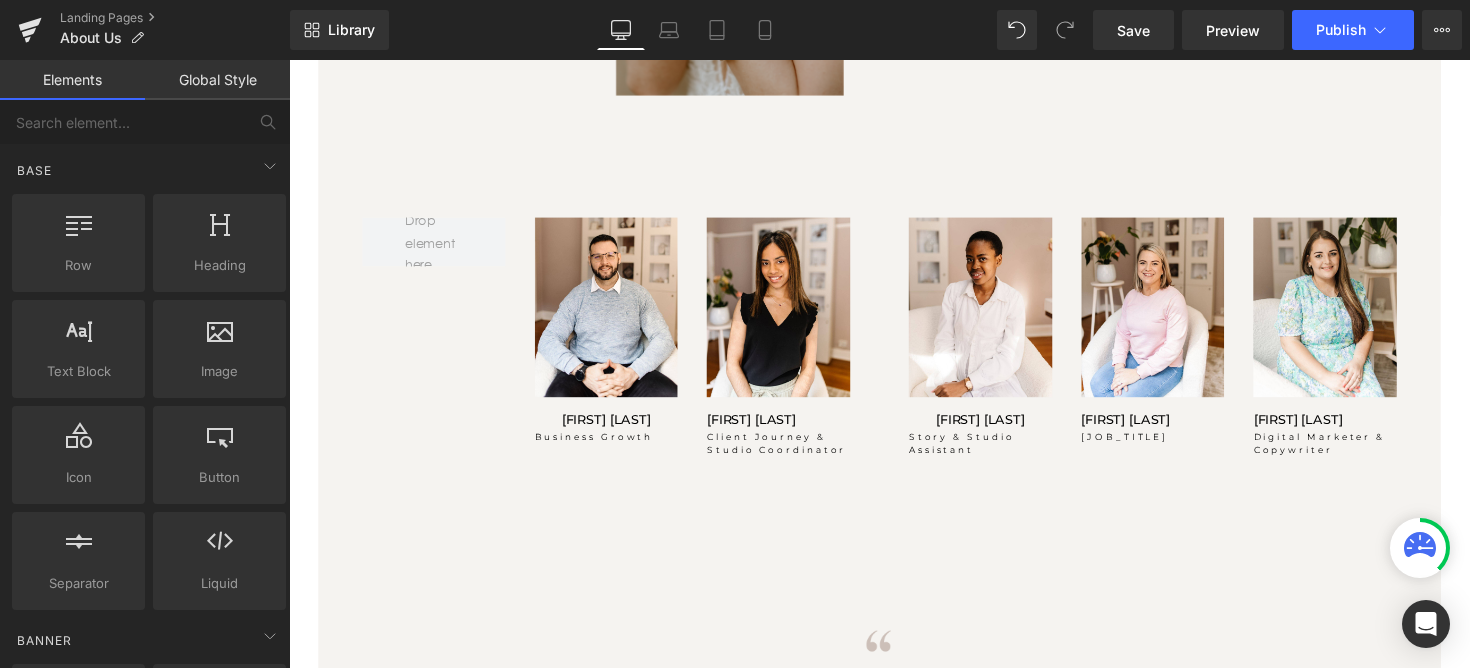 click on "Global Style" at bounding box center (217, 80) 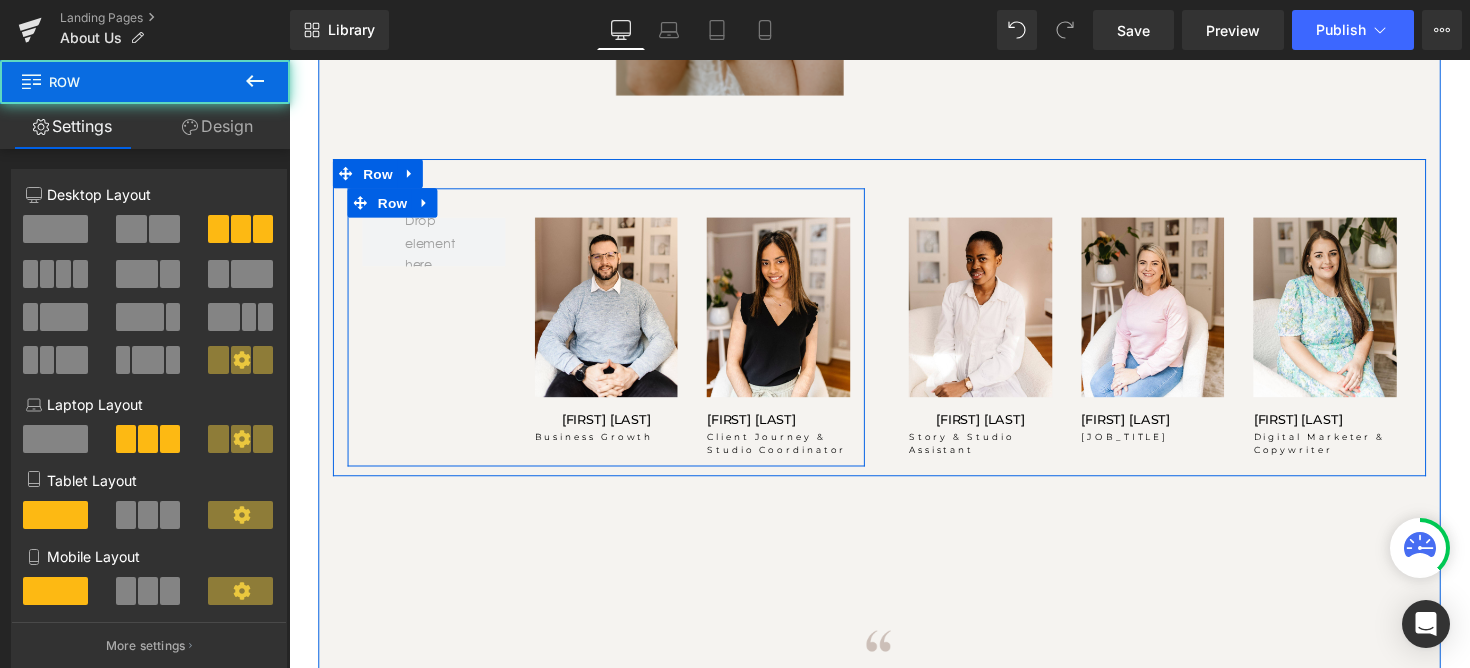 click on "Image         FRANCOIS MINNAAR Heading         Business Growth Heading         Image         TASMIYA EBRAHIM Heading         Client Journey & Studio Coordinator Heading         Row" at bounding box center (614, 333) 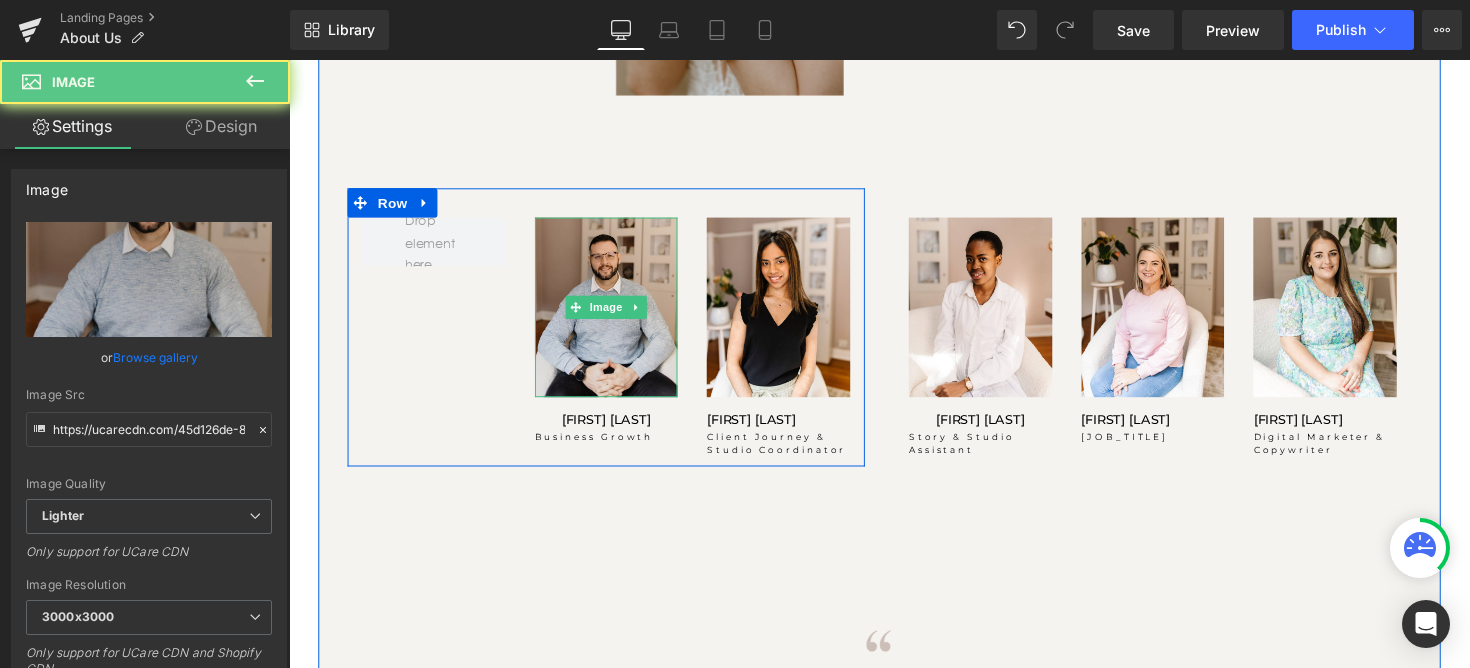 click at bounding box center [614, 312] 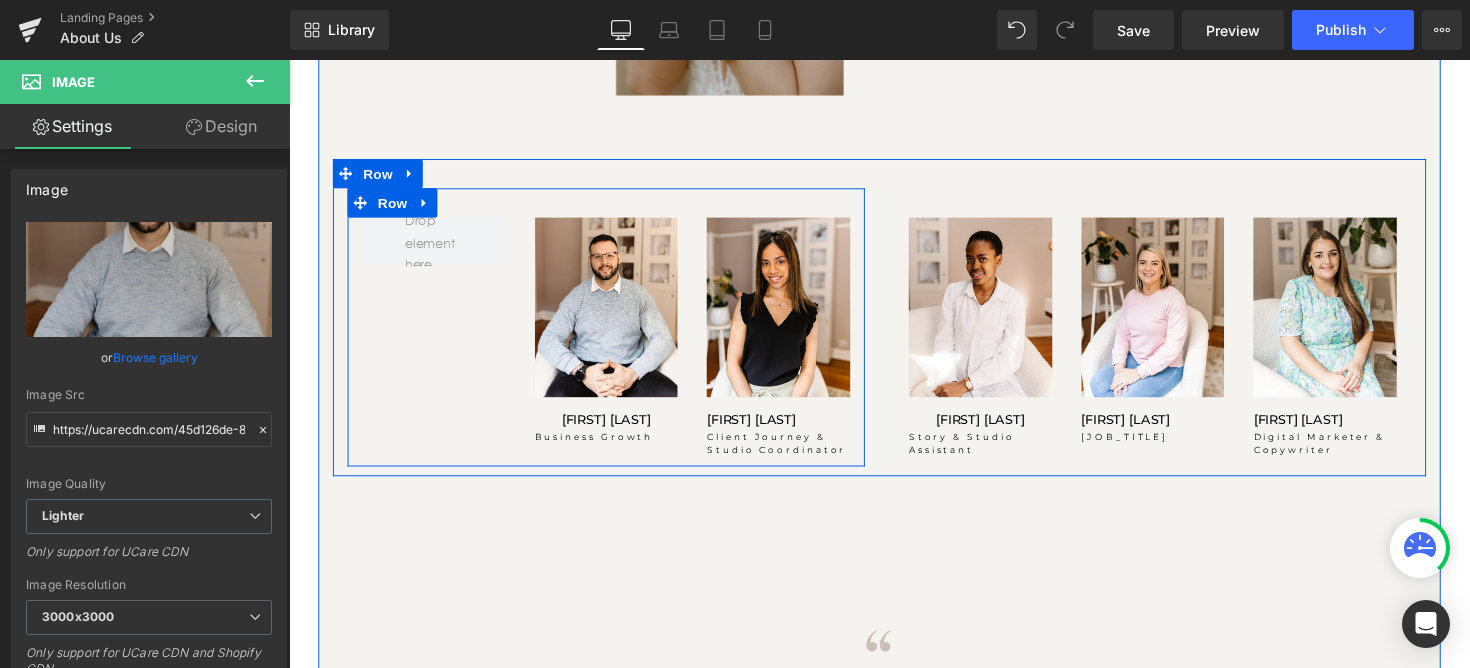 click on "Image         FRANCOIS MINNAAR Heading         Business Growth Heading         Image         TASMIYA EBRAHIM Heading         Client Journey & Studio Coordinator Heading         Row" at bounding box center [614, 333] 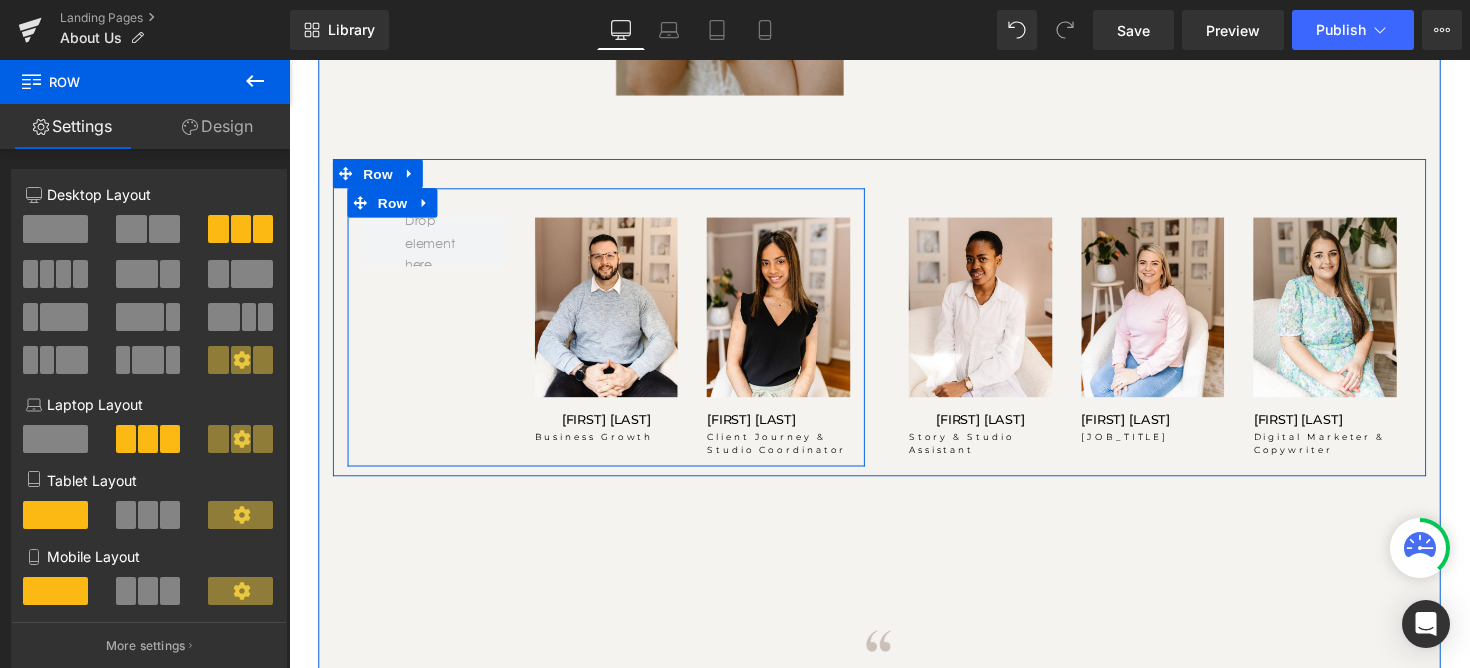 click on "Image         FRANCOIS MINNAAR Heading         Business Growth Heading         Image         TASMIYA EBRAHIM Heading         Client Journey & Studio Coordinator Heading         Row" at bounding box center (614, 333) 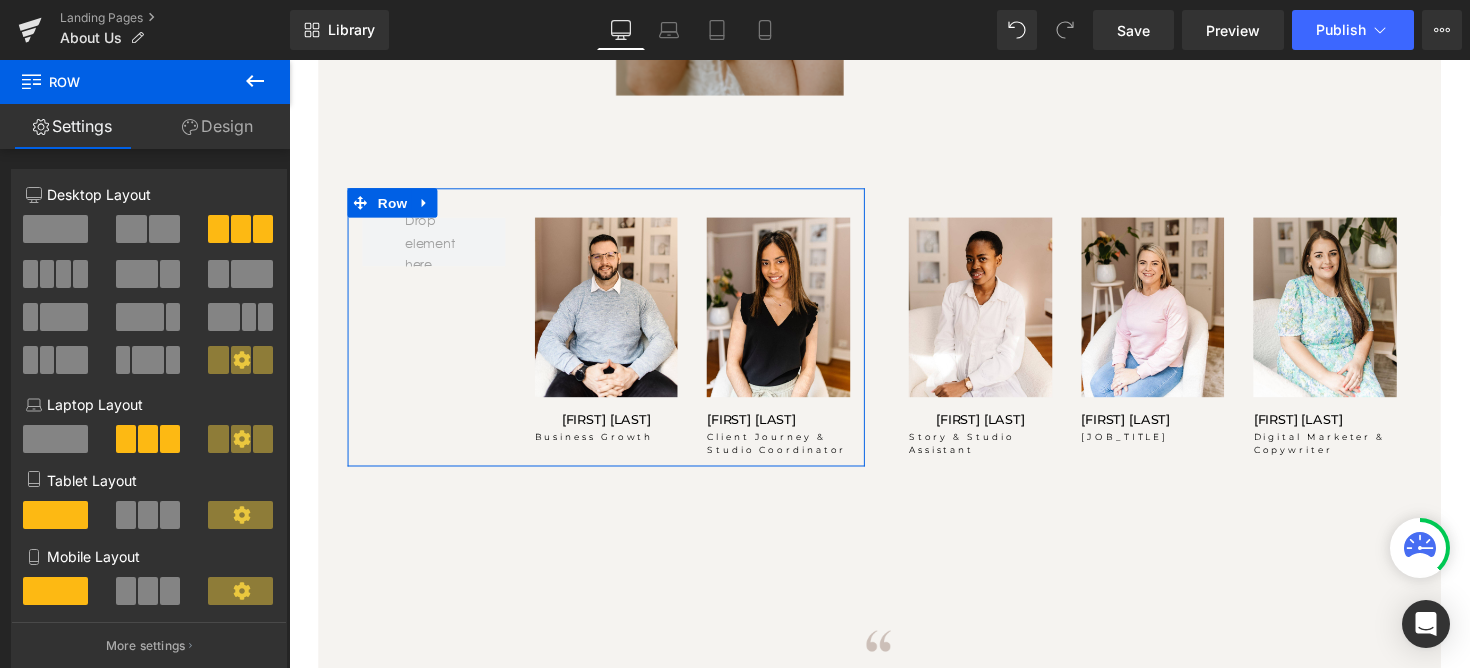 click on "Design" at bounding box center (217, 126) 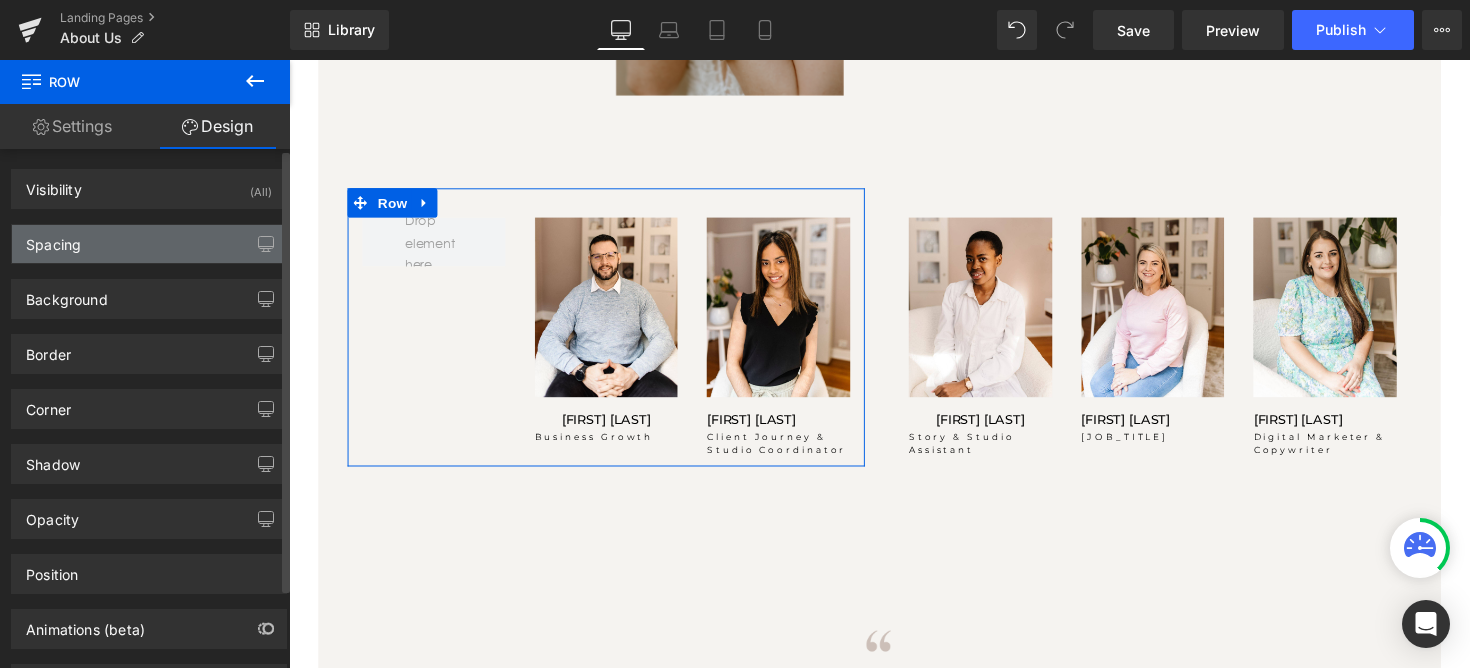 click on "Spacing" at bounding box center (149, 244) 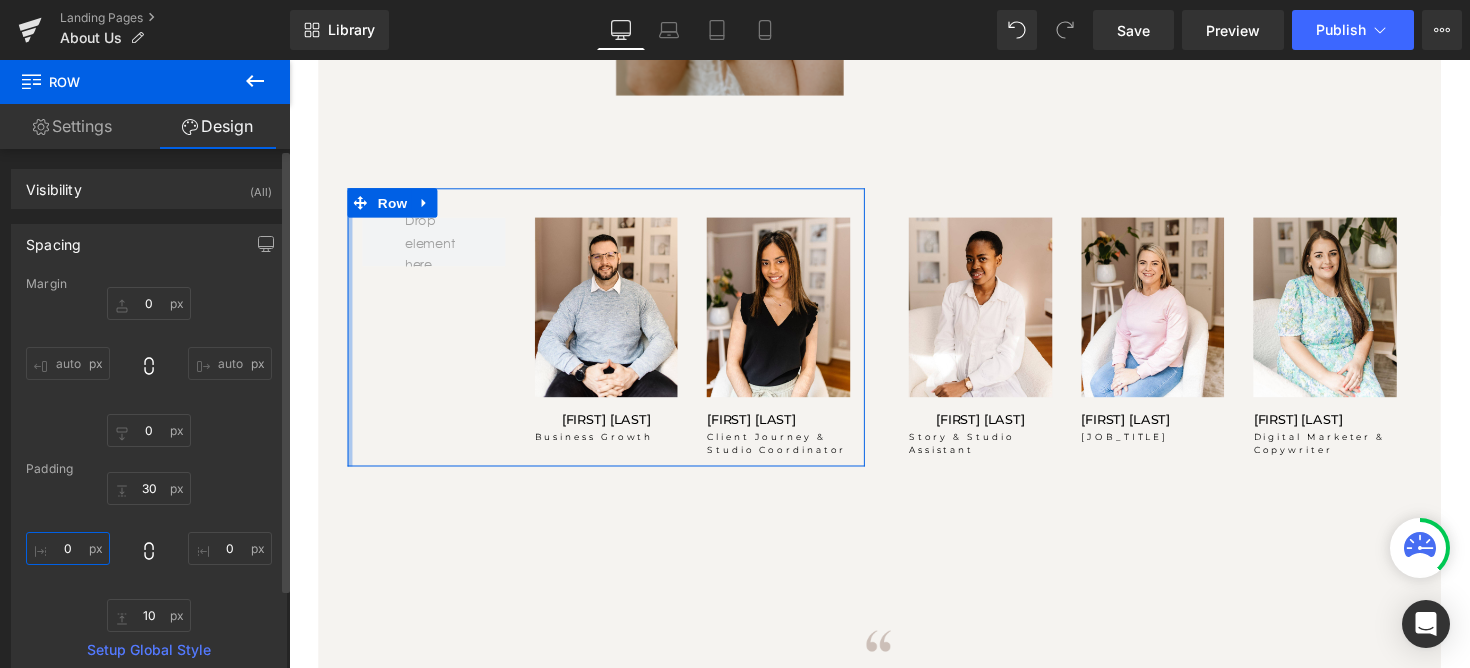 click on "0" at bounding box center [68, 548] 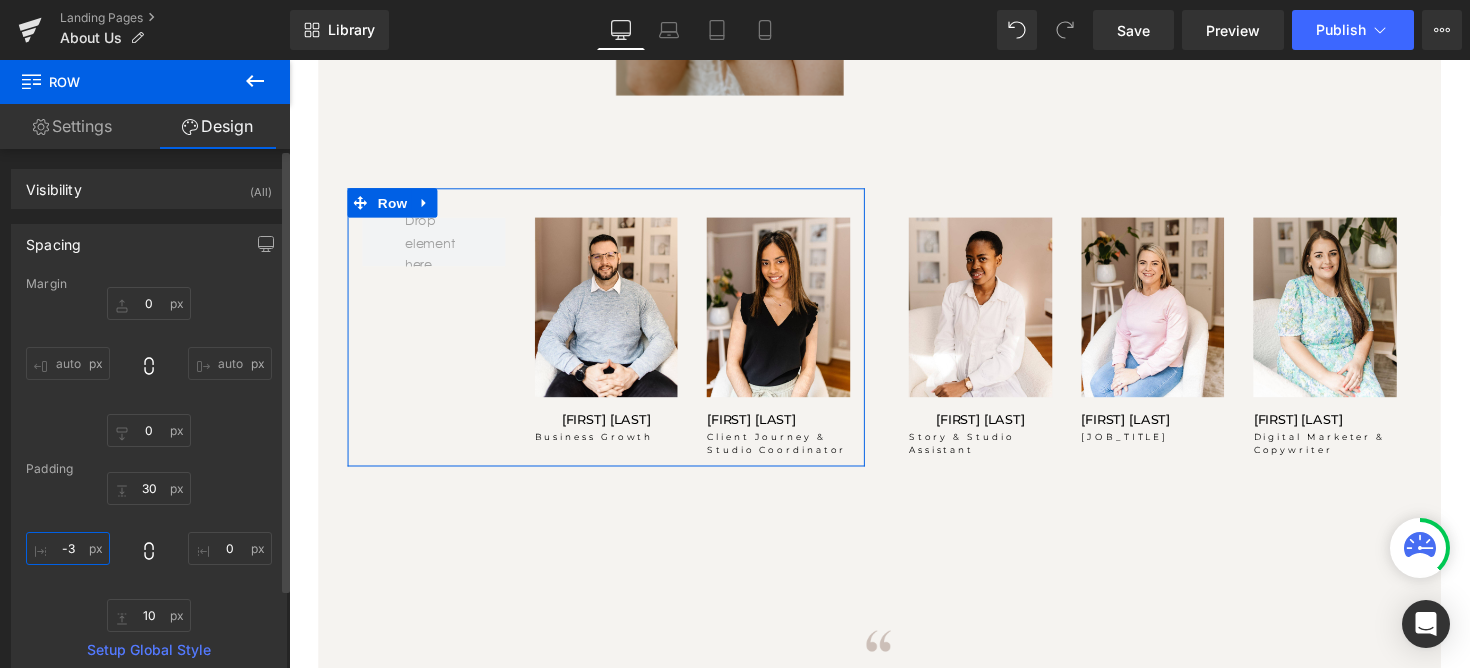 type on "-" 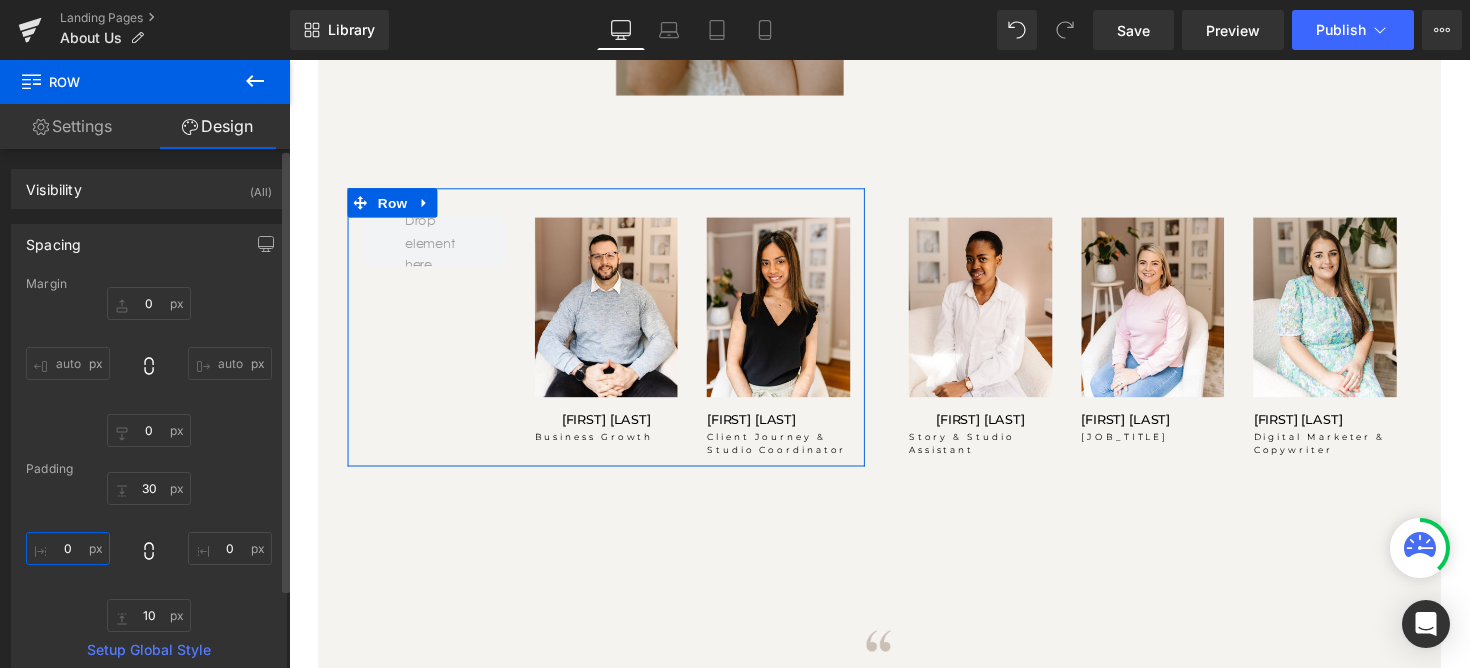 type on "0" 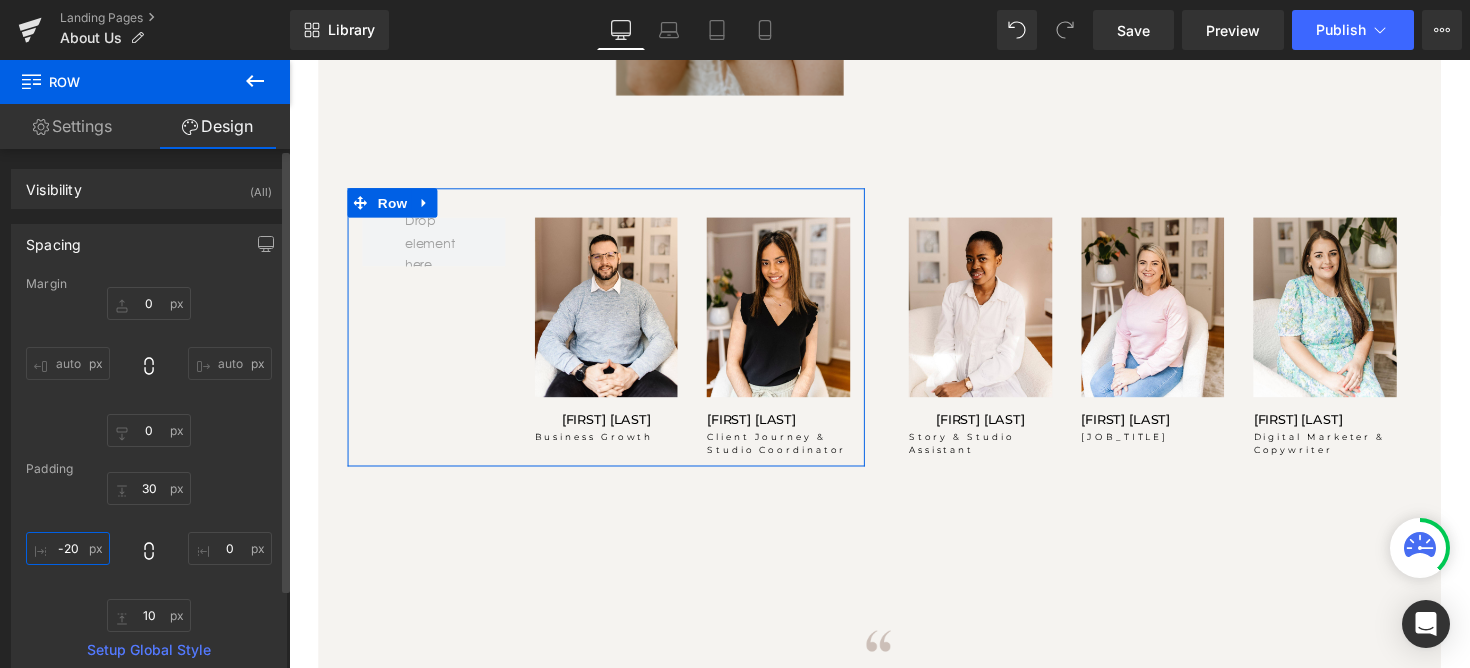 type on "-200" 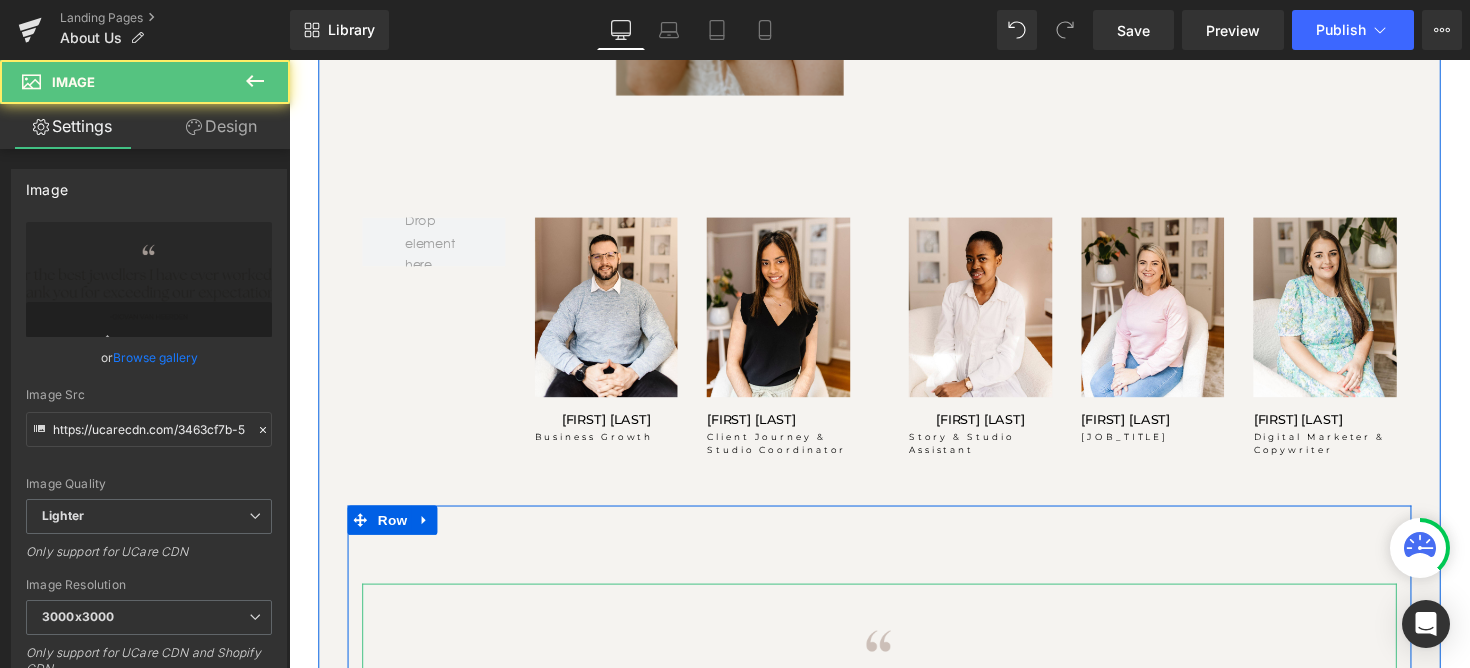 click at bounding box center [894, 716] 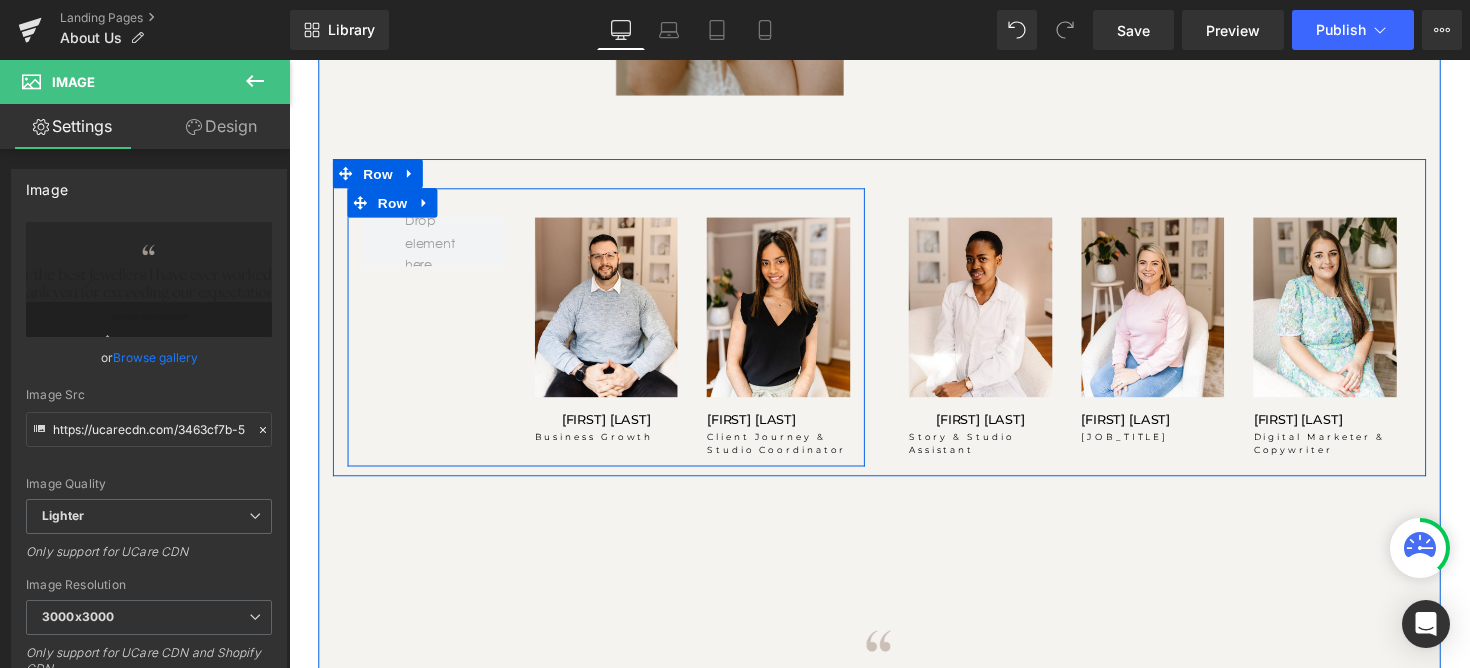click on "Image         FRANCOIS MINNAAR Heading         Business Growth Heading         Image         TASMIYA EBRAHIM Heading         Client Journey & Studio Coordinator Heading         Row" at bounding box center [614, 333] 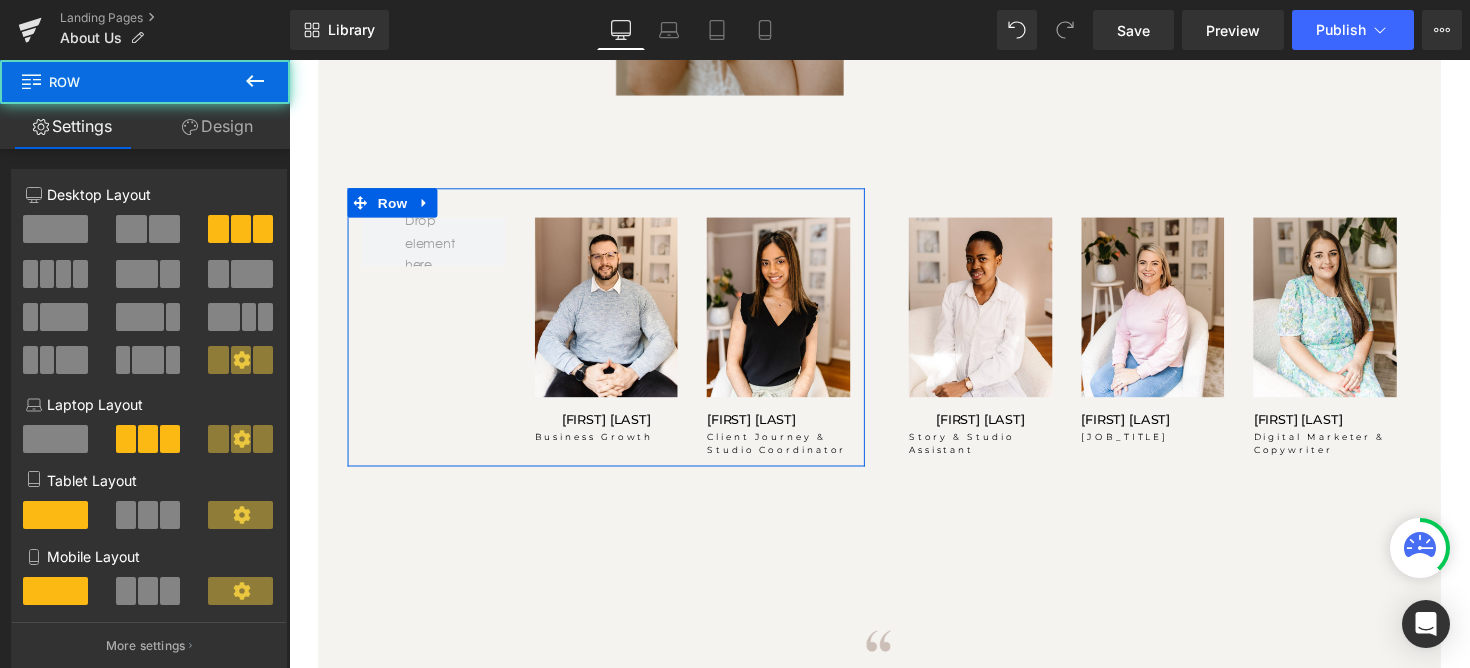 click on "Design" at bounding box center [217, 126] 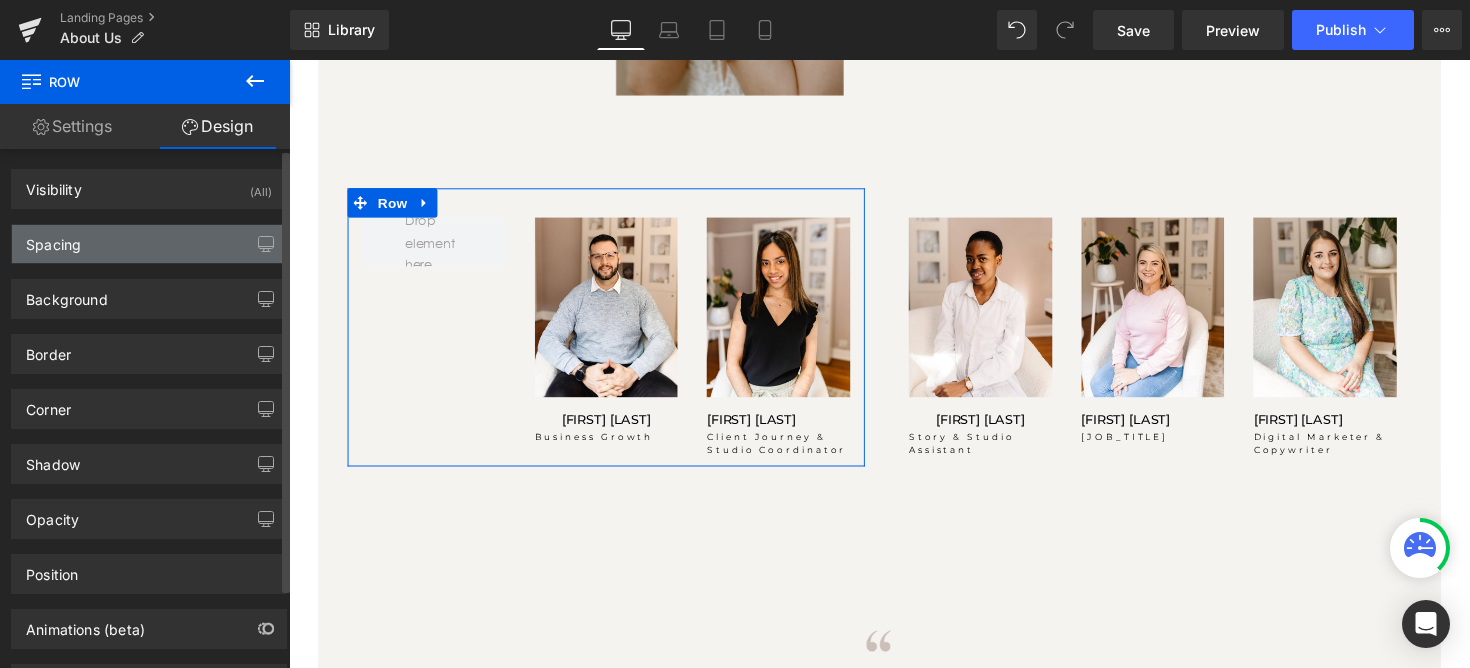 click on "Spacing" at bounding box center [149, 244] 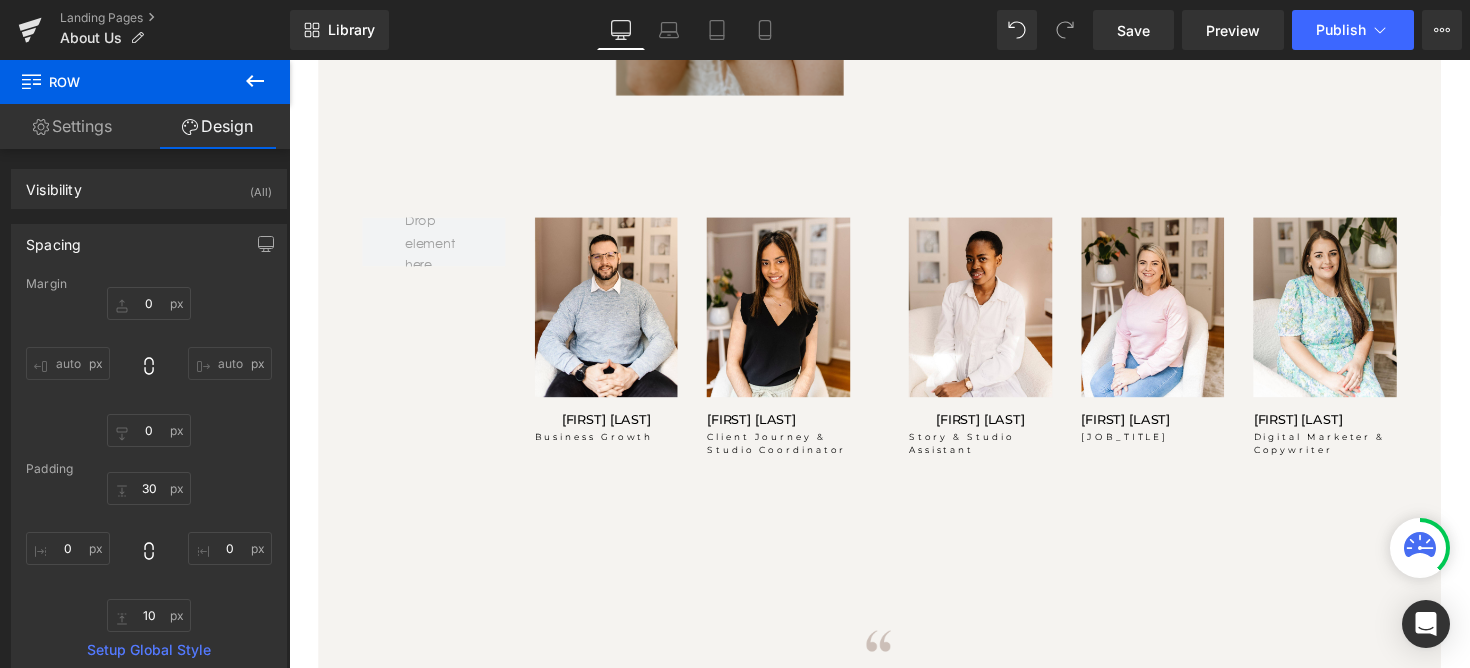 click at bounding box center [255, 82] 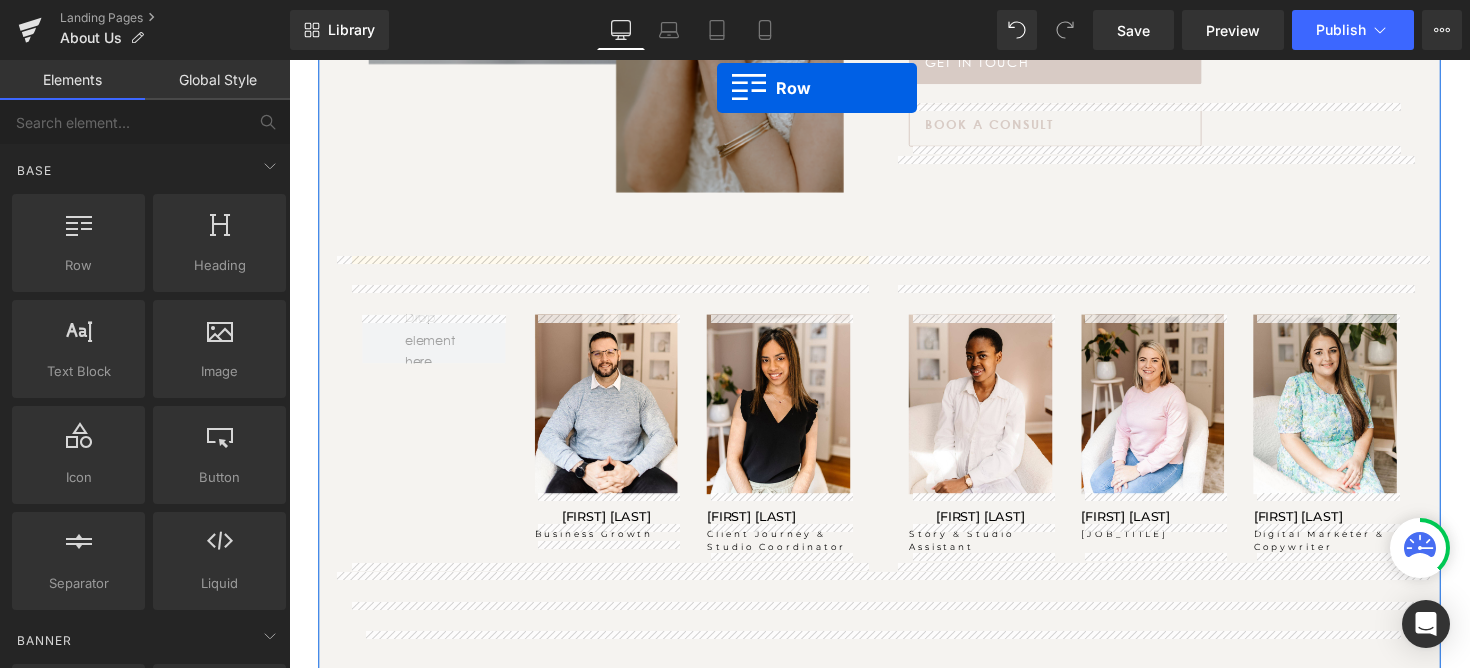scroll, scrollTop: 1490, scrollLeft: 0, axis: vertical 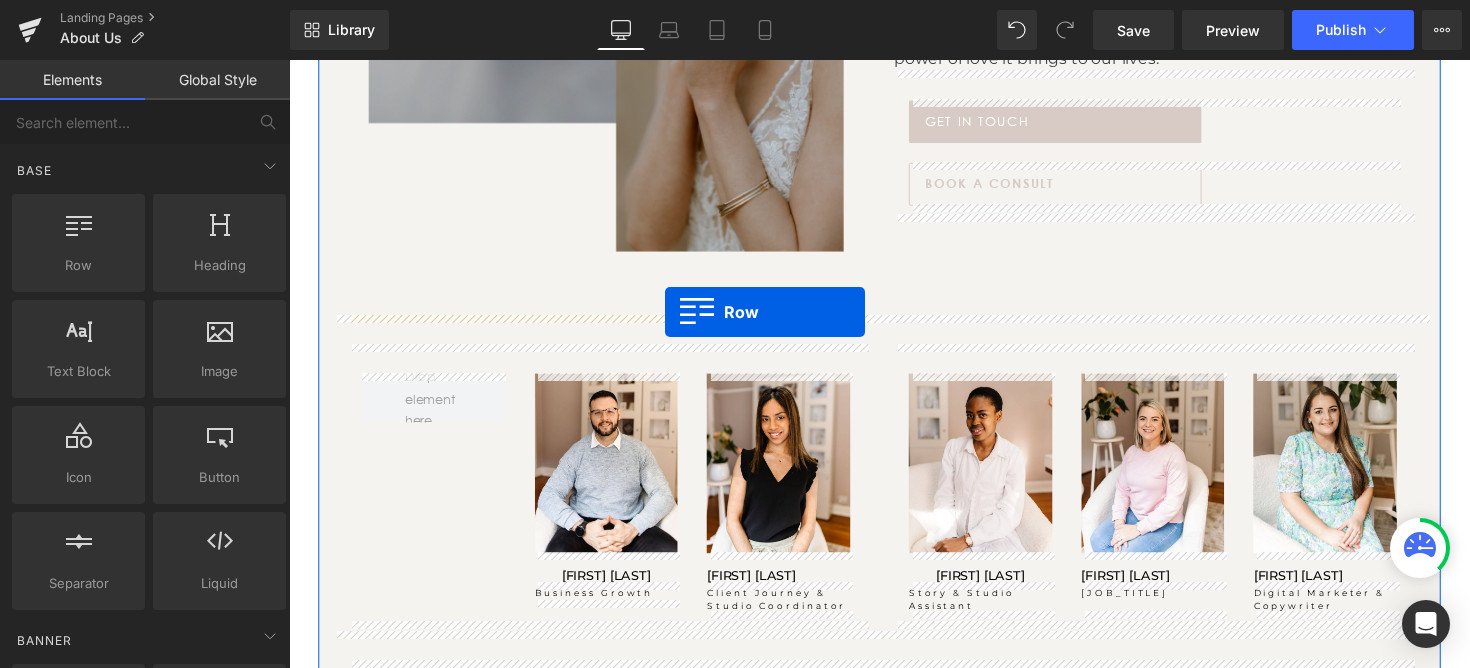 drag, startPoint x: 415, startPoint y: 320, endPoint x: 674, endPoint y: 318, distance: 259.00772 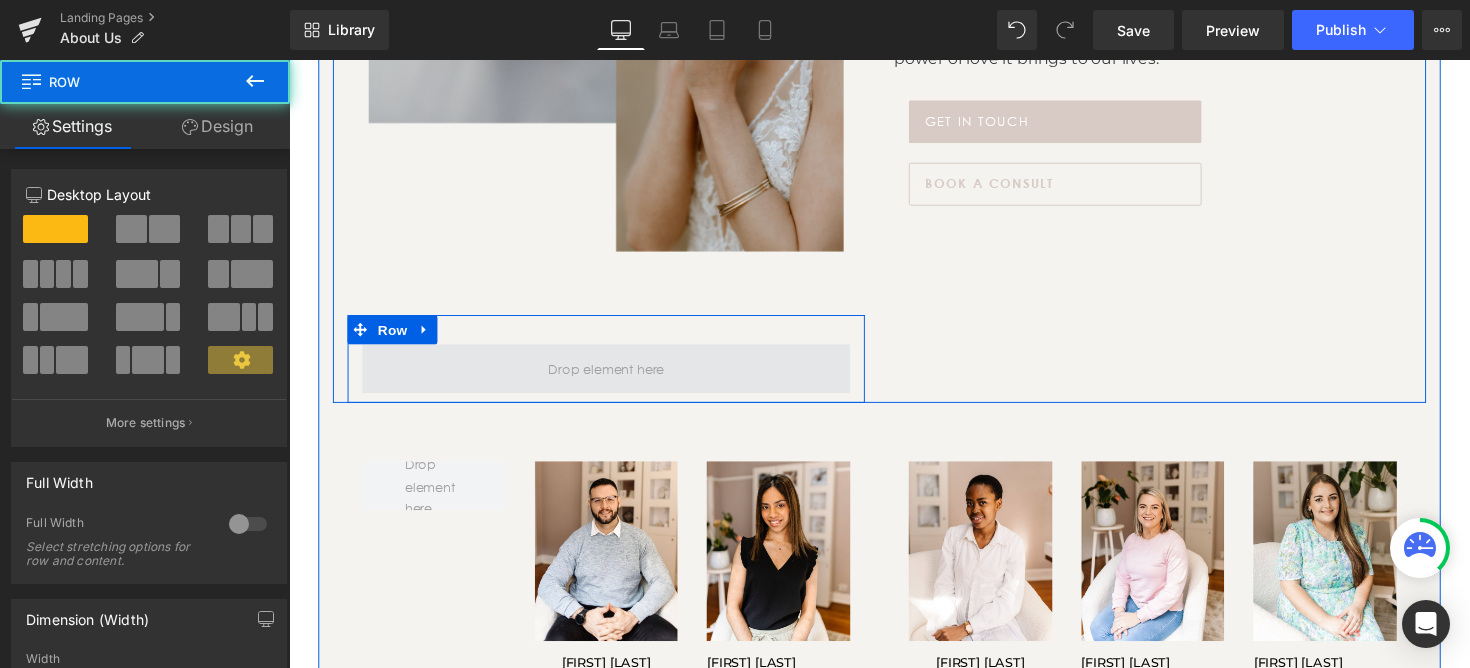 click at bounding box center (614, 376) 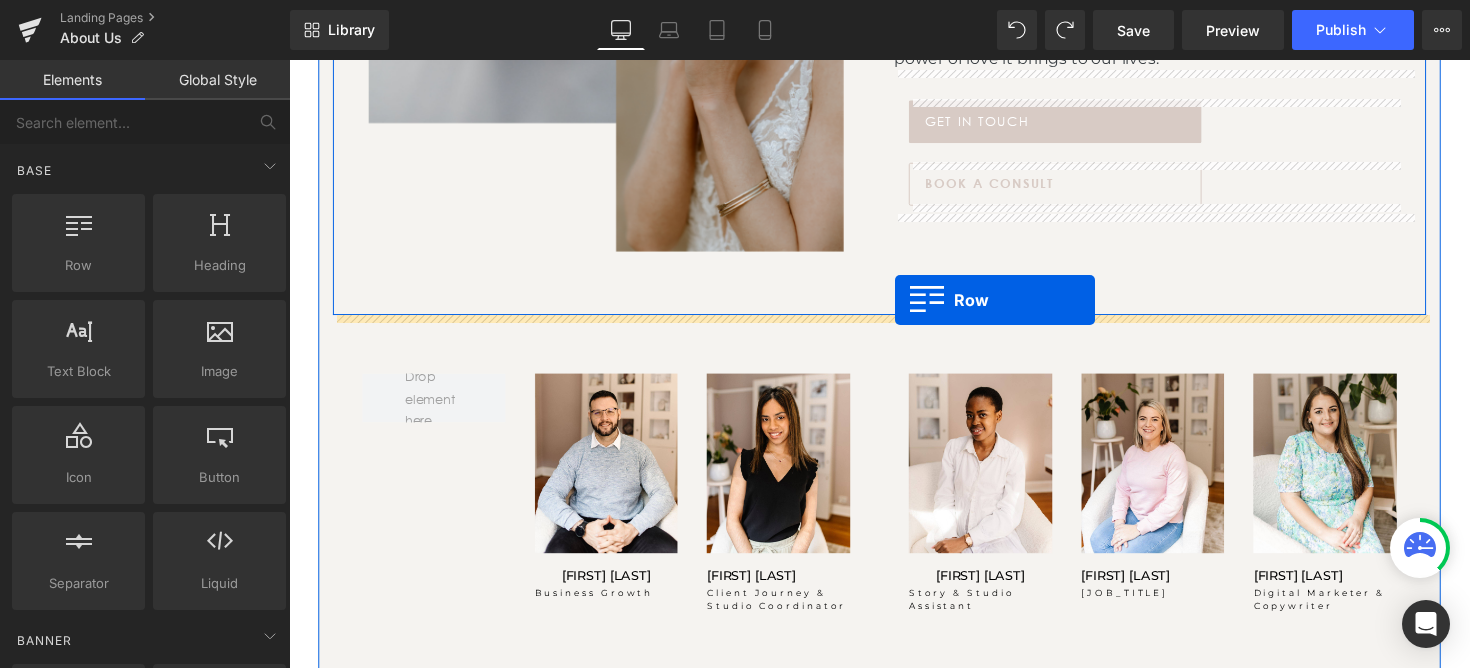 drag, startPoint x: 395, startPoint y: 329, endPoint x: 910, endPoint y: 306, distance: 515.51337 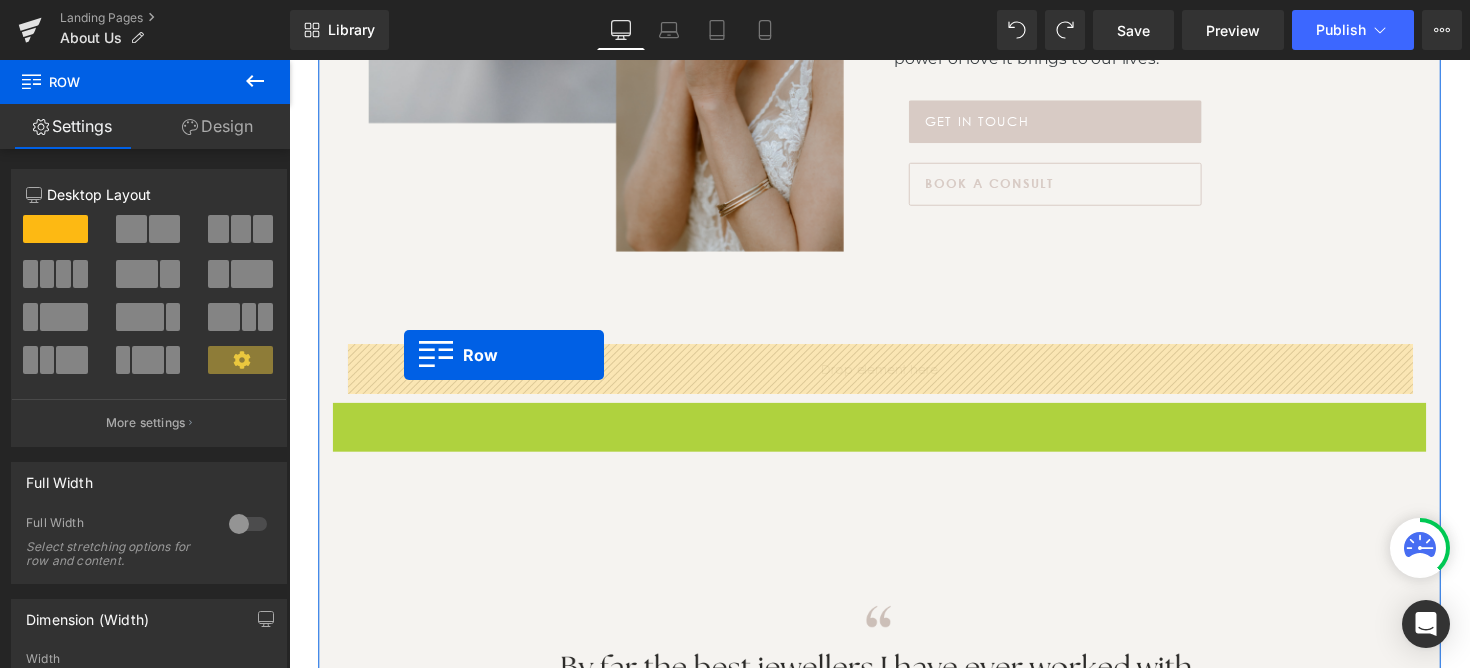 drag, startPoint x: 367, startPoint y: 430, endPoint x: 407, endPoint y: 362, distance: 78.892334 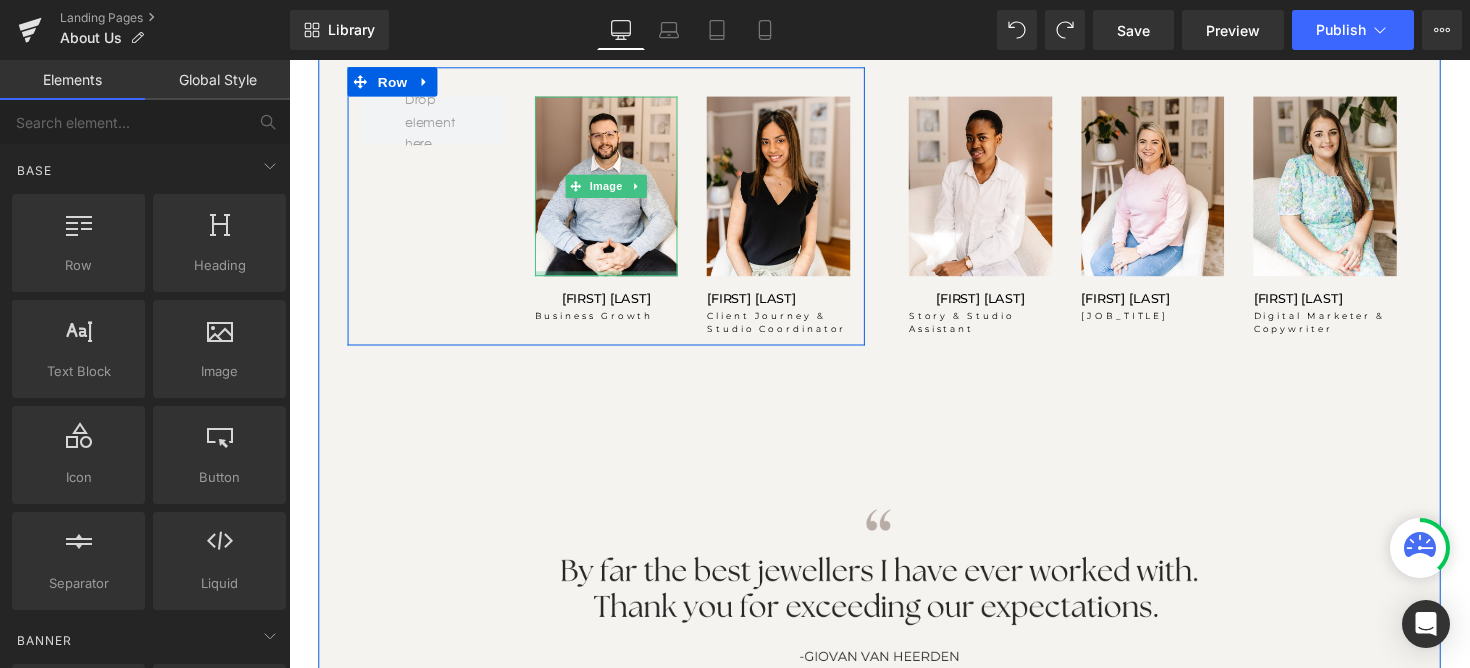 scroll, scrollTop: 1888, scrollLeft: 0, axis: vertical 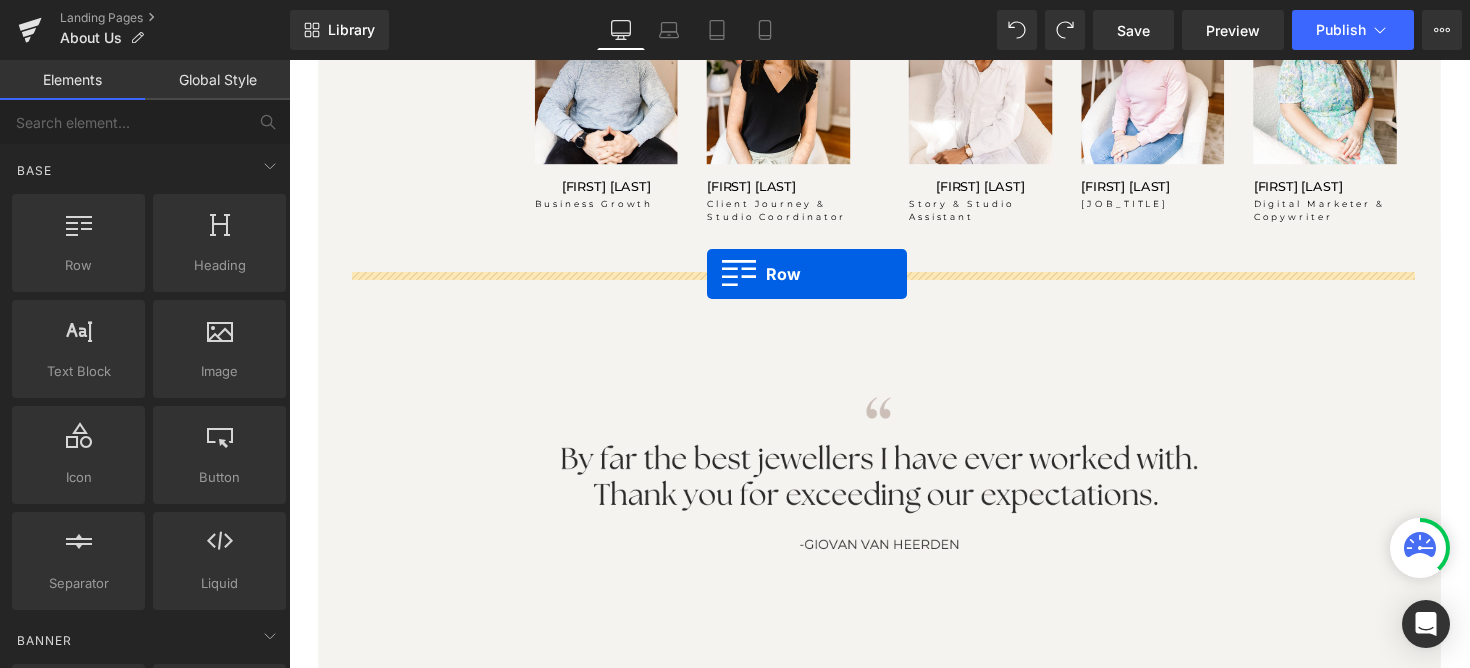drag, startPoint x: 398, startPoint y: 332, endPoint x: 717, endPoint y: 280, distance: 323.21045 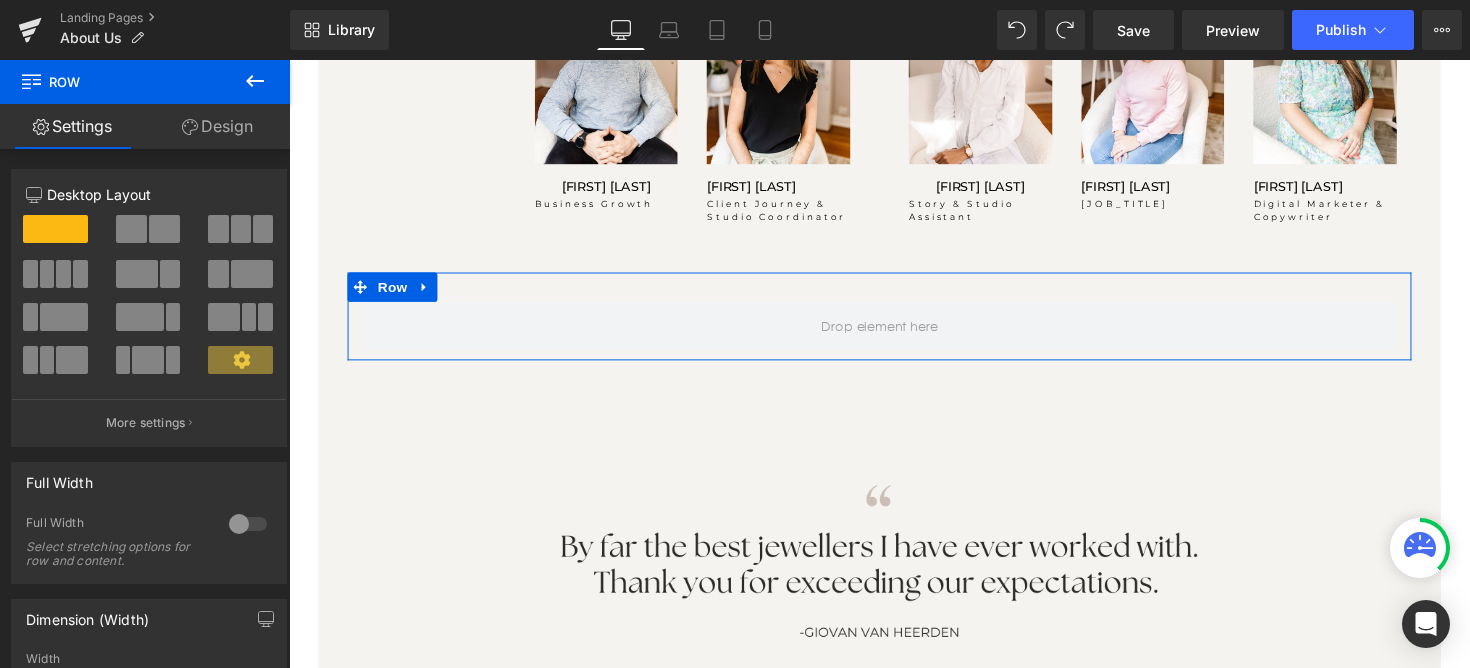 click at bounding box center [131, 229] 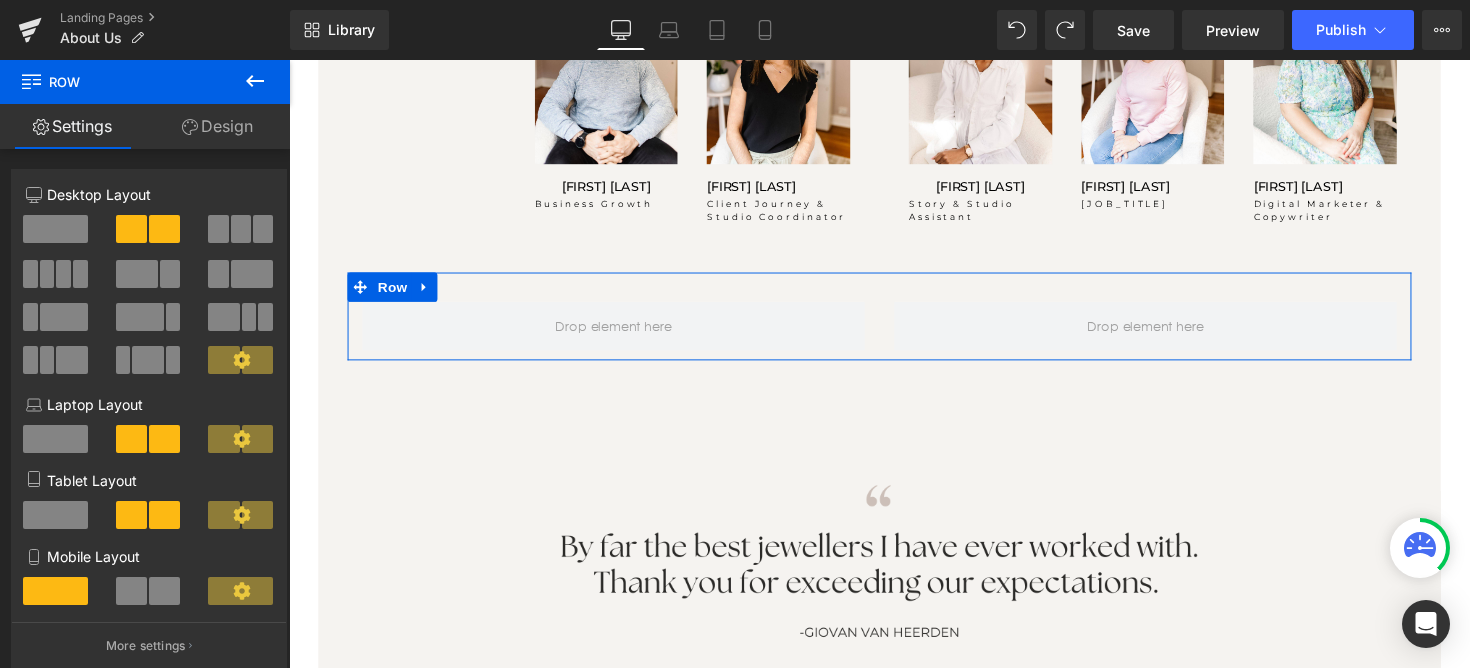 click at bounding box center [80, 274] 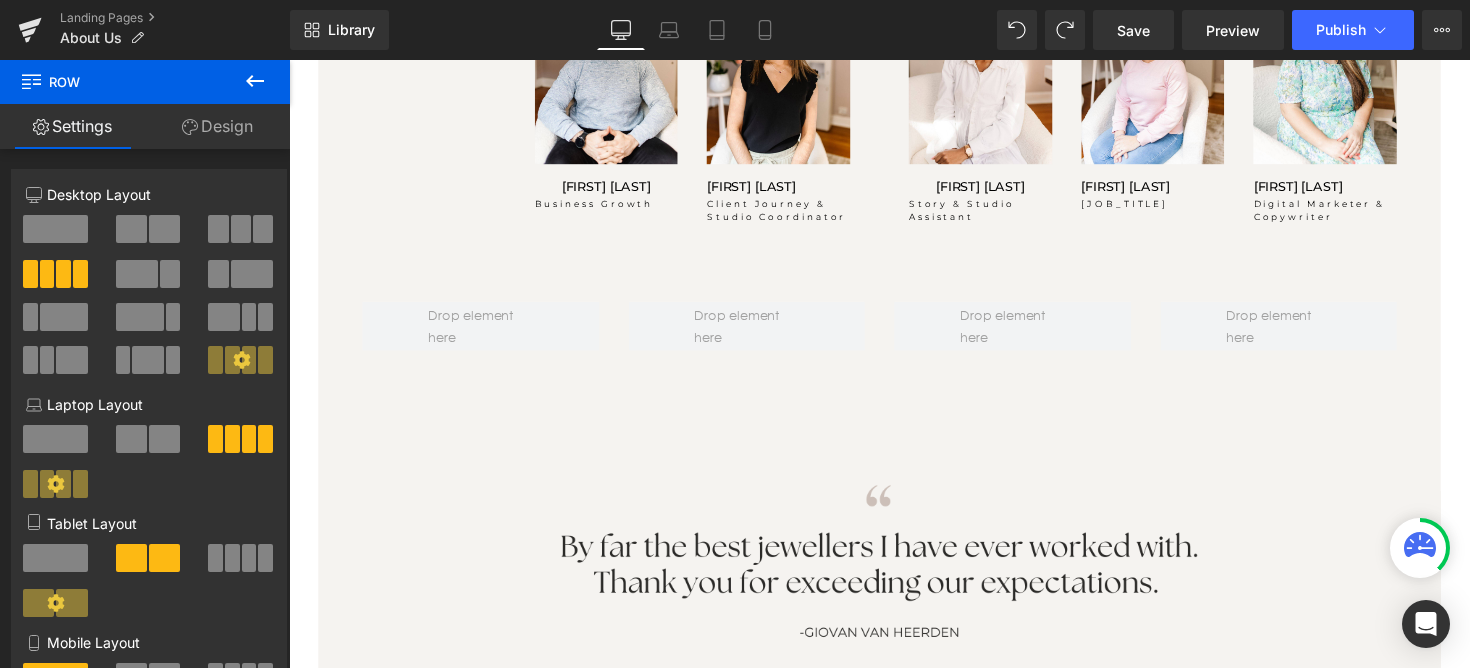click 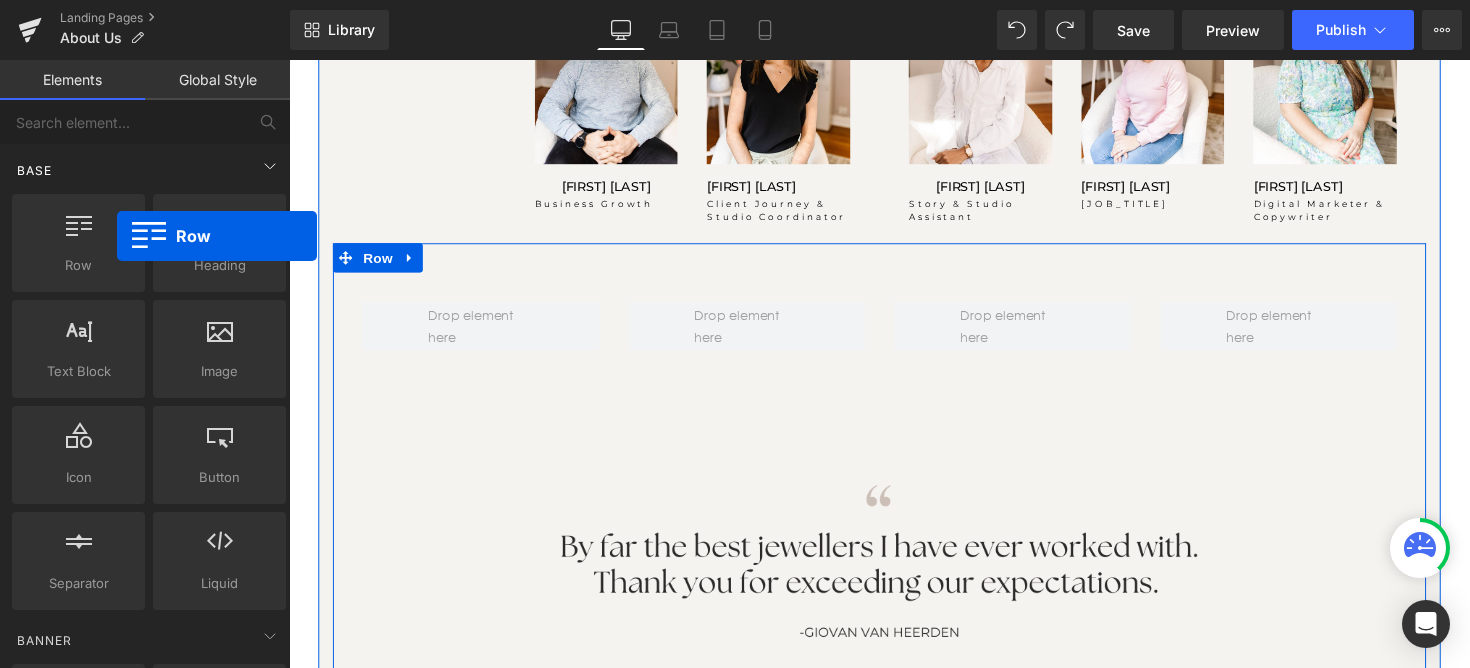 drag, startPoint x: 64, startPoint y: 229, endPoint x: 106, endPoint y: 187, distance: 59.39697 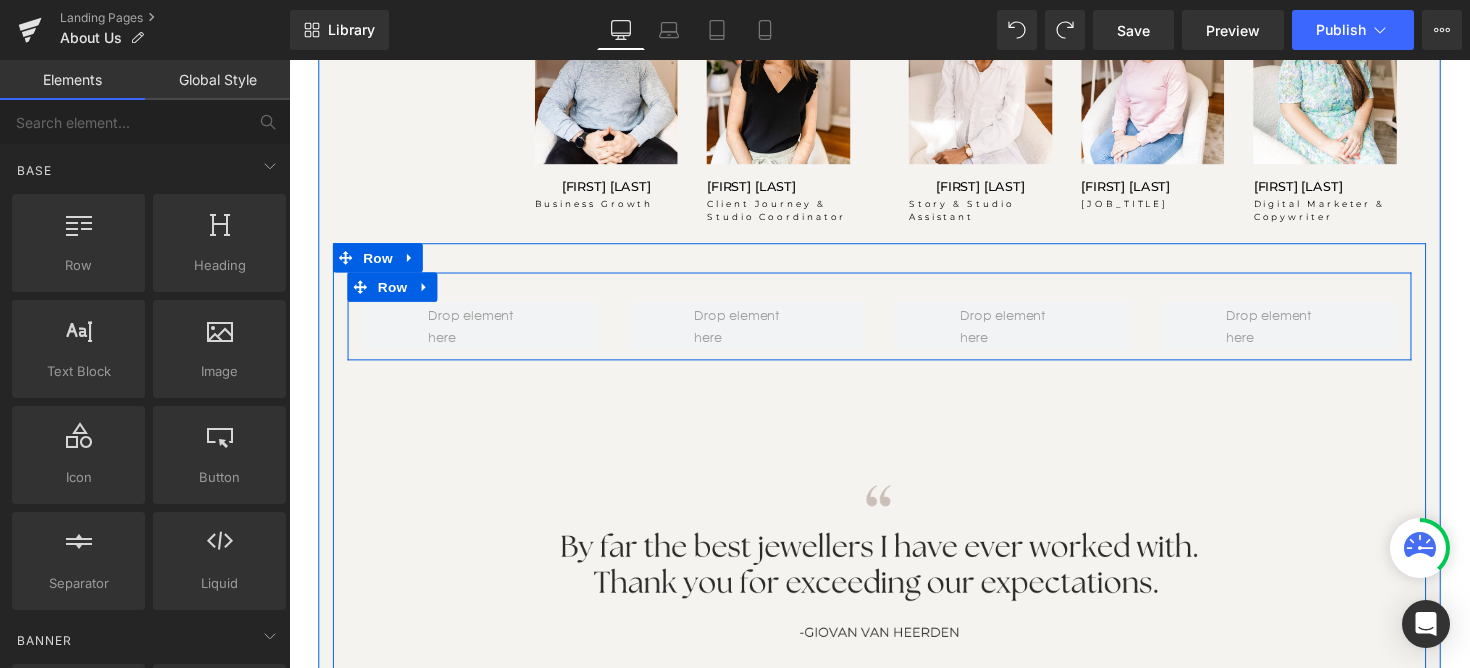 drag, startPoint x: 430, startPoint y: 313, endPoint x: 384, endPoint y: 256, distance: 73.24616 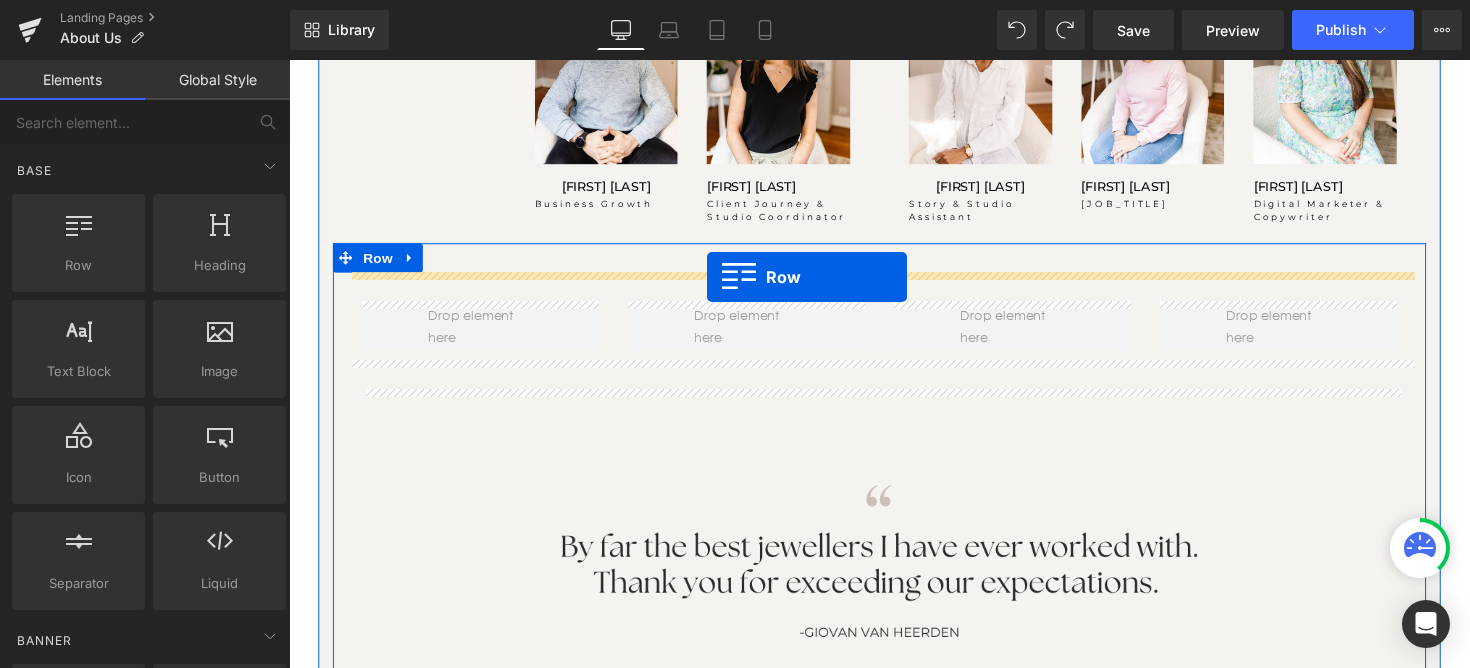 drag, startPoint x: 388, startPoint y: 307, endPoint x: 717, endPoint y: 282, distance: 329.9485 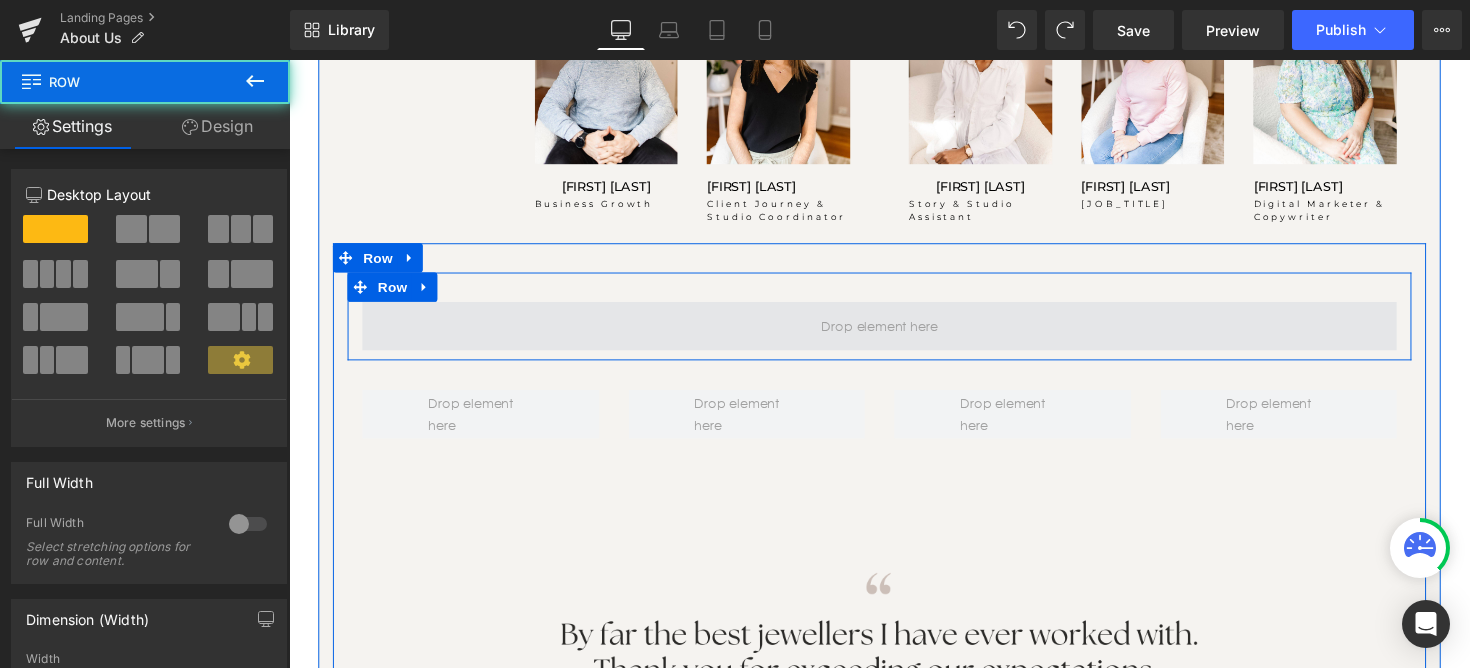 click at bounding box center [894, 333] 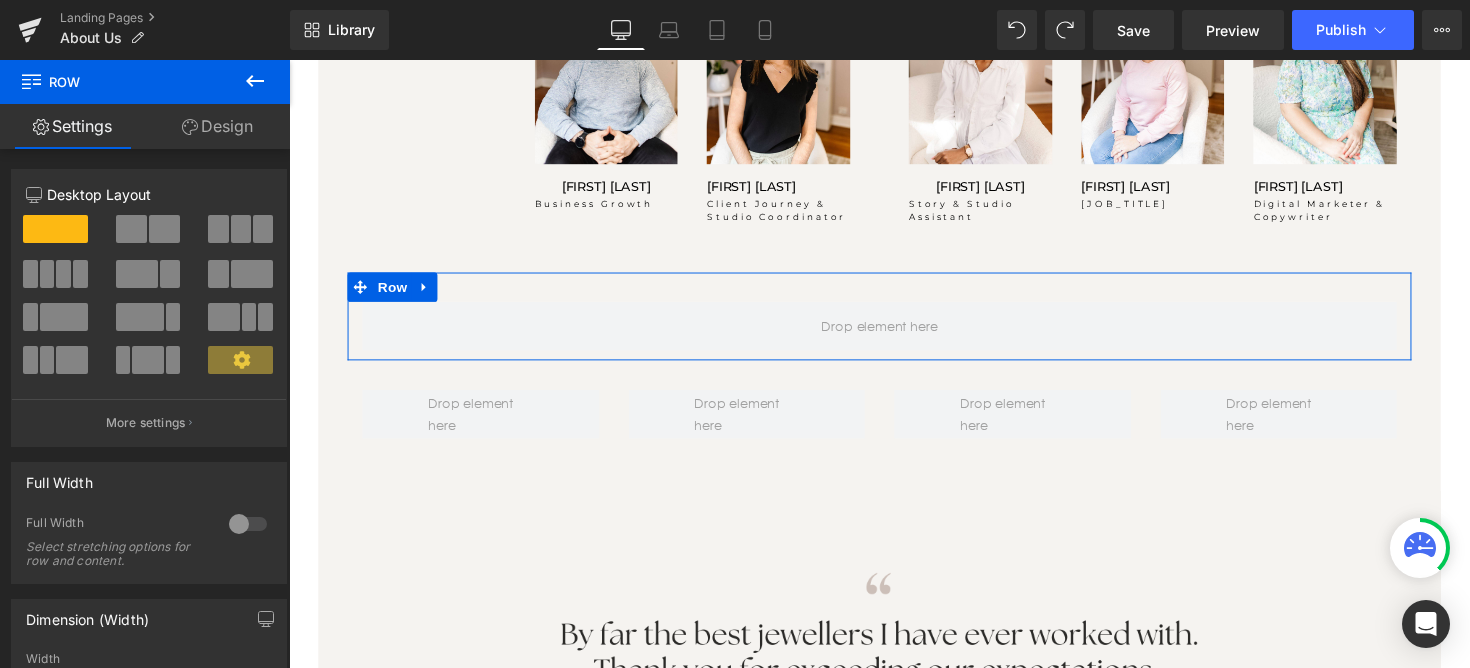 click at bounding box center [164, 229] 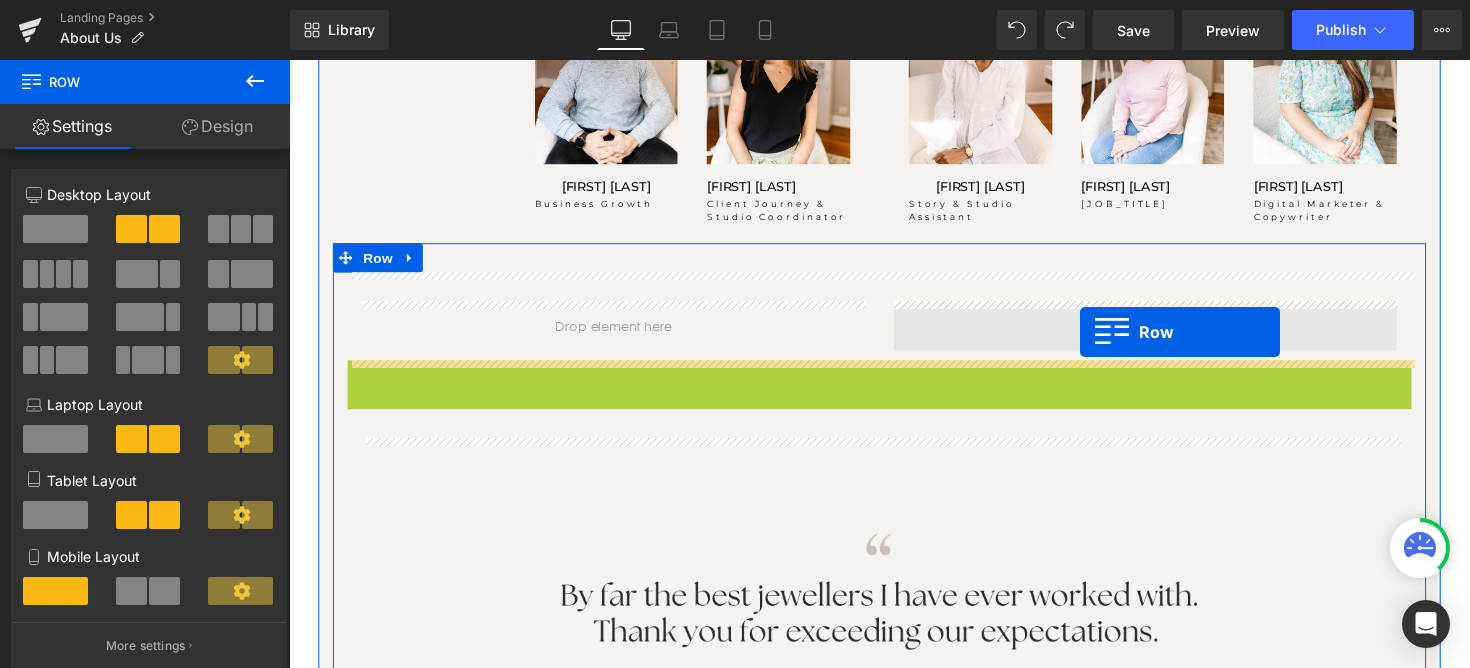 drag, startPoint x: 356, startPoint y: 384, endPoint x: 1099, endPoint y: 338, distance: 744.4226 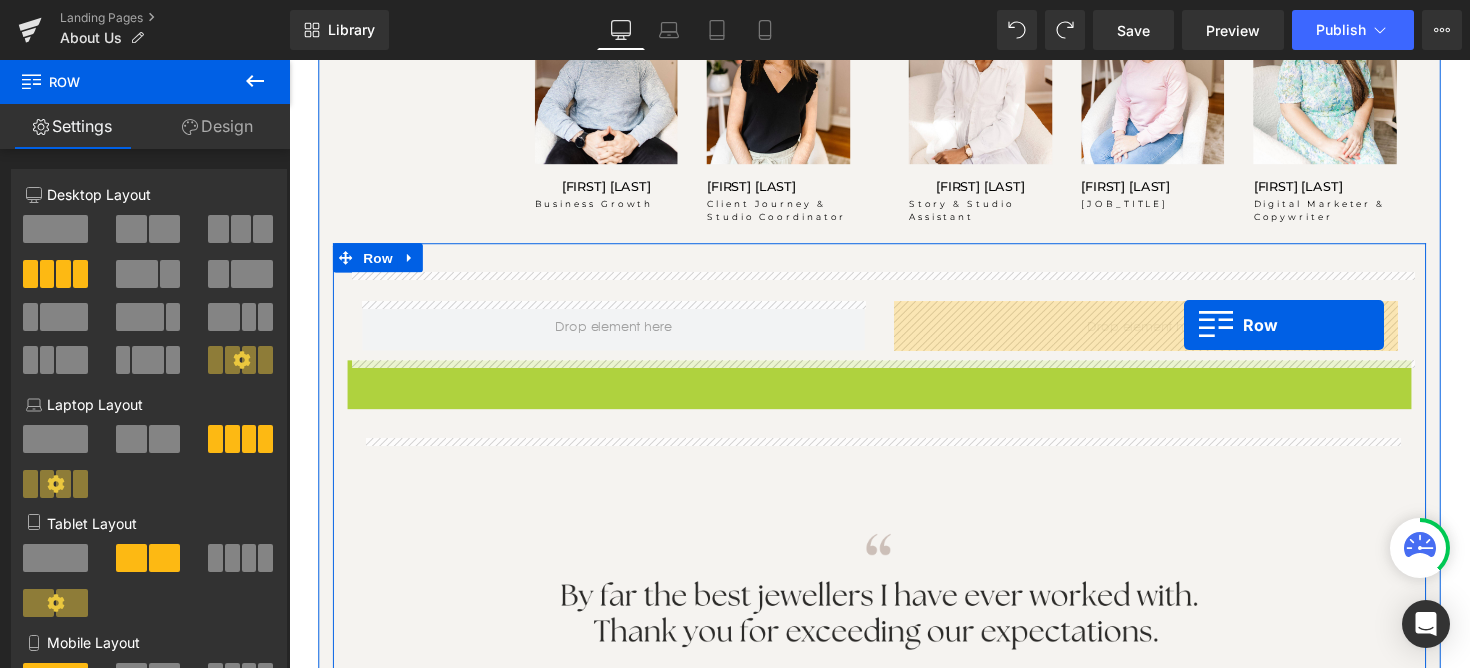 drag, startPoint x: 363, startPoint y: 383, endPoint x: 1206, endPoint y: 331, distance: 844.6023 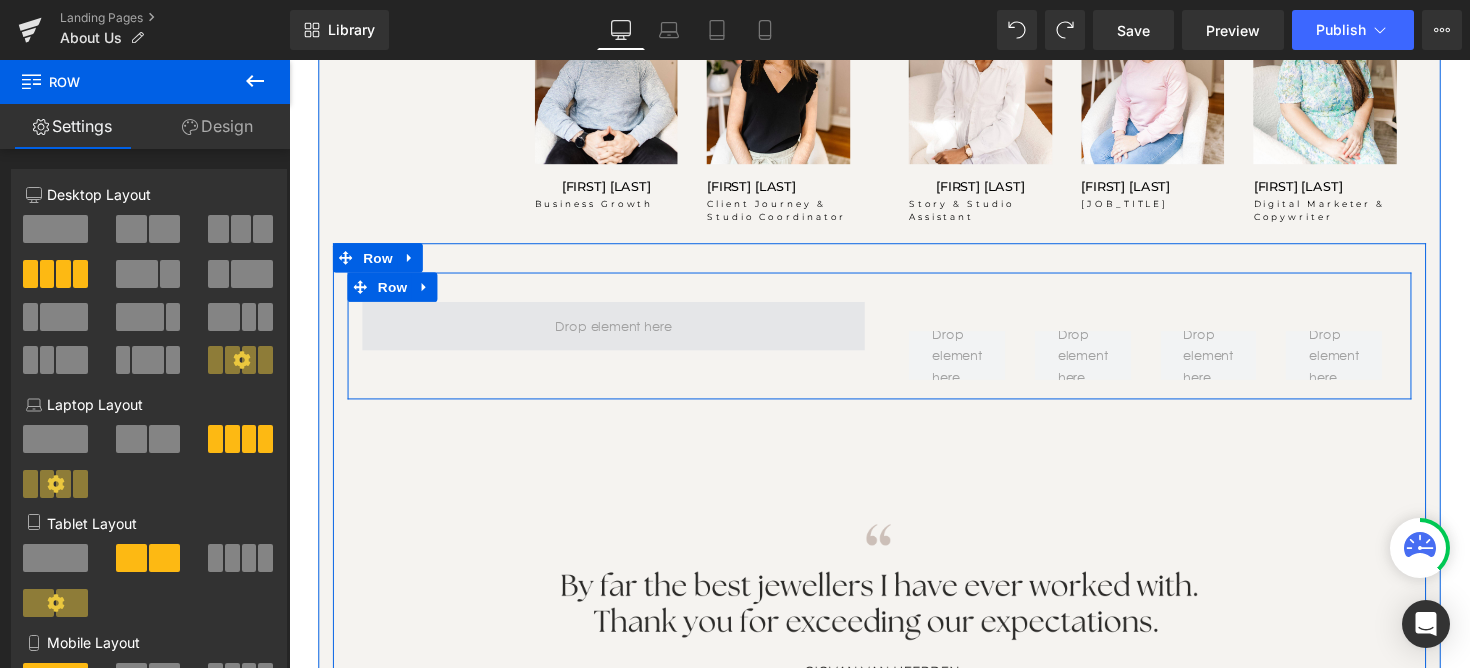 click at bounding box center (621, 332) 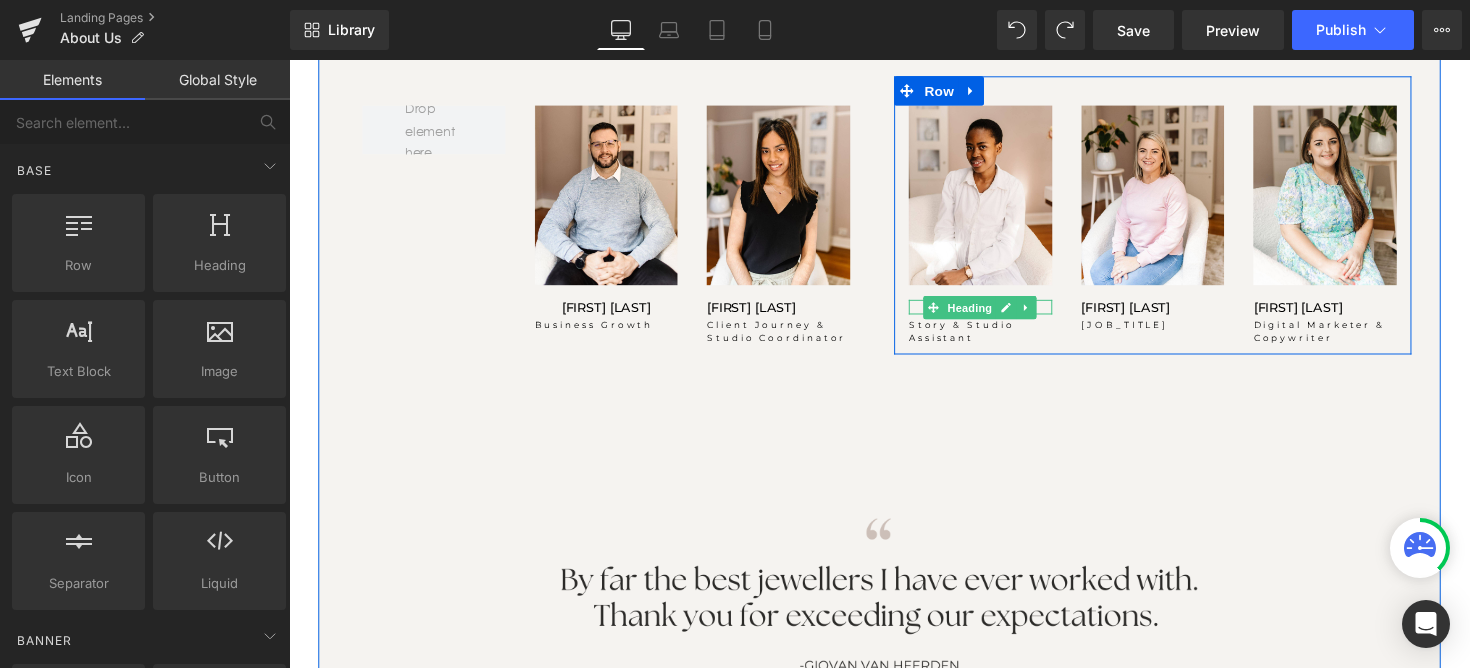 scroll, scrollTop: 1658, scrollLeft: 0, axis: vertical 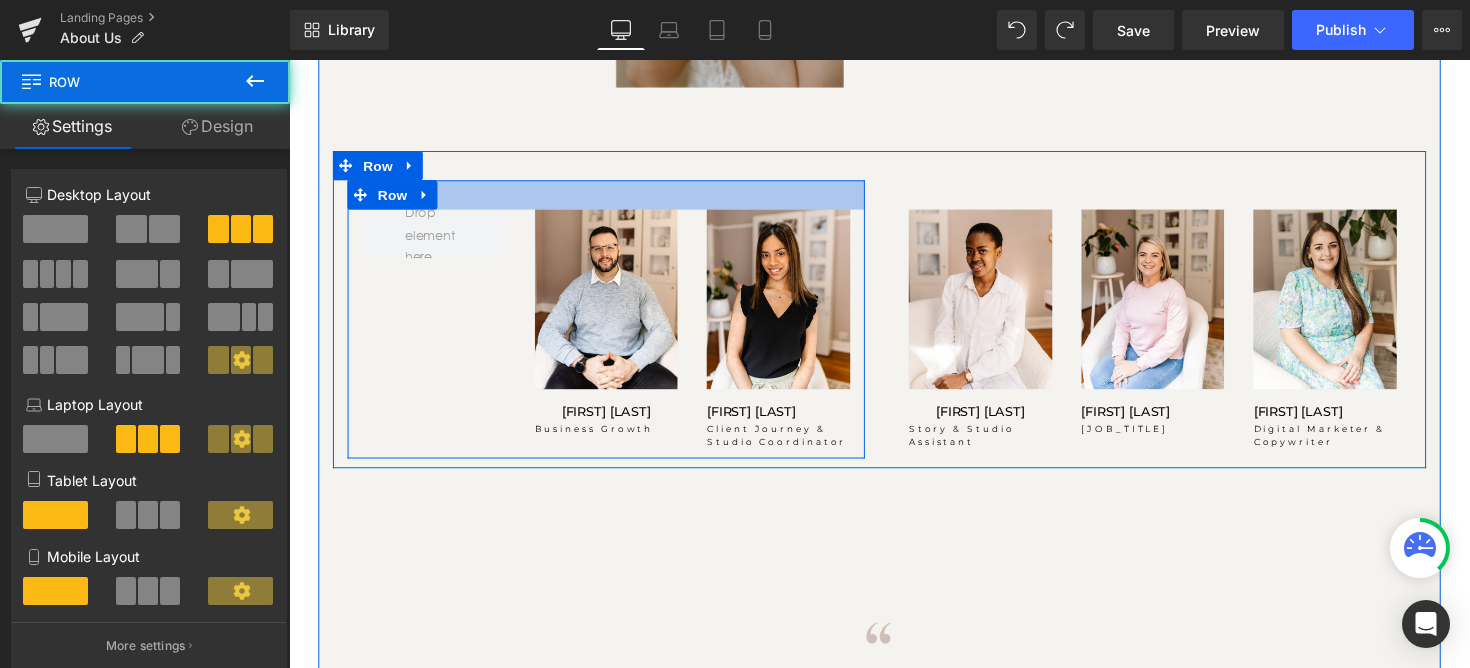 click at bounding box center (614, 198) 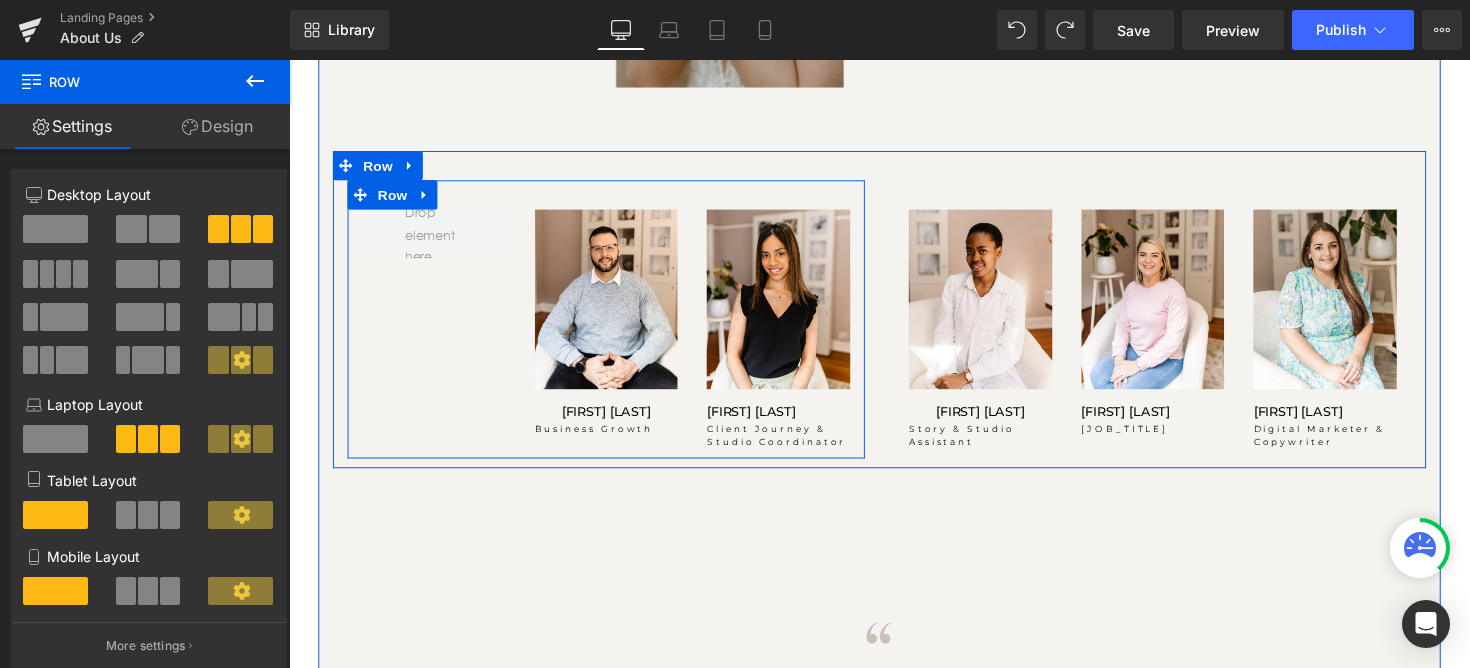 click on "Image         FRANCOIS MINNAAR Heading         Business Growth Heading         Image         TASMIYA EBRAHIM Heading         Client Journey & Studio Coordinator Heading         Row" at bounding box center (614, 325) 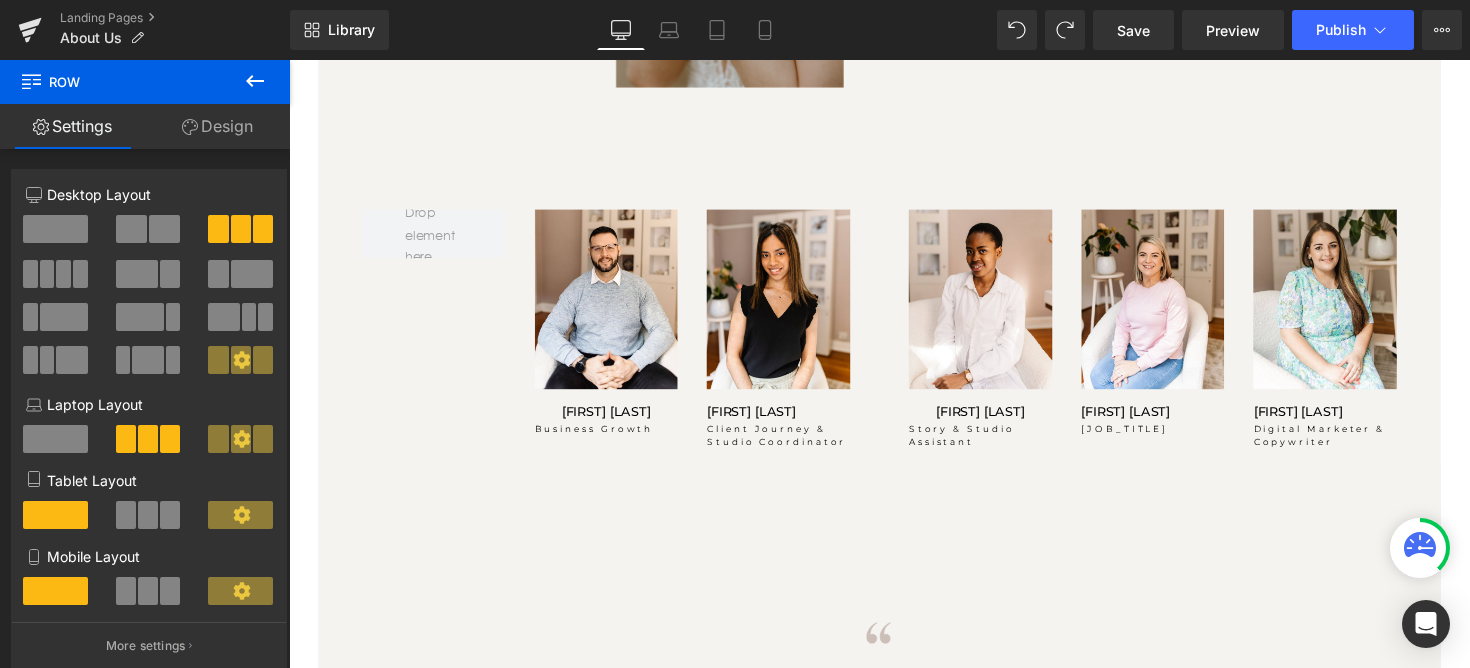 click at bounding box center [255, 82] 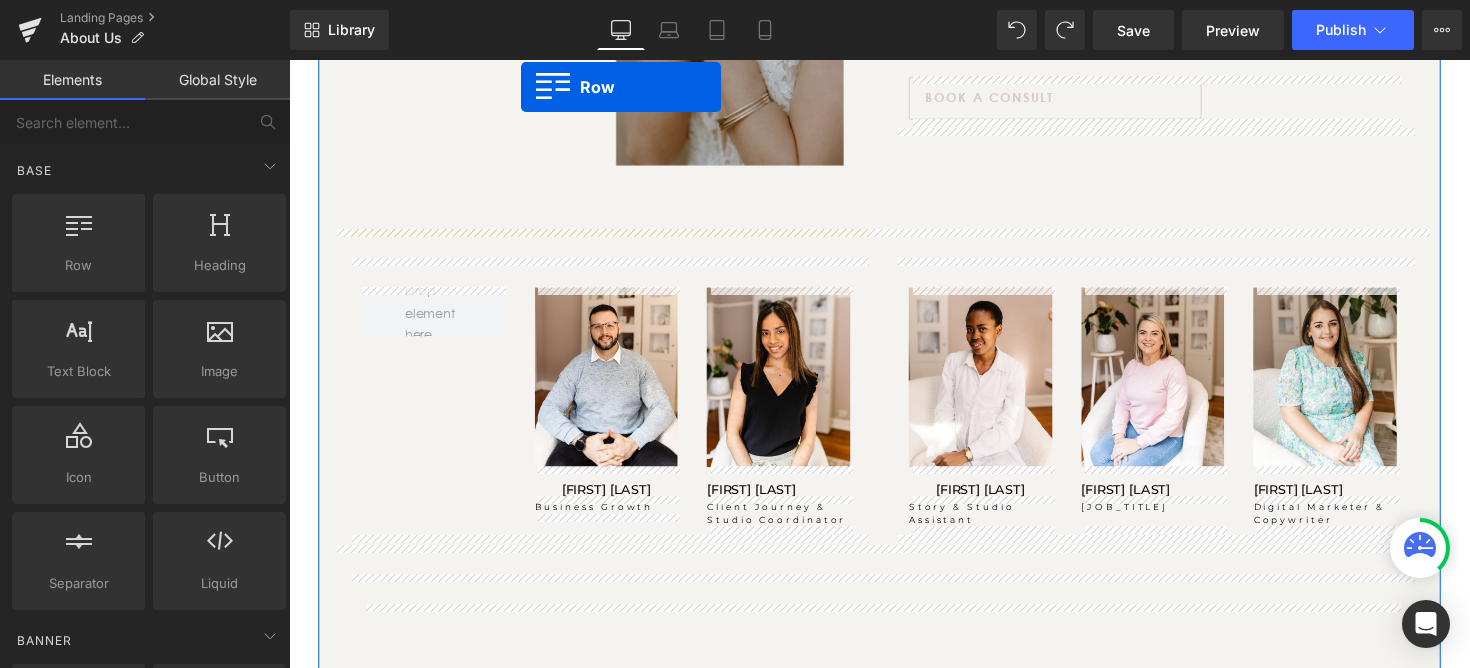 scroll, scrollTop: 1498, scrollLeft: 0, axis: vertical 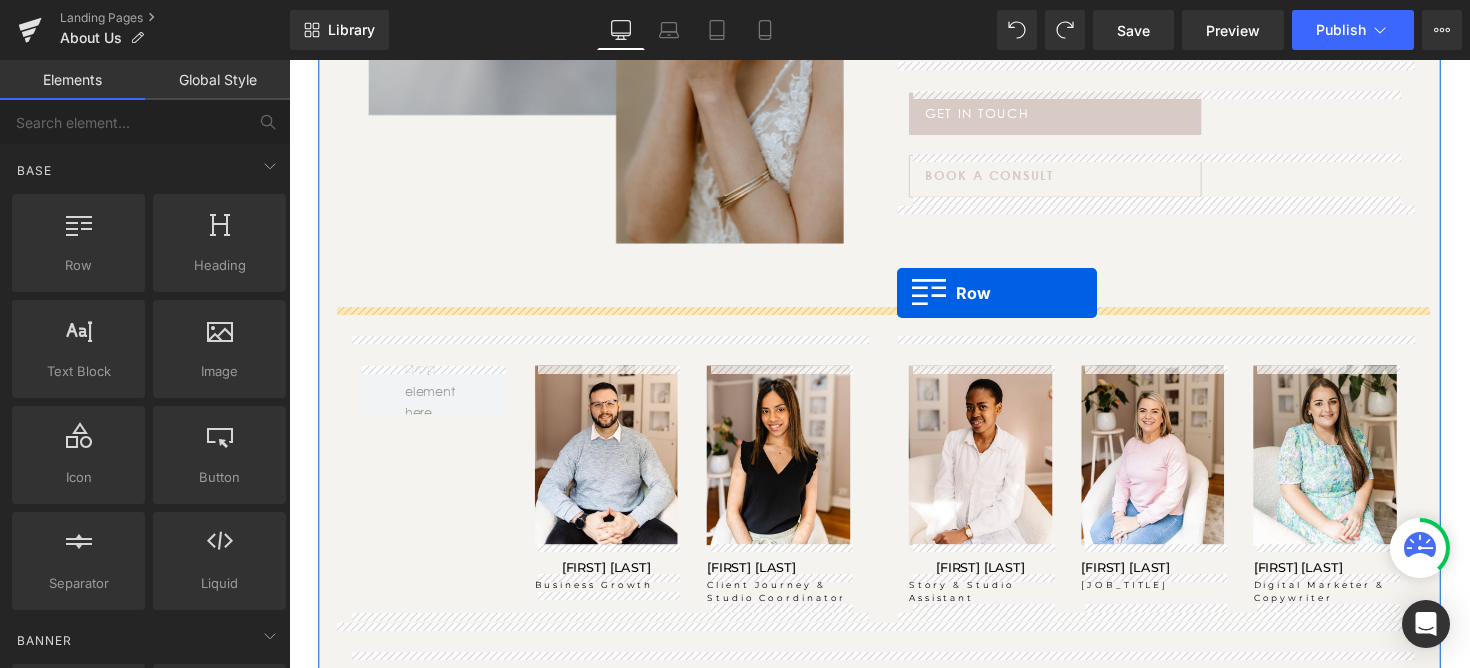 drag, startPoint x: 359, startPoint y: 301, endPoint x: 912, endPoint y: 299, distance: 553.0036 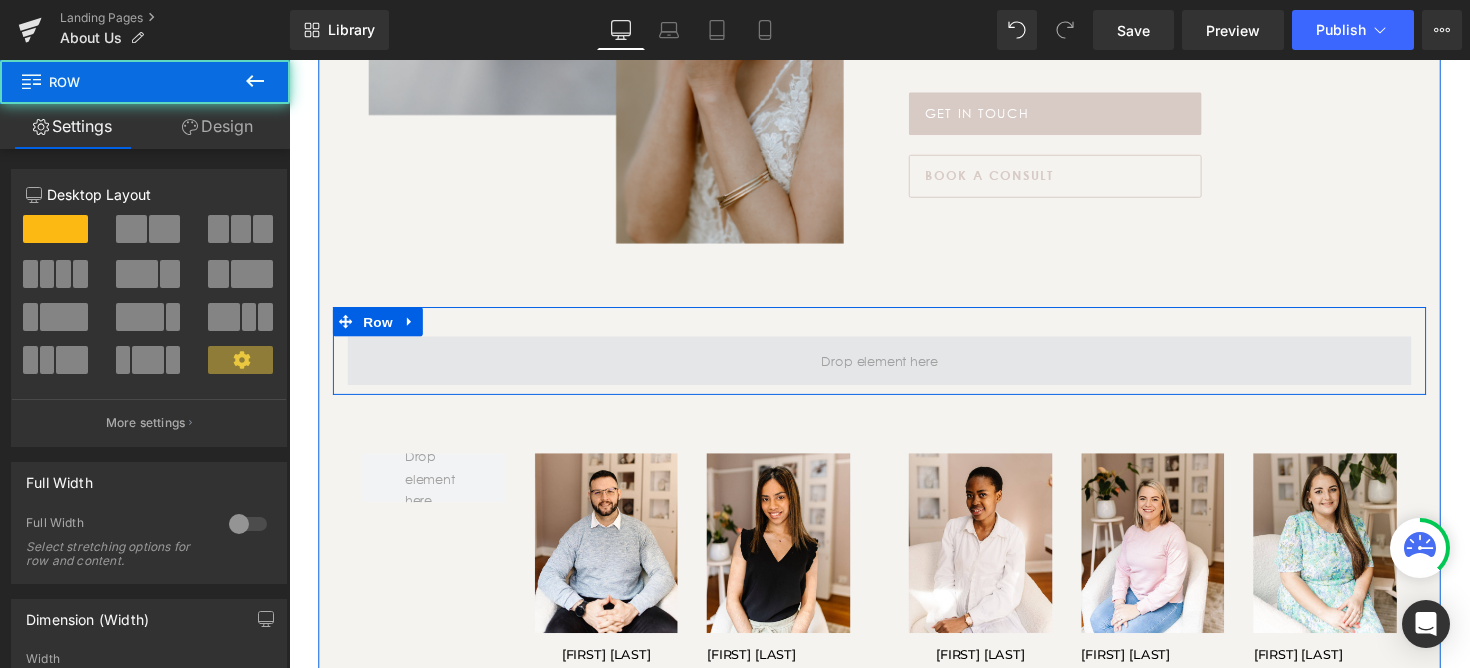 click at bounding box center [894, 368] 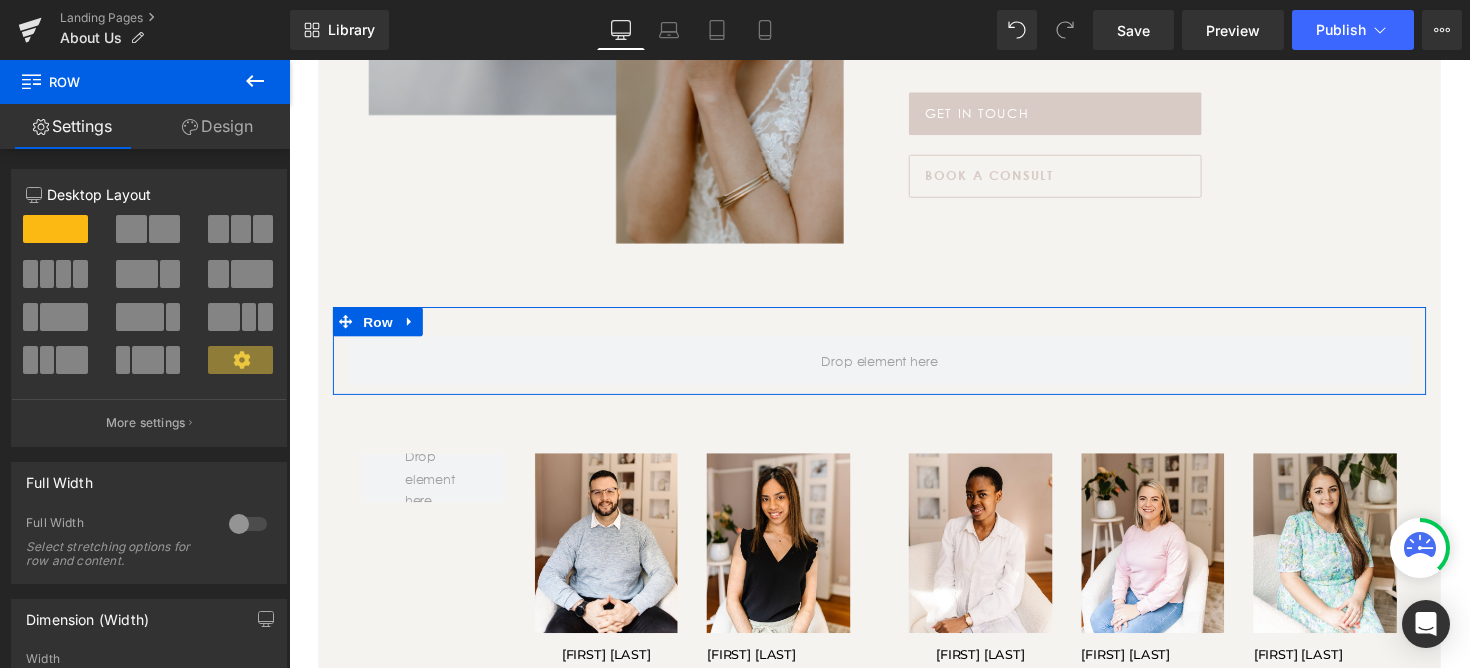 click at bounding box center (164, 229) 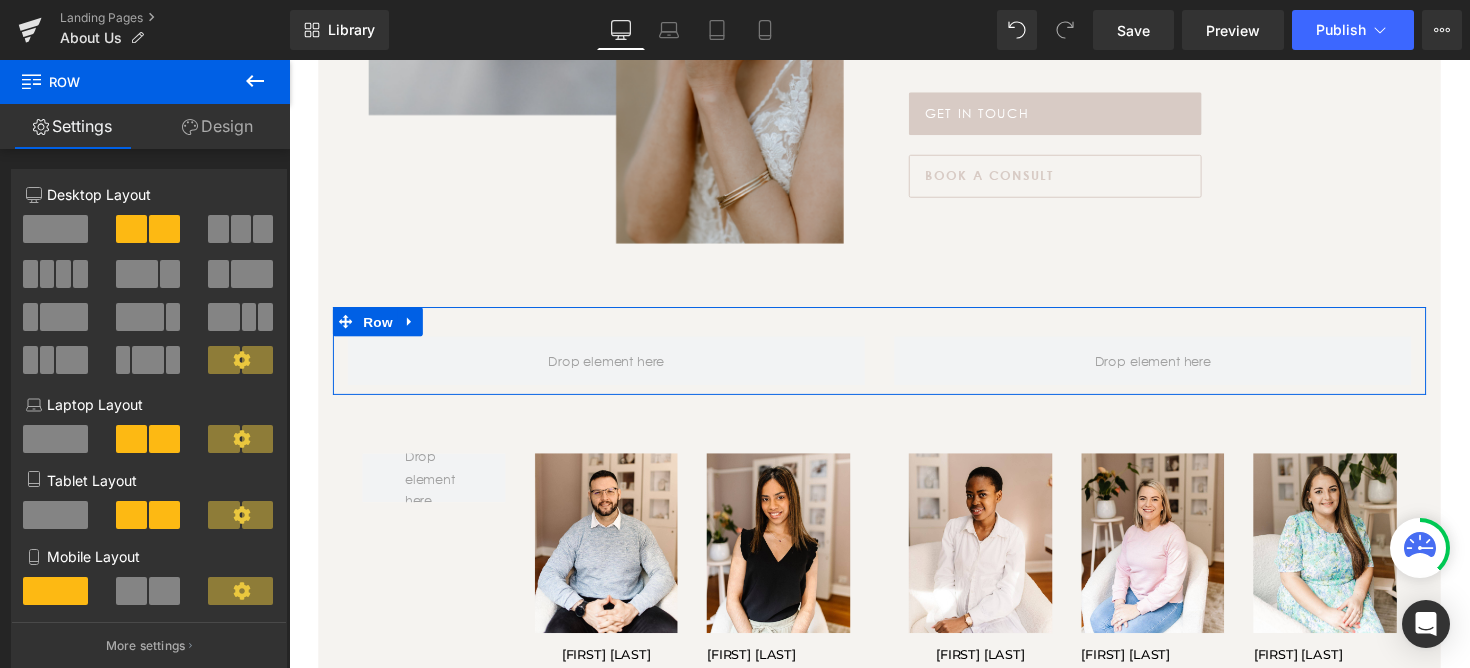 click at bounding box center [56, 230] 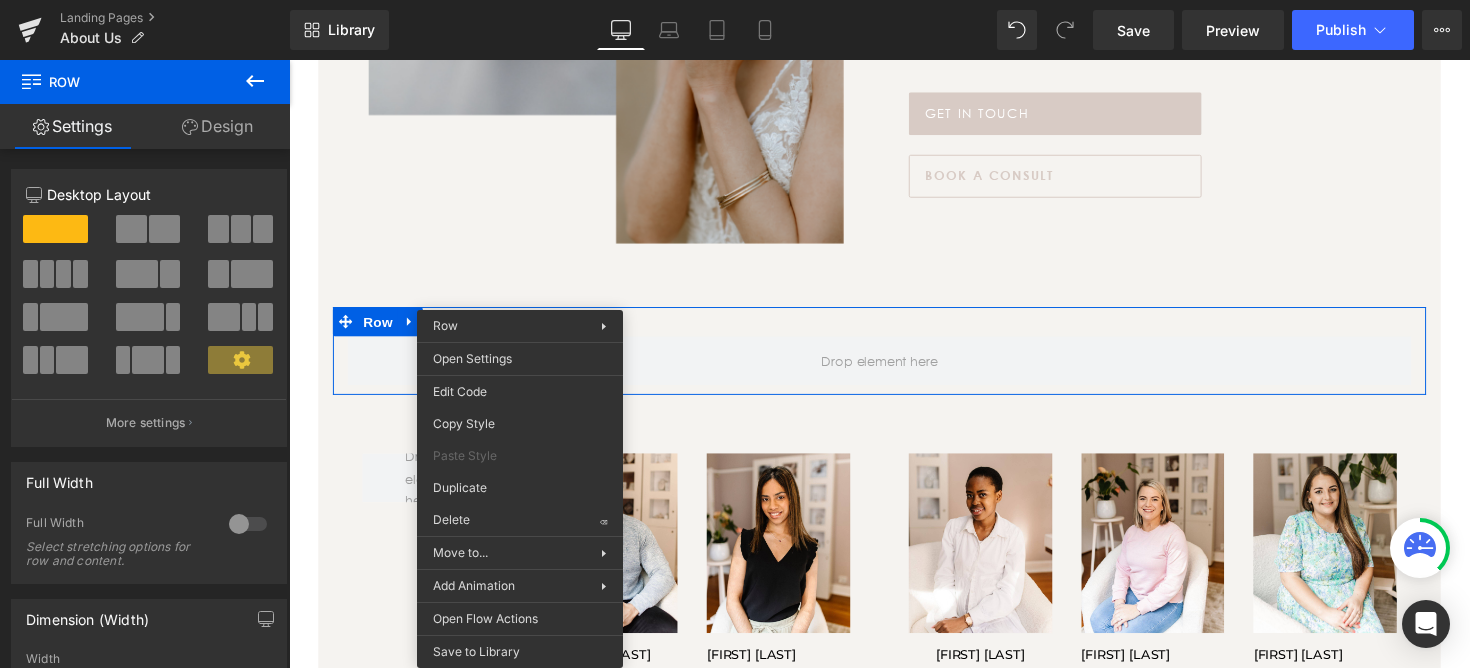 drag, startPoint x: 765, startPoint y: 574, endPoint x: 481, endPoint y: 525, distance: 288.1961 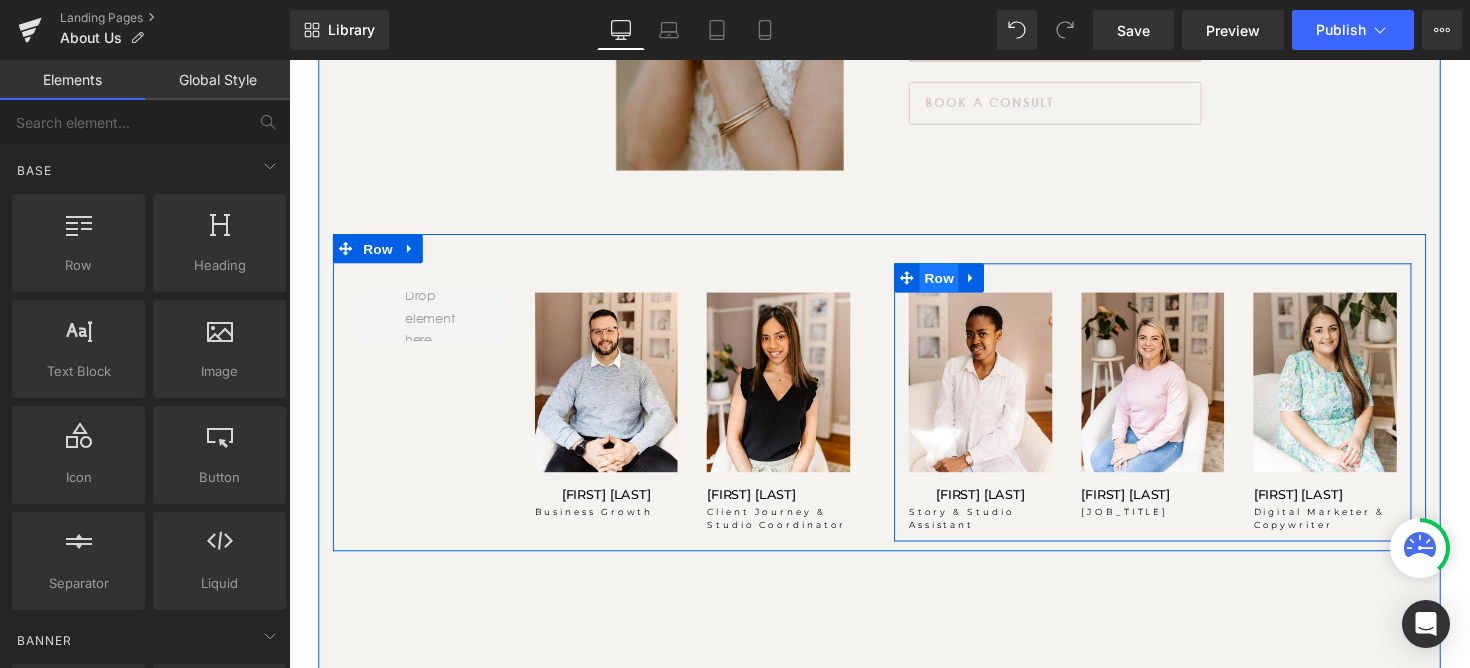 scroll, scrollTop: 1587, scrollLeft: 0, axis: vertical 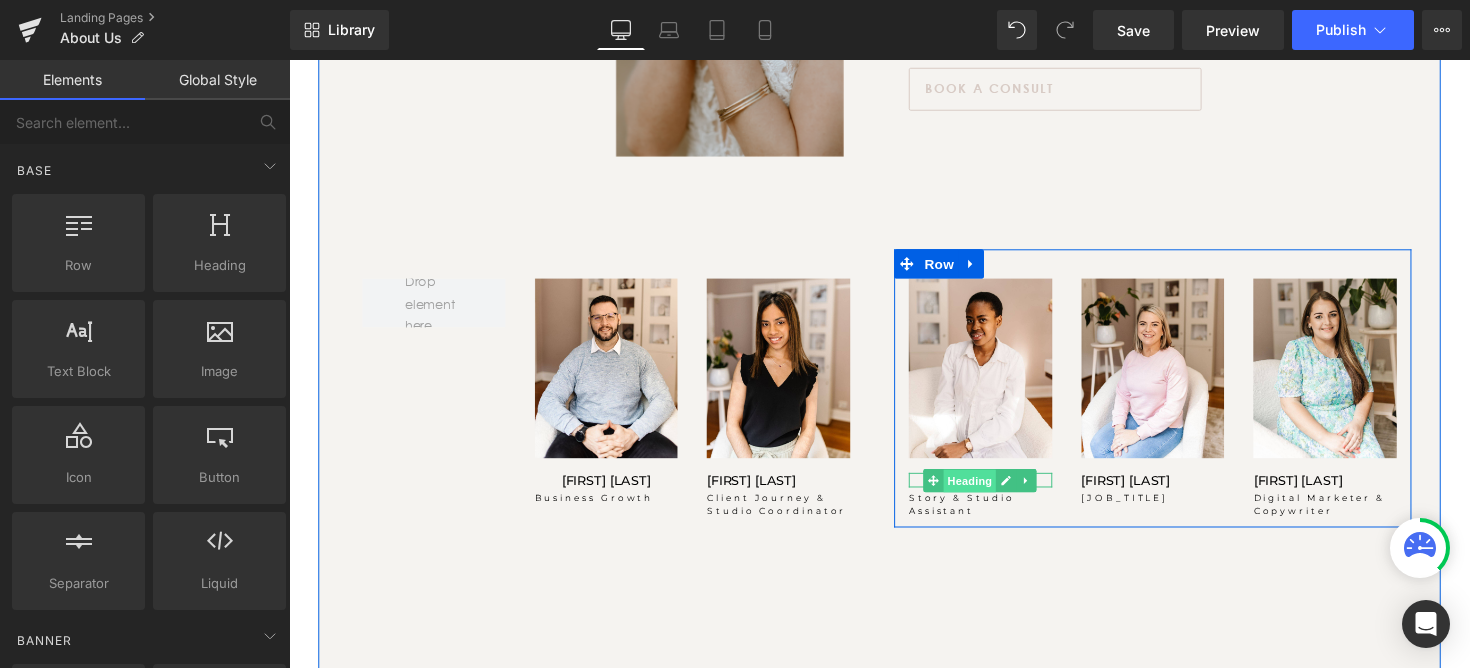 click on "Heading" at bounding box center [987, 491] 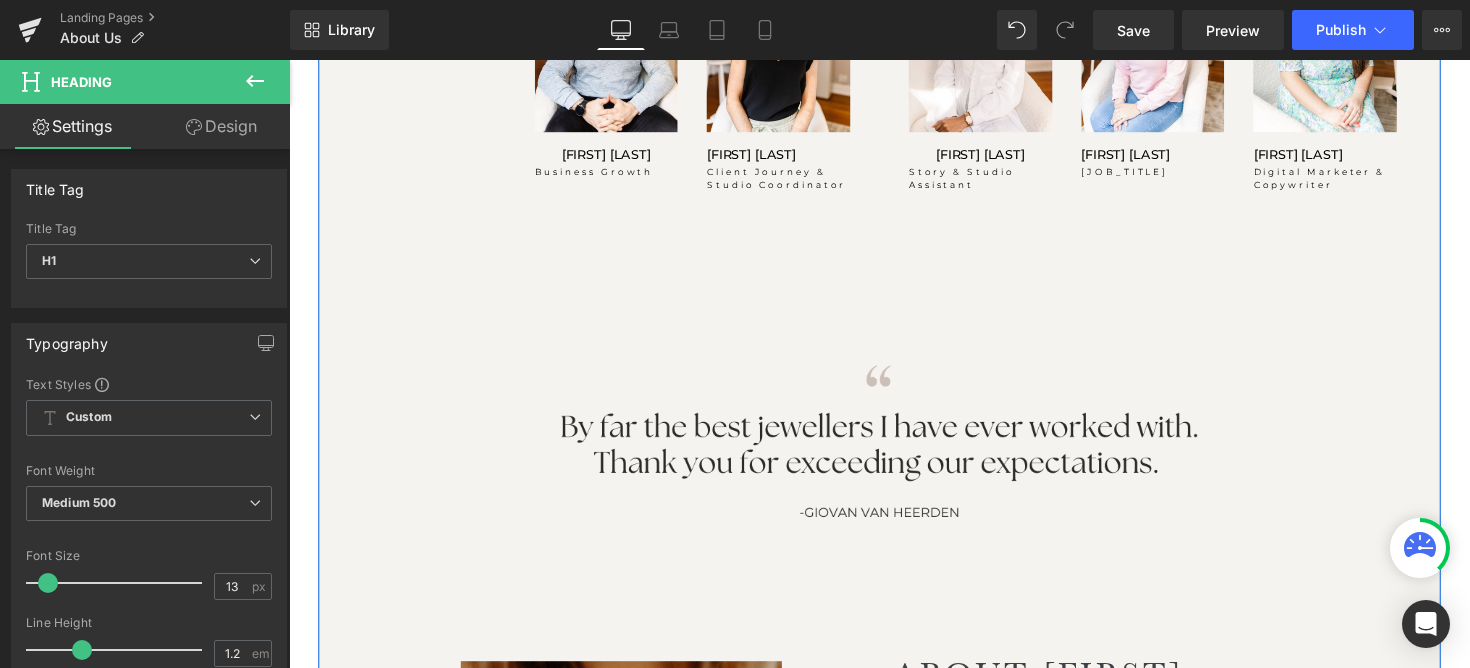scroll, scrollTop: 1894, scrollLeft: 0, axis: vertical 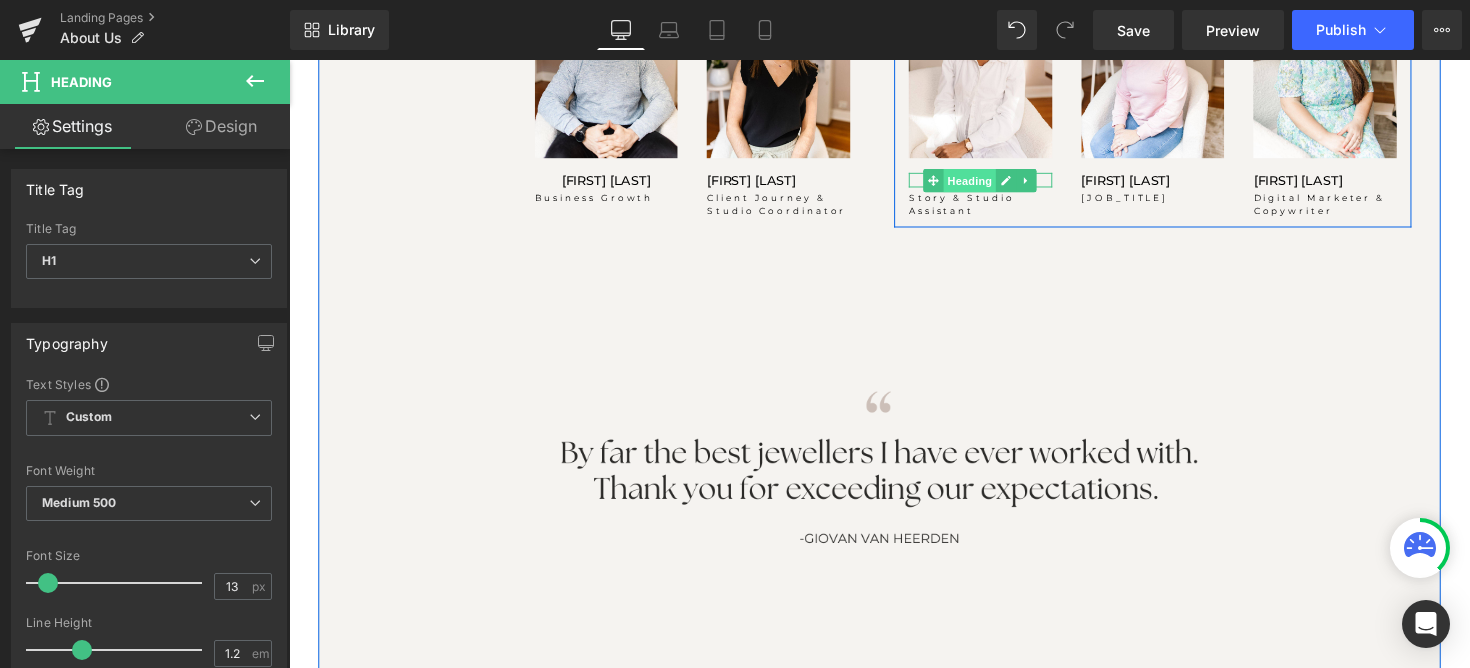 click on "Heading" at bounding box center (987, 184) 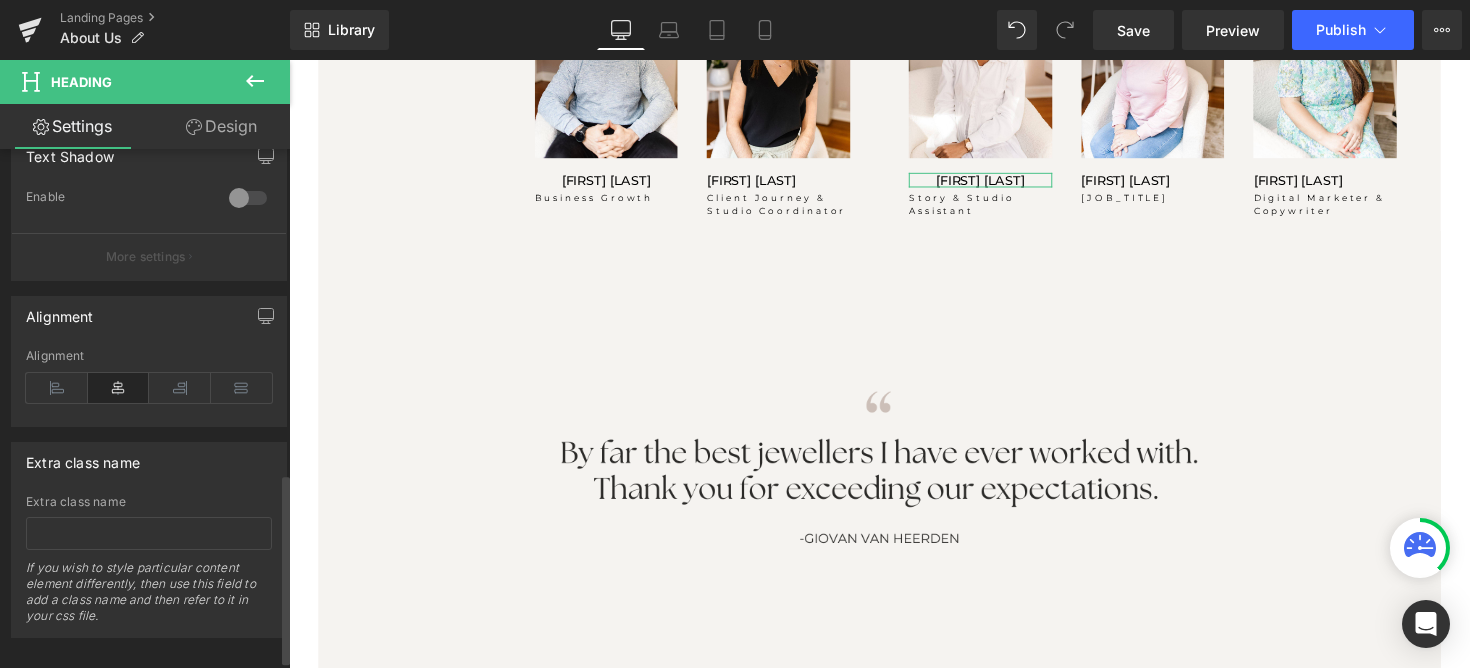 scroll, scrollTop: 900, scrollLeft: 0, axis: vertical 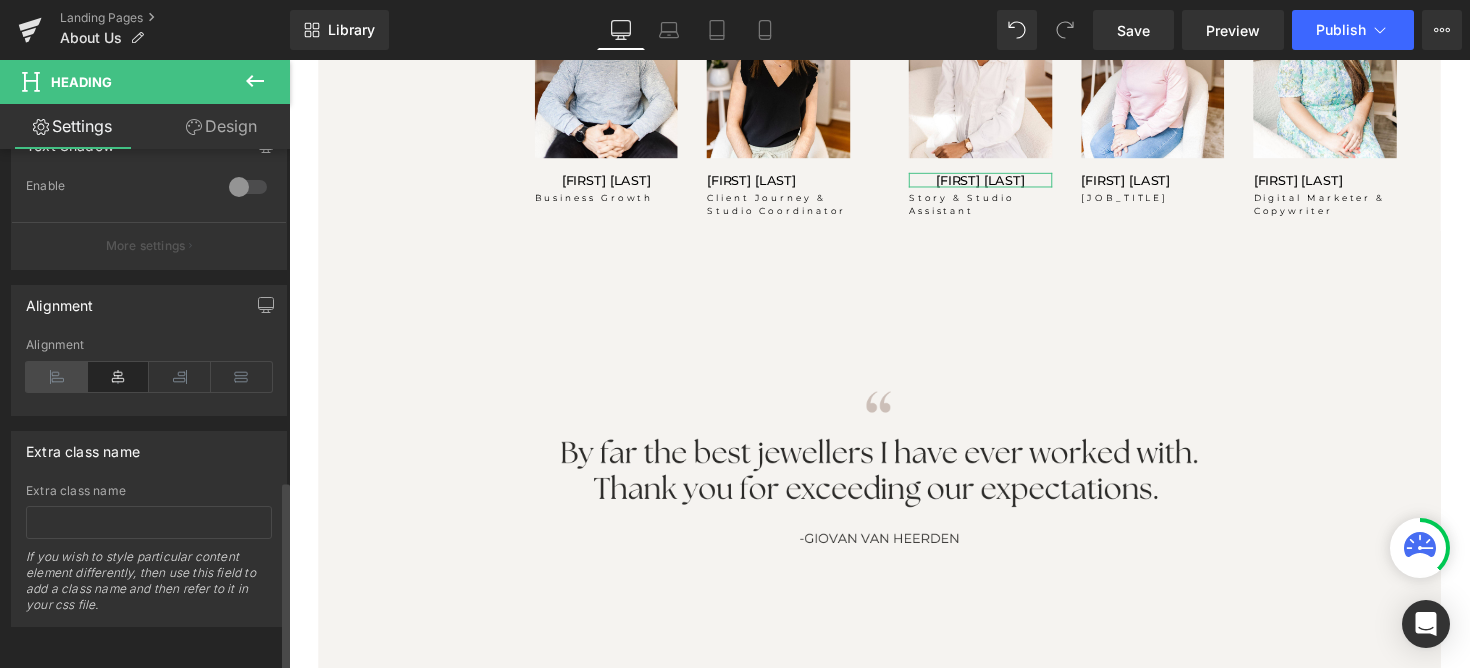 click at bounding box center [57, 377] 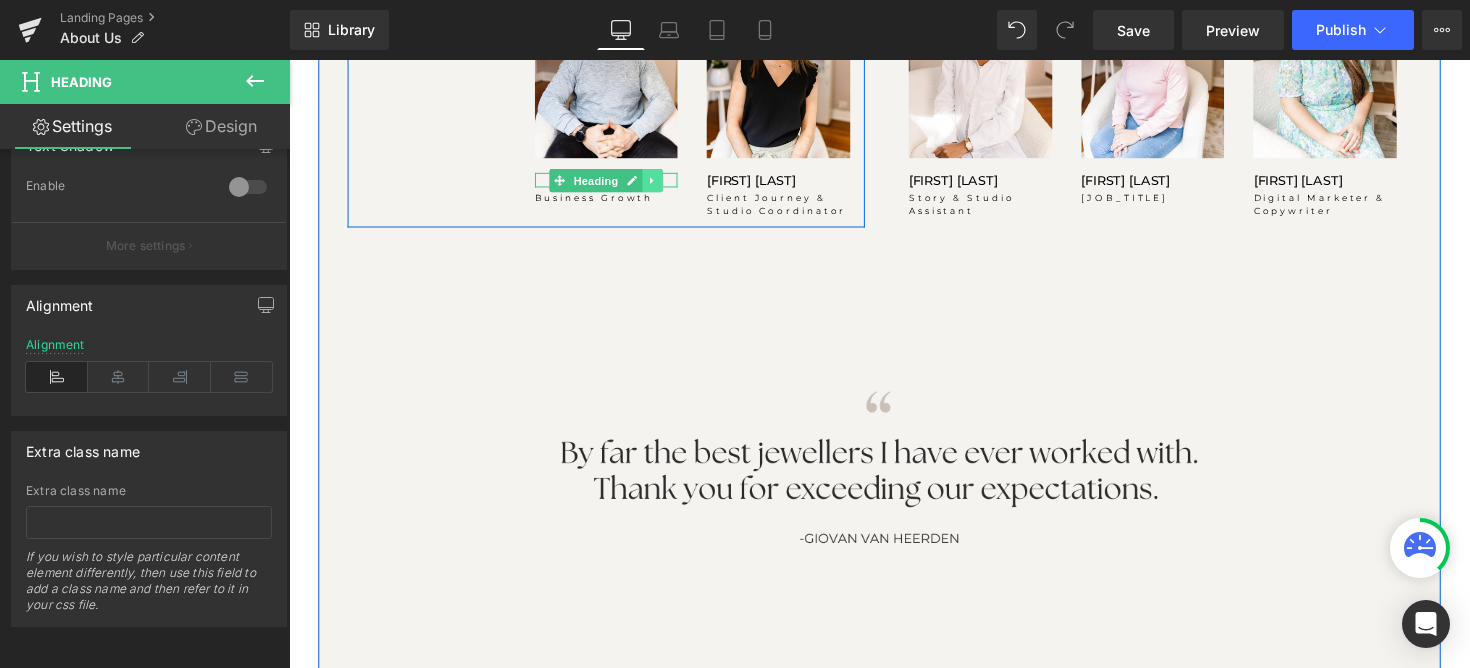 click at bounding box center (661, 184) 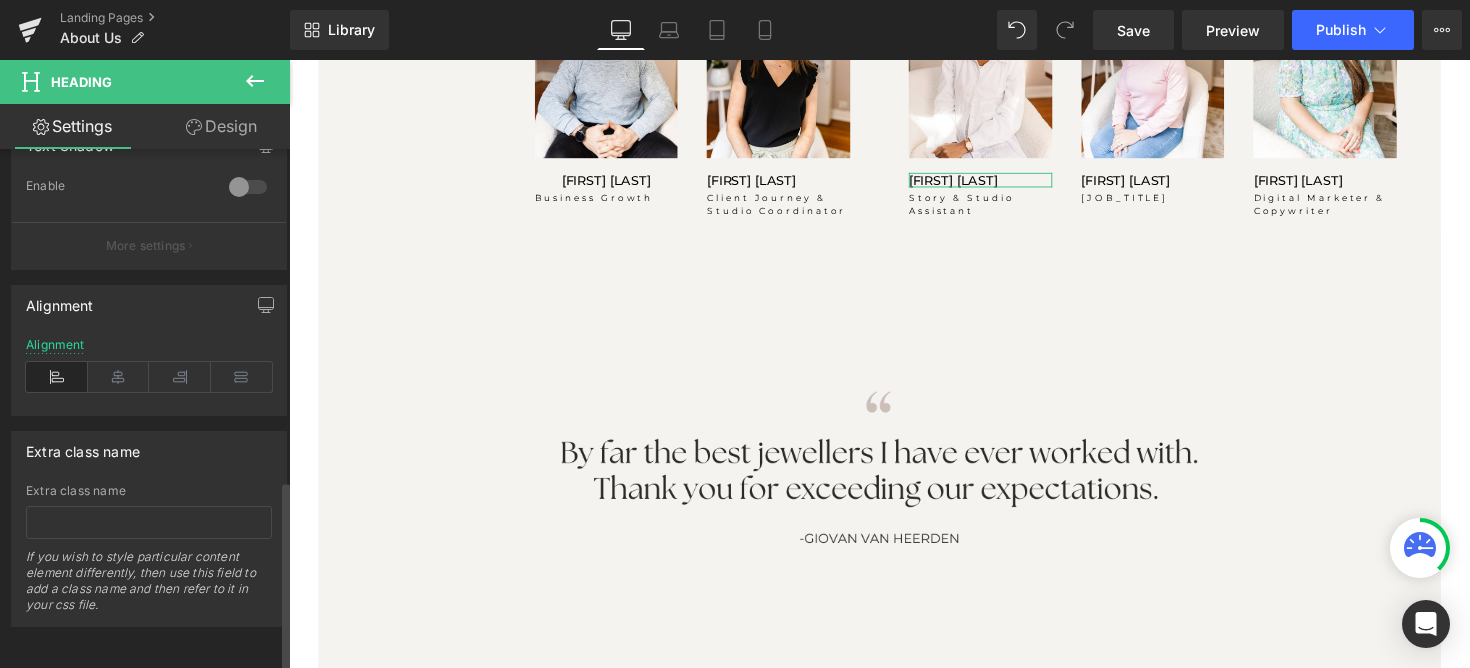 click at bounding box center (57, 377) 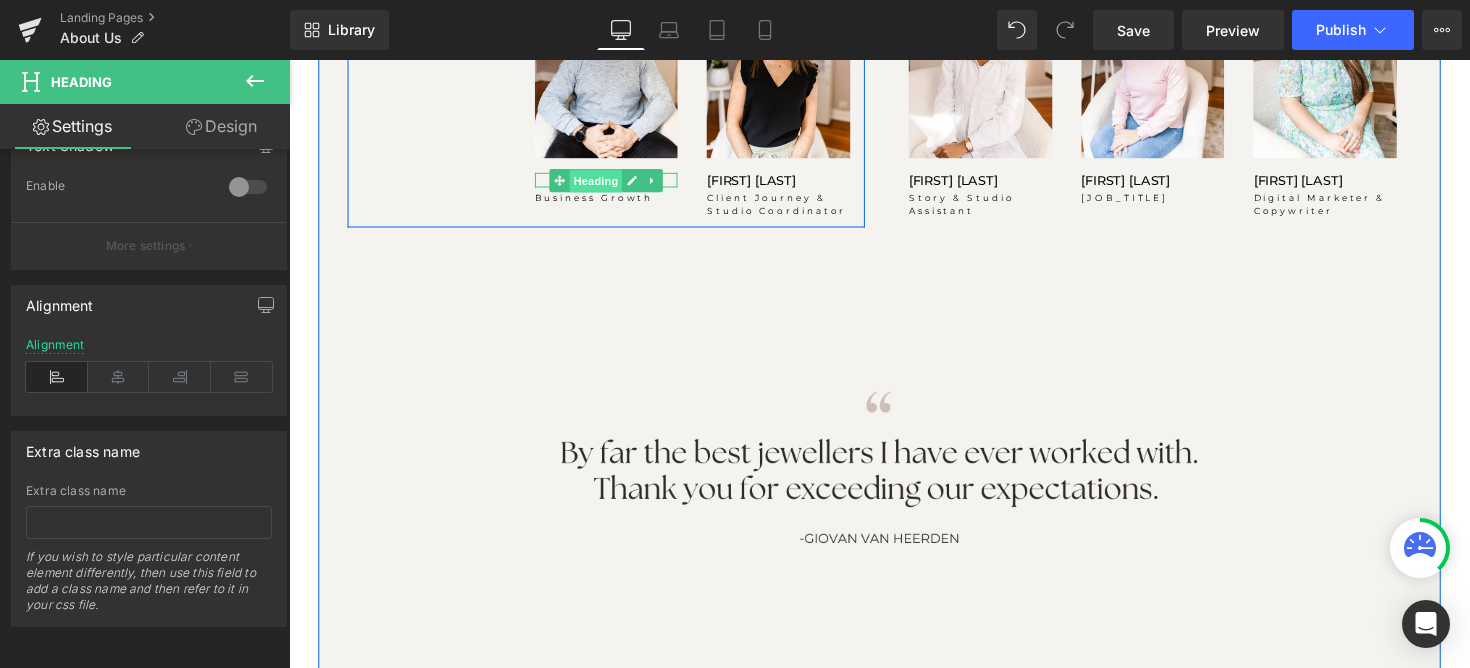 click on "Heading" at bounding box center (593, 184) 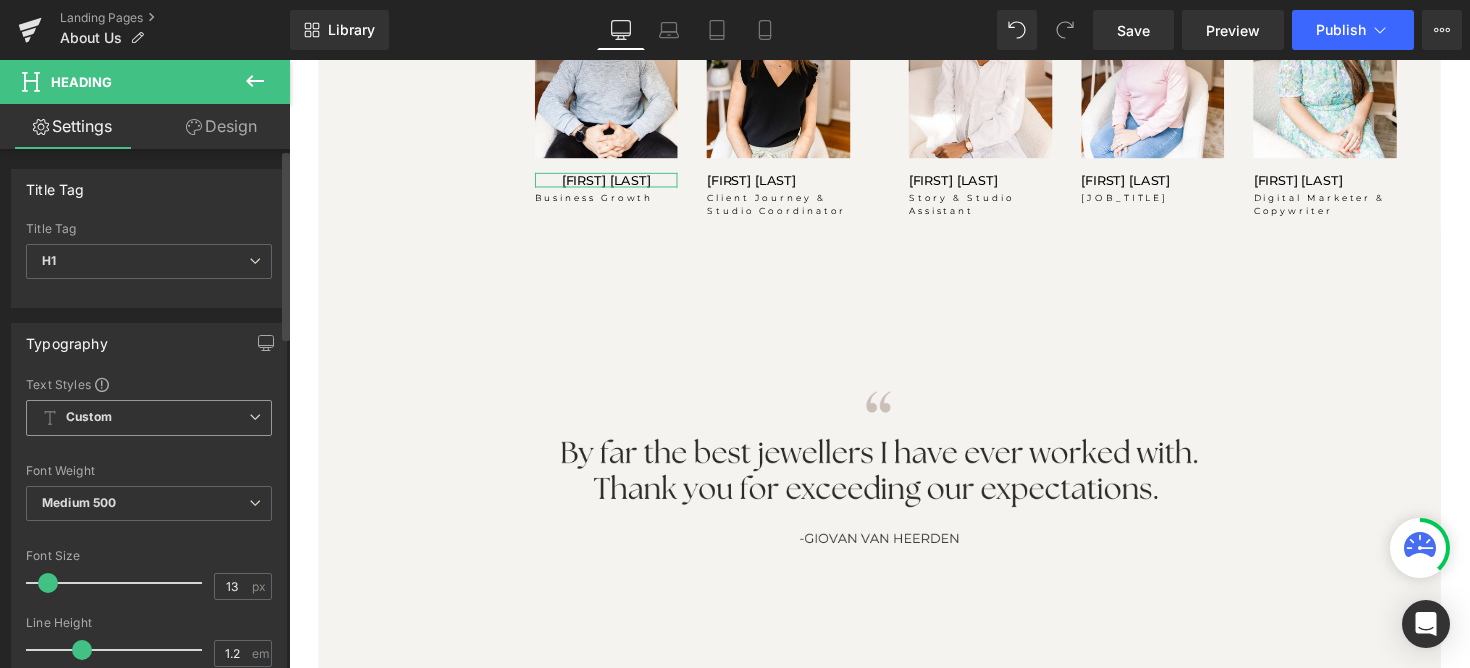 scroll, scrollTop: 900, scrollLeft: 0, axis: vertical 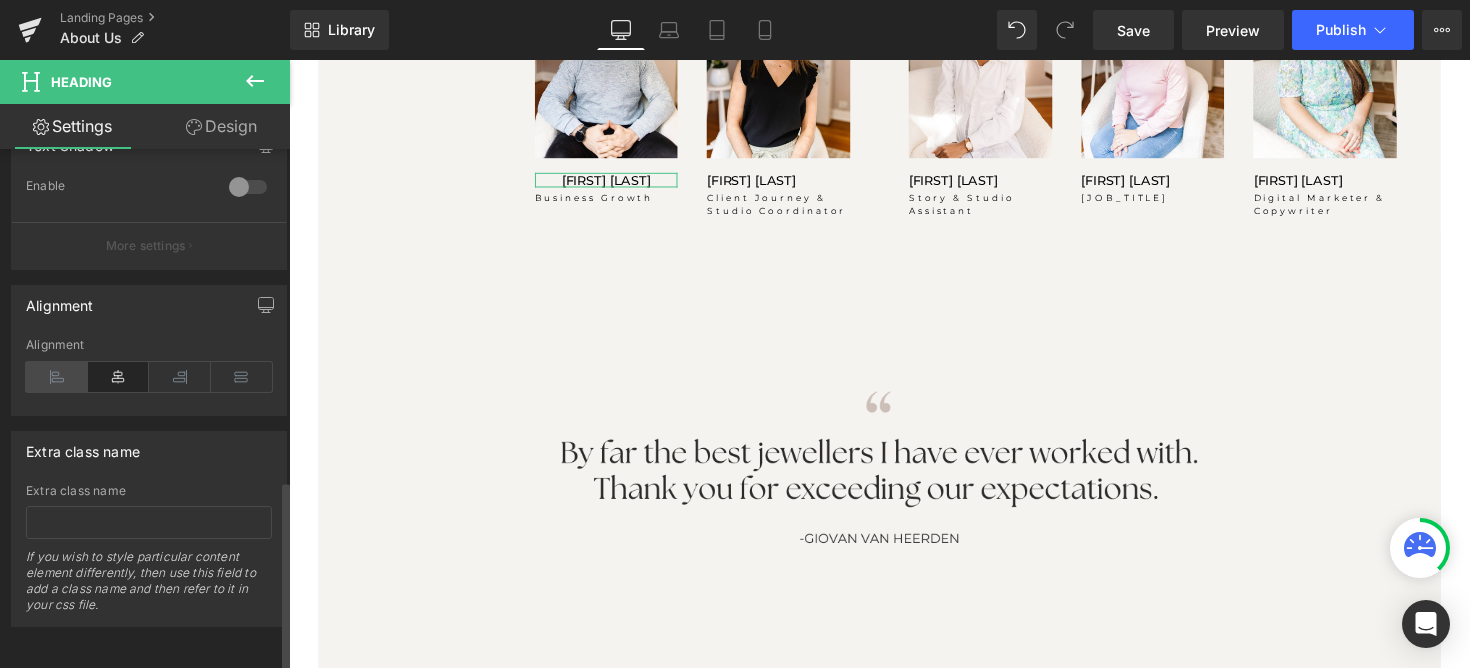 click at bounding box center (57, 377) 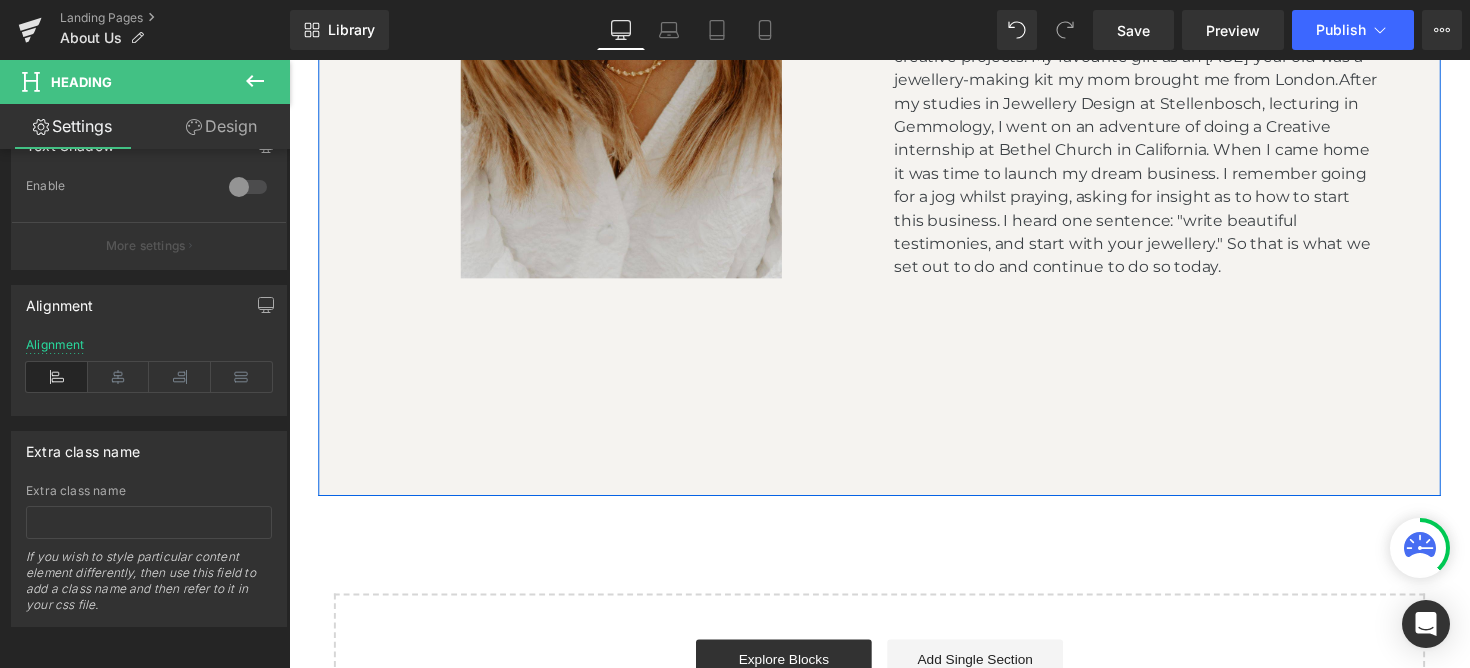 scroll, scrollTop: 2728, scrollLeft: 0, axis: vertical 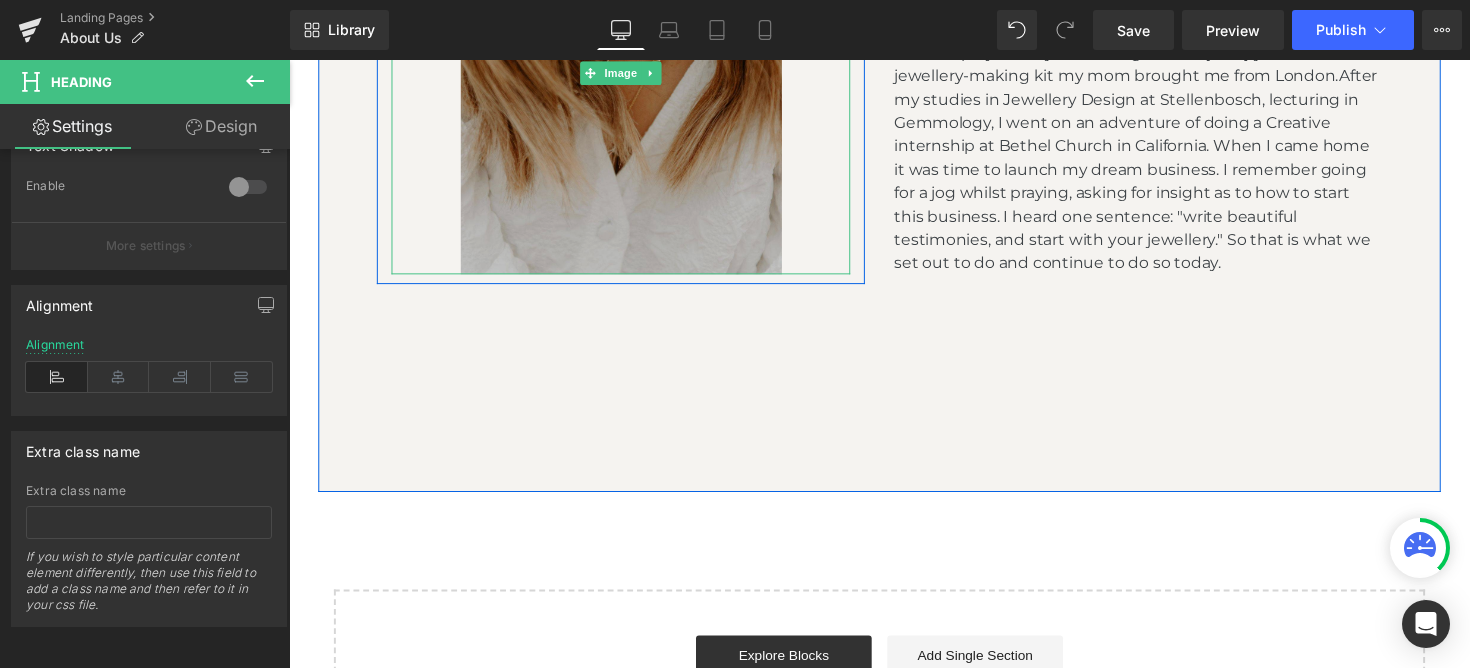 click at bounding box center [629, 74] 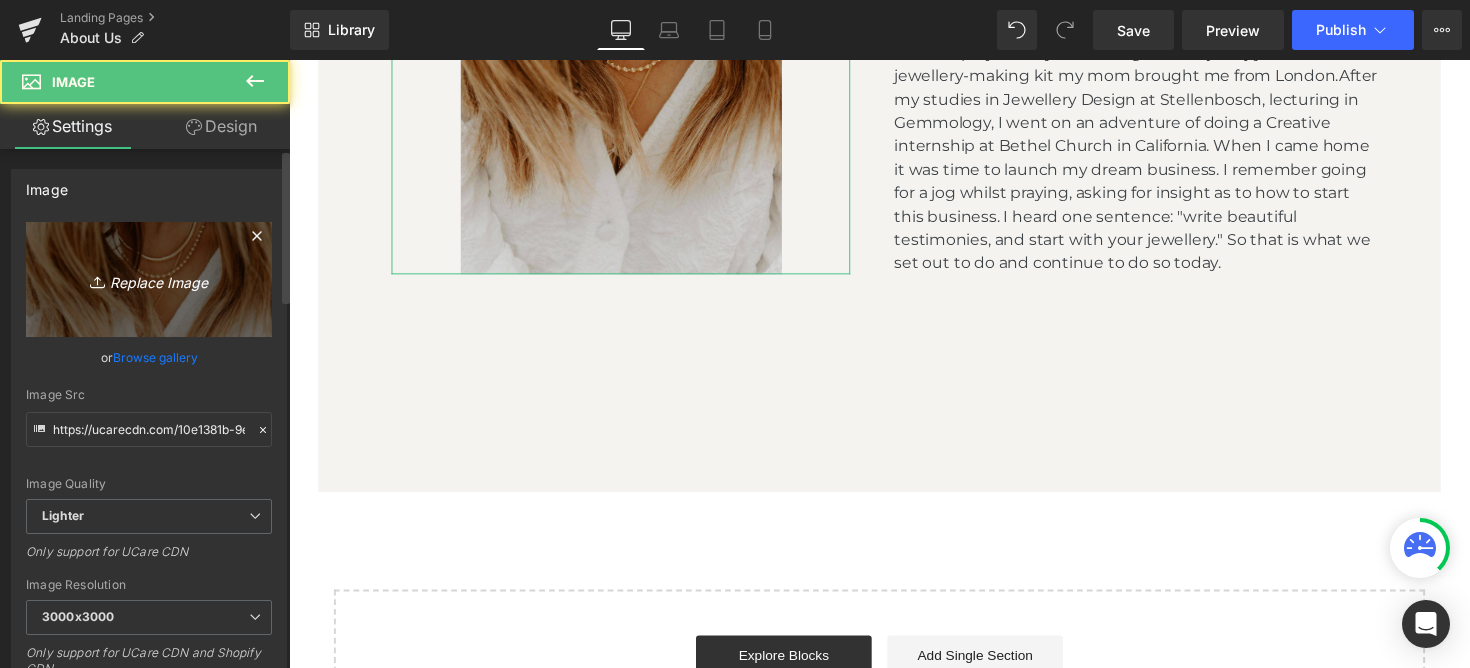 click on "Replace Image" at bounding box center (149, 279) 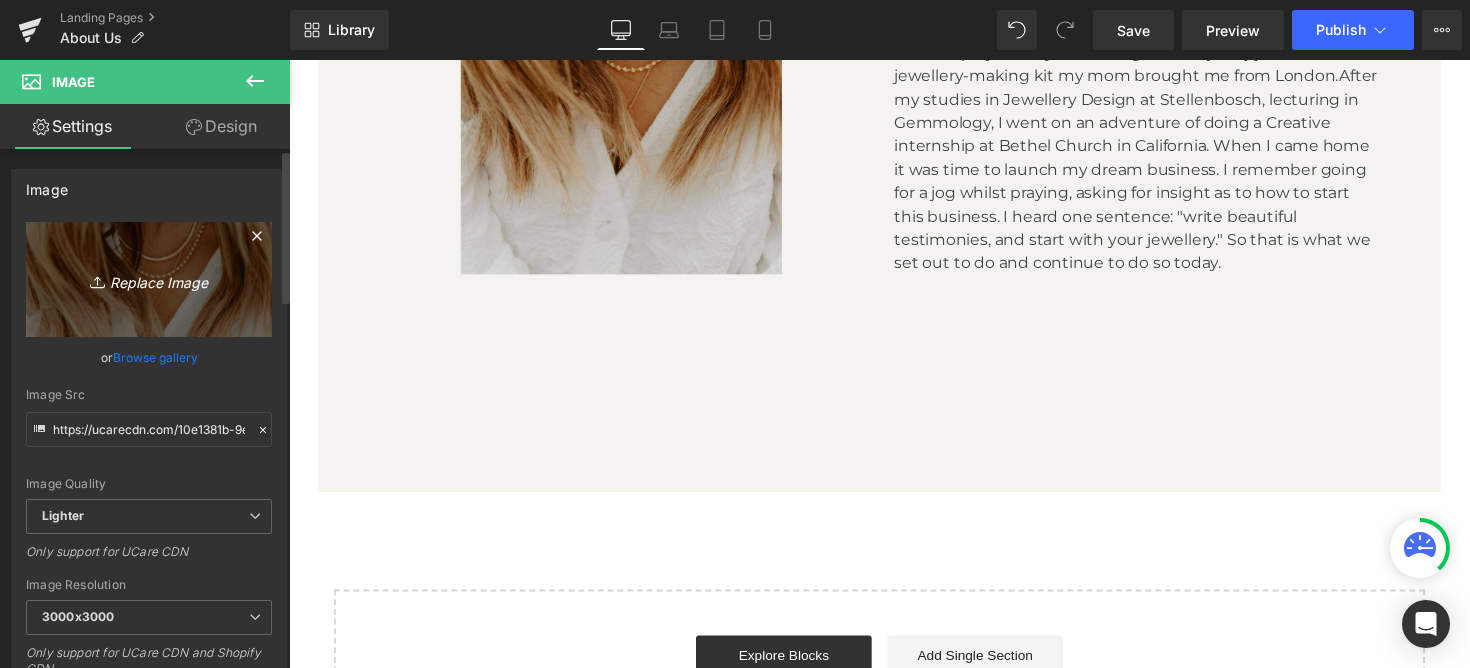 type on "C:\fakepath\17.jpg" 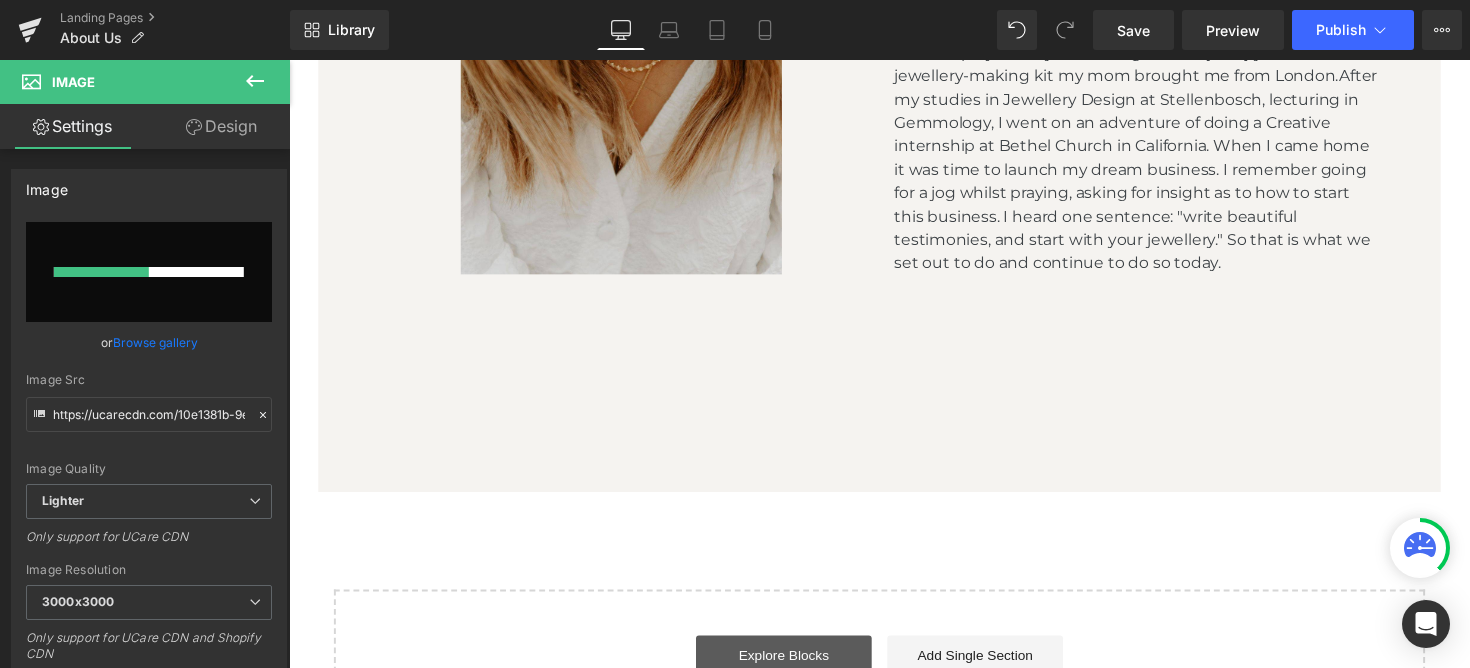 type 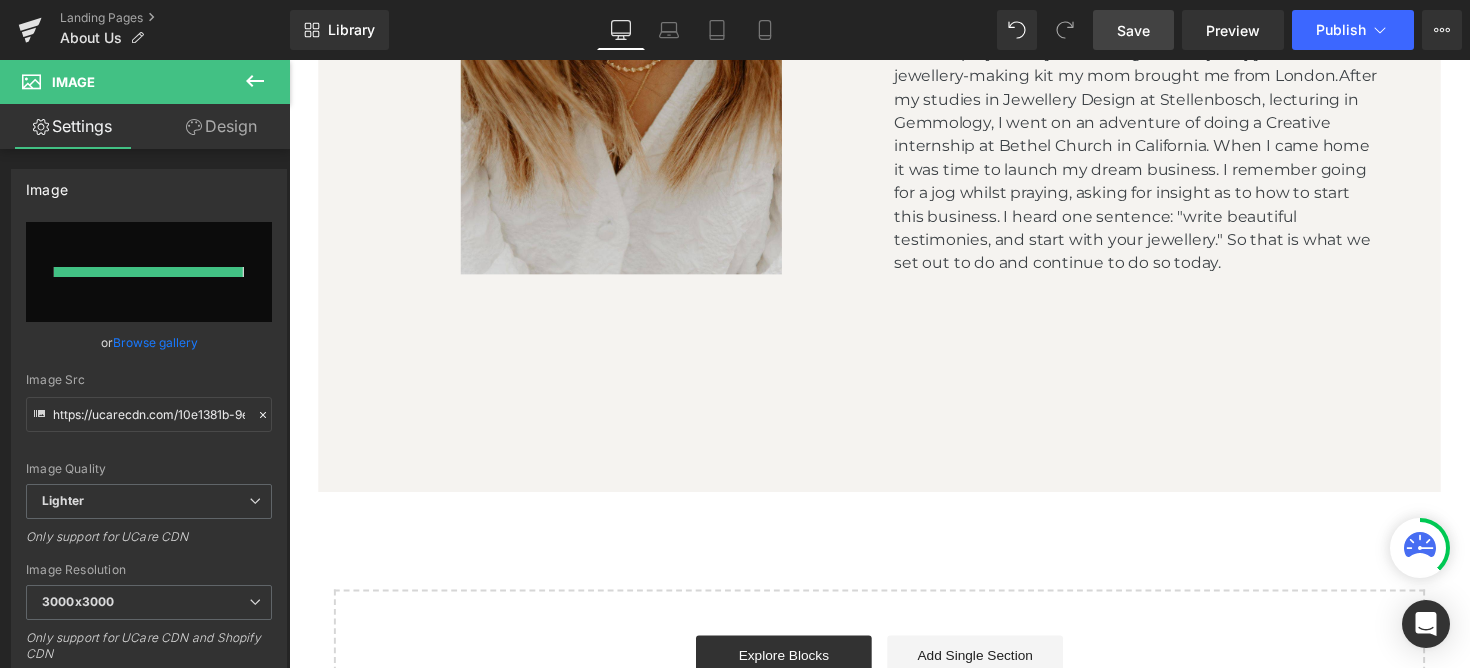 type on "https://ucarecdn.com/95d4d46a-9470-40f0-846f-afa4759ed17b/-/format/auto/-/preview/3000x3000/-/quality/lighter/17.jpg" 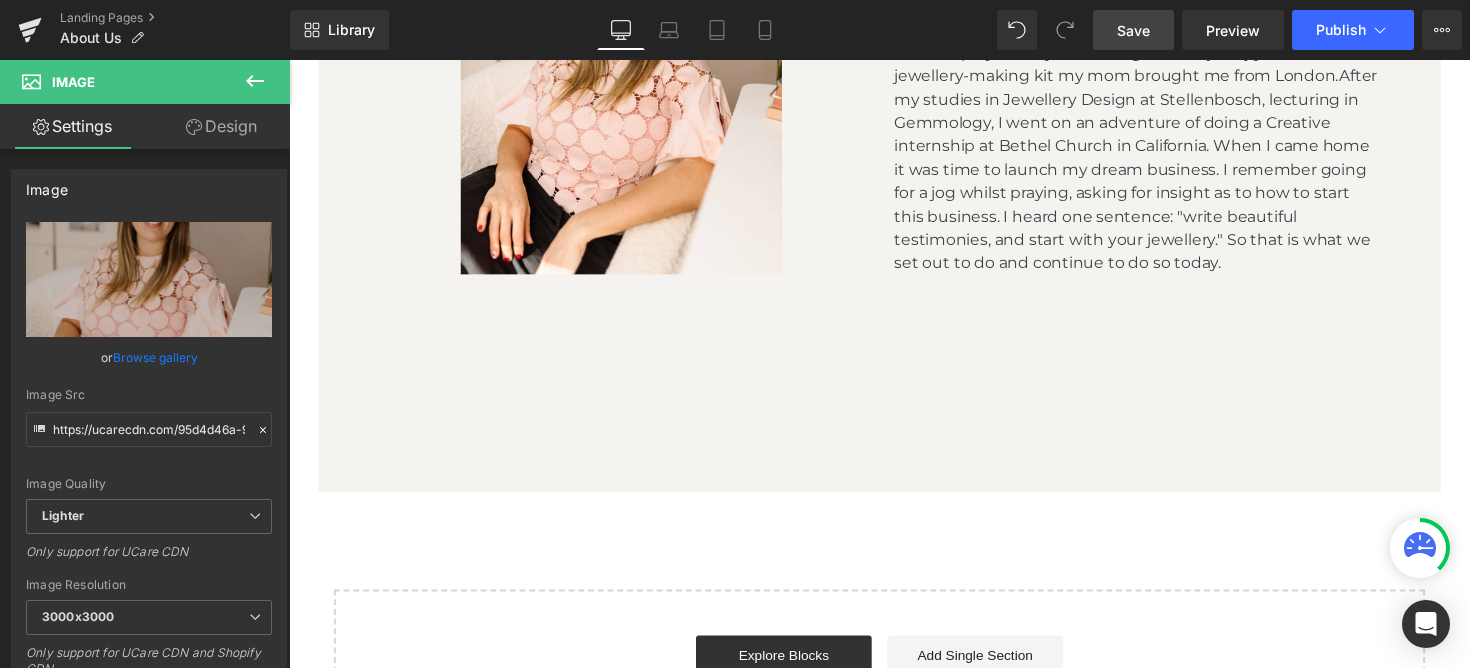 click on "Save" at bounding box center (1133, 30) 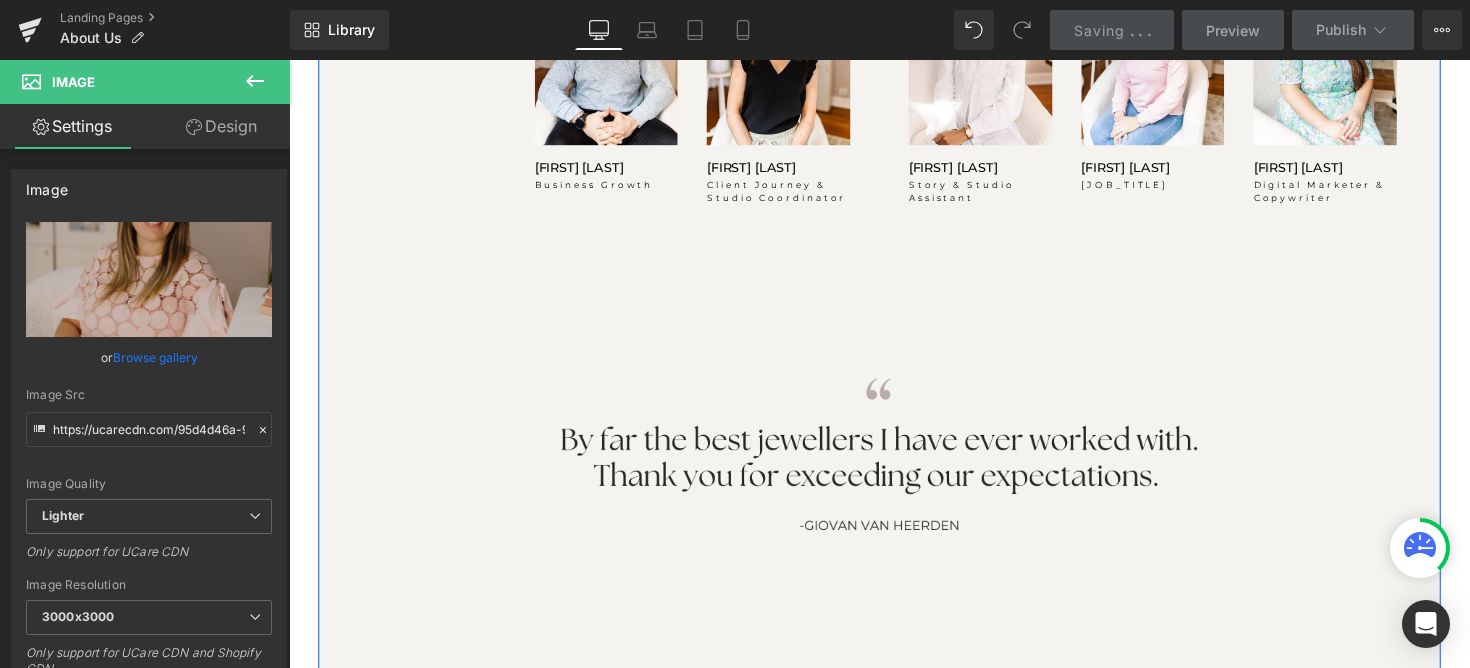 scroll, scrollTop: 2035, scrollLeft: 0, axis: vertical 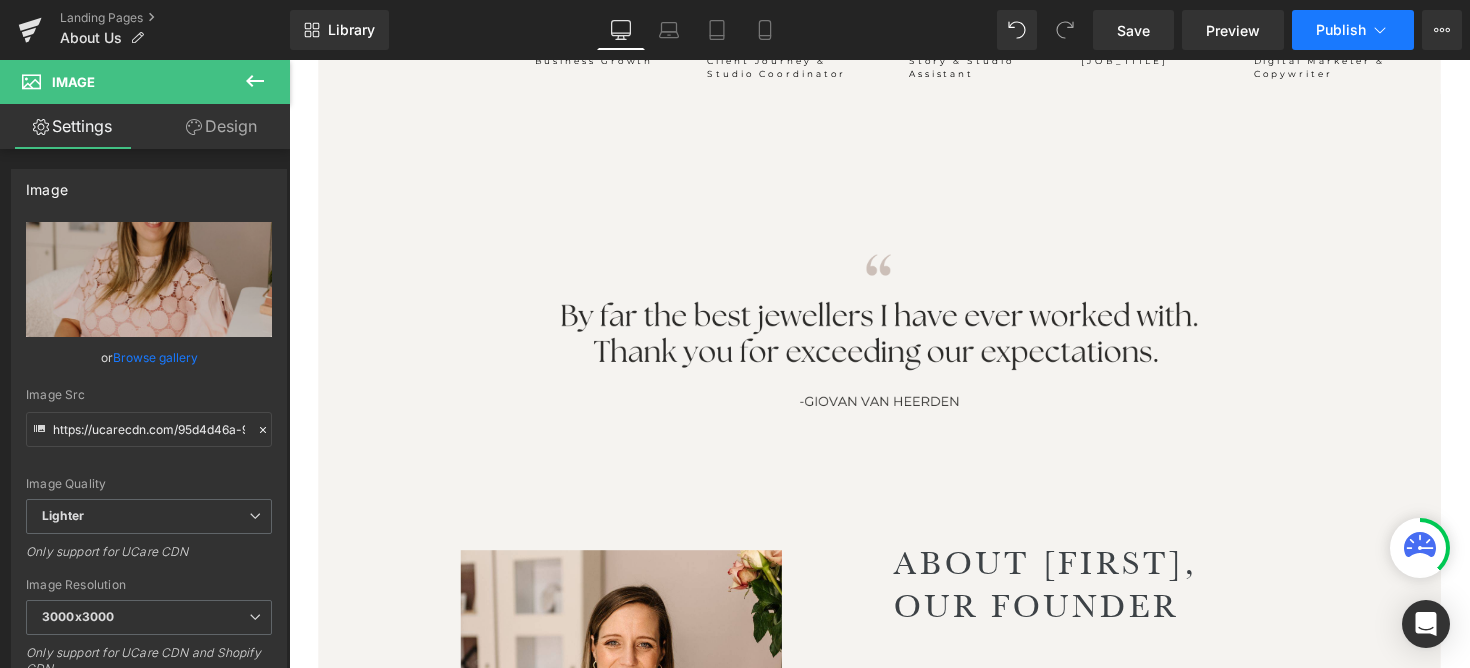 click on "Publish" at bounding box center [1353, 30] 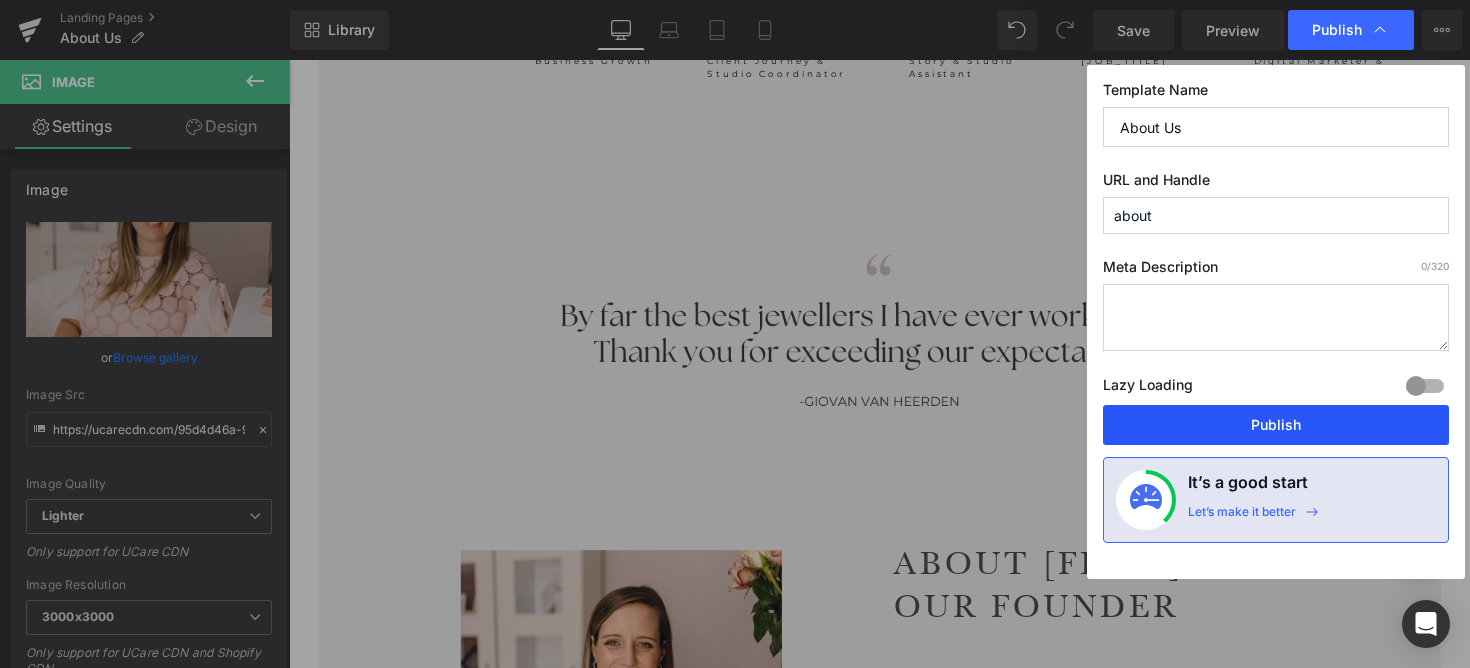 click on "Publish" at bounding box center [1276, 425] 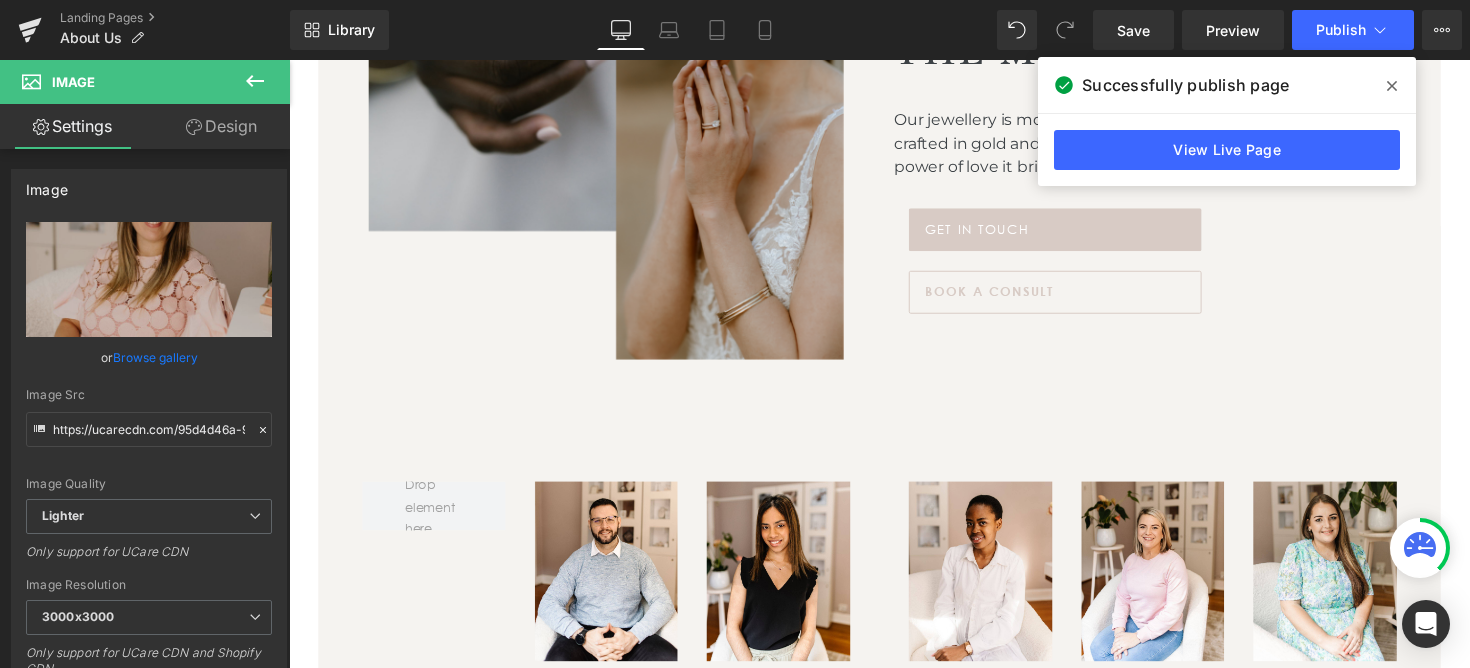 scroll, scrollTop: 1279, scrollLeft: 0, axis: vertical 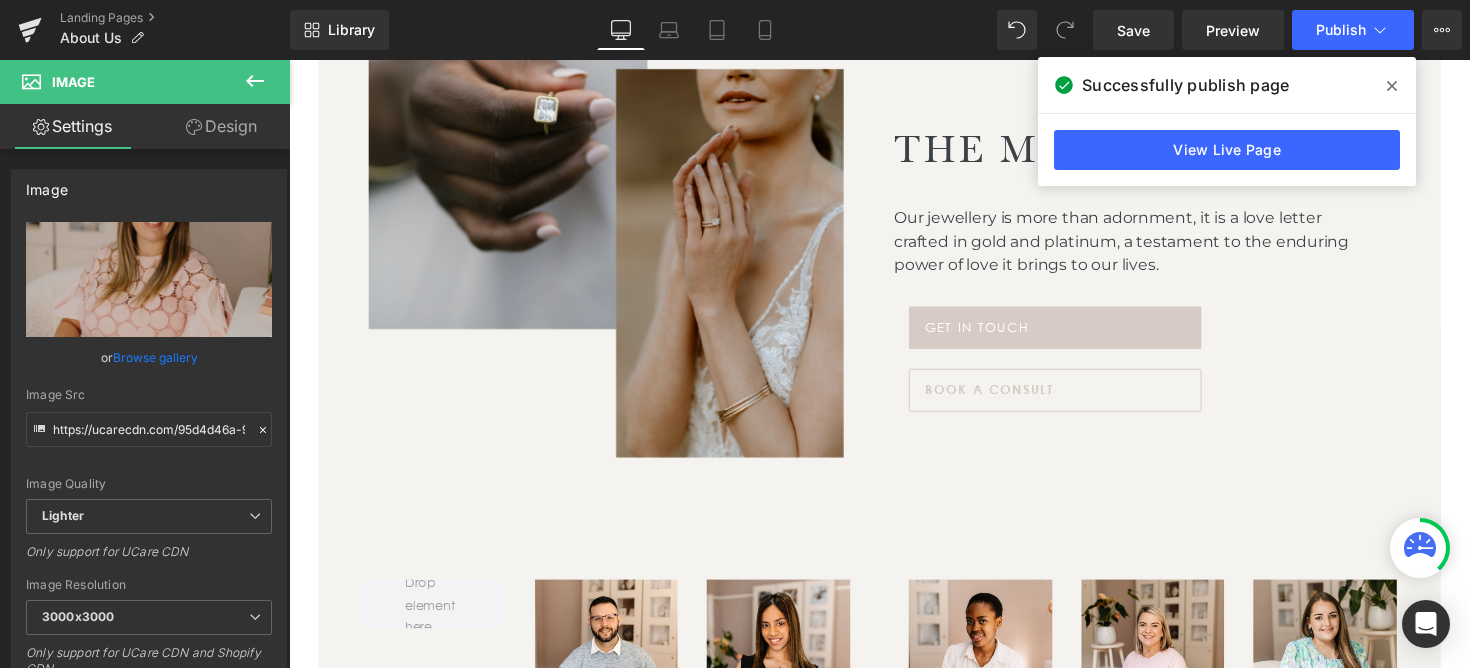 click on "Get in touch" at bounding box center [994, 333] 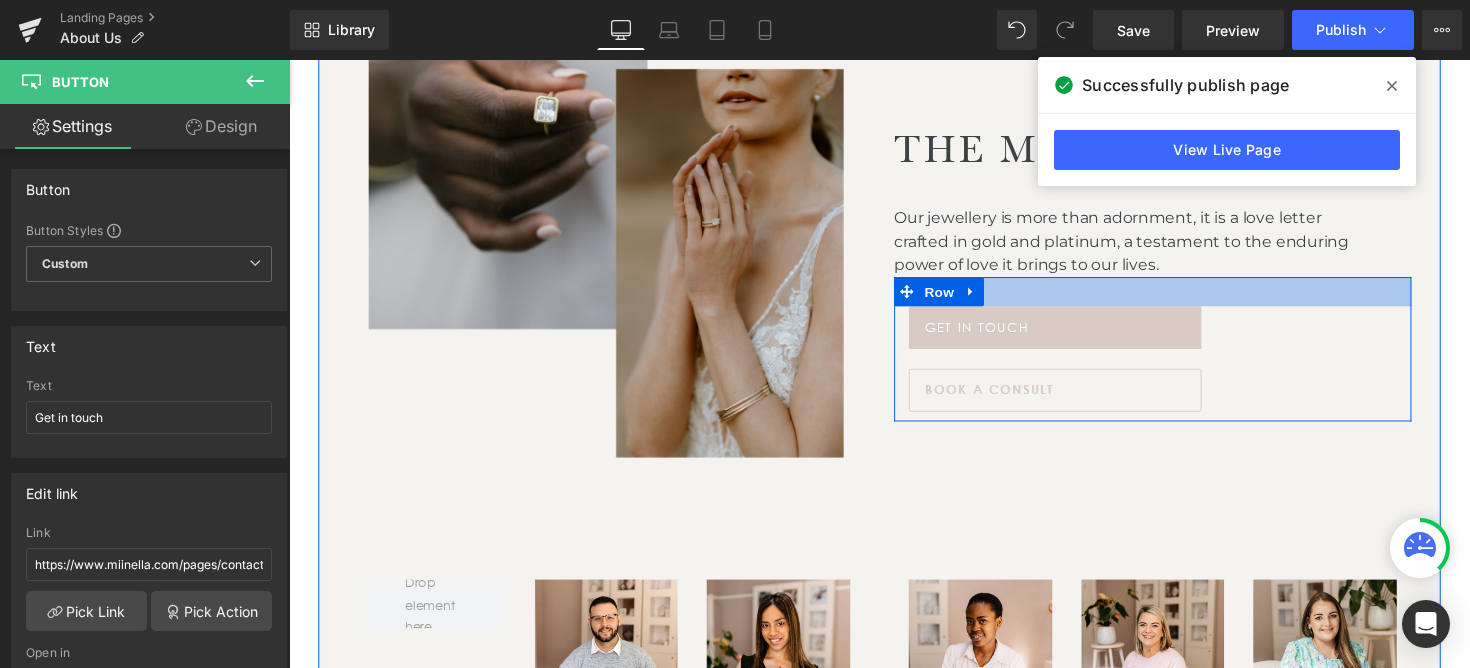 drag, startPoint x: 1100, startPoint y: 300, endPoint x: 1100, endPoint y: 317, distance: 17 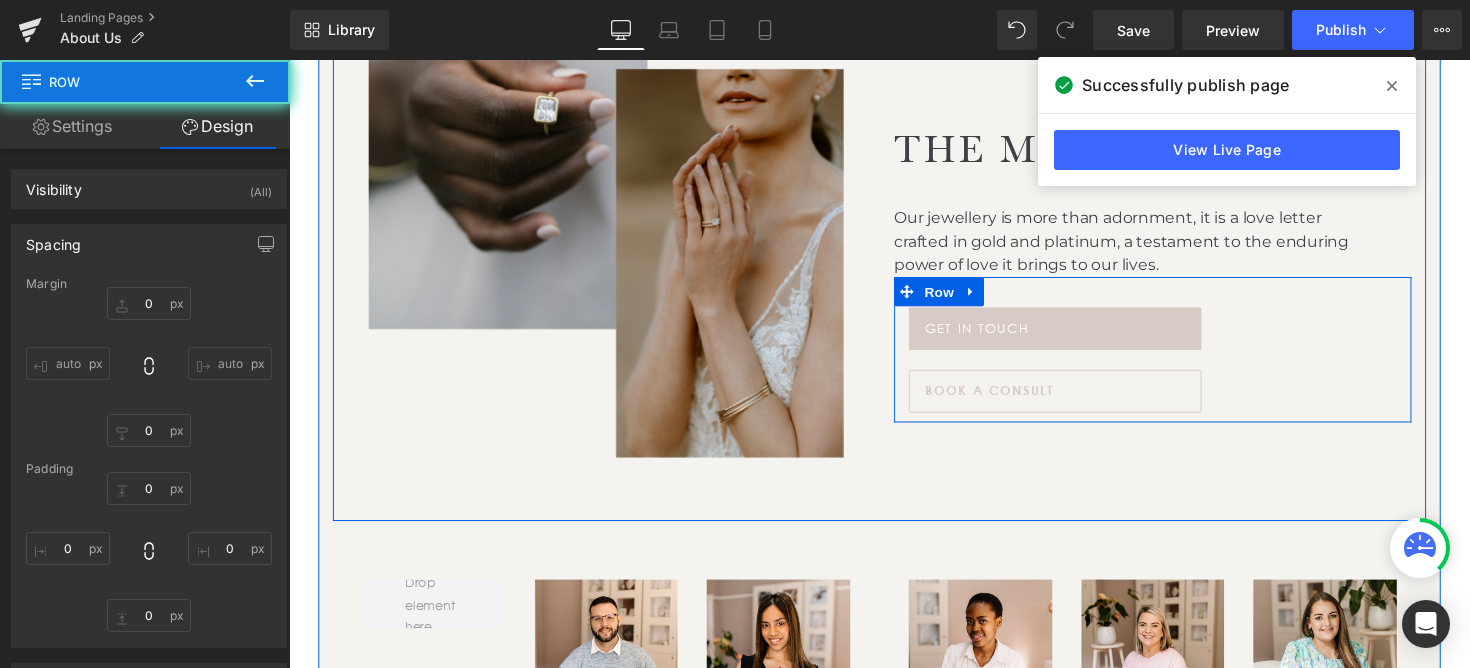 type on "0" 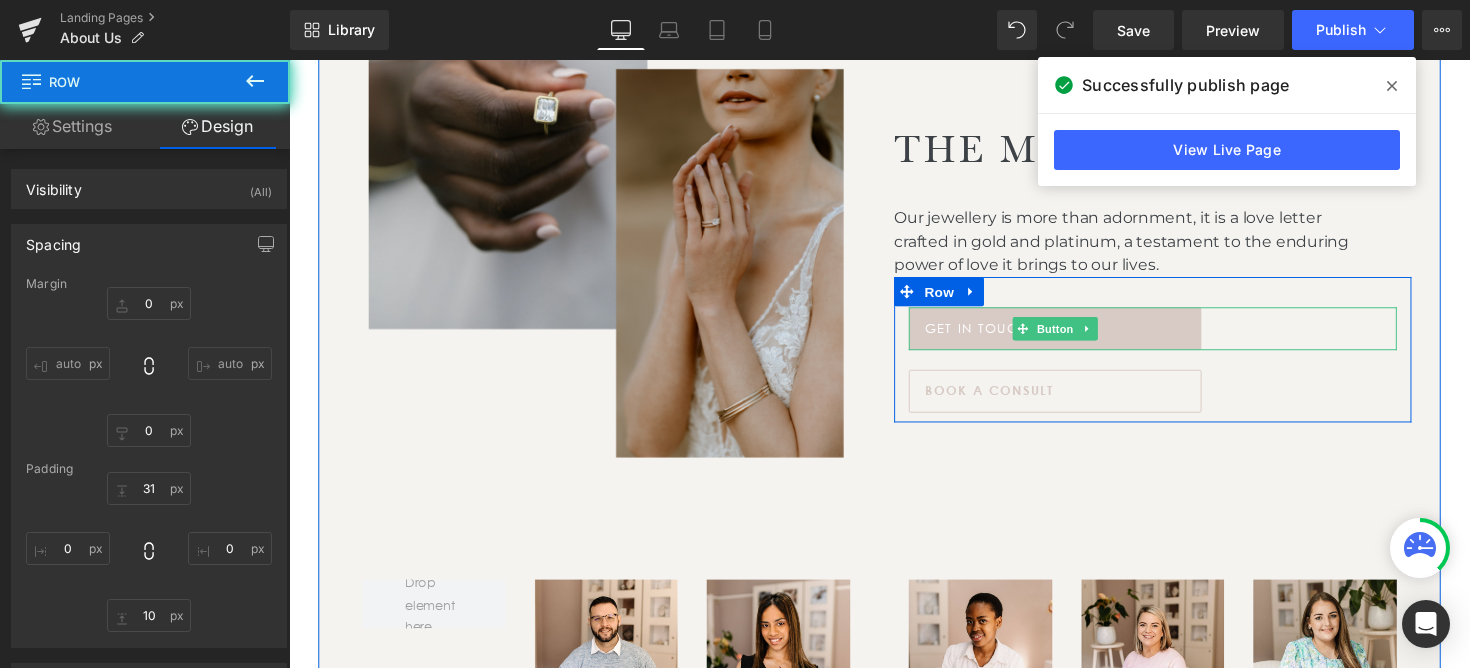 click on "Get in touch" at bounding box center [1074, 335] 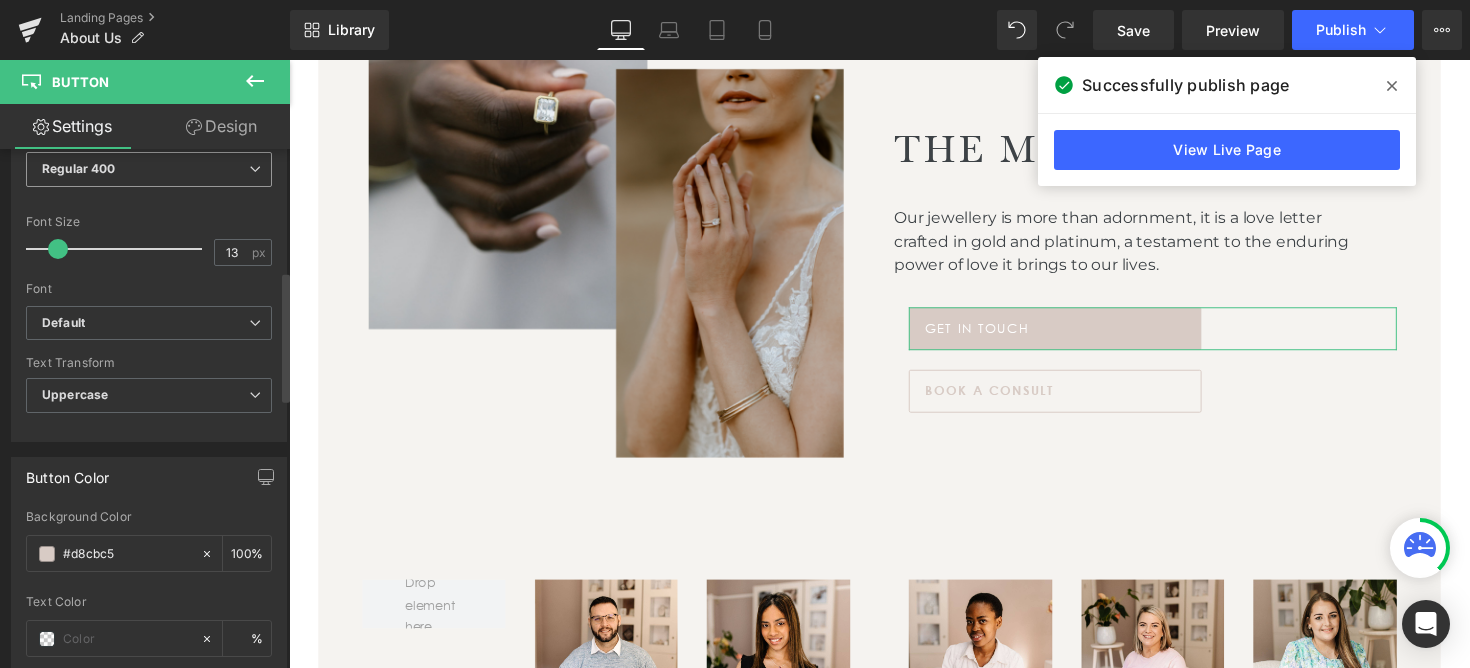 scroll, scrollTop: 910, scrollLeft: 0, axis: vertical 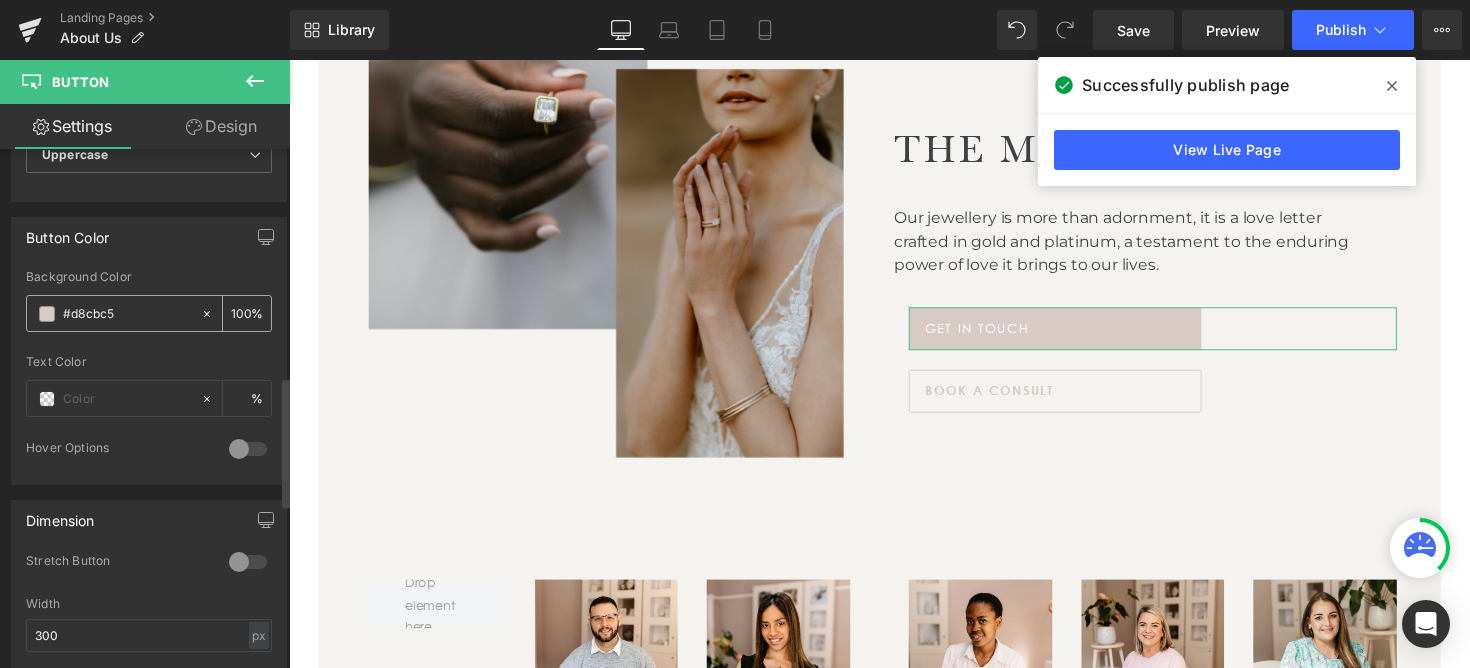click on "#d8cbc5" at bounding box center [127, 314] 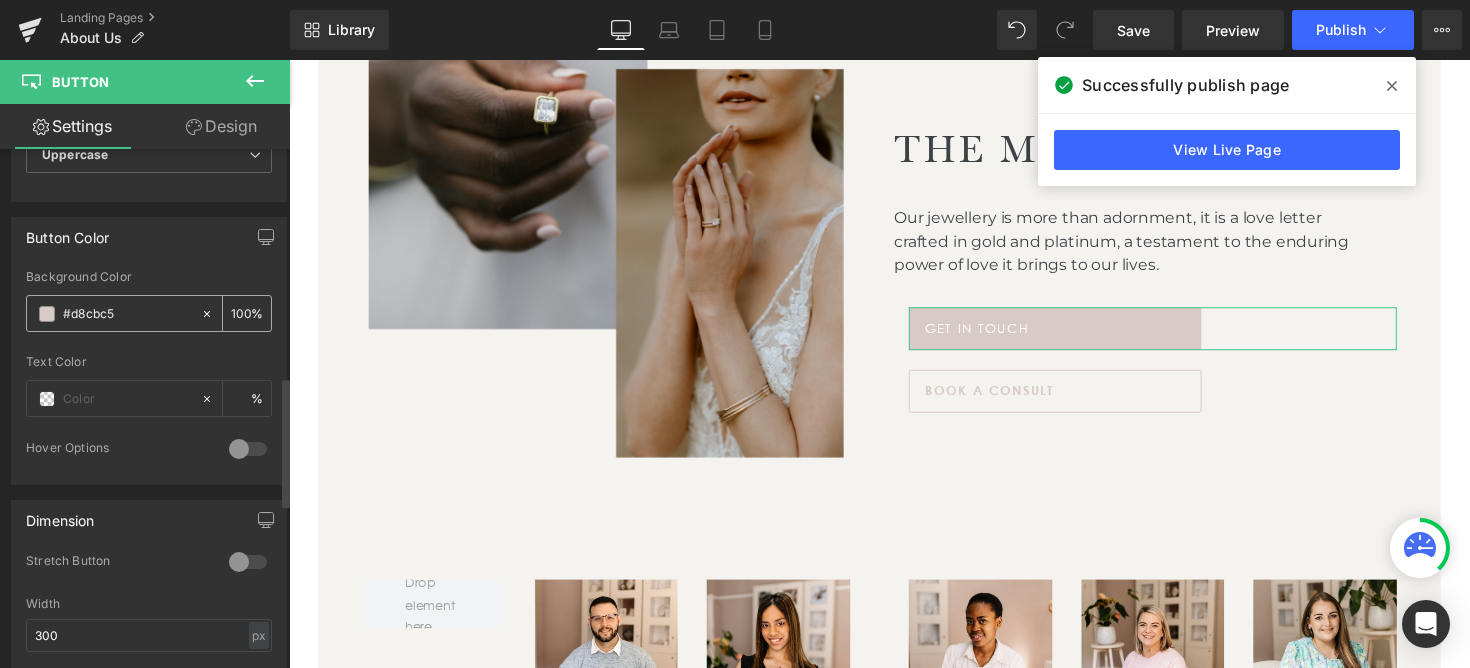 click on "#d8cbc5" at bounding box center [127, 314] 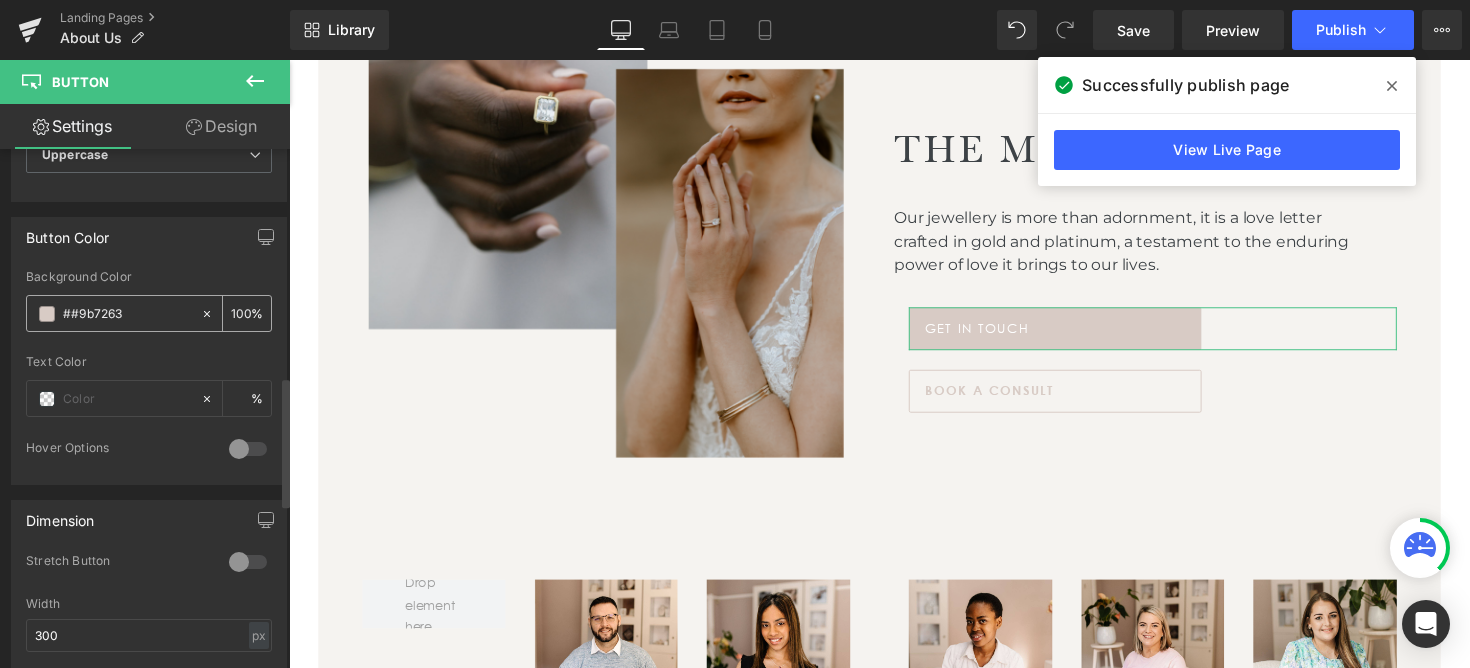 type on "0" 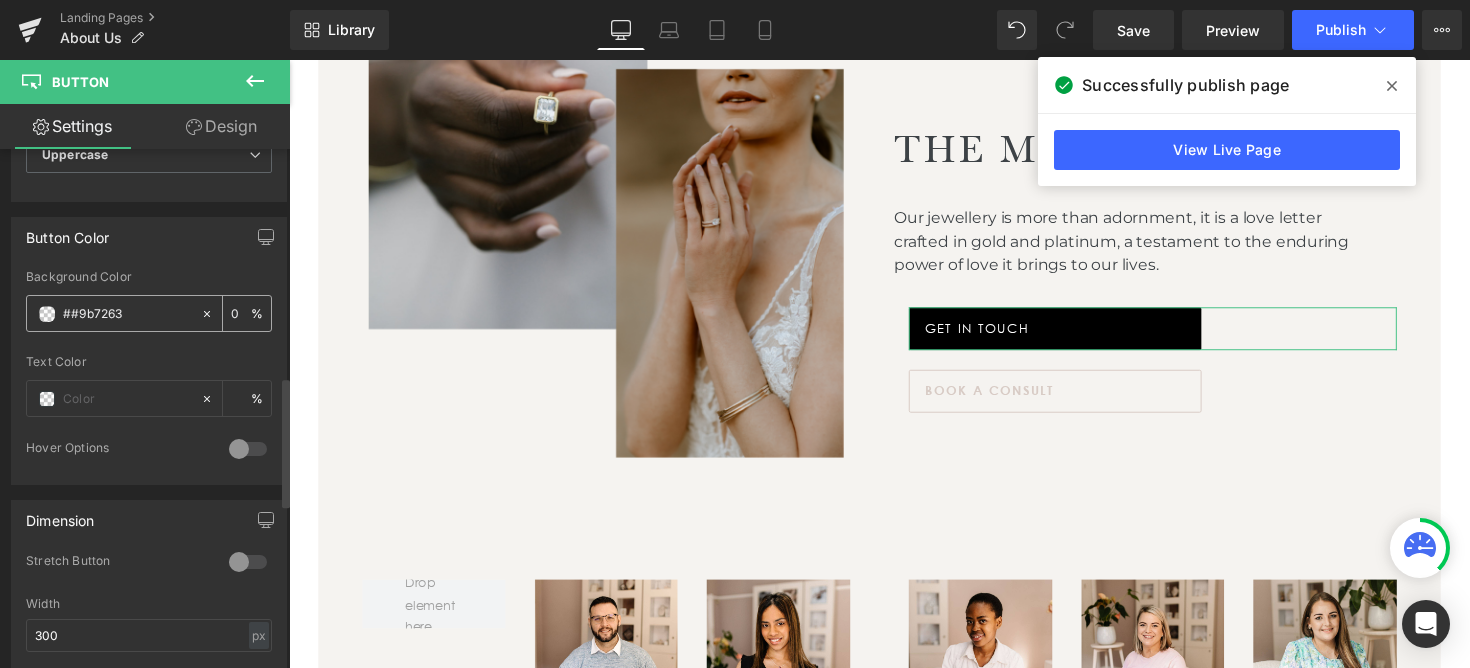 click on "##9b7263" at bounding box center (127, 314) 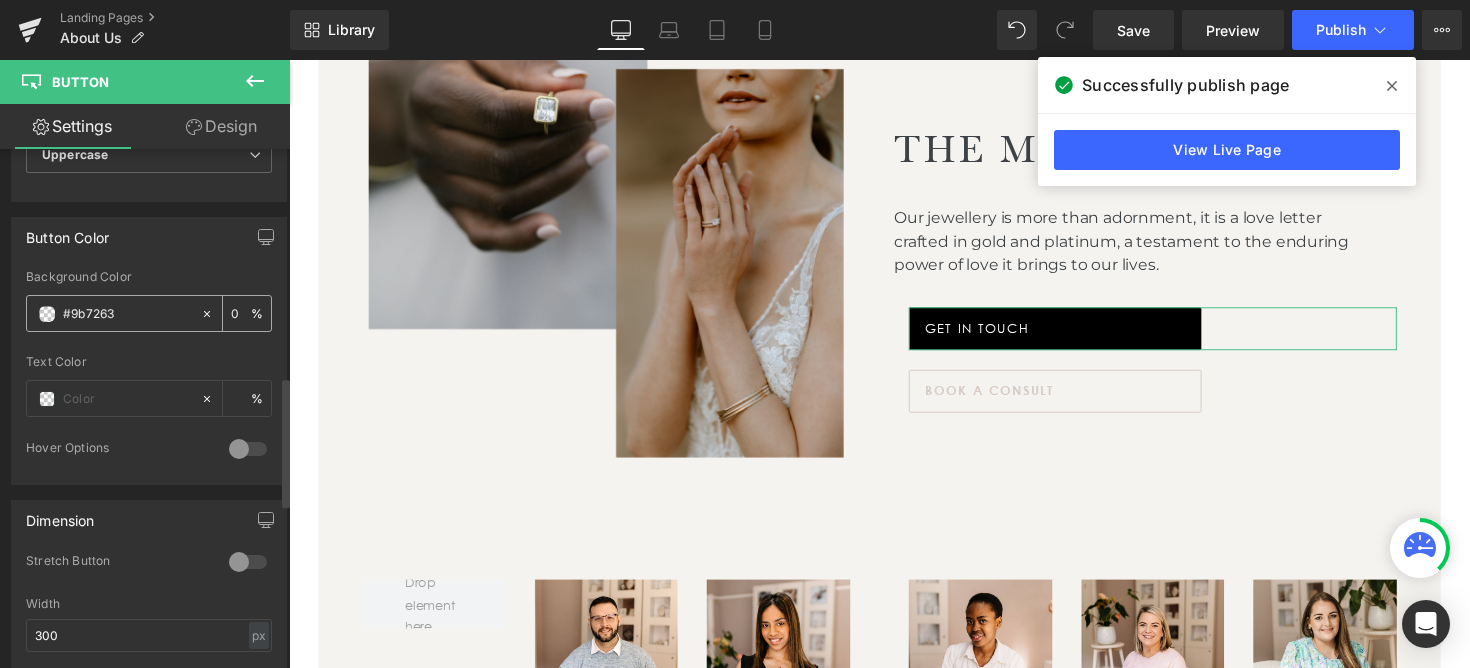 type on "100" 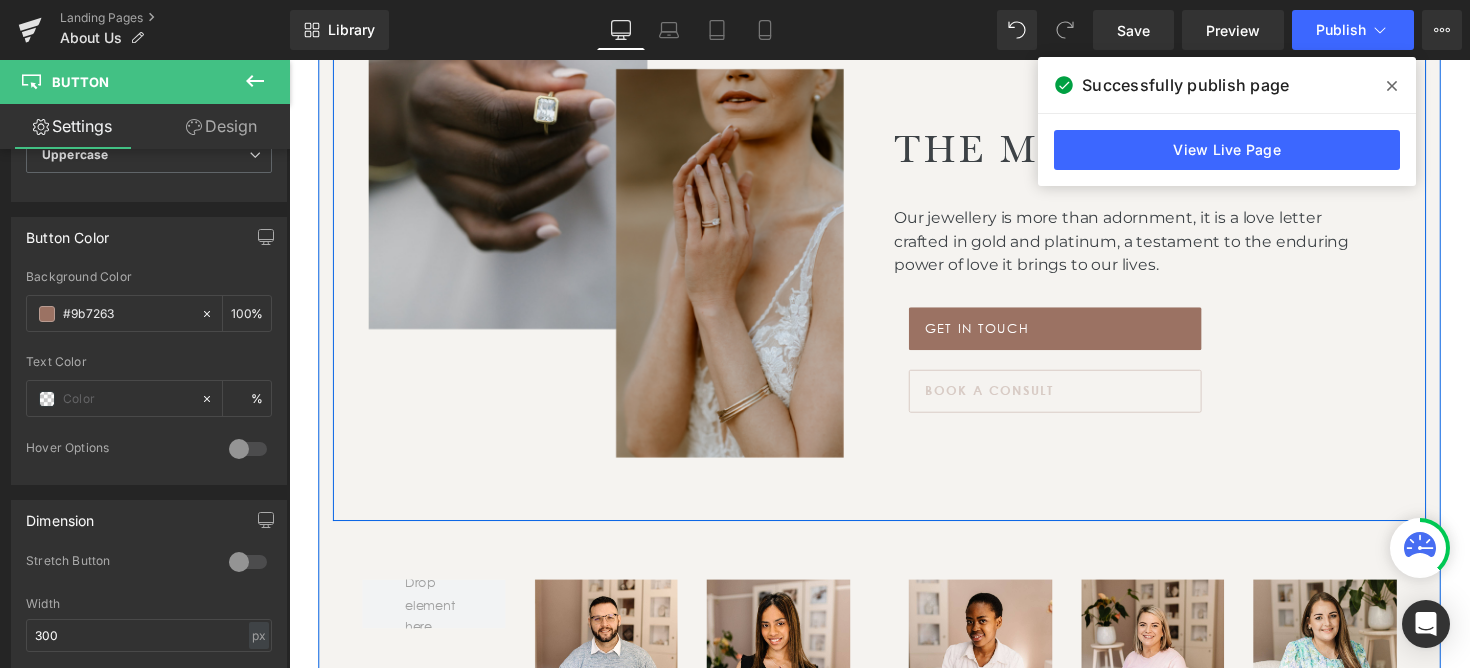 click on "book a consult" at bounding box center (1006, 398) 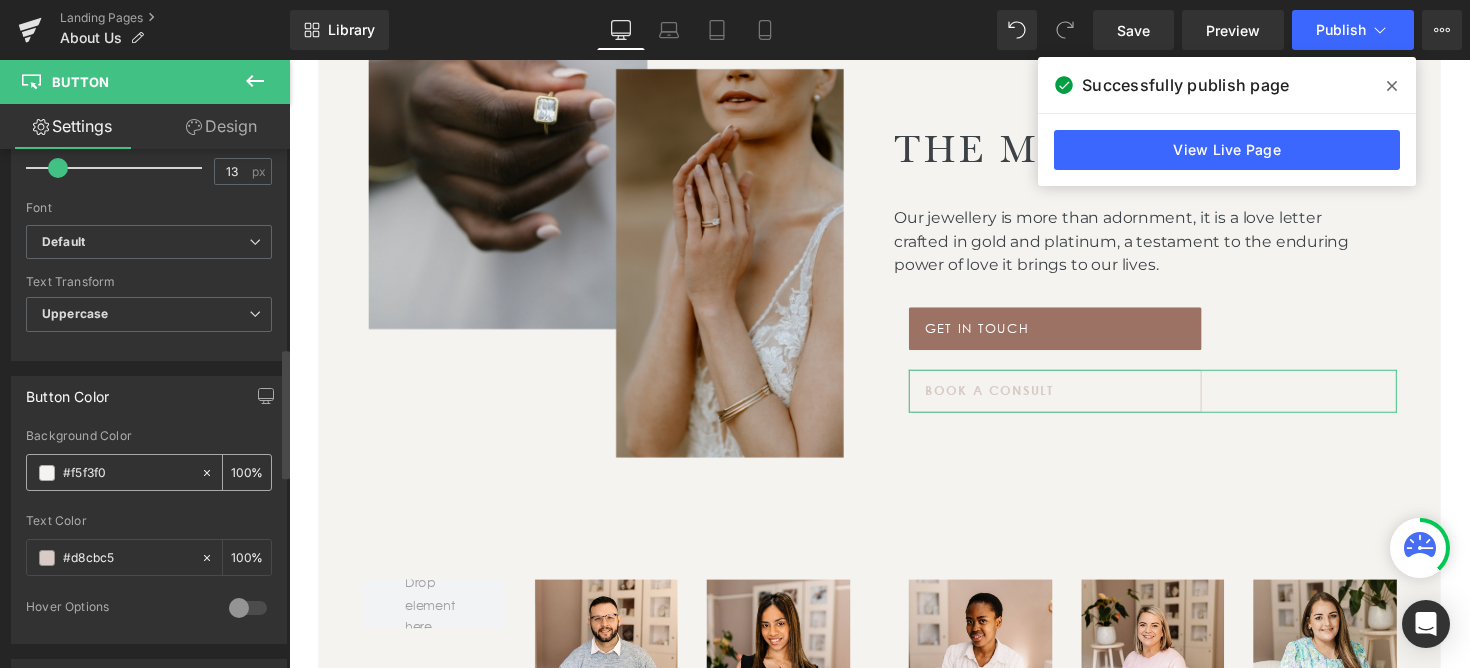 scroll, scrollTop: 794, scrollLeft: 0, axis: vertical 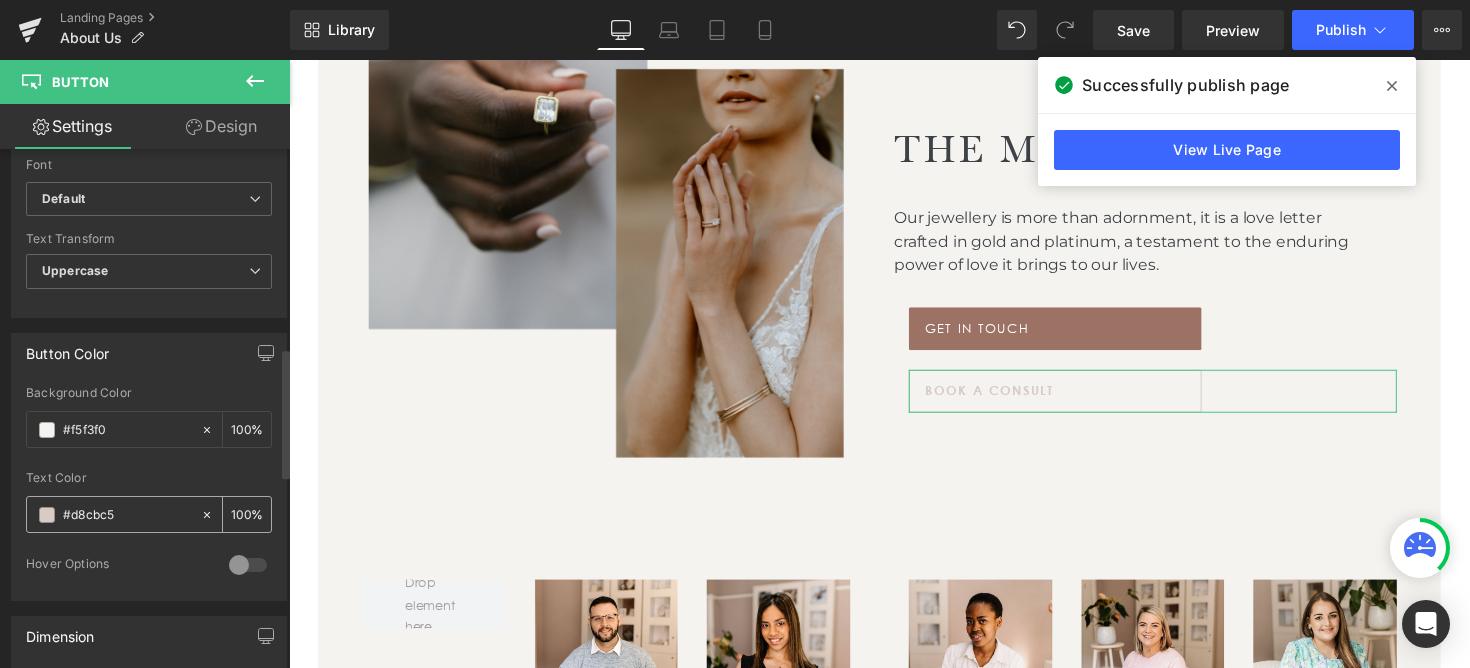 click on "#d8cbc5" at bounding box center (127, 515) 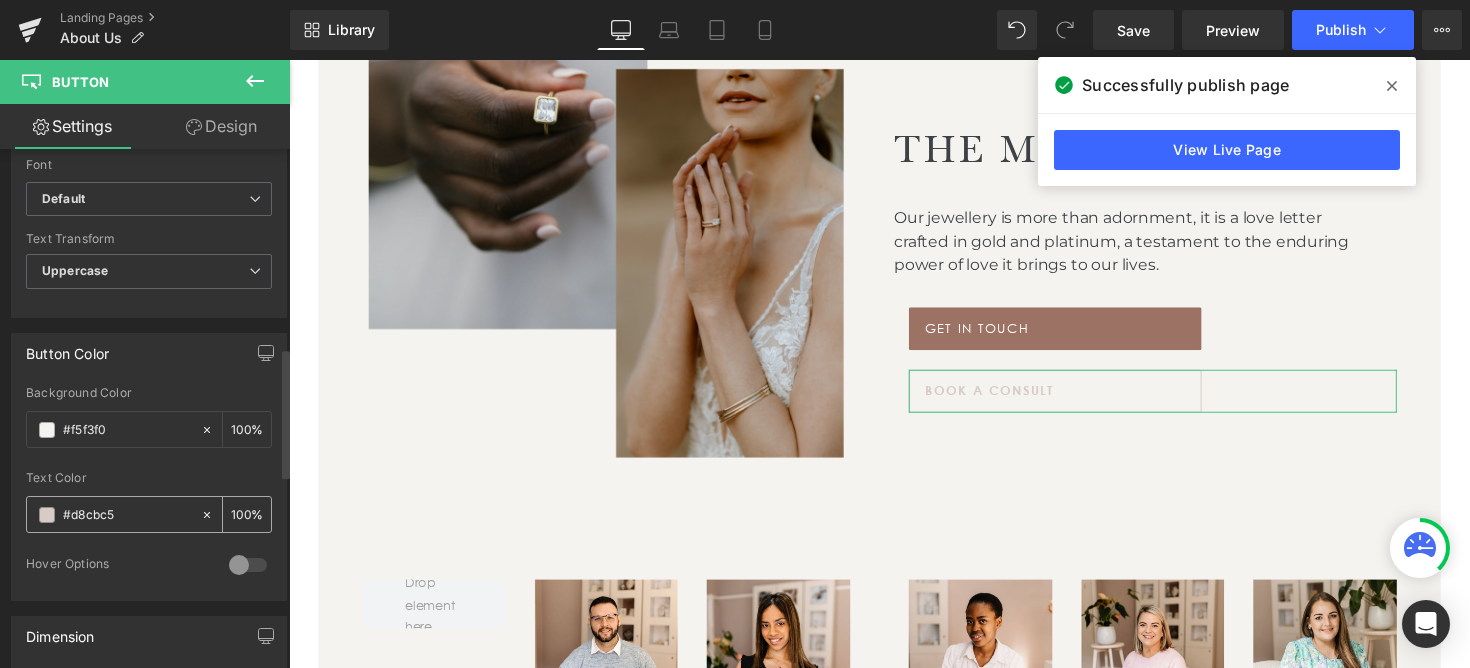 click on "#d8cbc5" at bounding box center (127, 515) 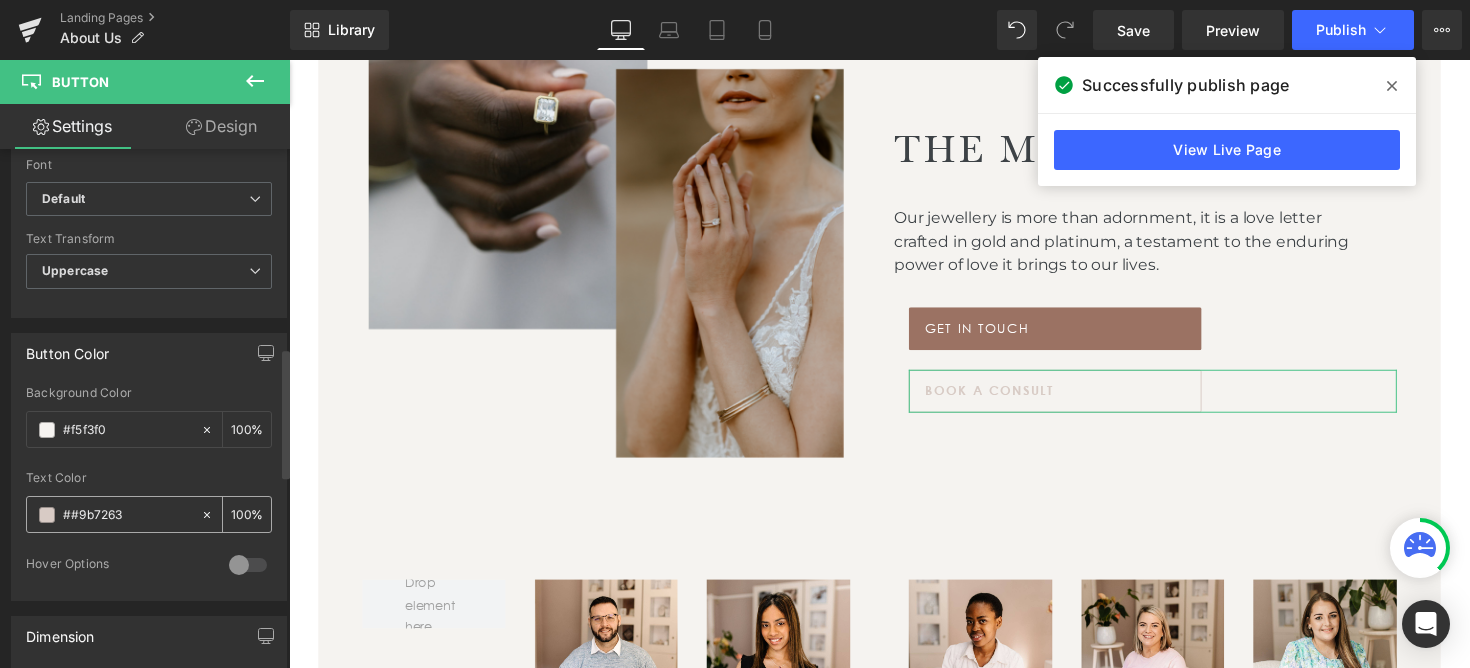 type on "0" 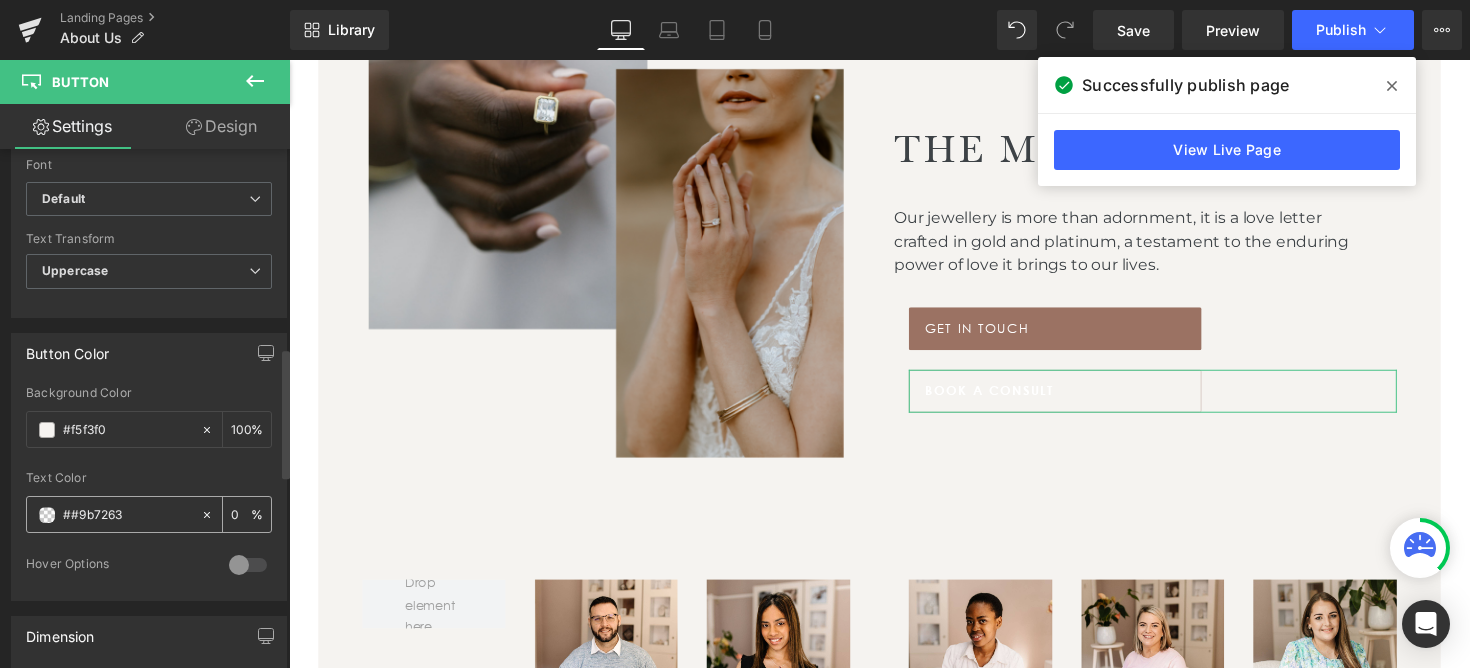 click on "##9b7263" at bounding box center [127, 515] 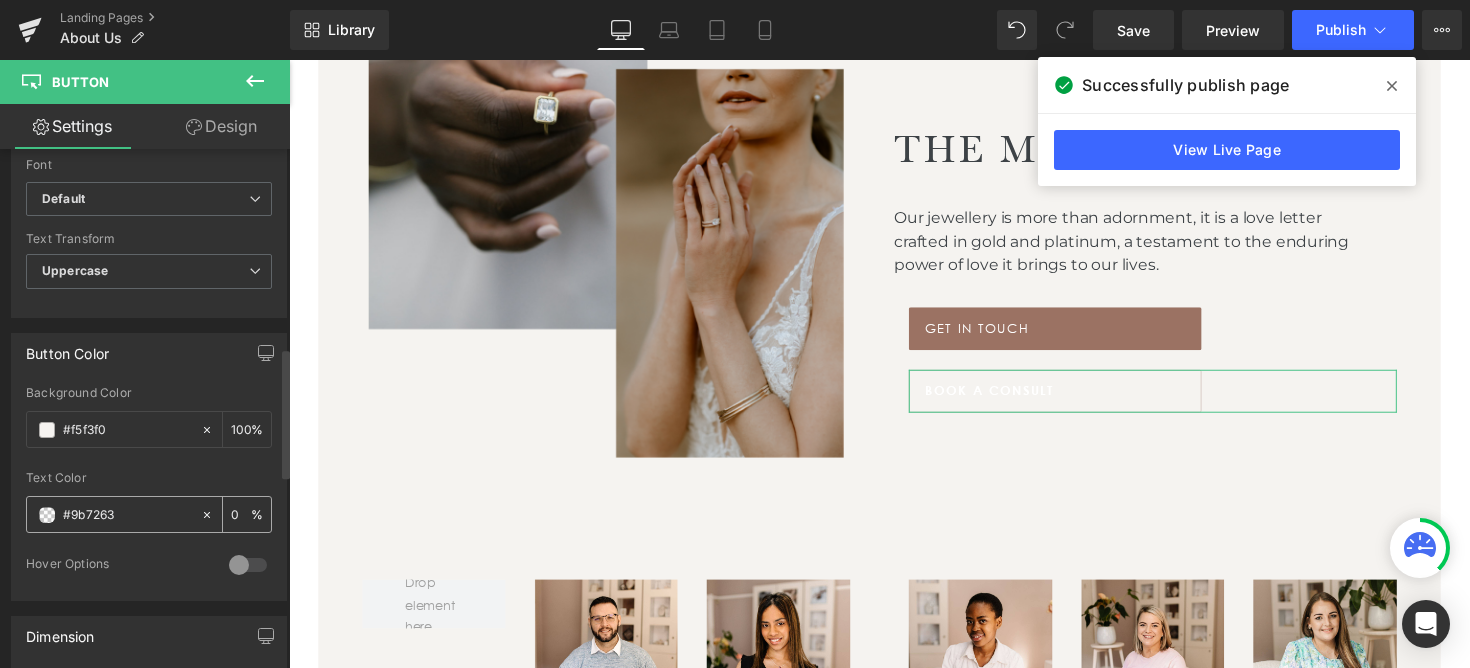 type on "100" 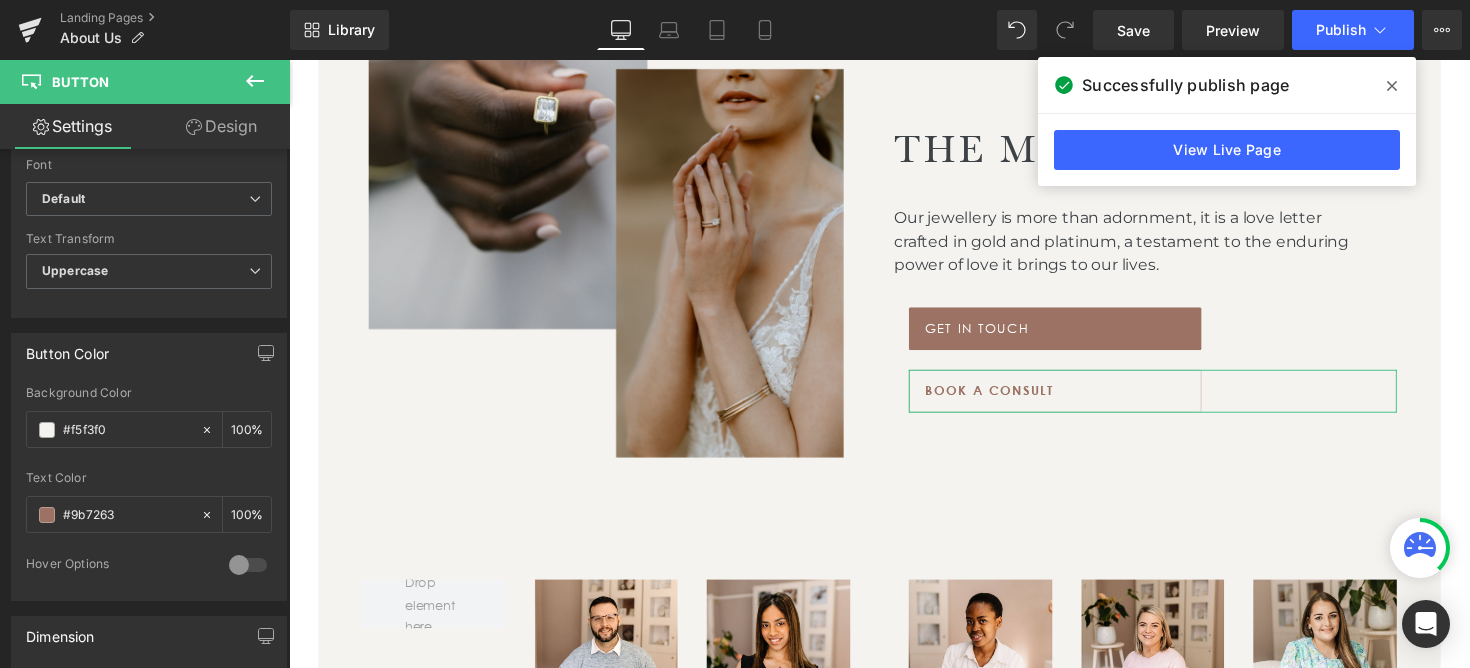 click on "Design" at bounding box center (221, 126) 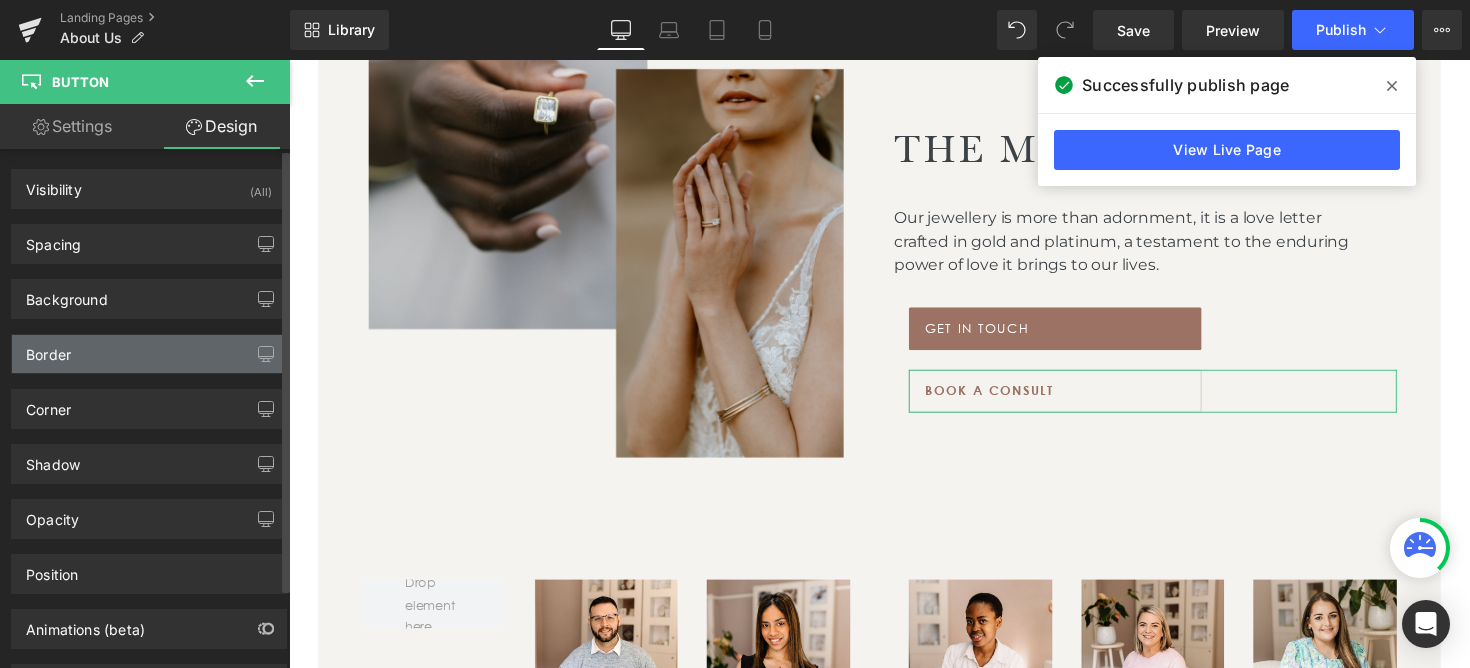 click on "Border" at bounding box center [149, 354] 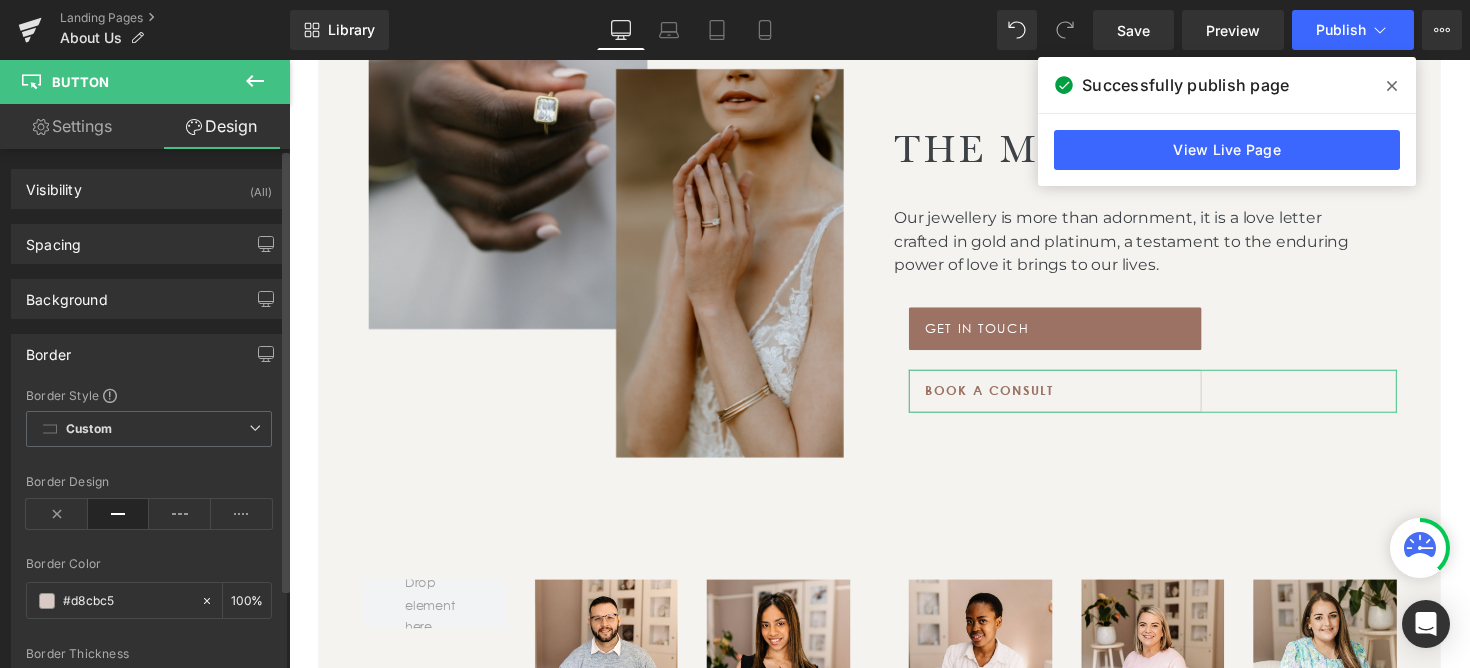 scroll, scrollTop: 56, scrollLeft: 0, axis: vertical 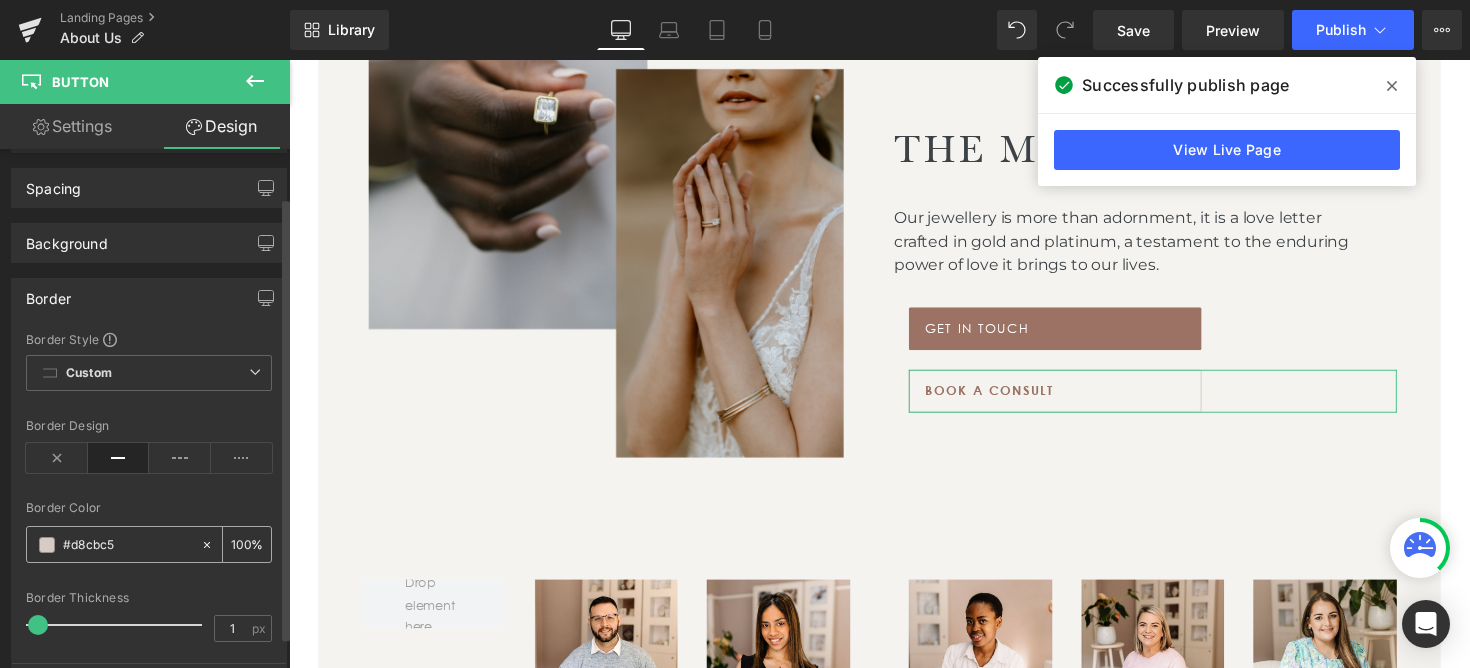 click on "#d8cbc5" at bounding box center [127, 545] 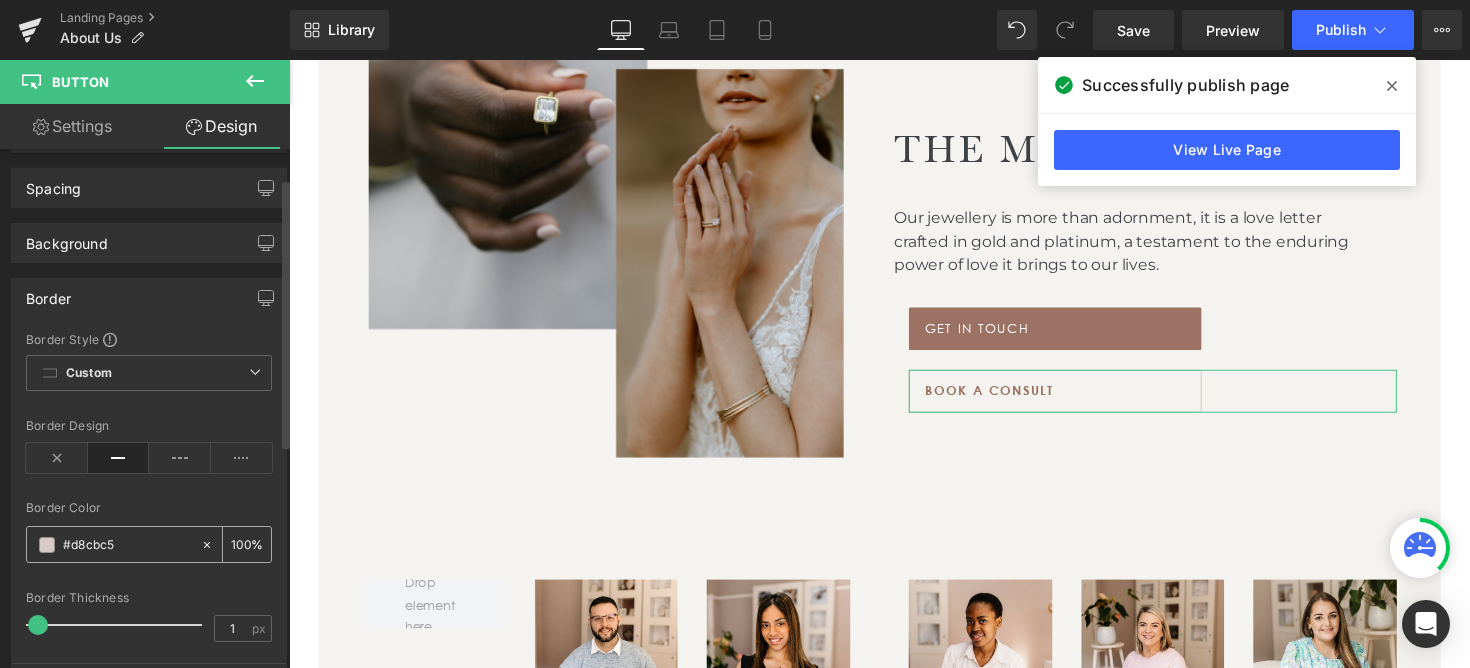 drag, startPoint x: 126, startPoint y: 546, endPoint x: 73, endPoint y: 549, distance: 53.08484 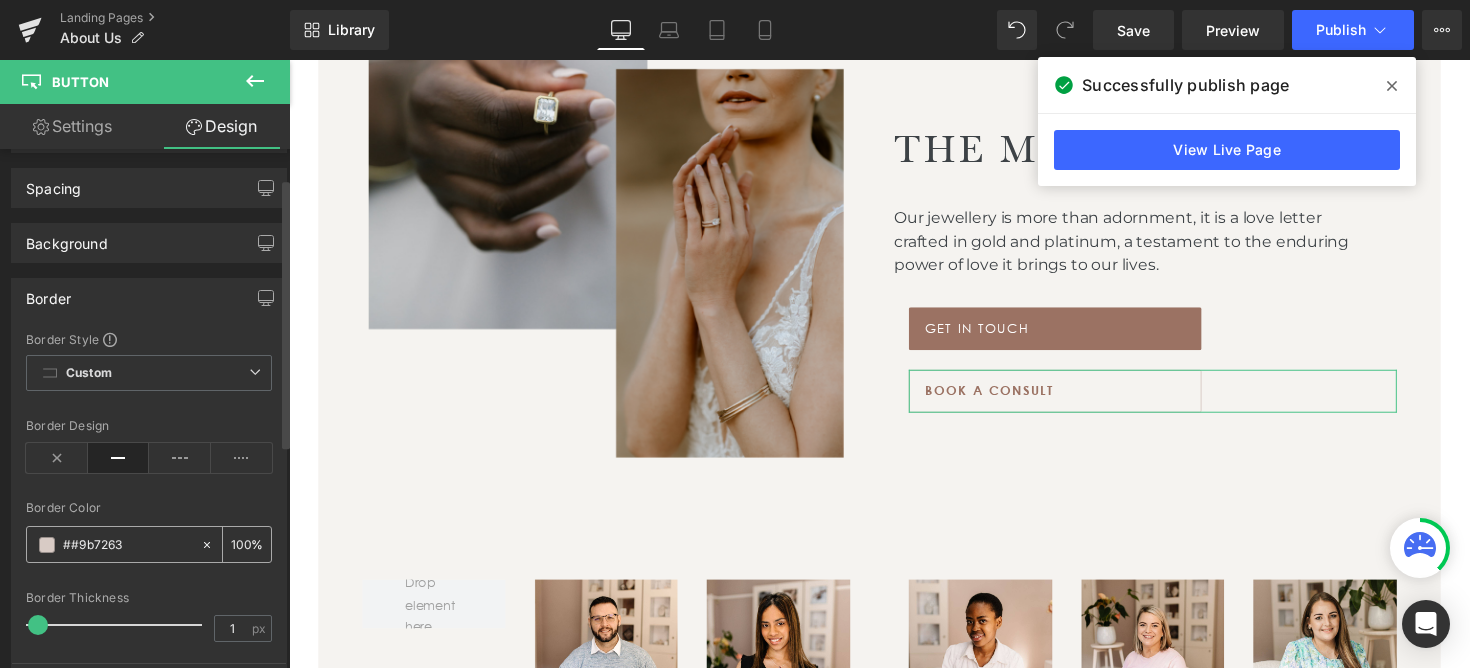type on "0" 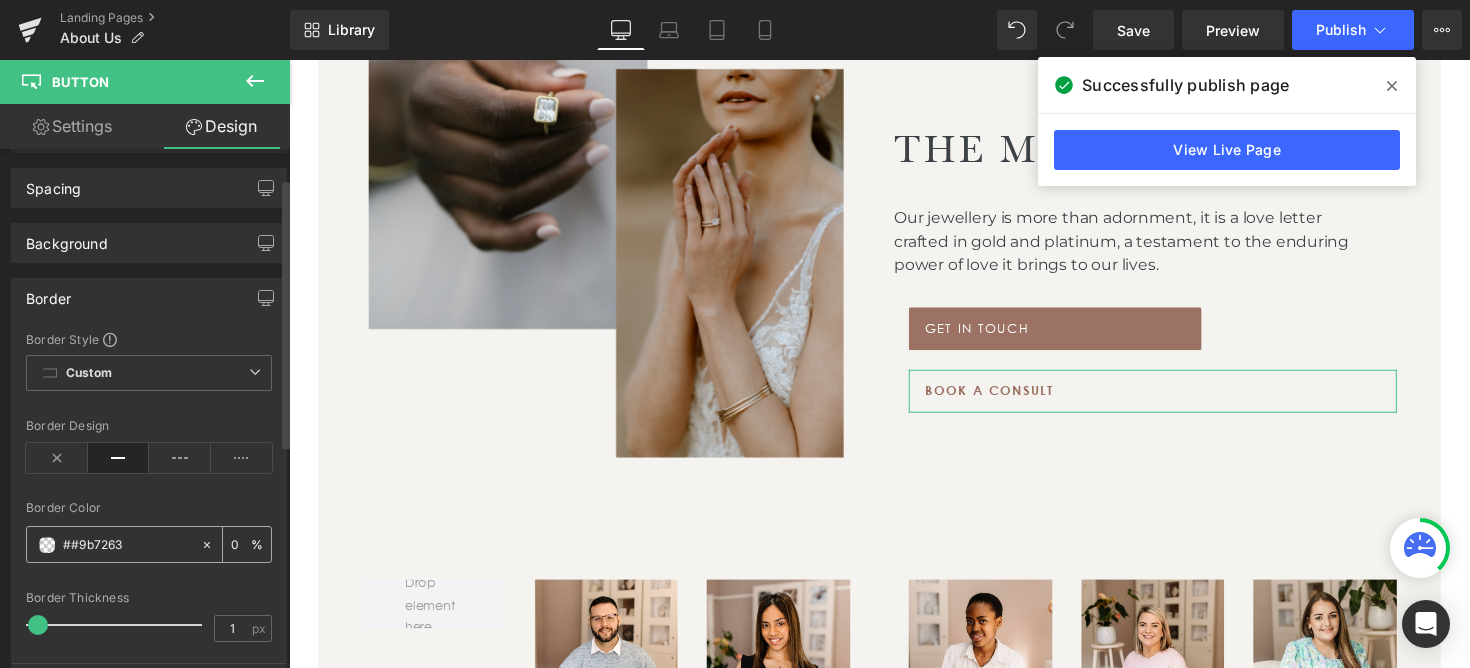 click on "##9b7263" at bounding box center (127, 545) 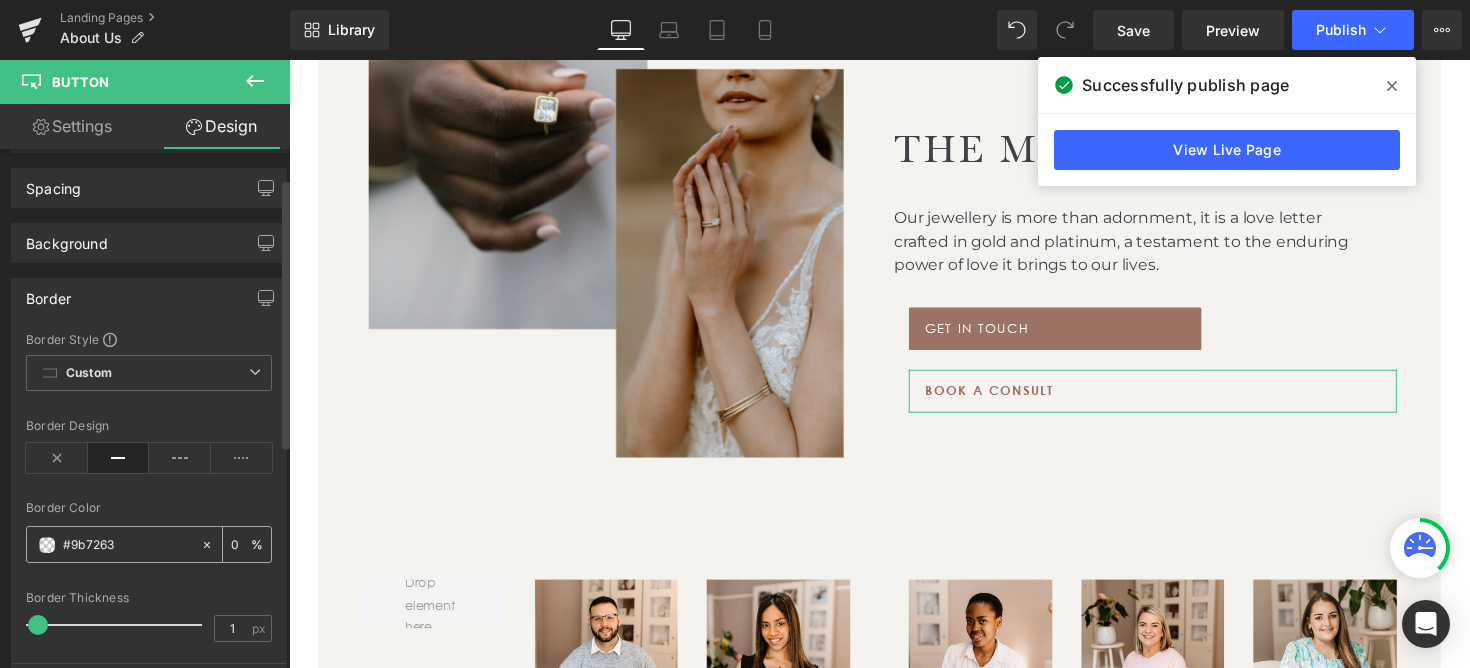 type on "100" 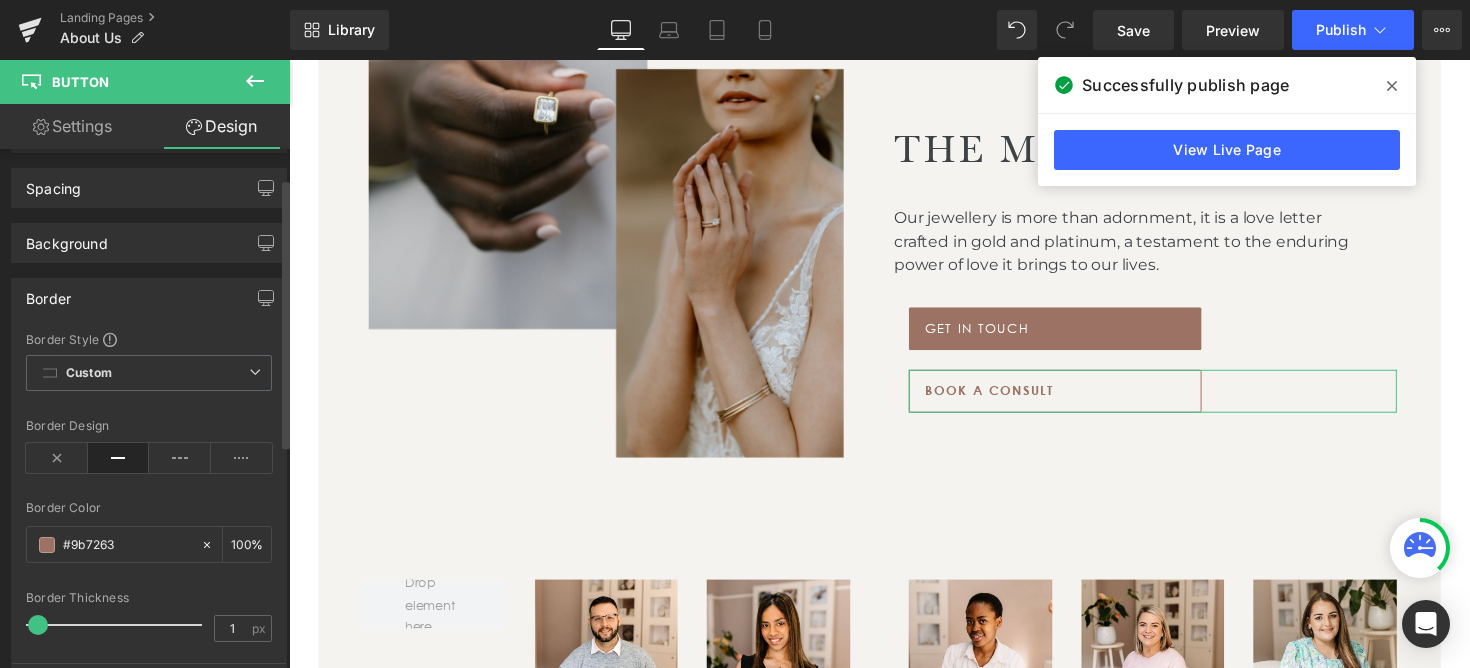 type on "#9b7263" 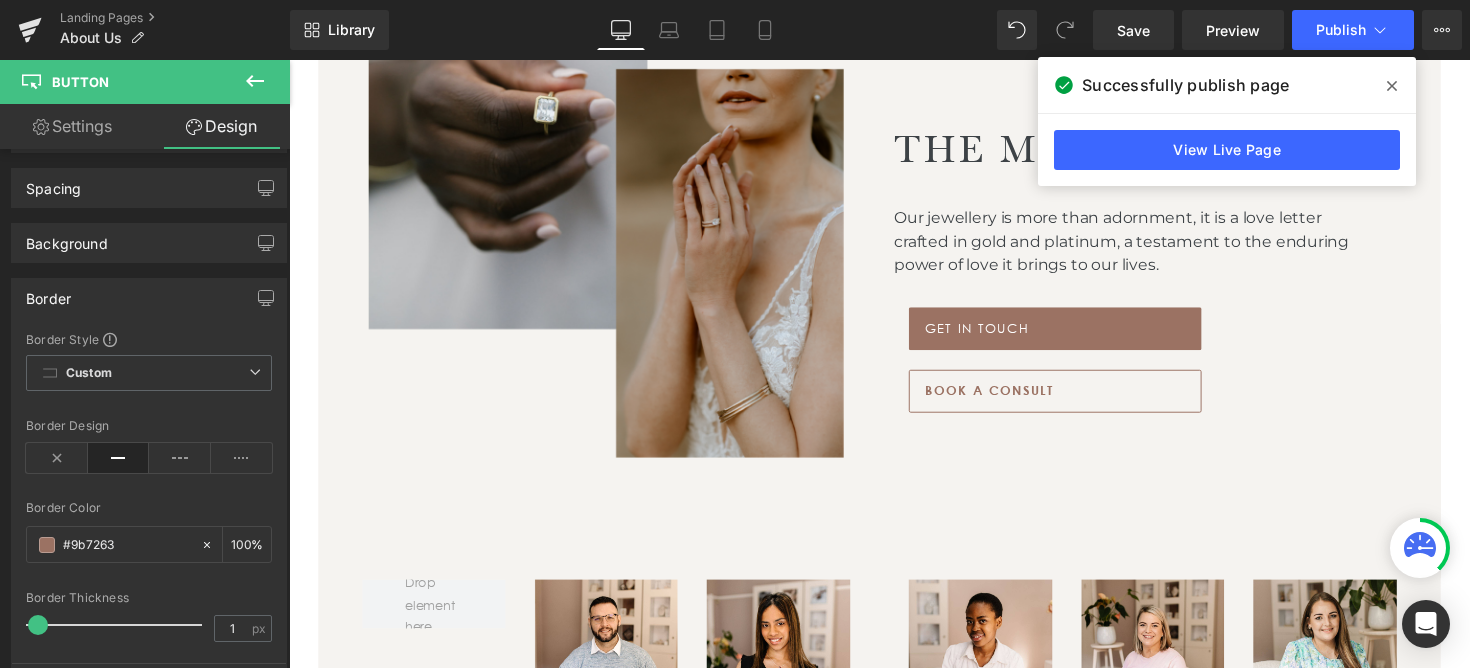 click at bounding box center (1392, 86) 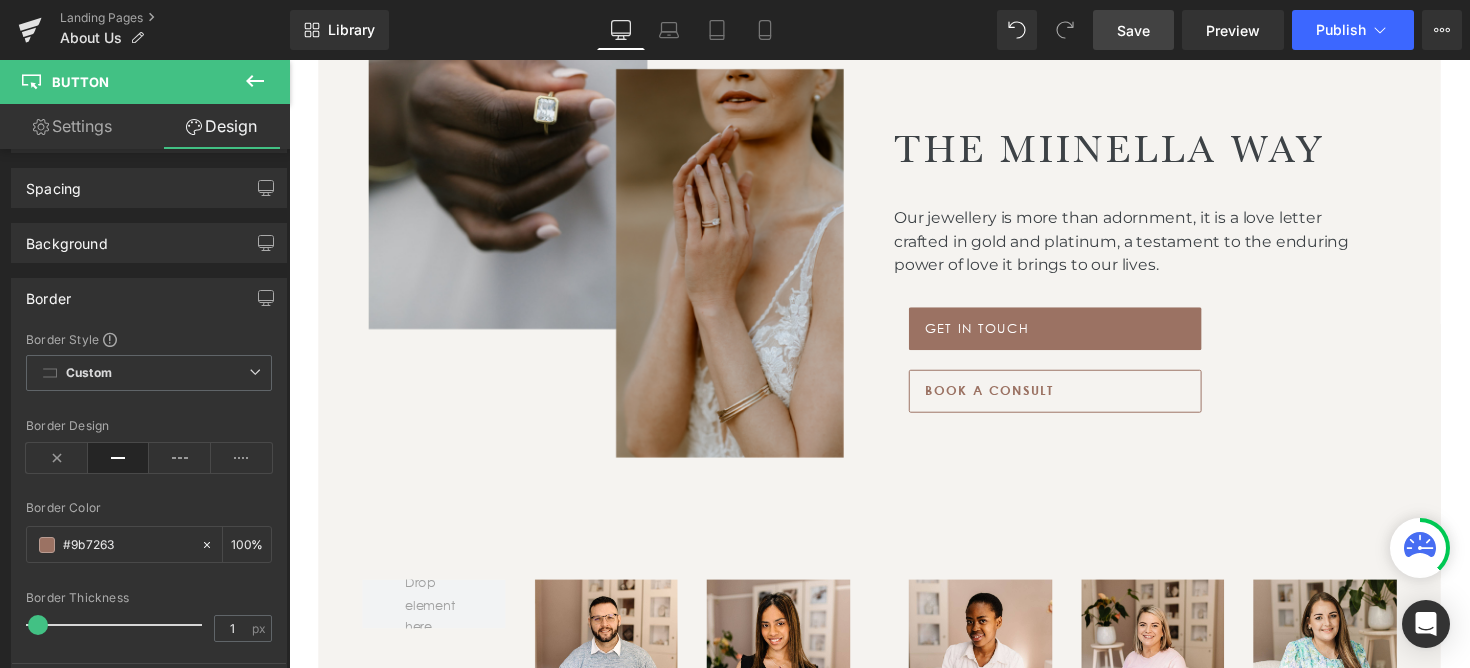 click on "Save" at bounding box center (1133, 30) 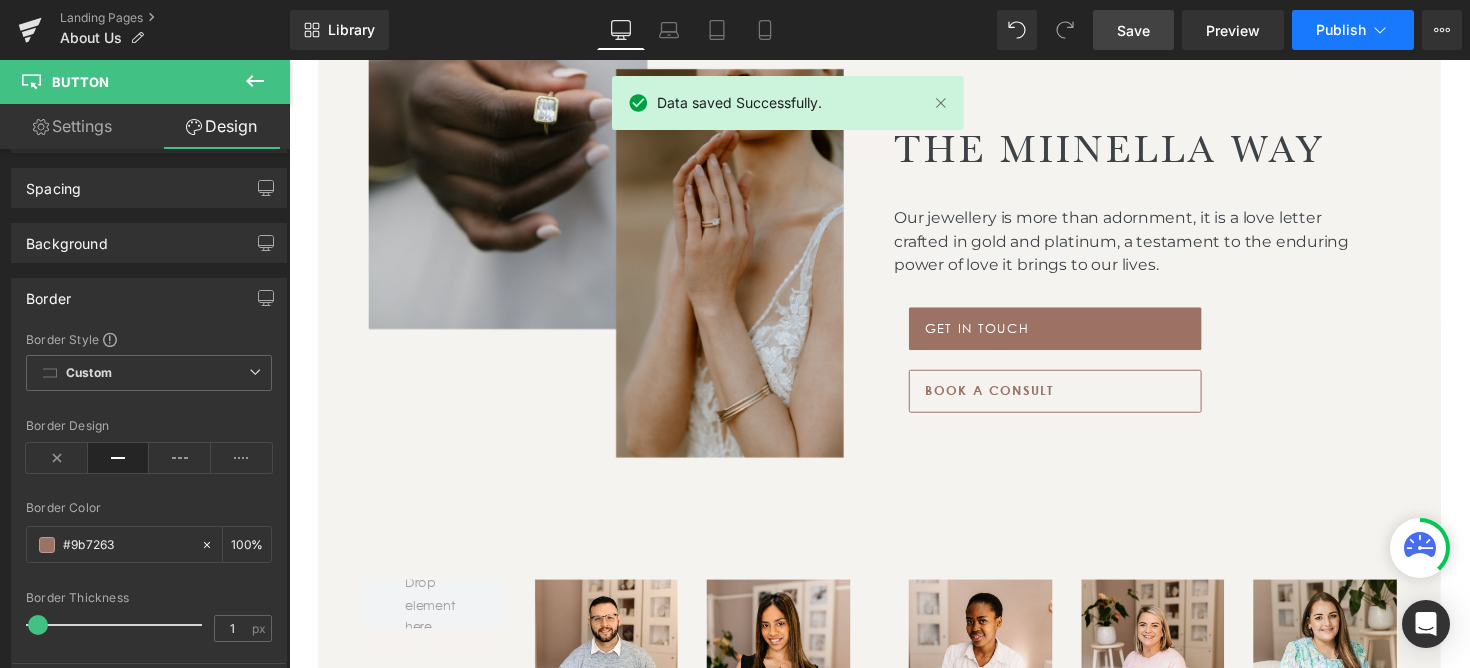 click on "Publish" at bounding box center (1341, 30) 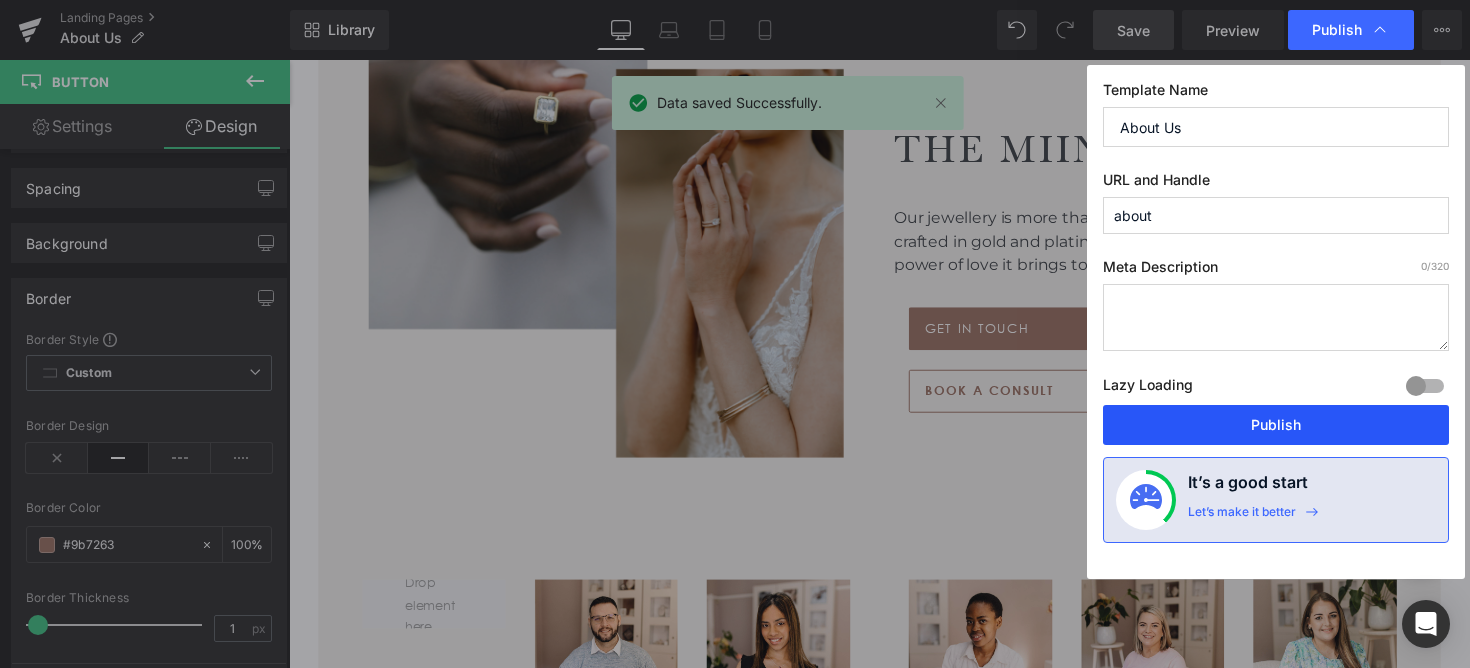 click on "Publish" at bounding box center [1276, 425] 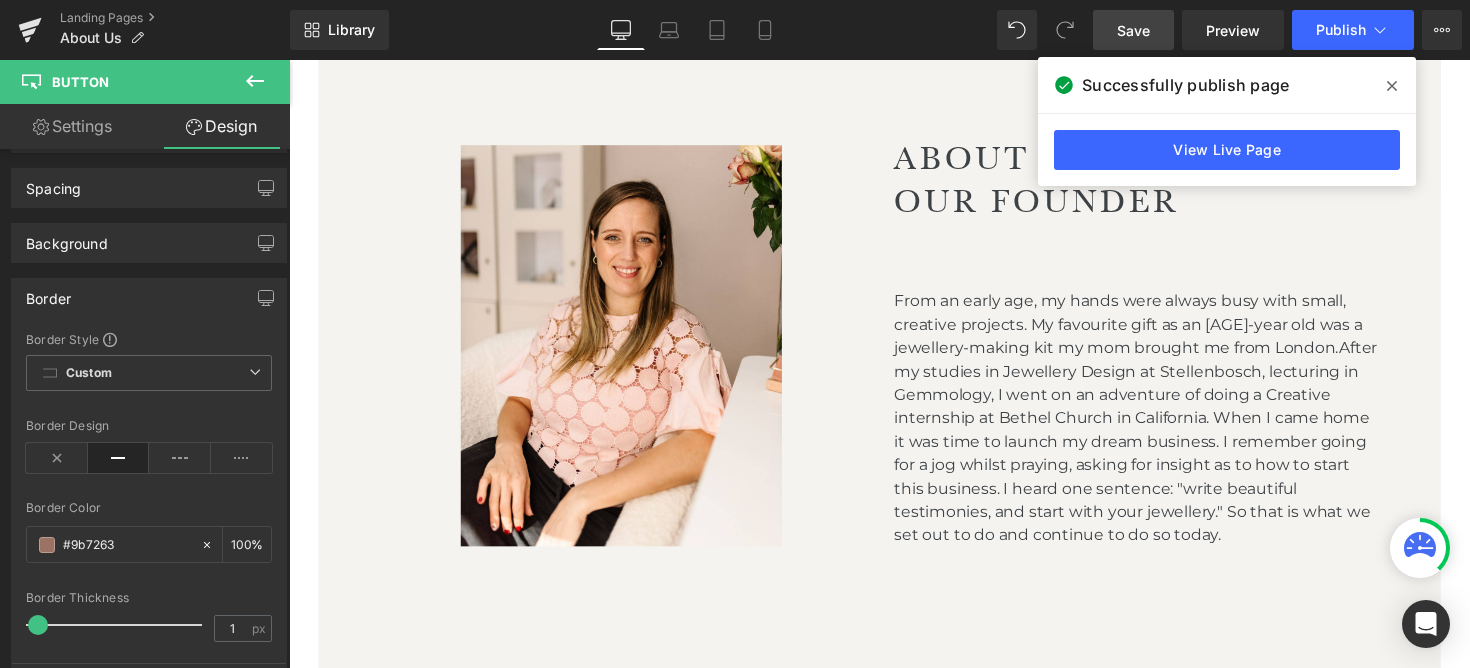 scroll, scrollTop: 2451, scrollLeft: 0, axis: vertical 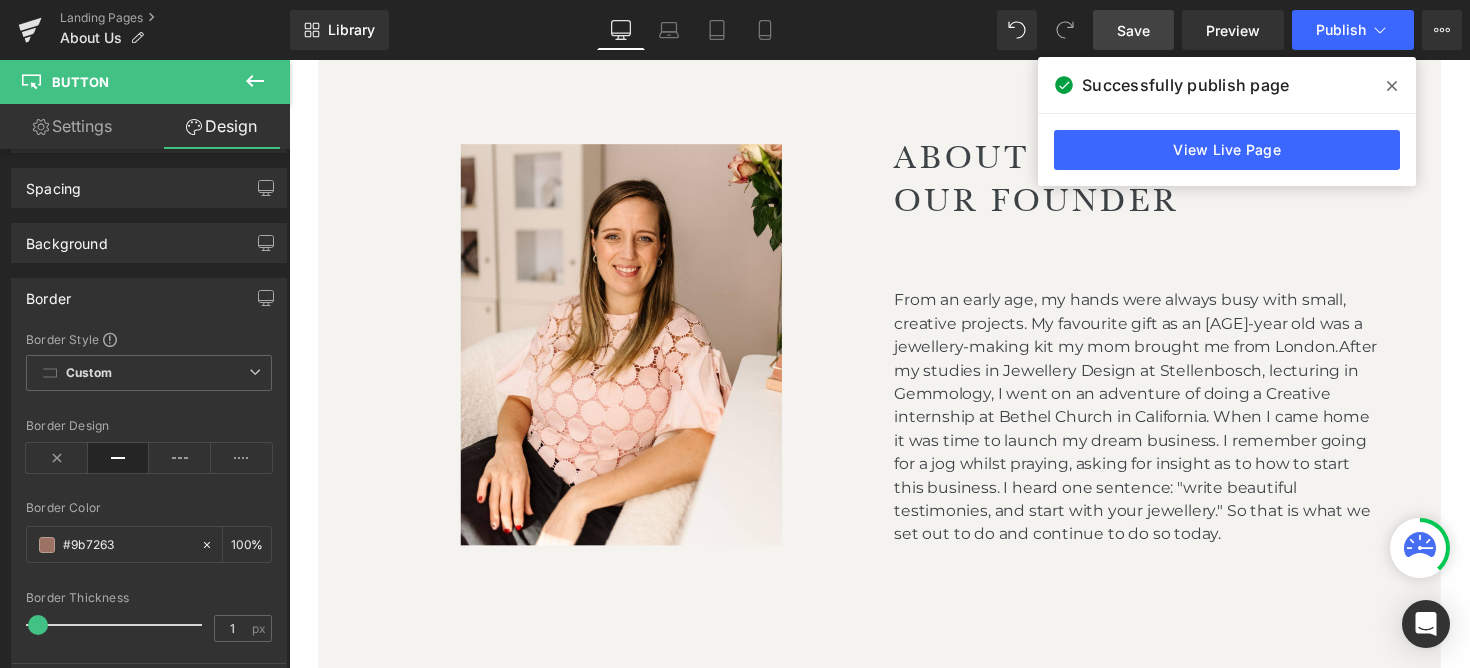 click on "From an early age, my hands were always busy with small, creative projects. My favourite gift as an [AGE]-year old was a jewellery-making kit my mom brought me from [LOCATION].After my studies in Jewellery Design at [LOCATION], lecturing in Gemmology, I went on an adventure of doing a Creative internship at [ORGANIZATION] in [LOCATION]. When I came home it was time to launch my dream business. I remember going for a jog whilst praying, asking for insight as to how to start this business. I heard one sentence: "write beautiful testimonies, and start with your jewellery." So that is what we set out to do and continue to do so today." at bounding box center (1159, 426) 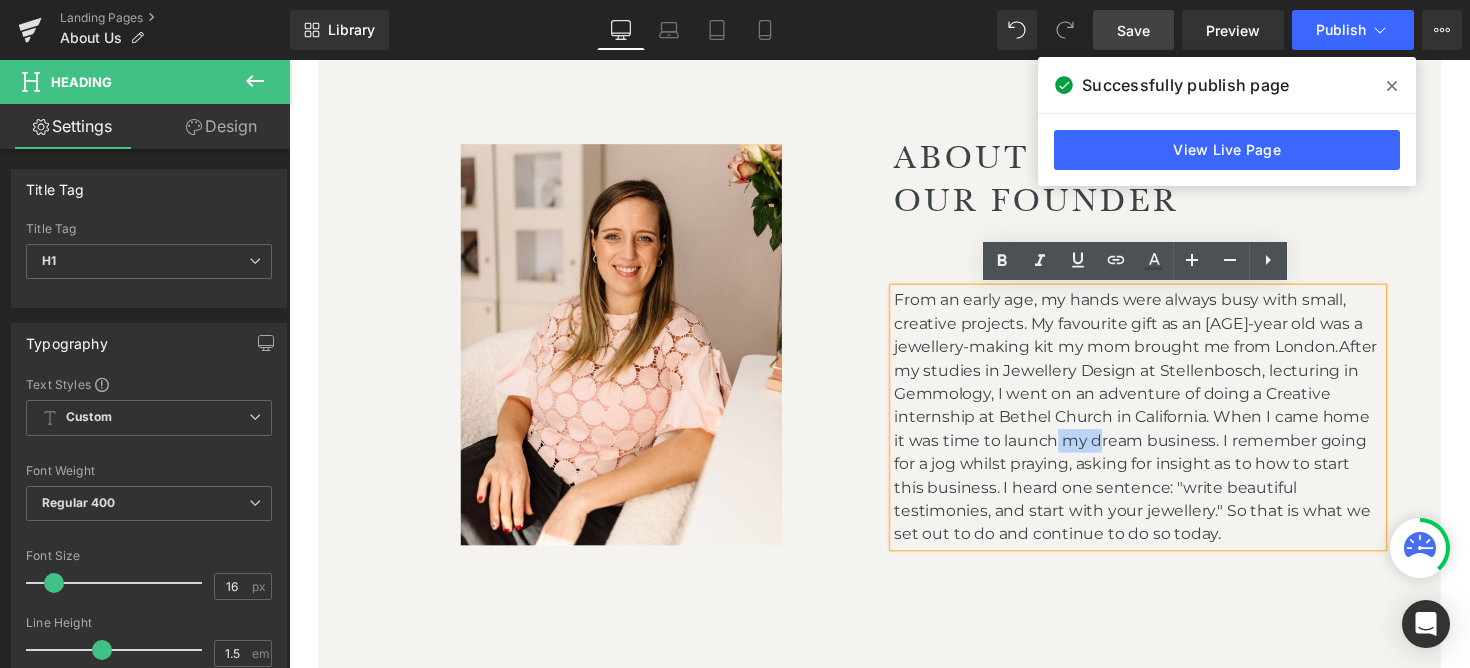 click on "From an early age, my hands were always busy with small, creative projects. My favourite gift as an [AGE]-year old was a jewellery-making kit my mom brought me from [LOCATION].After my studies in Jewellery Design at [LOCATION], lecturing in Gemmology, I went on an adventure of doing a Creative internship at [ORGANIZATION] in [LOCATION]. When I came home it was time to launch my dream business. I remember going for a jog whilst praying, asking for insight as to how to start this business. I heard one sentence: "write beautiful testimonies, and start with your jewellery." So that is what we set out to do and continue to do so today." at bounding box center [1159, 426] 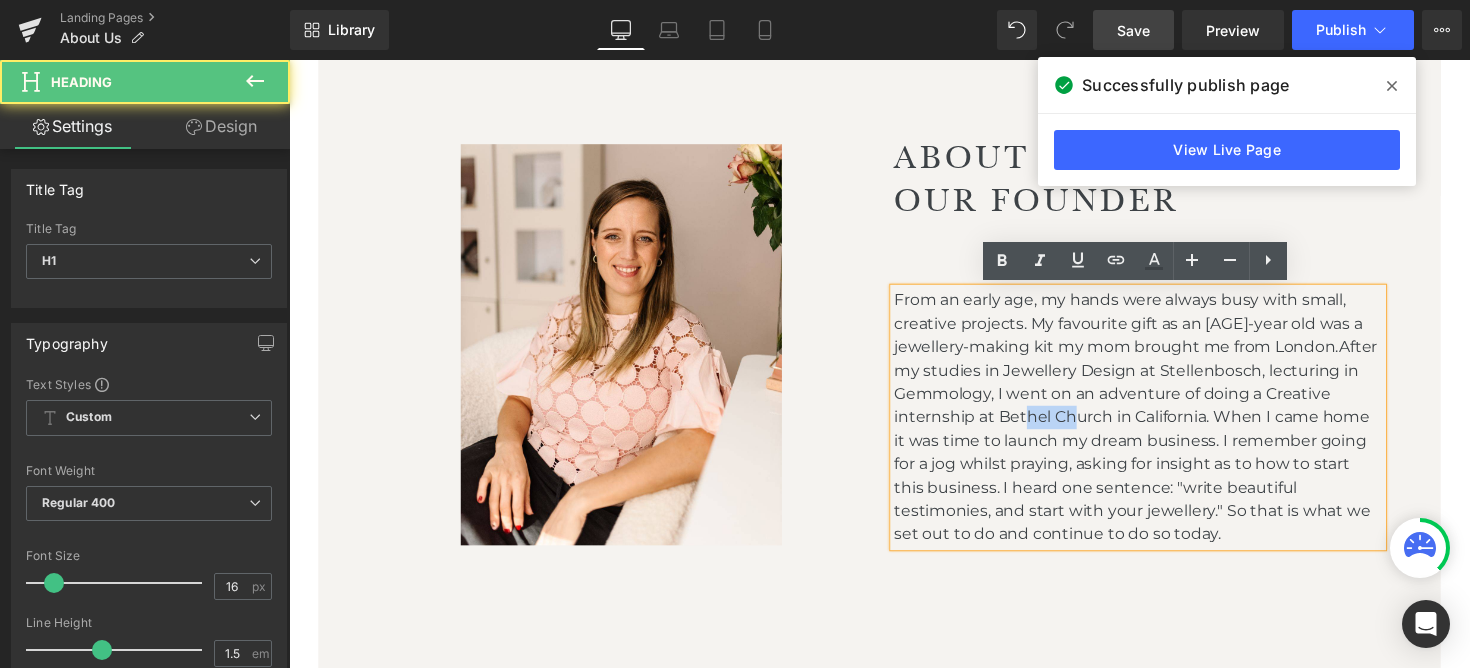 click on "From an early age, my hands were always busy with small, creative projects. My favourite gift as an [AGE]-year old was a jewellery-making kit my mom brought me from [LOCATION].After my studies in Jewellery Design at [LOCATION], lecturing in Gemmology, I went on an adventure of doing a Creative internship at [ORGANIZATION] in [LOCATION]. When I came home it was time to launch my dream business. I remember going for a jog whilst praying, asking for insight as to how to start this business. I heard one sentence: "write beautiful testimonies, and start with your jewellery." So that is what we set out to do and continue to do so today." at bounding box center [1159, 426] 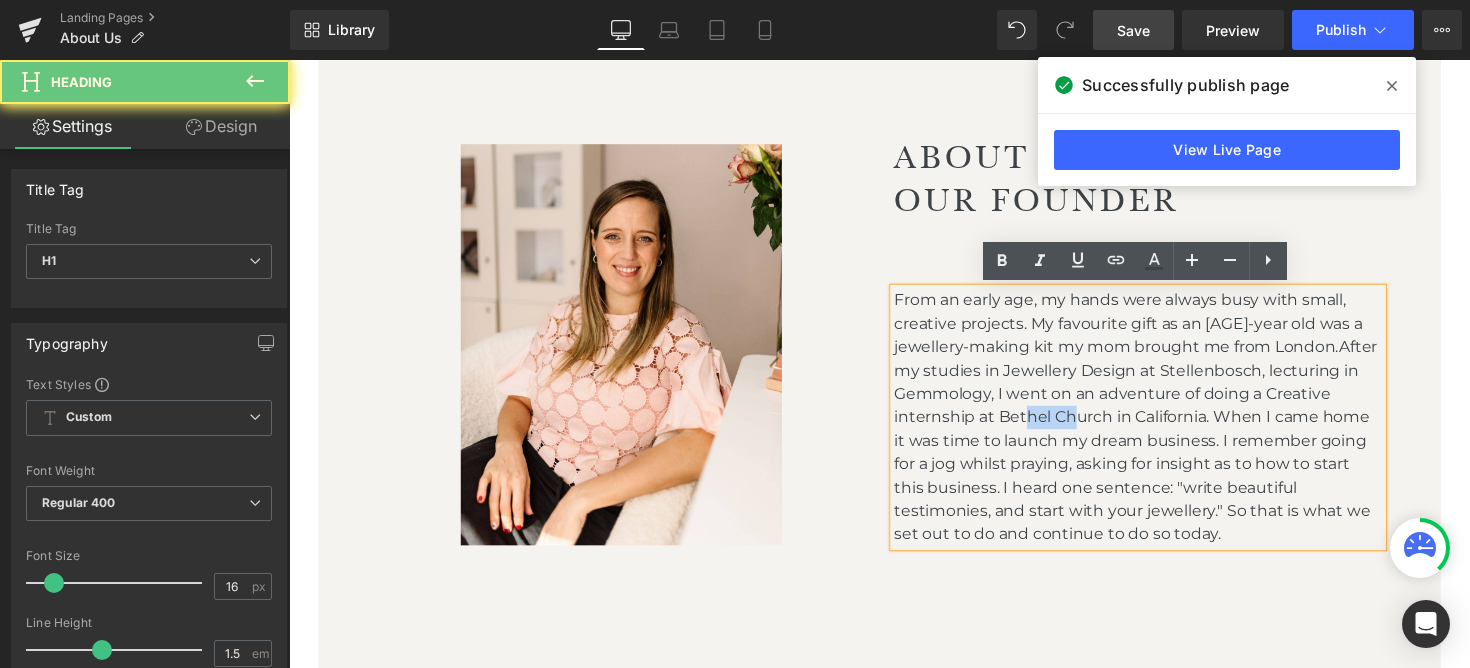 type 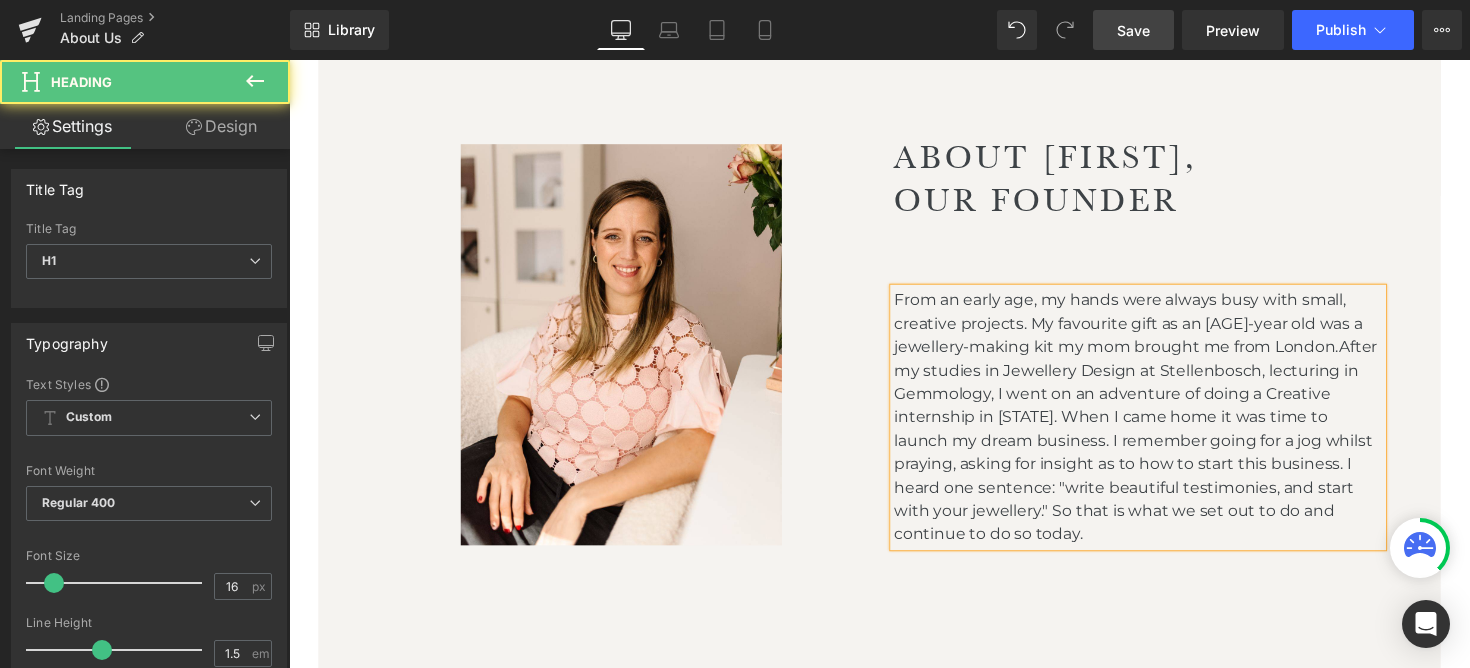 click on "From an early age, my hands were always busy with small, creative projects. My favourite gift as an 8-year old was a jewellery-making kit my mom brought me from London.After my studies in Jewellery Design at Stellenbosch, lecturing in Gemmology, I went on an adventure of doing a Creative internship in California. When I came home it was time to launch my dream business. I remember going for a jog whilst praying, asking for insight as to how to start this business. I heard one sentence: "write beautiful testimonies, and start with your jewellery." So that is what we set out to do and continue to do so today." at bounding box center (1159, 426) 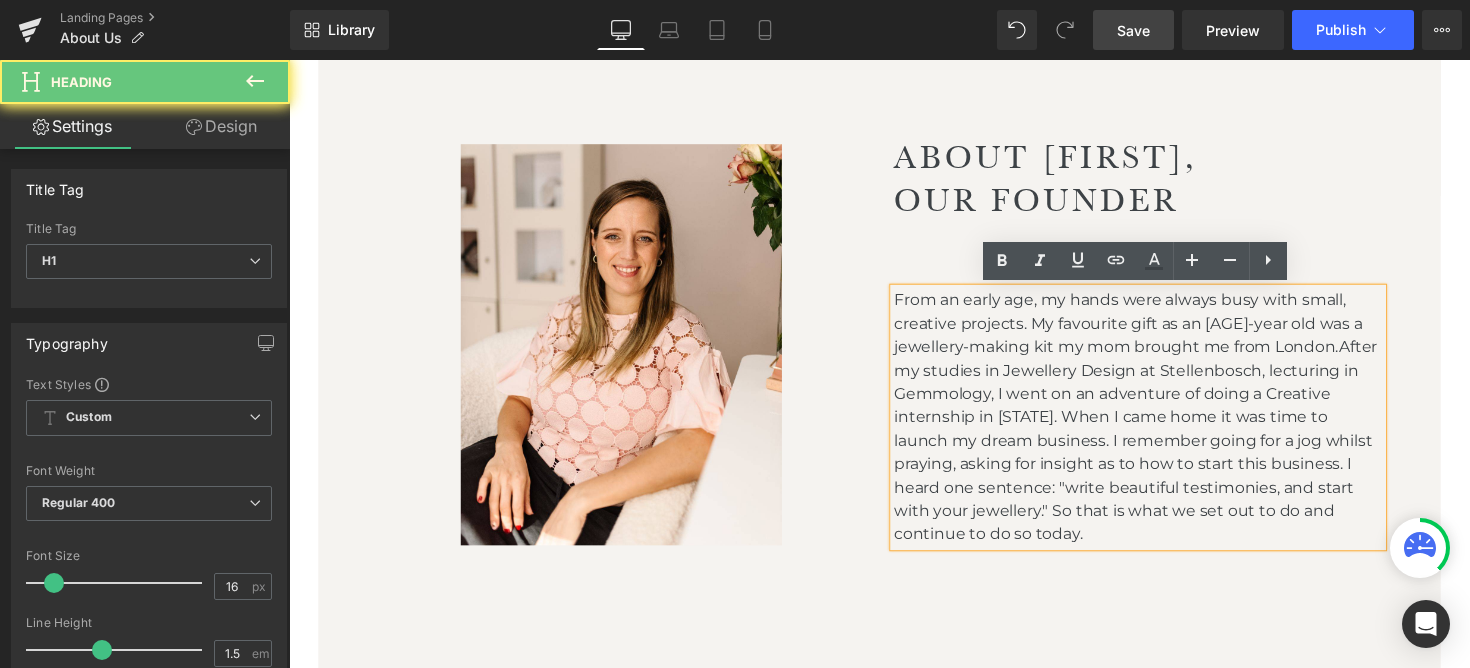 click on "From an early age, my hands were always busy with small, creative projects. My favourite gift as an 8-year old was a jewellery-making kit my mom brought me from London.After my studies in Jewellery Design at Stellenbosch, lecturing in Gemmology, I went on an adventure of doing a Creative internship in California. When I came home it was time to launch my dream business. I remember going for a jog whilst praying, asking for insight as to how to start this business. I heard one sentence: "write beautiful testimonies, and start with your jewellery." So that is what we set out to do and continue to do so today." at bounding box center (1159, 426) 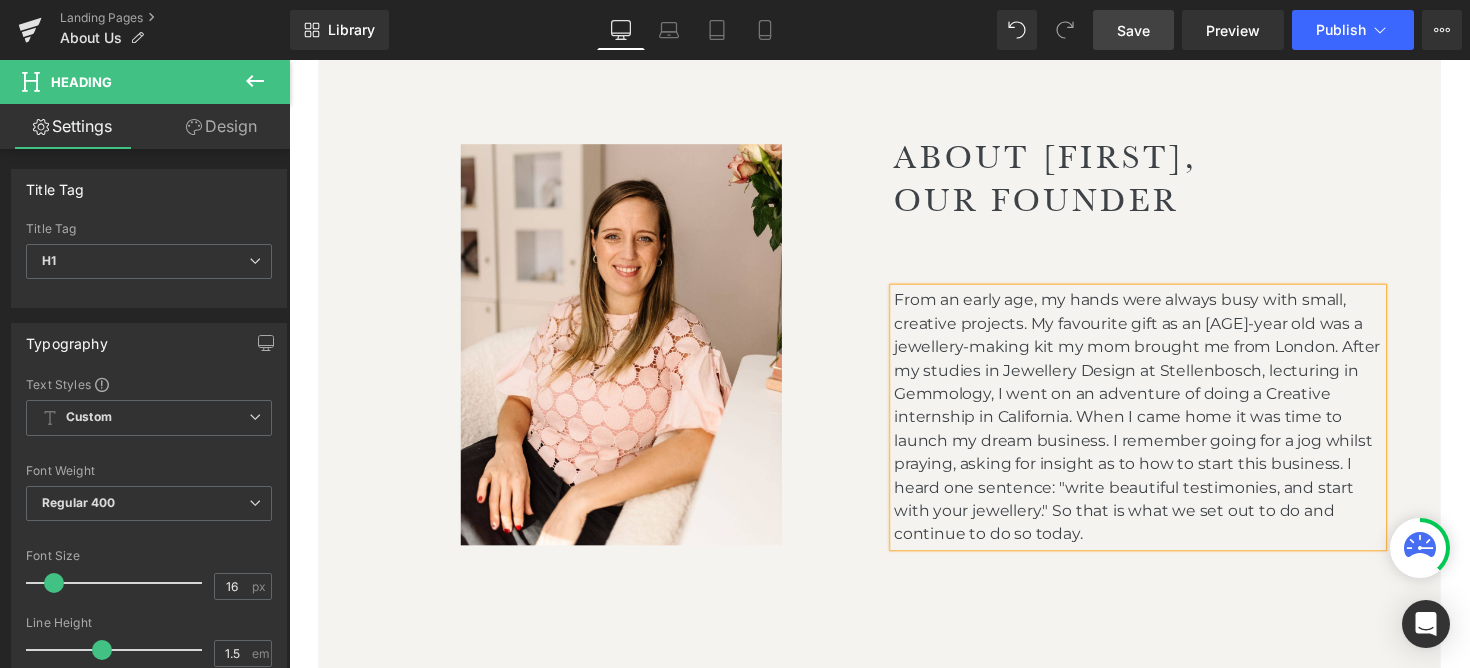 click on "Save" at bounding box center (1133, 30) 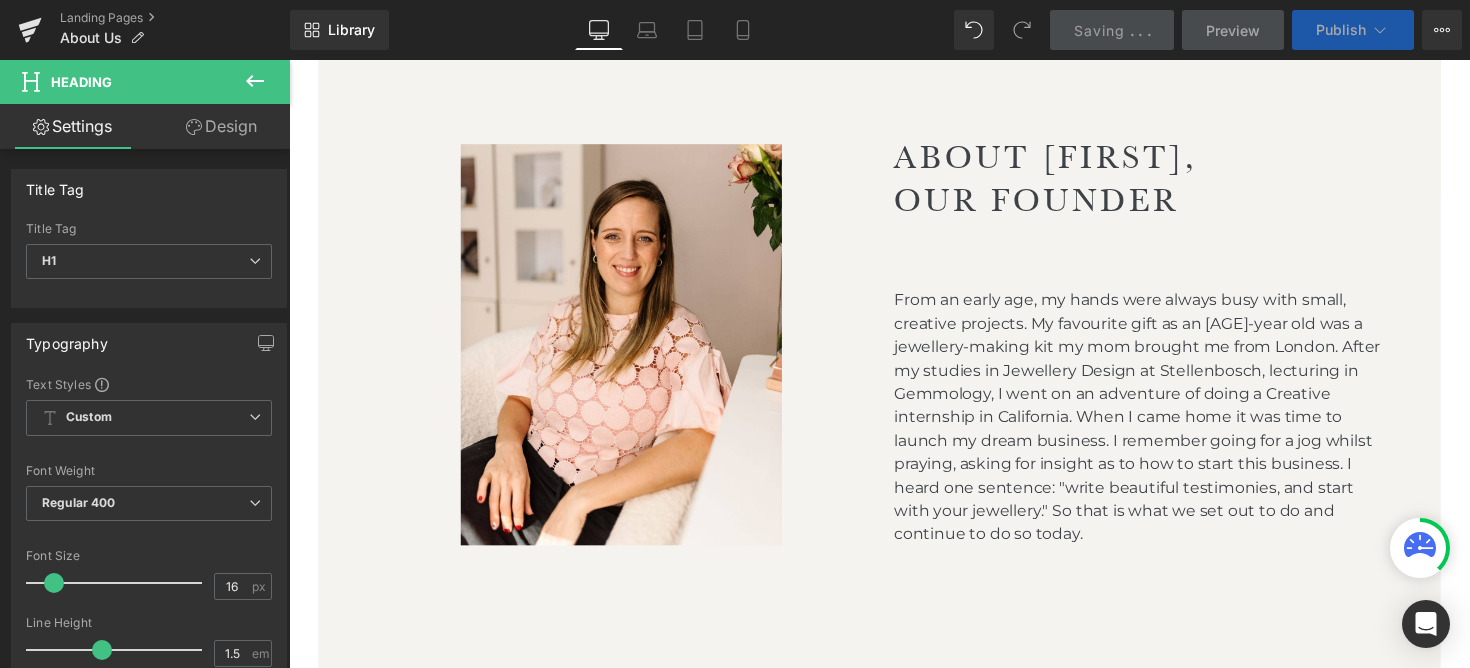 click on "Publish" at bounding box center [1341, 30] 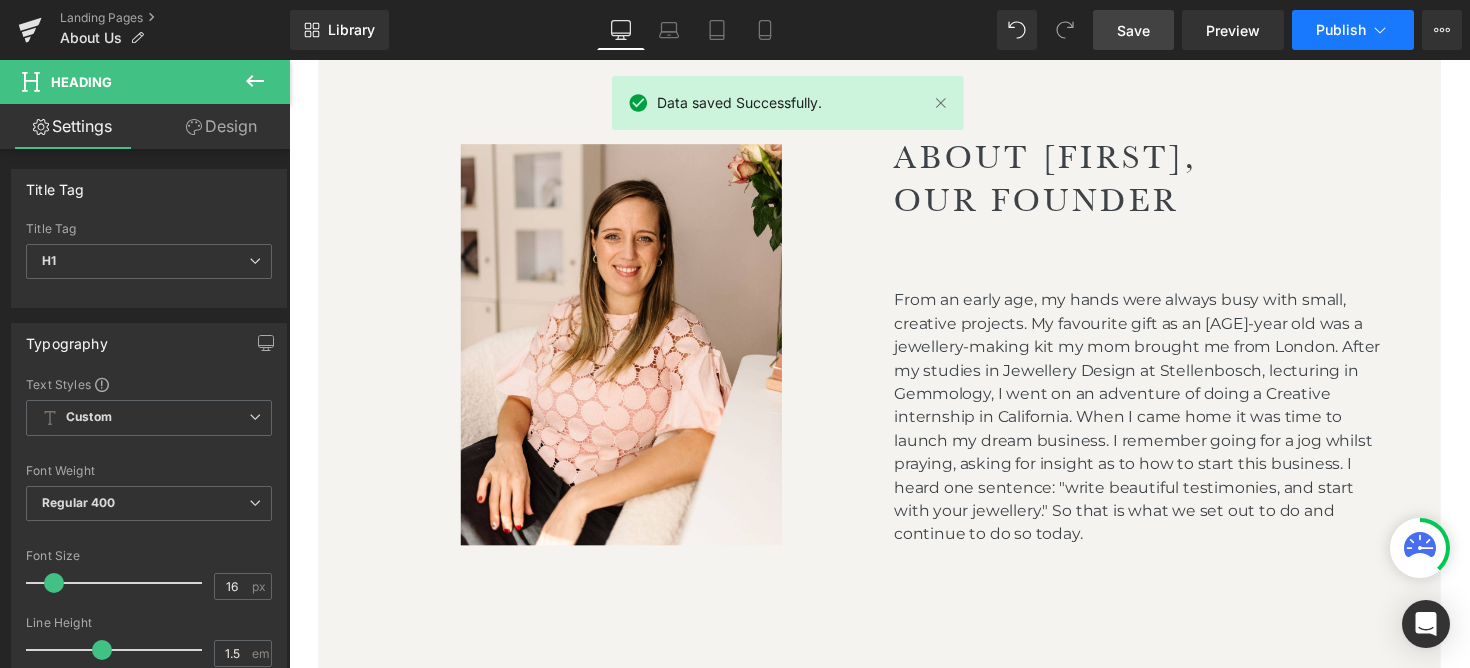 click on "Publish" at bounding box center [1341, 30] 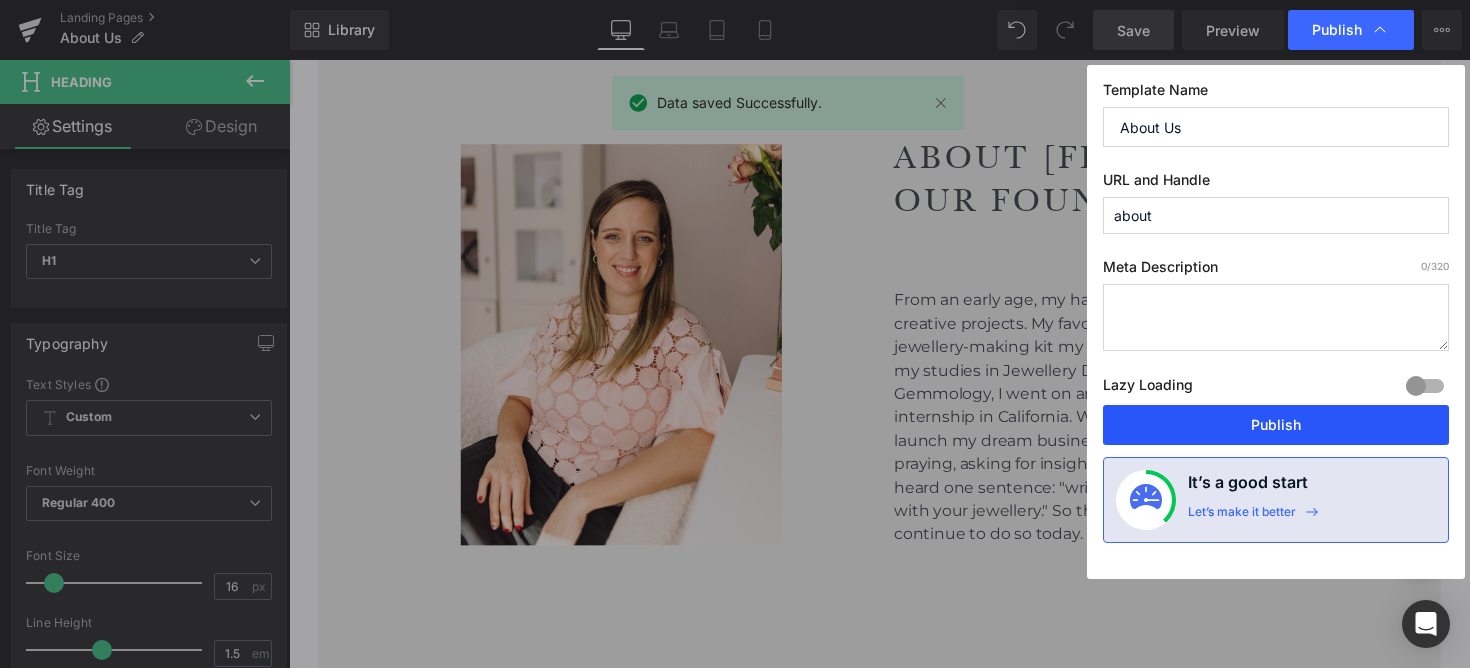 click on "Publish" at bounding box center [1276, 425] 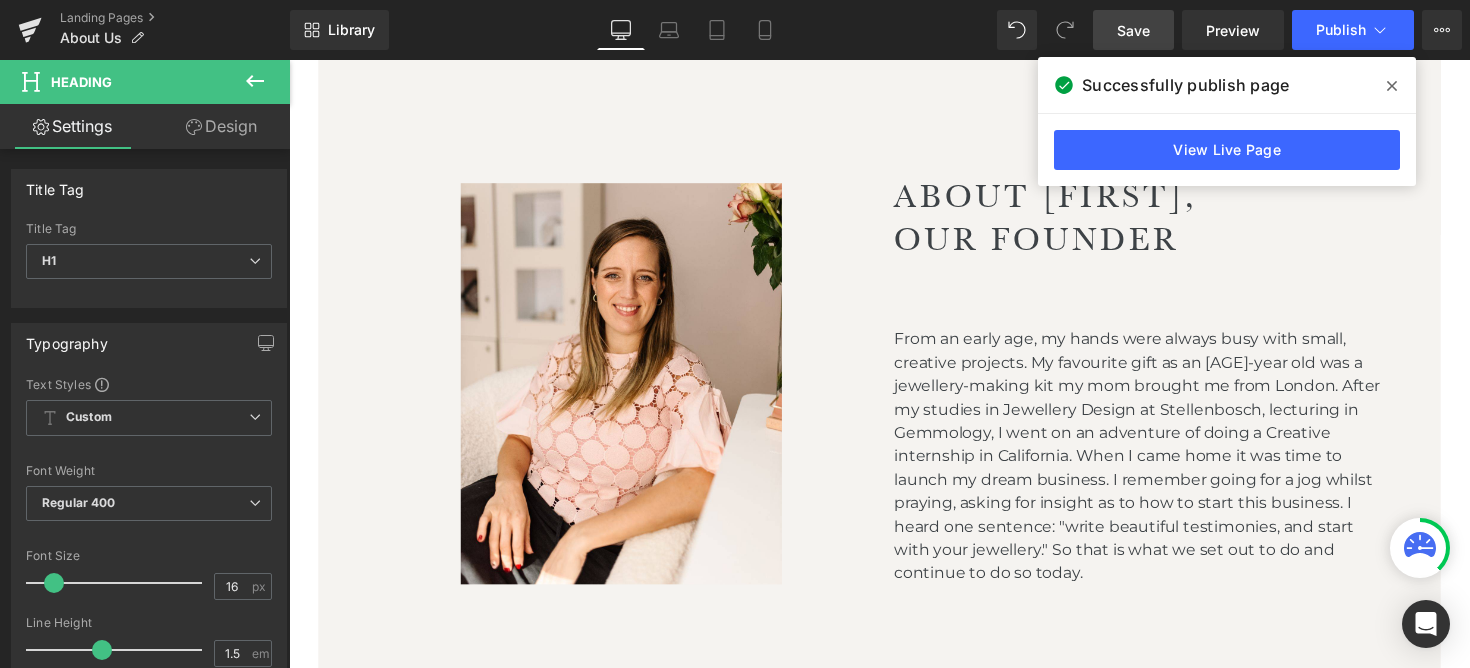 scroll, scrollTop: 2370, scrollLeft: 0, axis: vertical 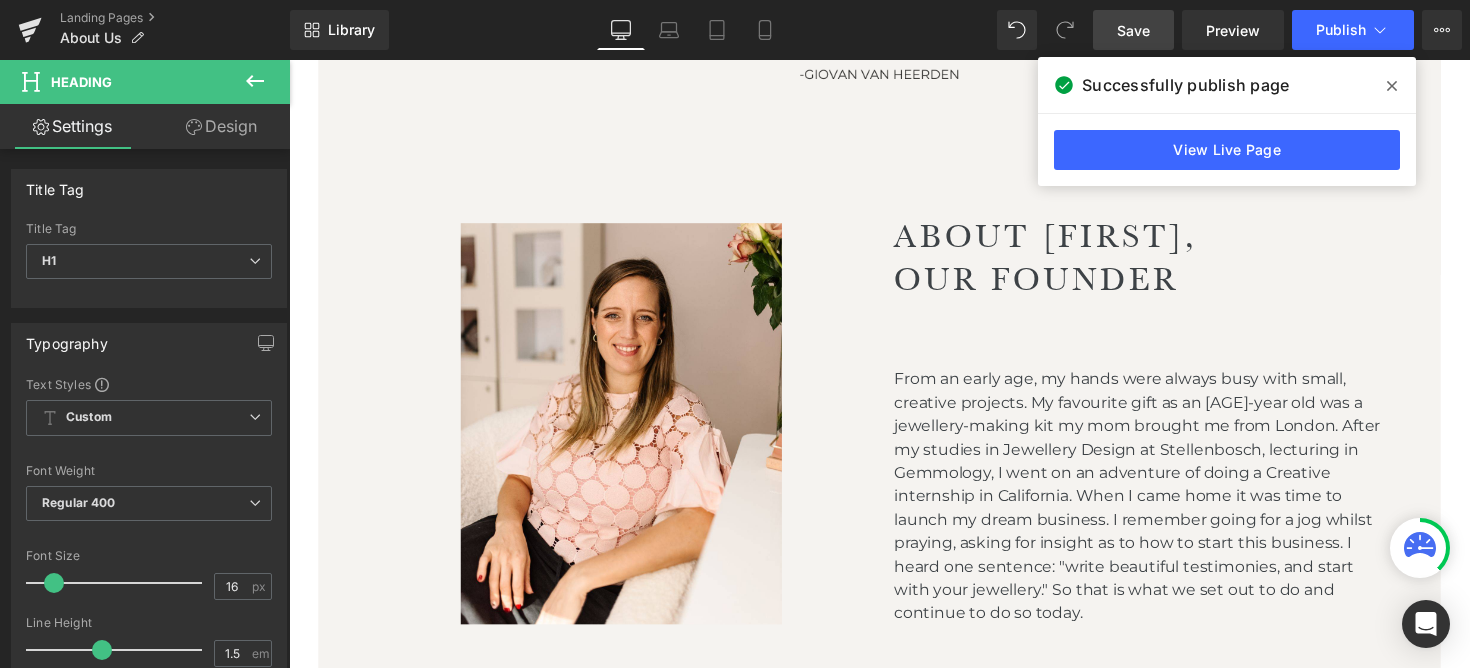 click at bounding box center [1392, 86] 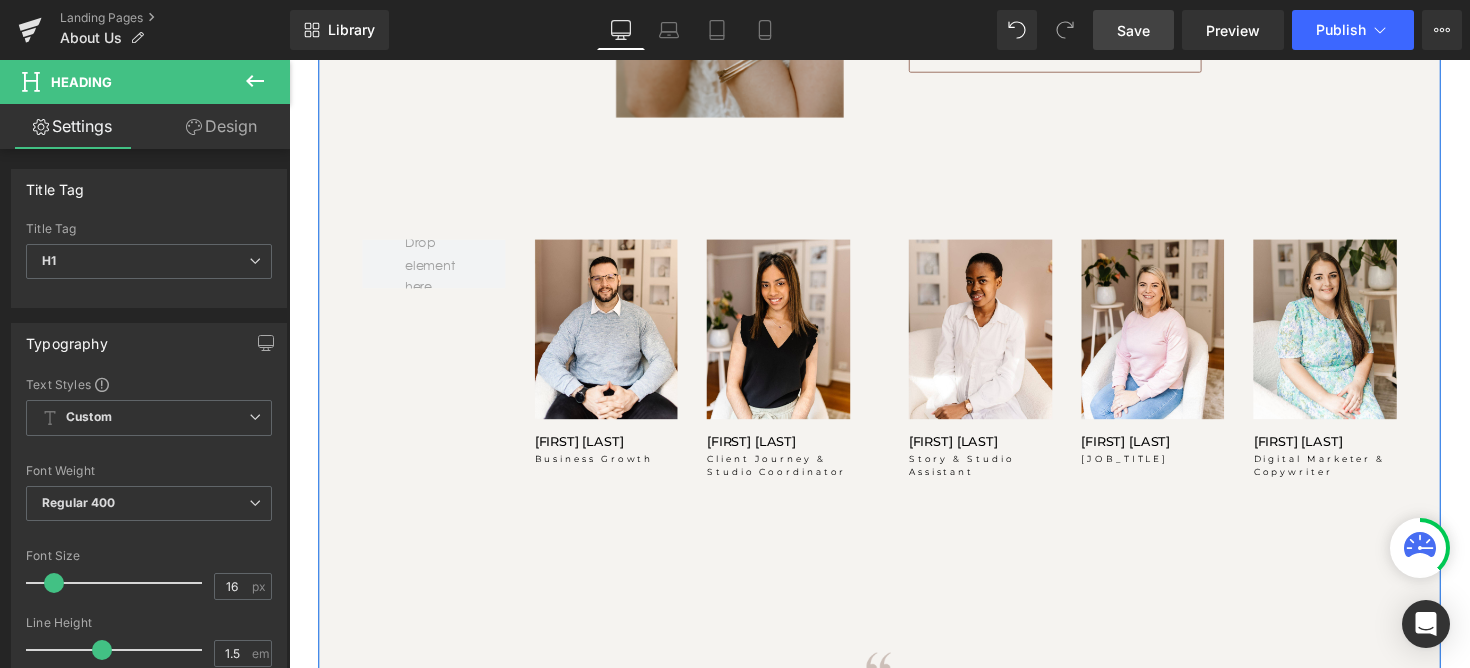 scroll, scrollTop: 1665, scrollLeft: 0, axis: vertical 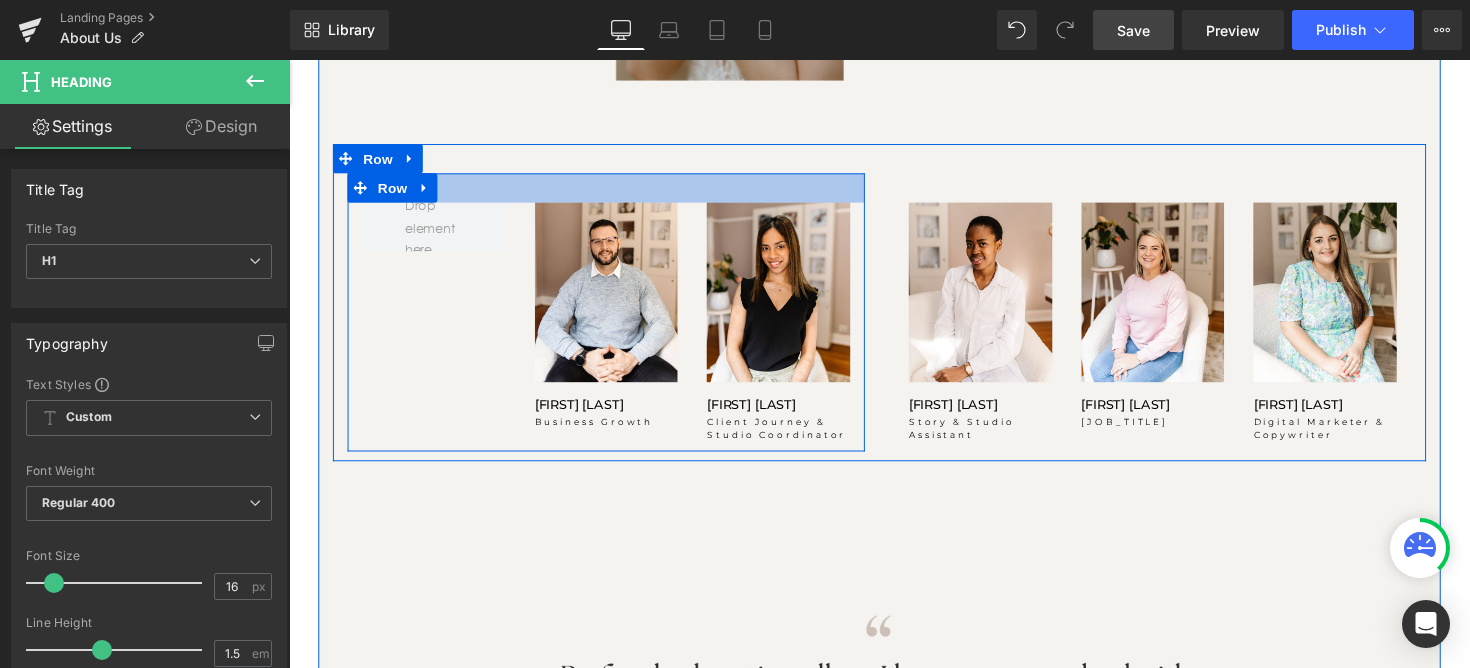 click at bounding box center (614, 191) 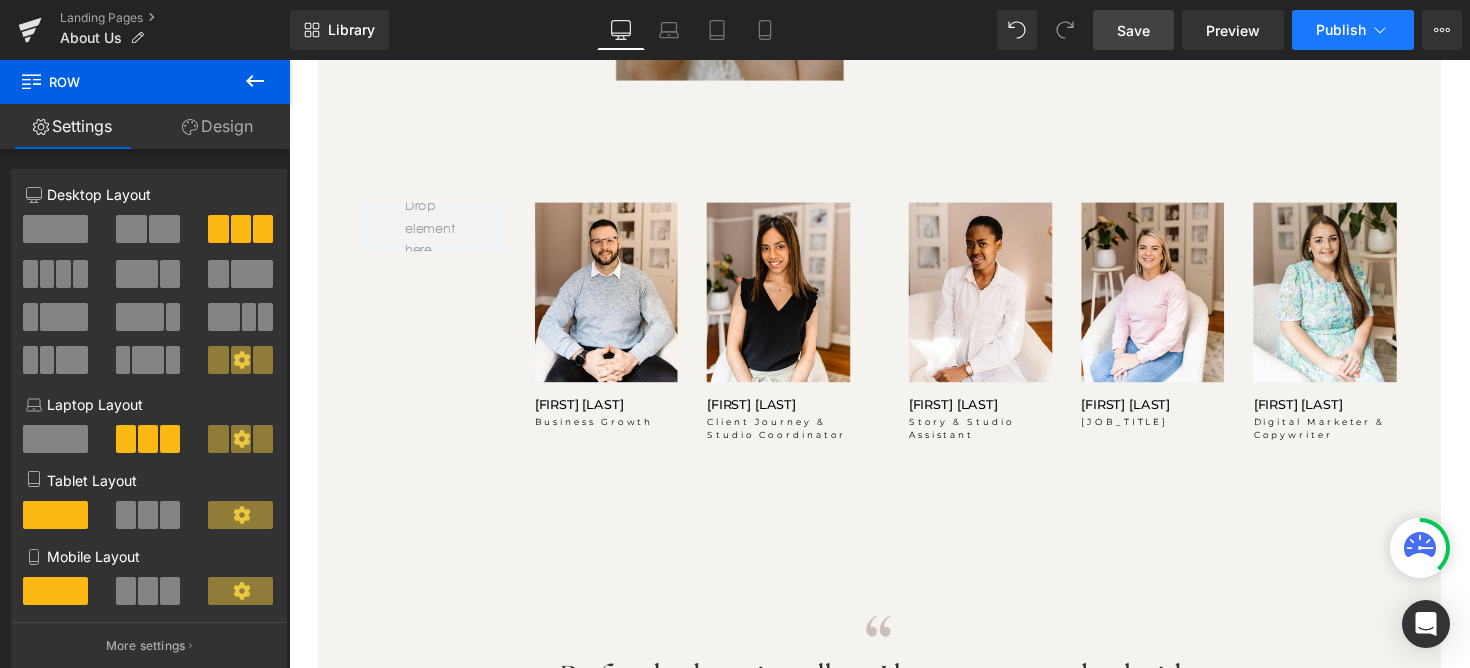 click on "Publish" at bounding box center (1341, 30) 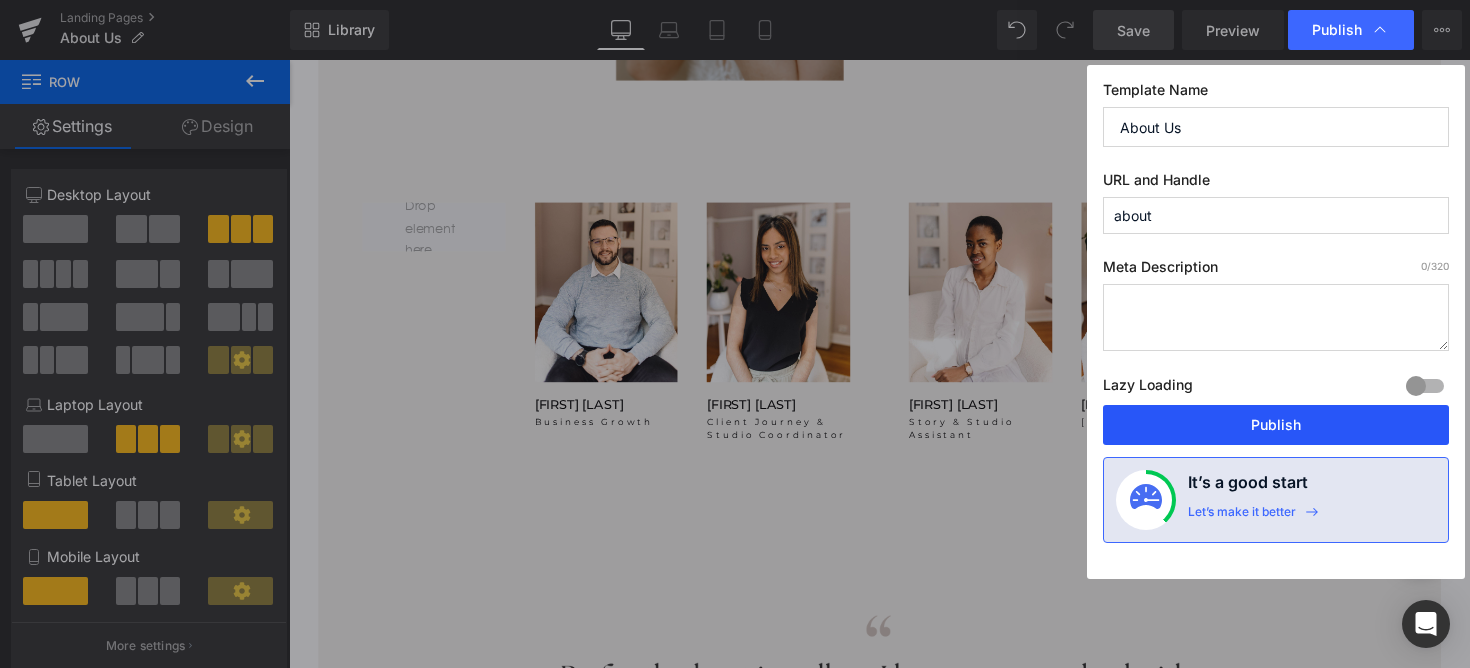click on "Publish" at bounding box center [1276, 425] 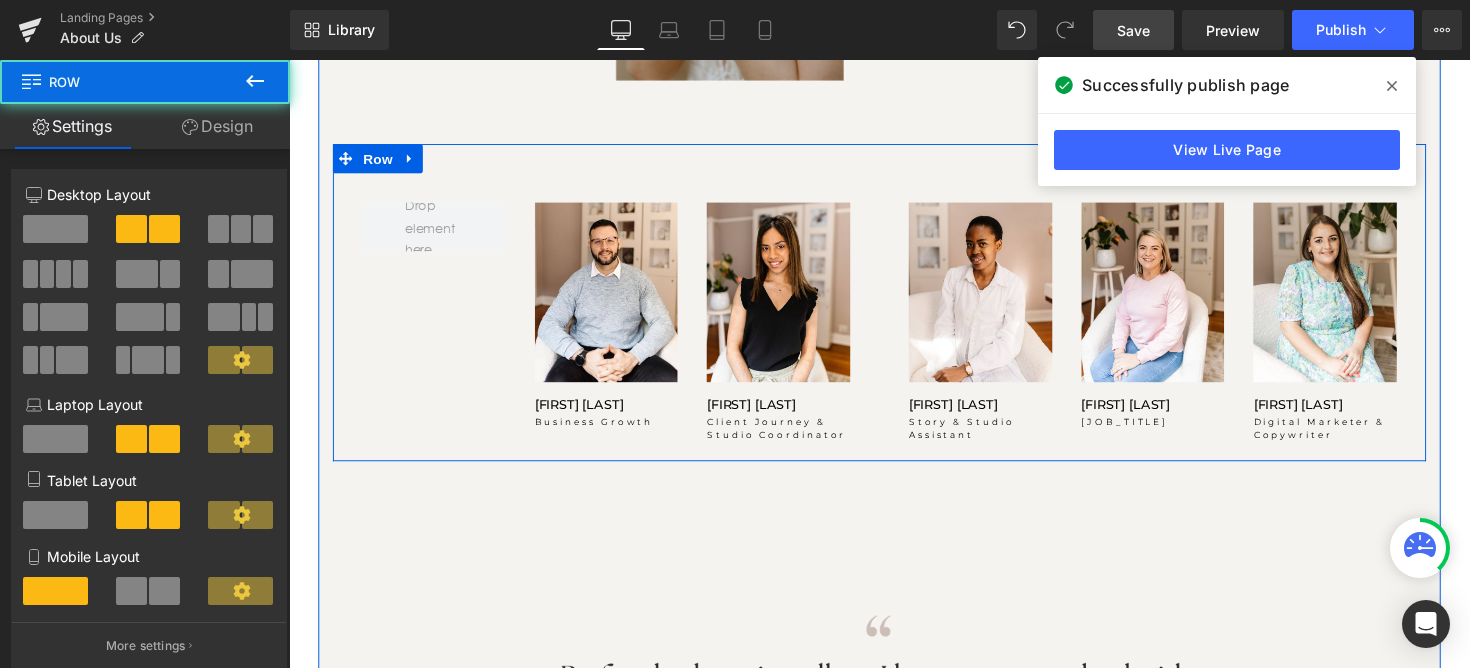 click on "Image         FRANCOIS MINNAAR Heading         Business Growth Heading         Image         TASMIYA EBRAHIM Heading         Client Journey & Studio Coordinator Heading         Row" at bounding box center [614, 318] 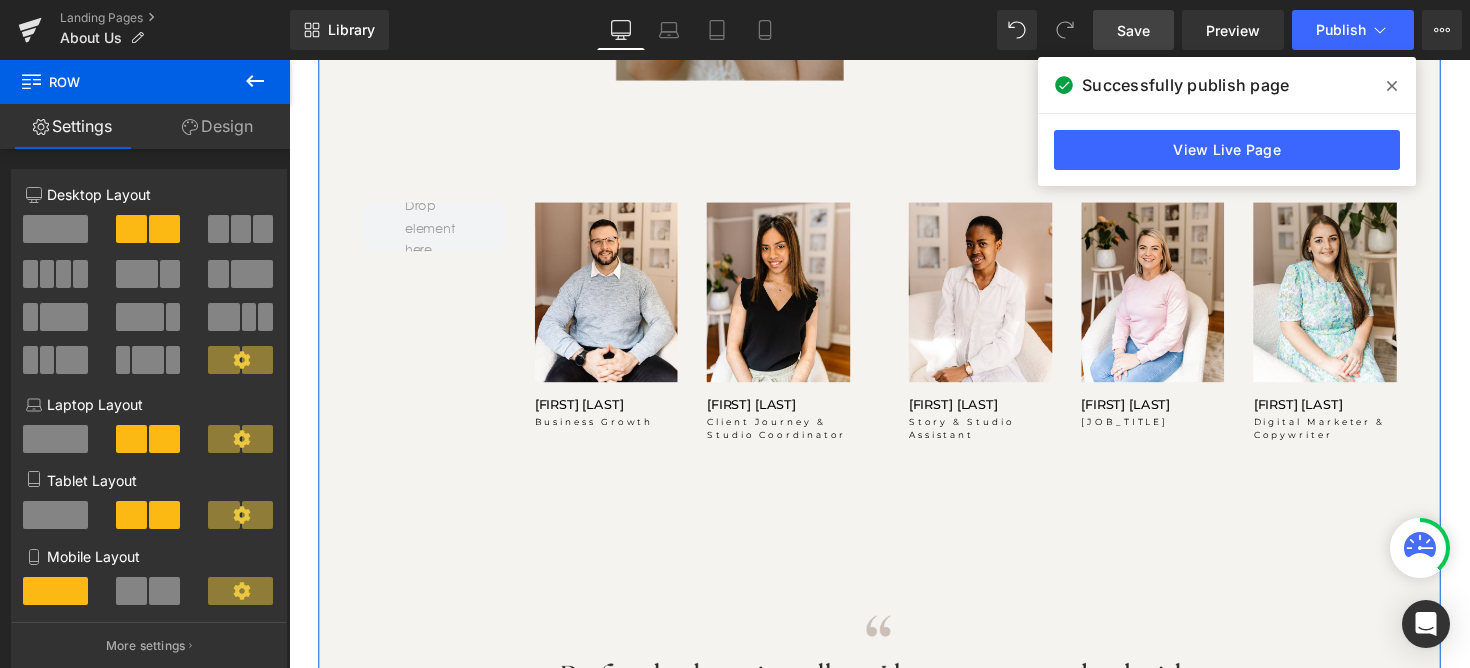 click on "FEZEKA SHABALALA Heading" at bounding box center [997, 413] 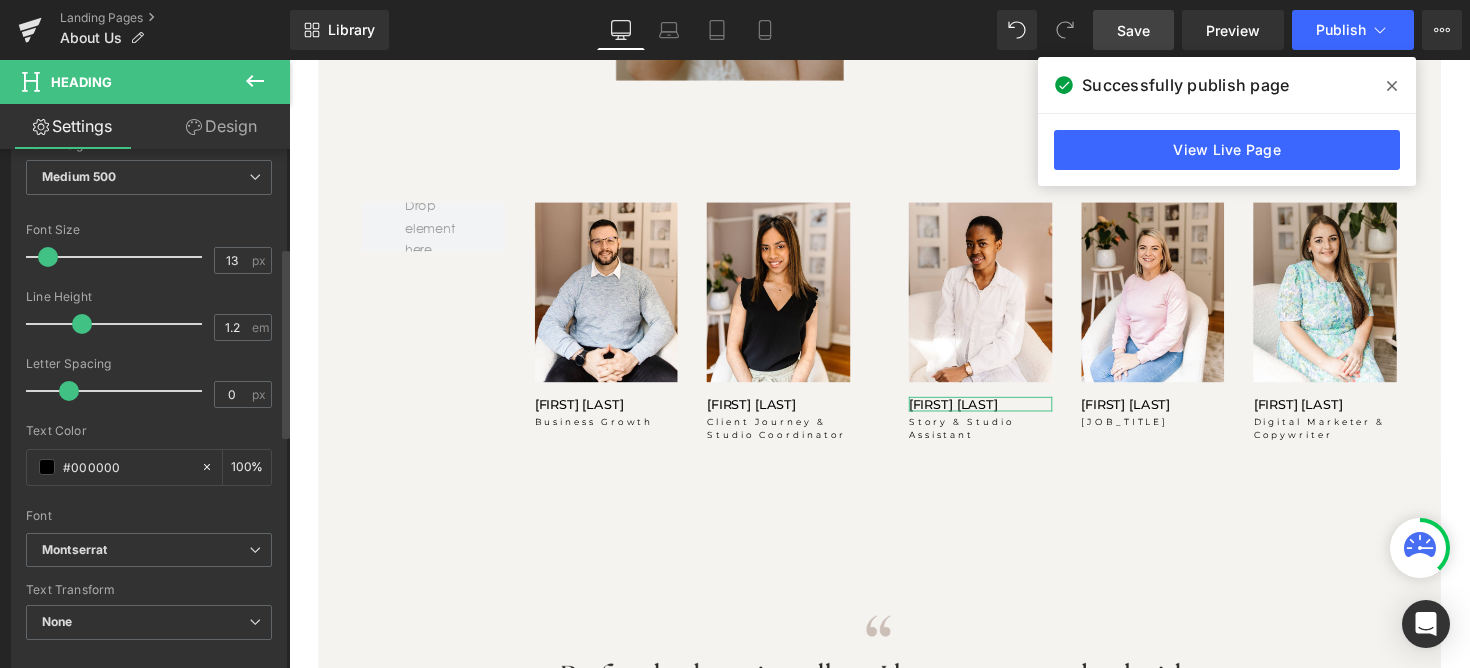 scroll, scrollTop: 404, scrollLeft: 0, axis: vertical 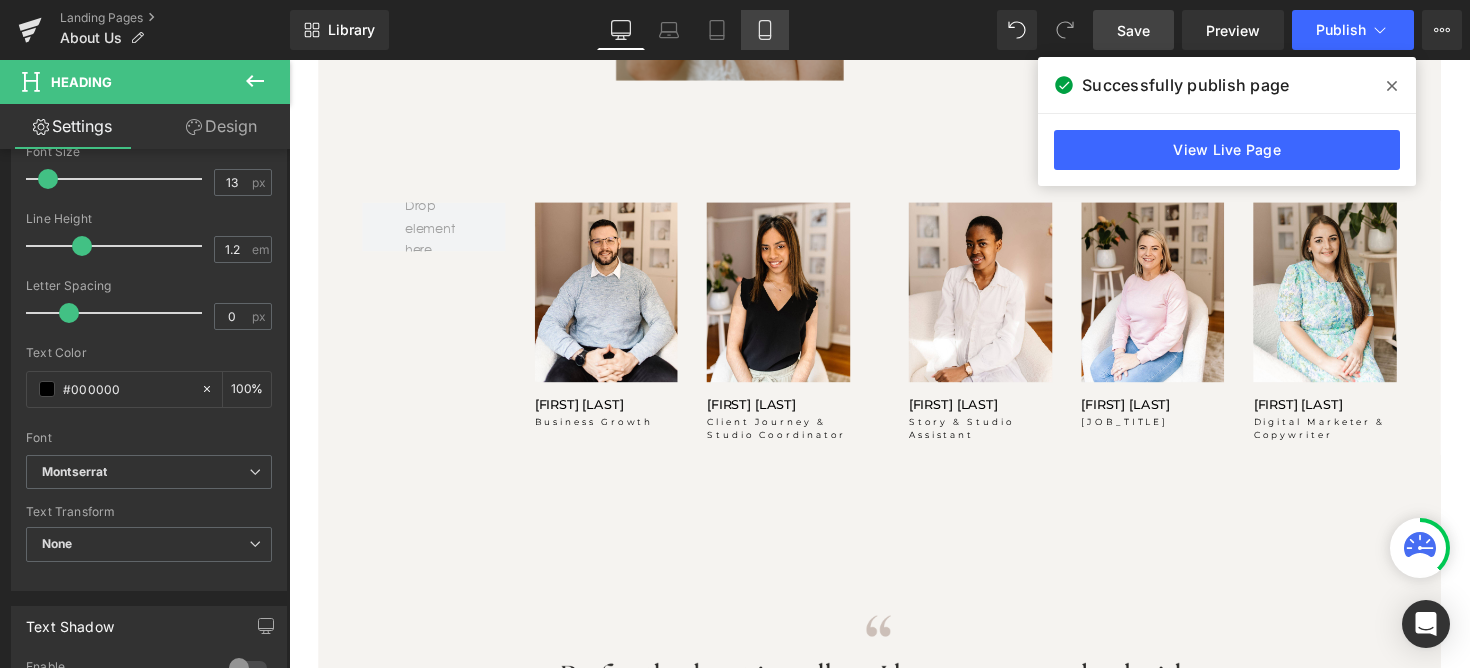 click 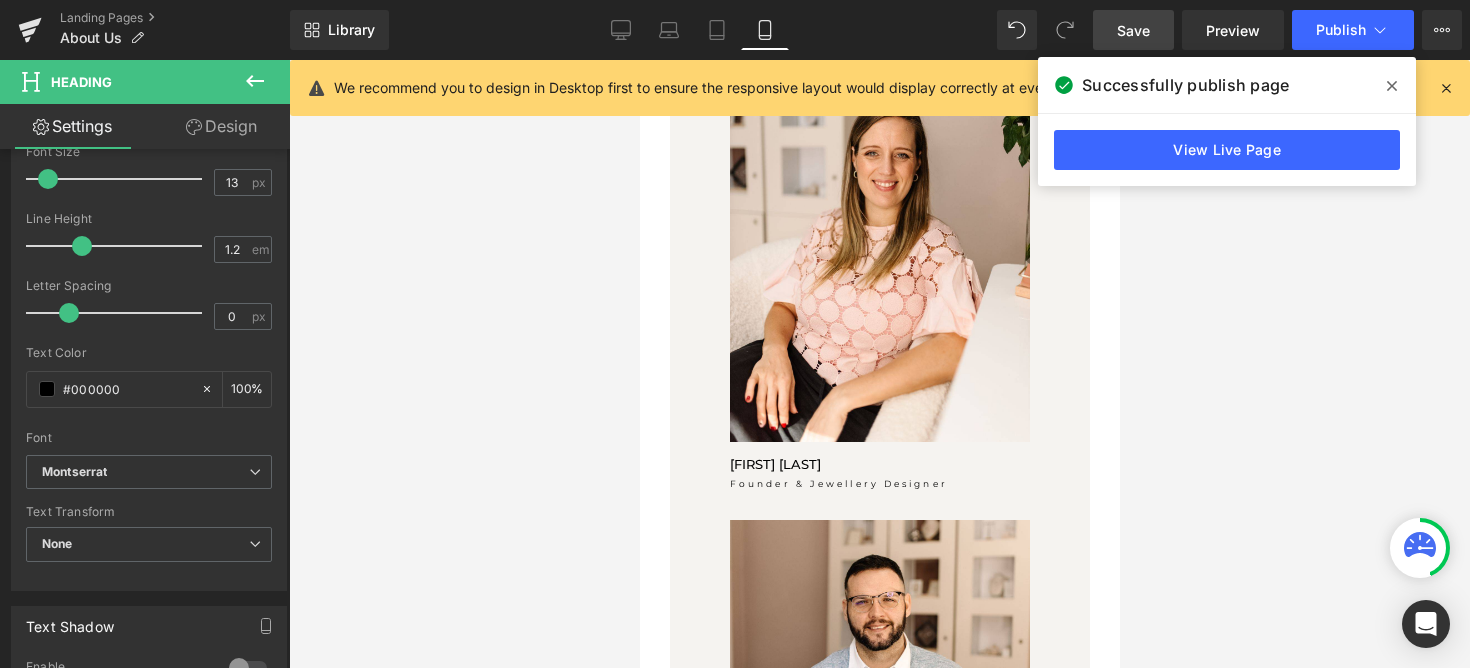 scroll, scrollTop: 1800, scrollLeft: 0, axis: vertical 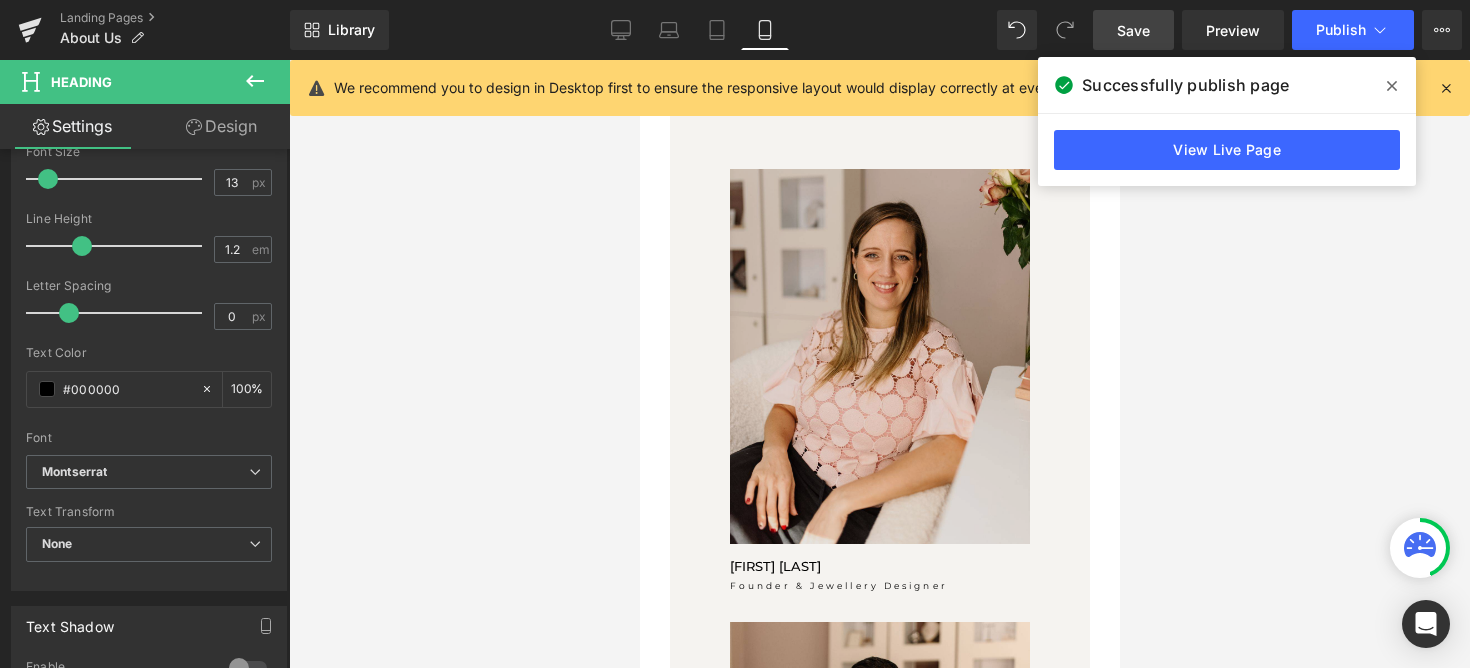 click at bounding box center (879, 356) 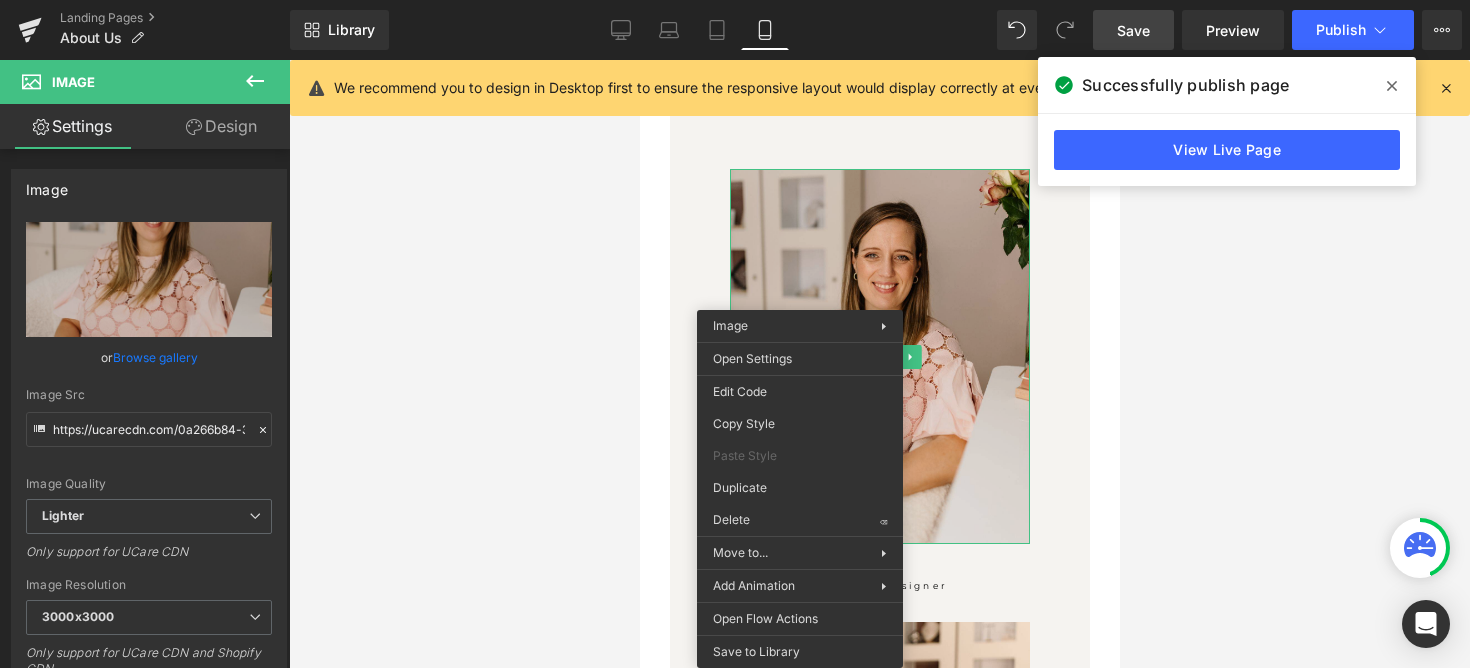click at bounding box center [879, 356] 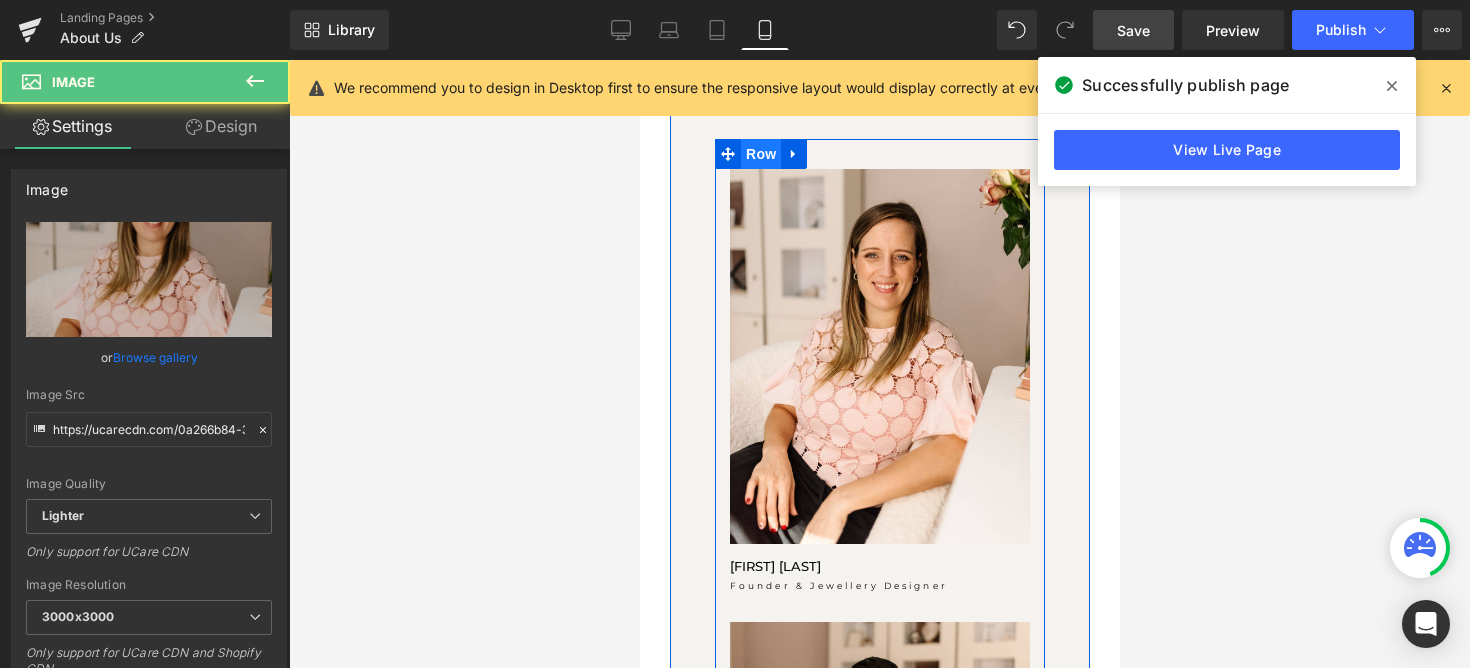 click on "Row" at bounding box center [760, 154] 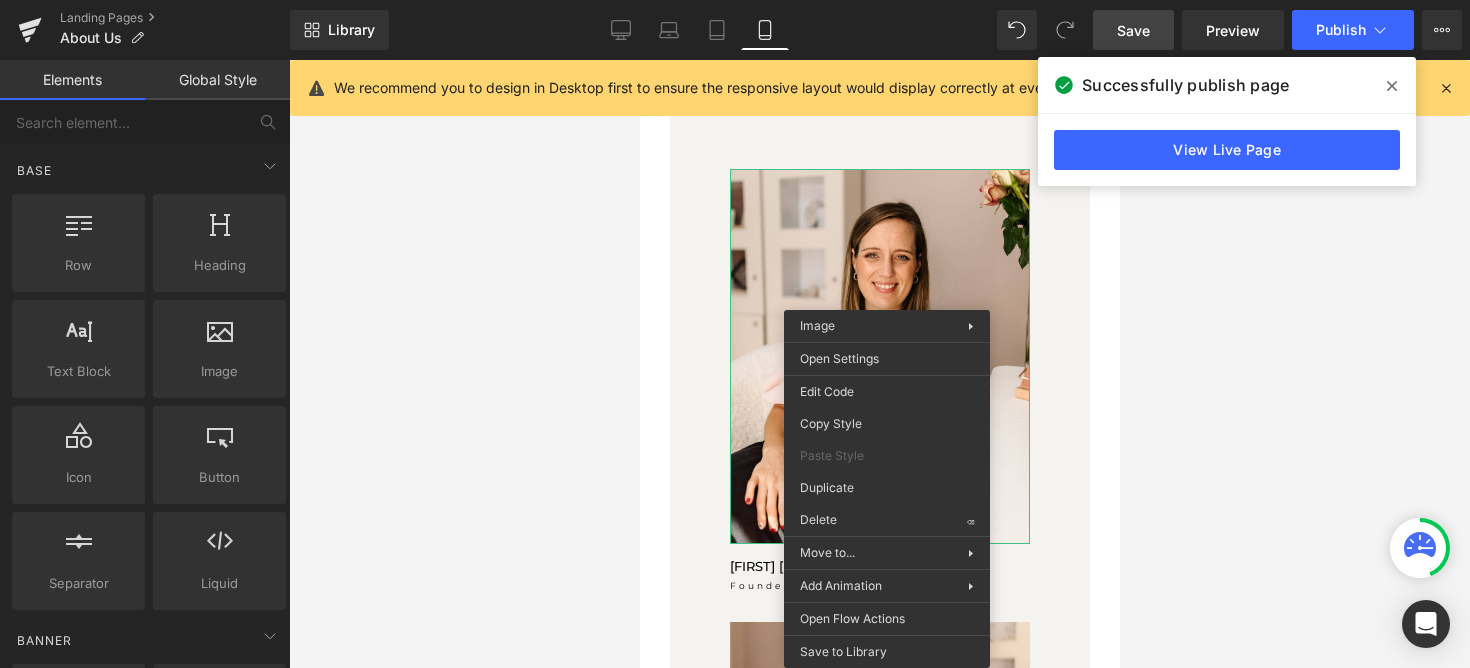 click at bounding box center (879, 364) 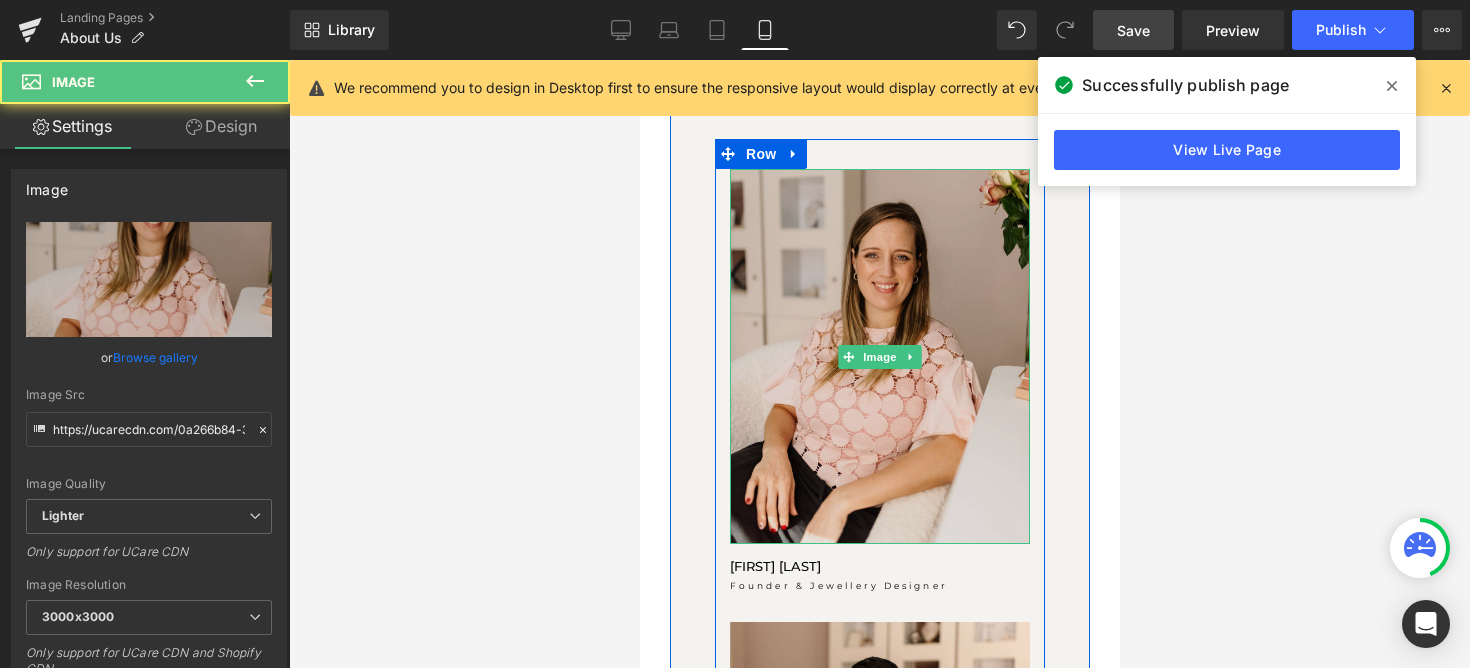 click at bounding box center [879, 356] 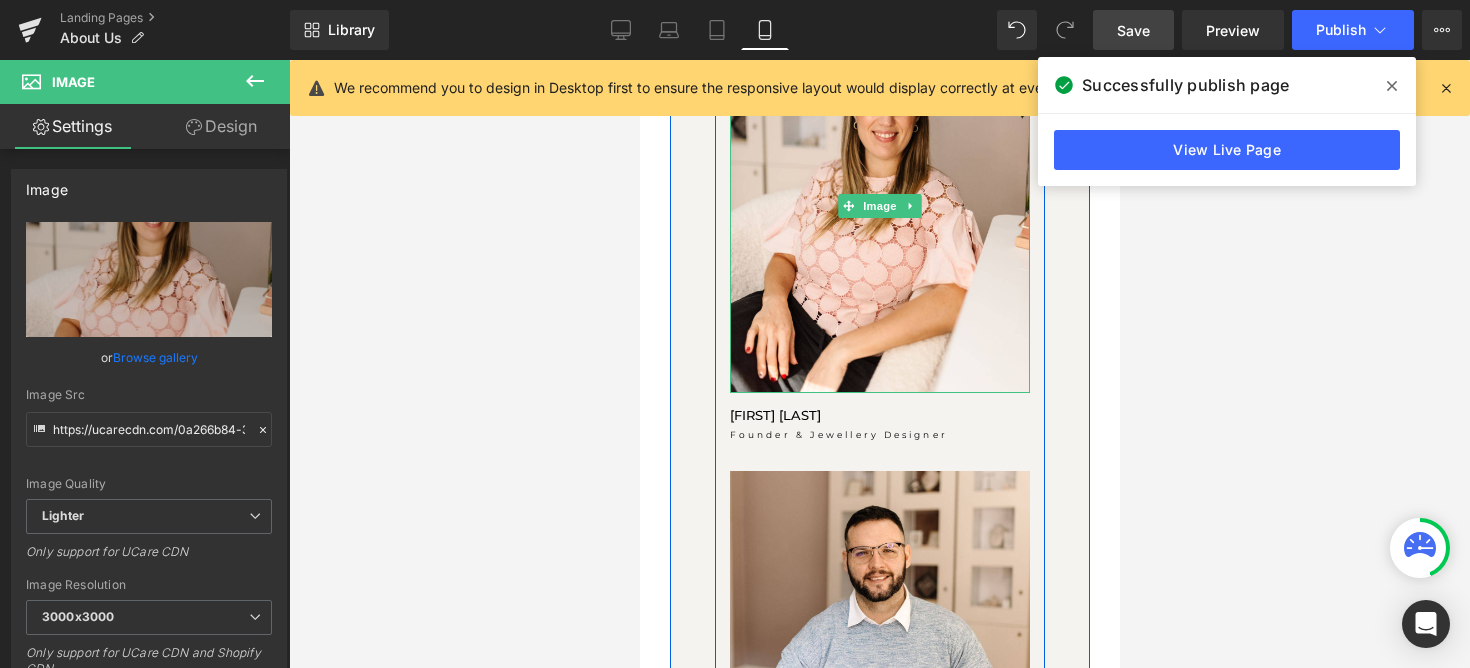 scroll, scrollTop: 2108, scrollLeft: 0, axis: vertical 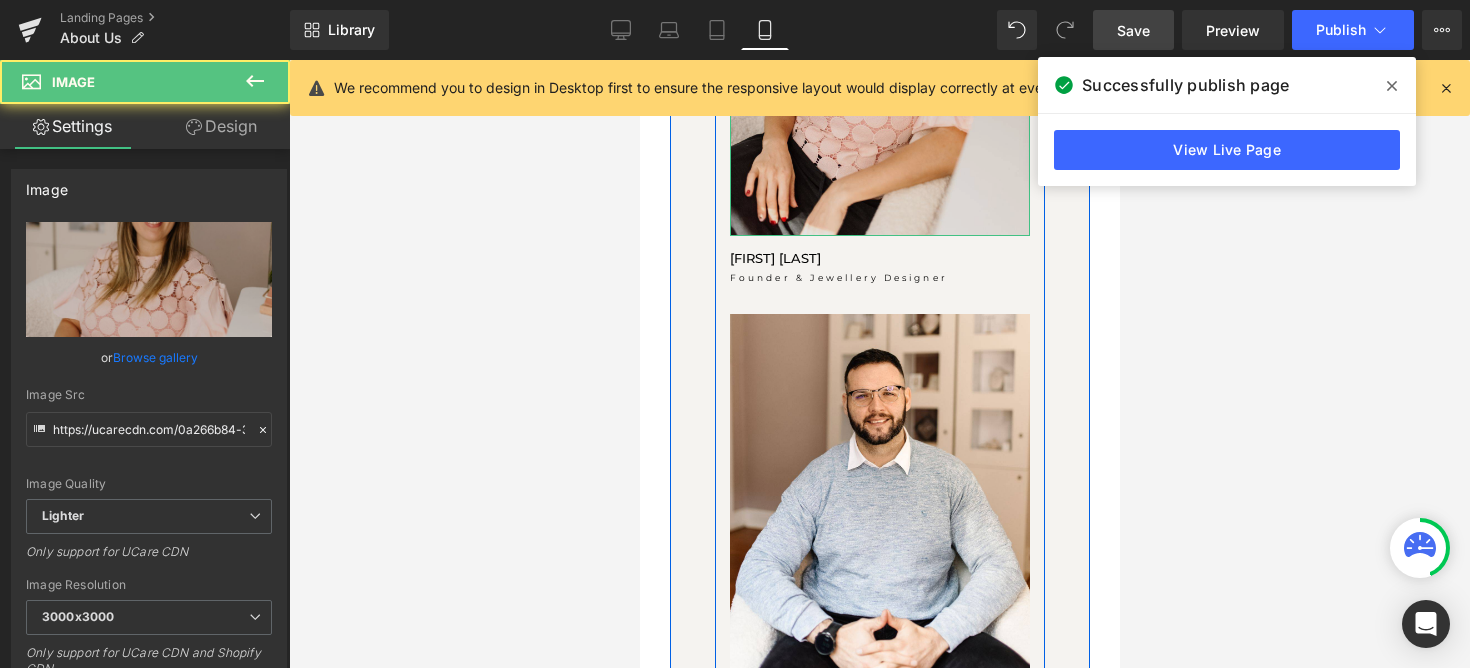click at bounding box center (879, 48) 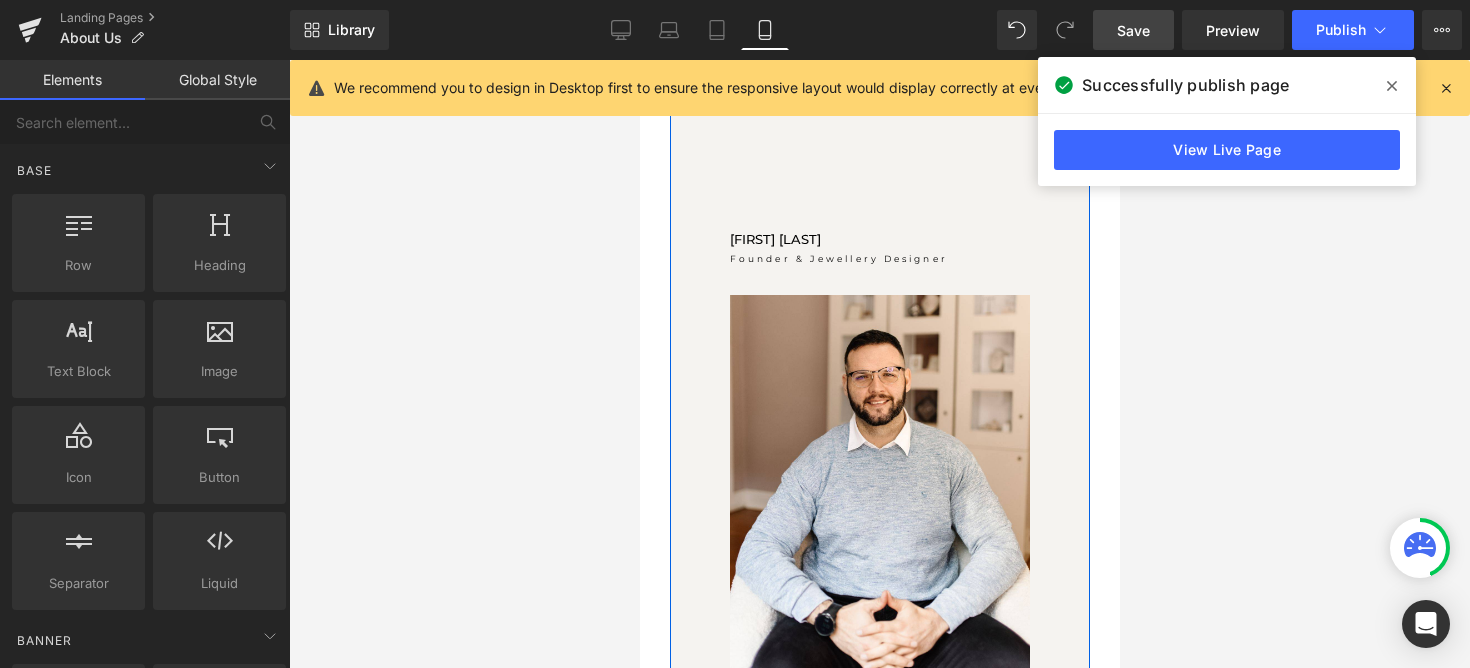 scroll, scrollTop: 1588, scrollLeft: 0, axis: vertical 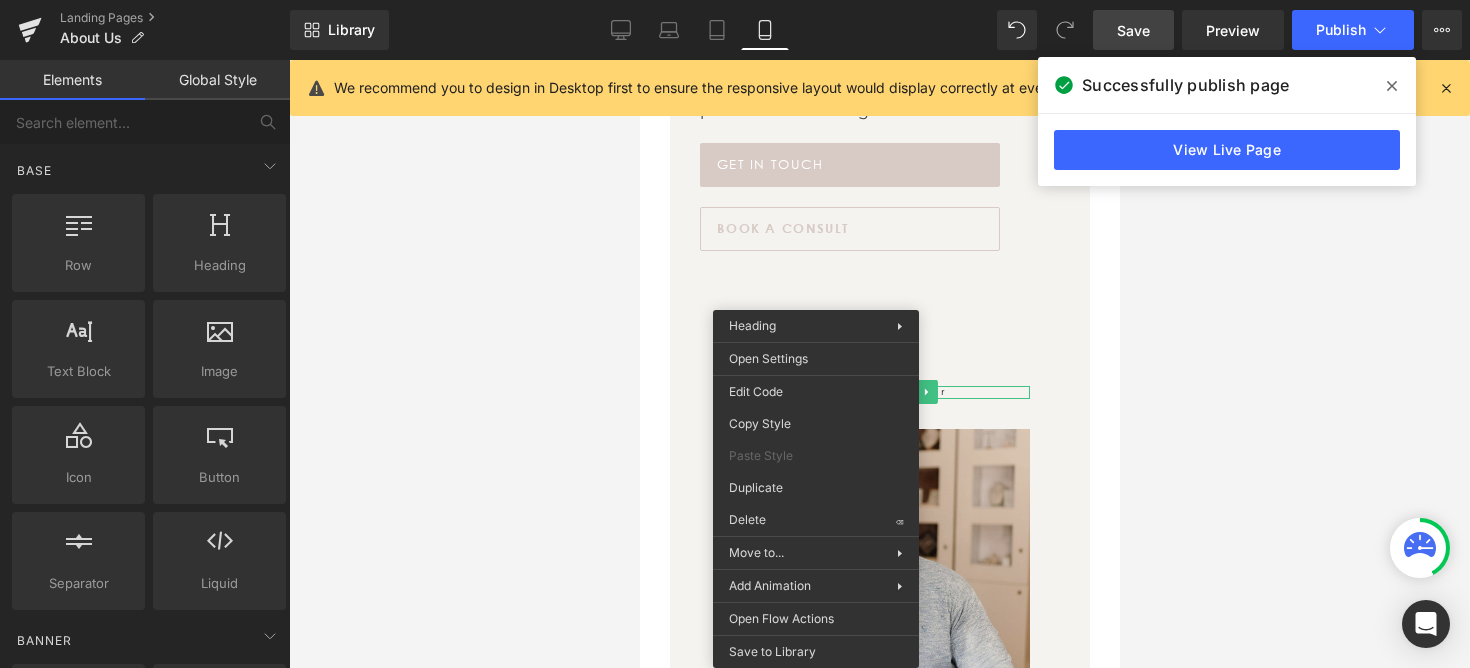 drag, startPoint x: 1423, startPoint y: 569, endPoint x: 783, endPoint y: 509, distance: 642.80634 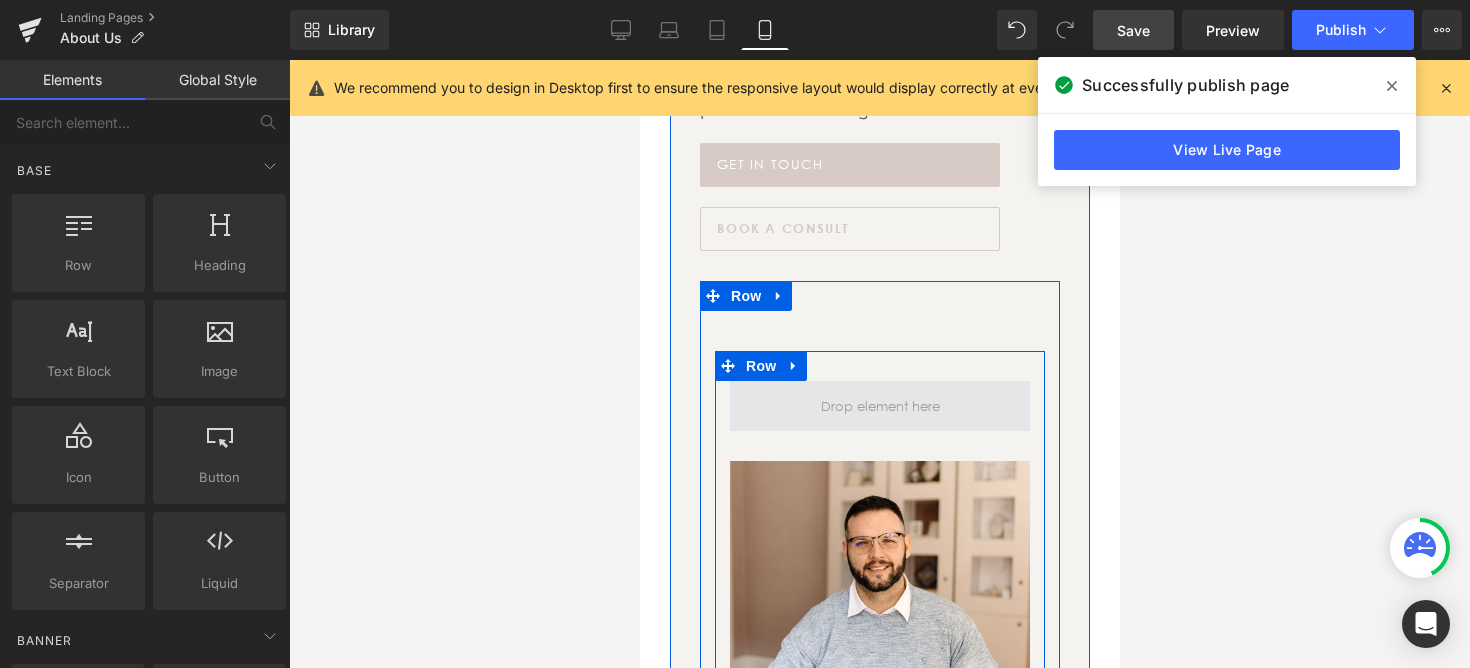 click at bounding box center [879, 406] 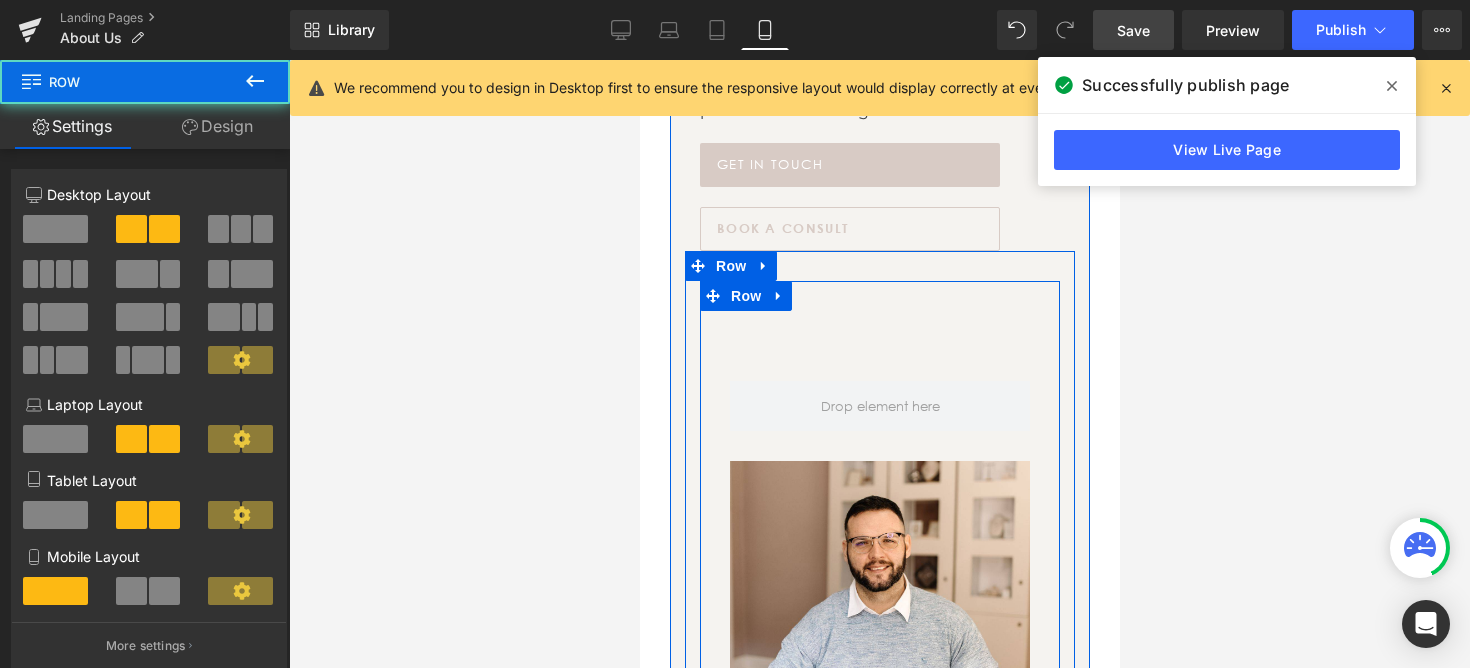 click on "Image         FRANCOIS MINNAAR Heading         Business Growth Heading         Image         TASMIYA EBRAHIM Heading         Client Journey & Studio Coordinator Heading         Row         Image         FEZEKA SHABALALA Heading         Story & Studio Assistant Heading         Image         KERRY BROUARD Heading         Production Manager Heading         Image         CHANTÉ SCHRÖDER Heading         Digital Marketer & Copywriter Heading         Row         Row" at bounding box center [879, 1501] 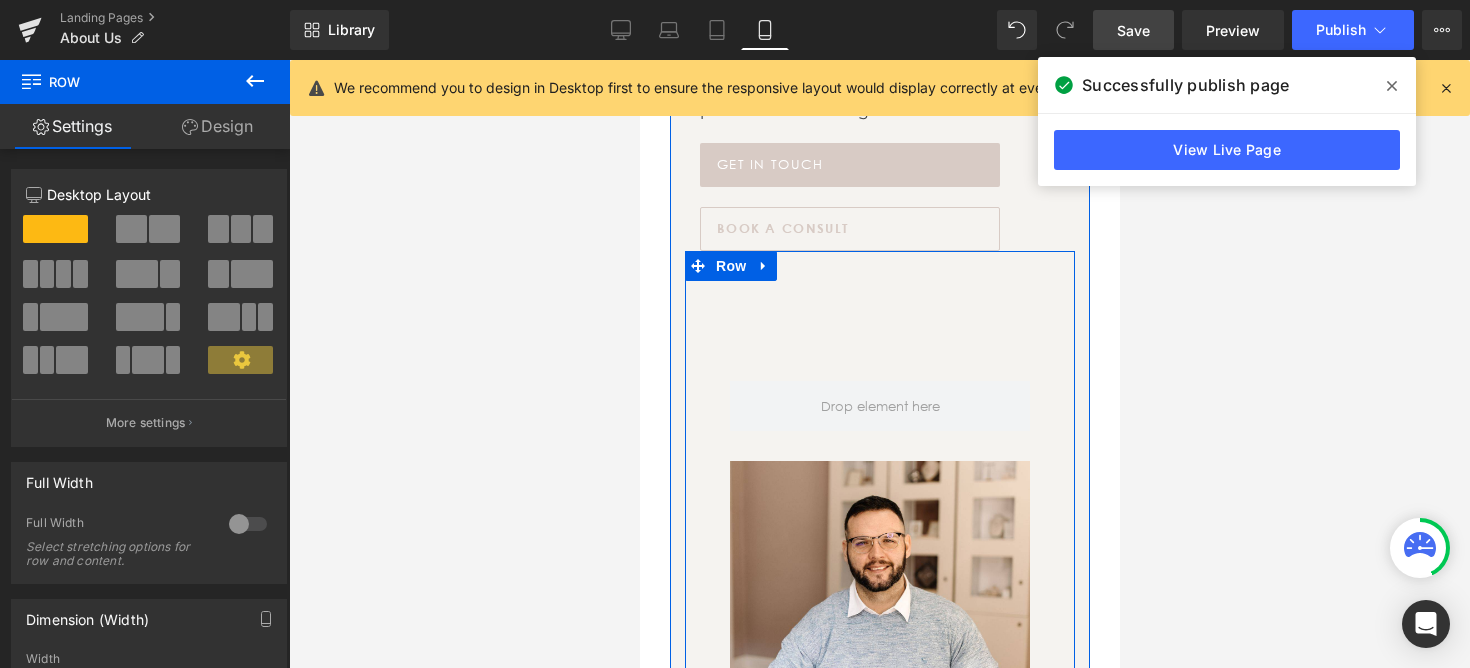 click on "Image         FRANCOIS MINNAAR Heading         Business Growth Heading         Image         TASMIYA EBRAHIM Heading         Client Journey & Studio Coordinator Heading         Row         Image         FEZEKA SHABALALA Heading         Story & Studio Assistant Heading         Image         KERRY BROUARD Heading         Production Manager Heading         Image         CHANTÉ SCHRÖDER Heading         Digital Marketer & Copywriter Heading         Row         Row   70px       Image         Row         Image         ABOUT JACOMIEN, OUR FOUNDER Heading         Heading         Row" at bounding box center [879, 2213] 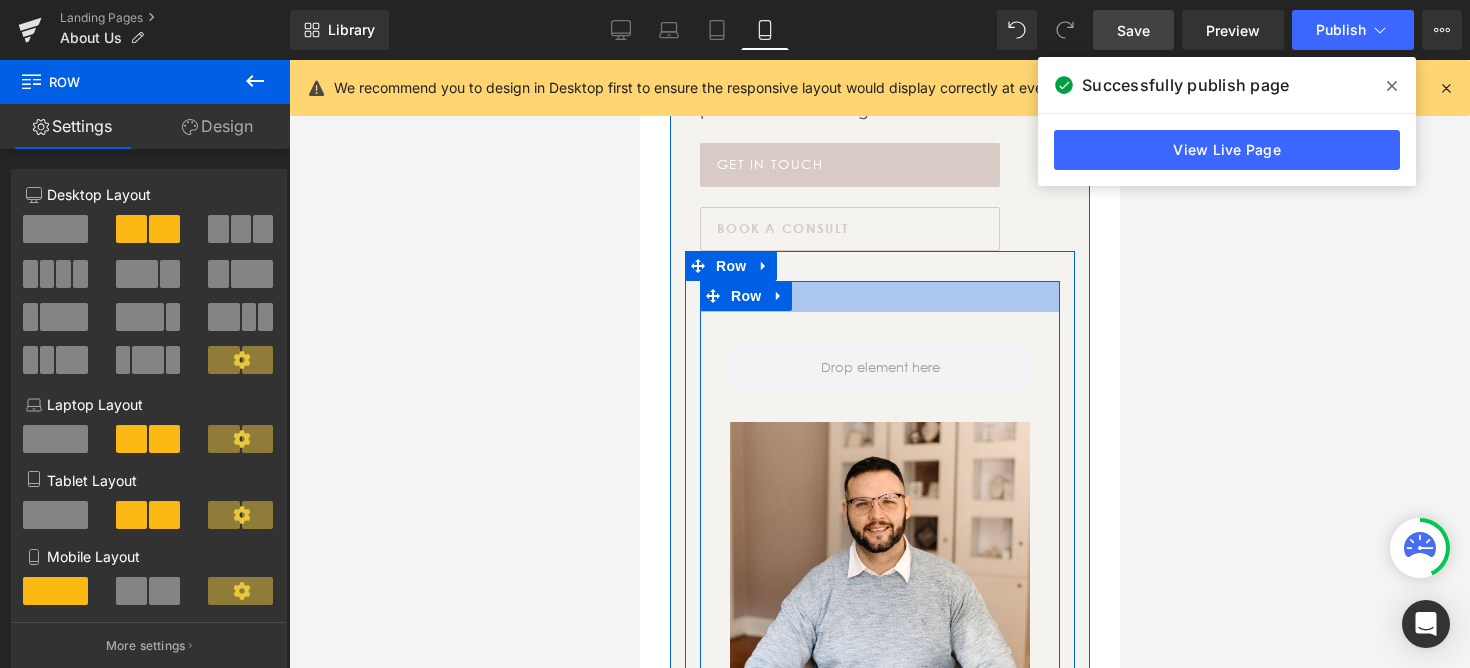 drag, startPoint x: 843, startPoint y: 319, endPoint x: 843, endPoint y: 280, distance: 39 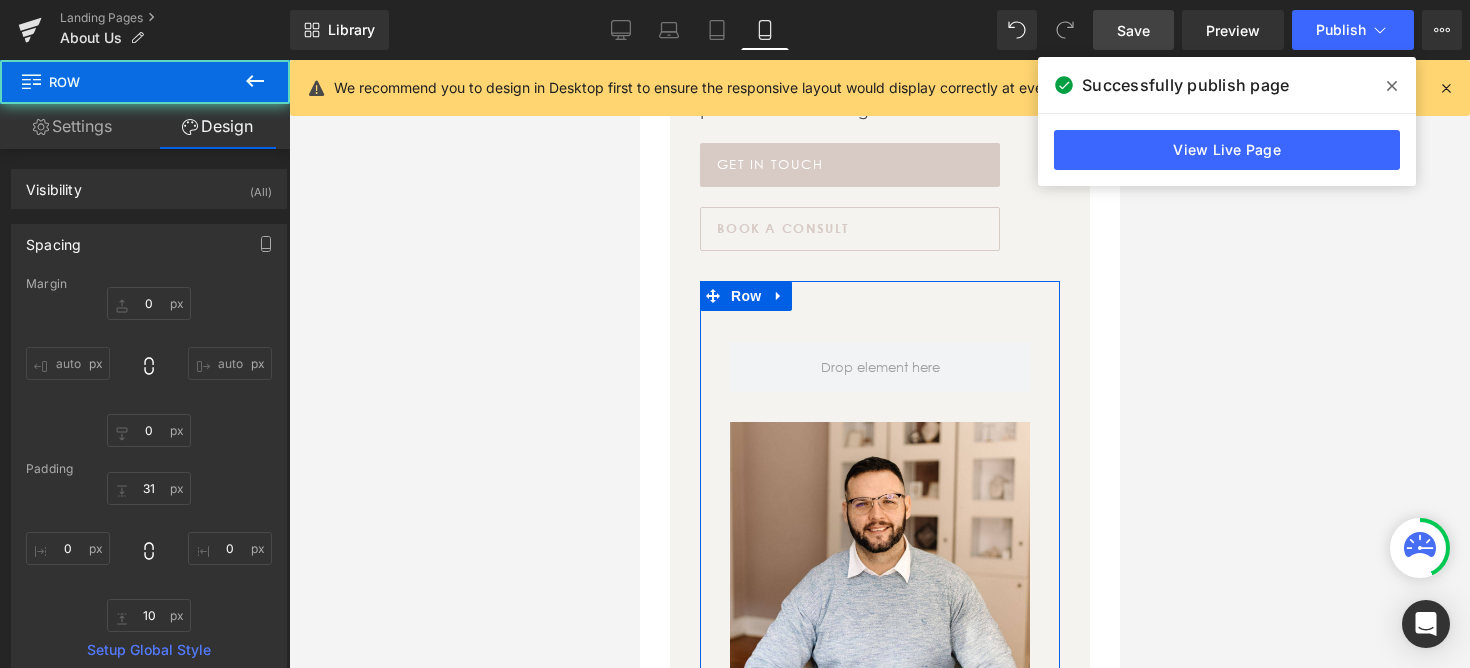 click at bounding box center (879, 364) 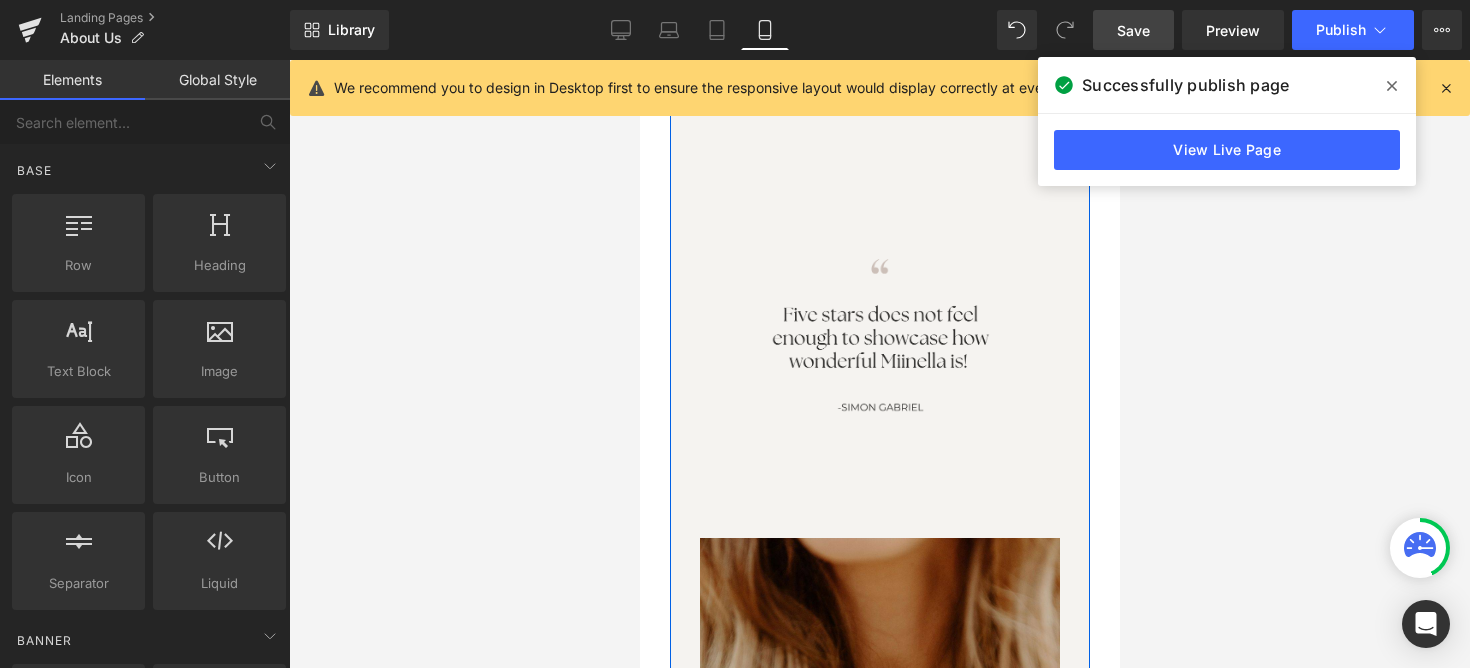 scroll, scrollTop: 4273, scrollLeft: 0, axis: vertical 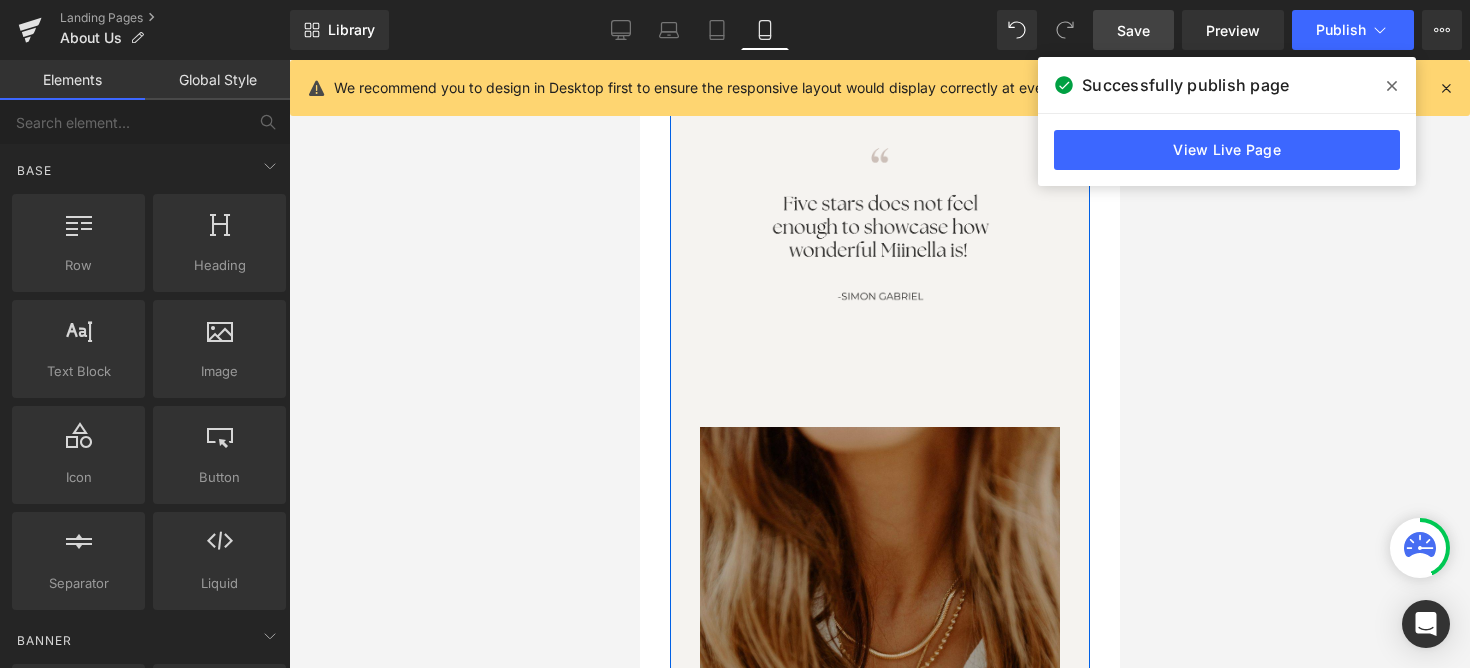 click at bounding box center [879, 607] 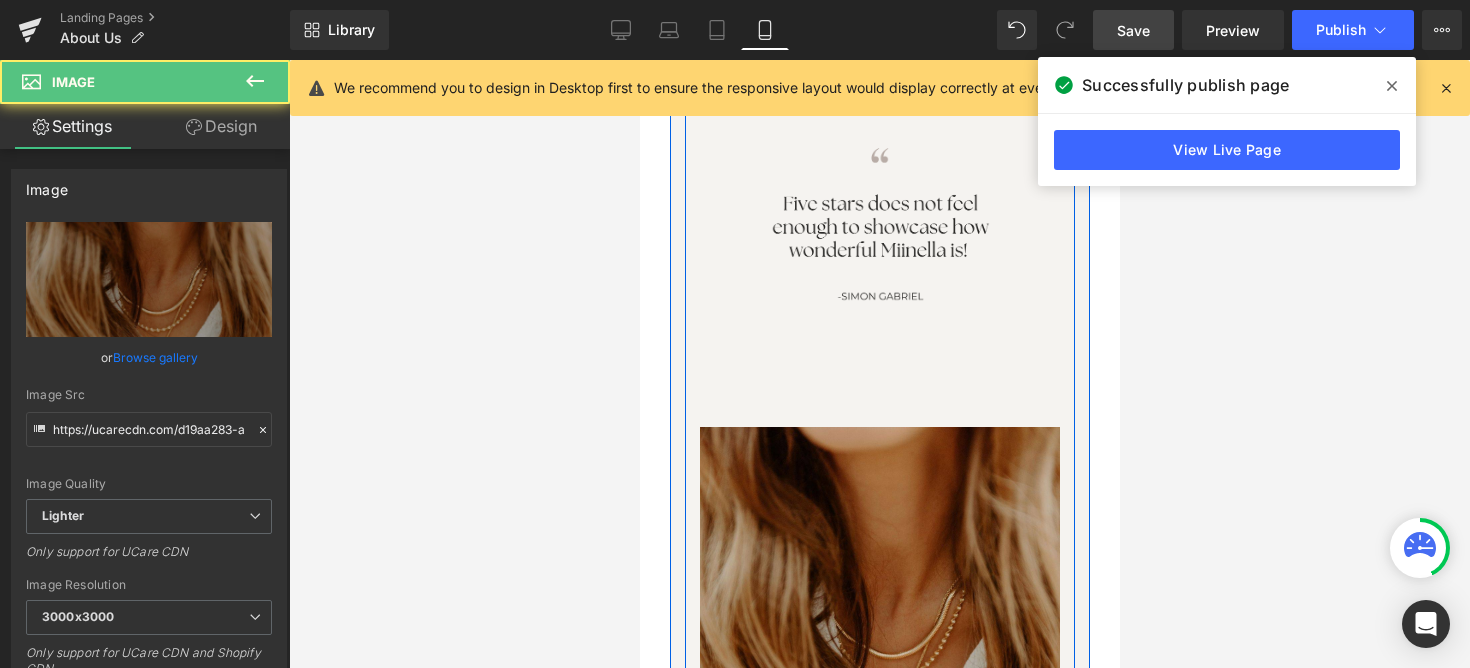 click at bounding box center (879, 222) 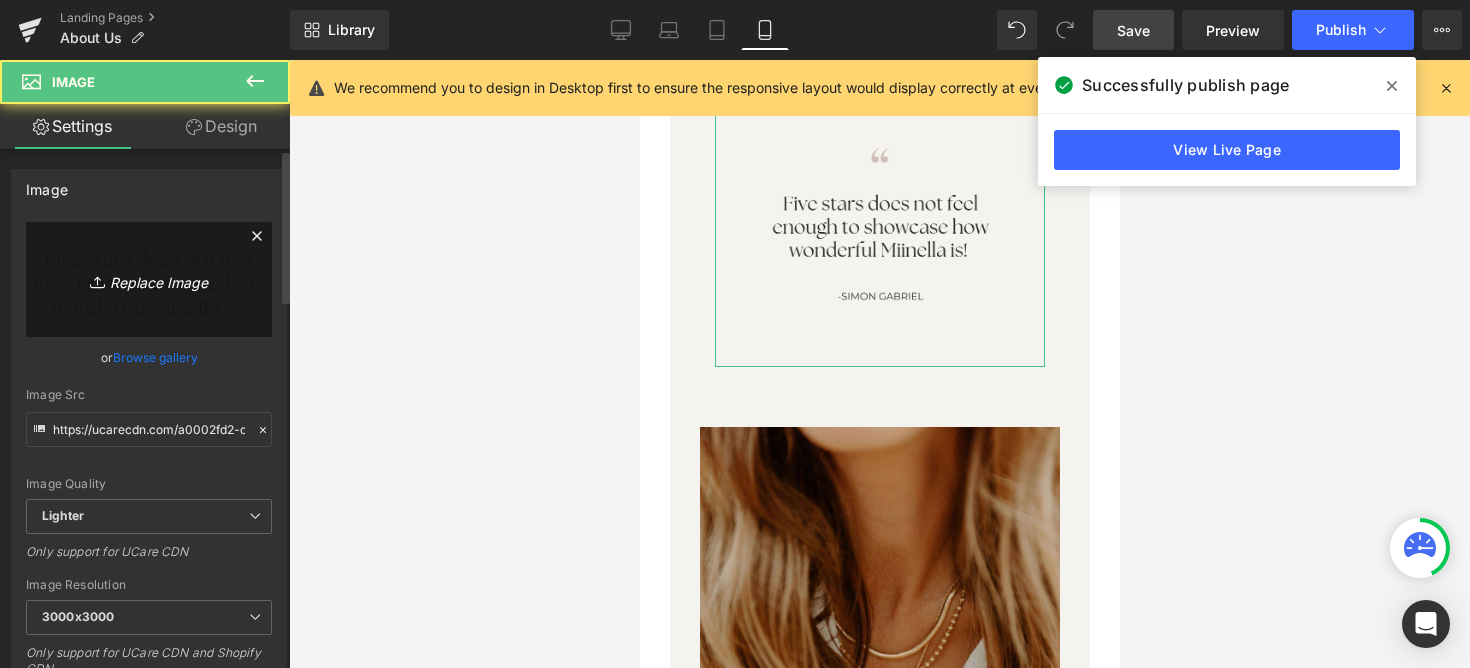 click on "Replace Image" at bounding box center (149, 279) 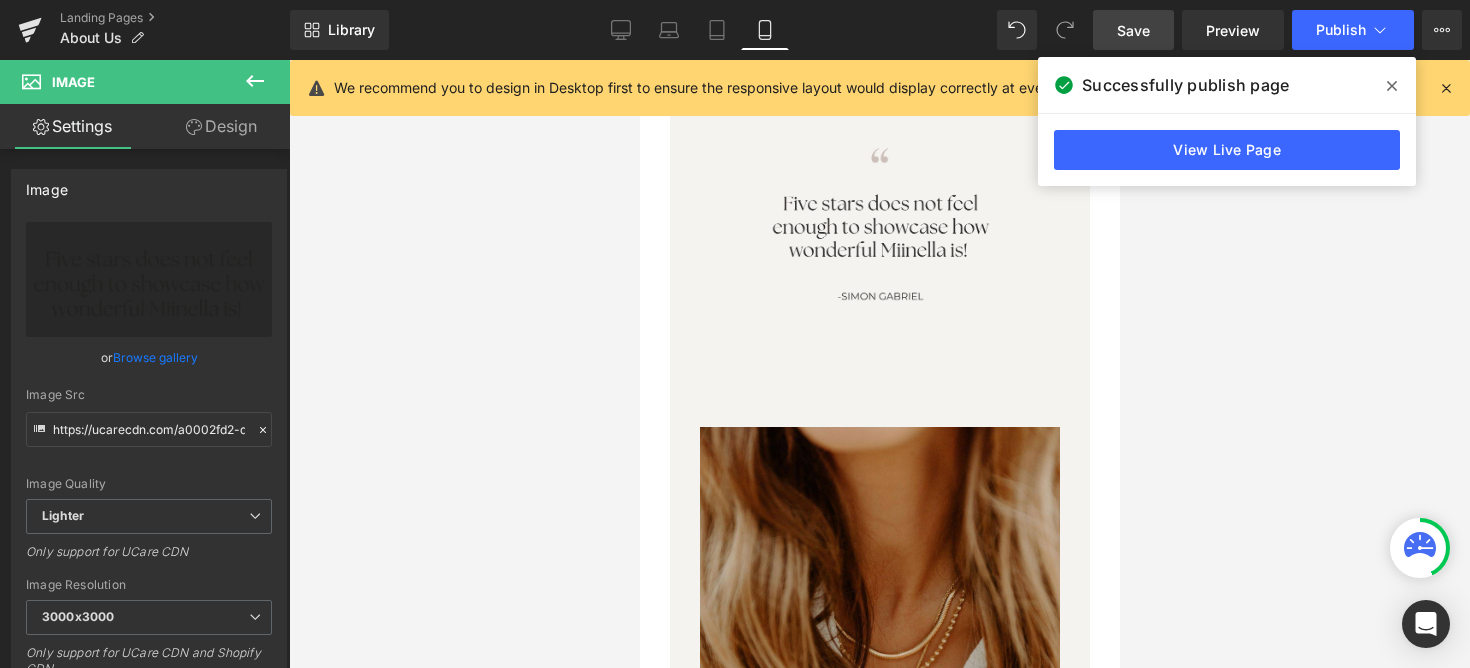 type on "C:\fakepath\Janine Lategan & Johan Nortier (Instagram Post (45)) (2).png" 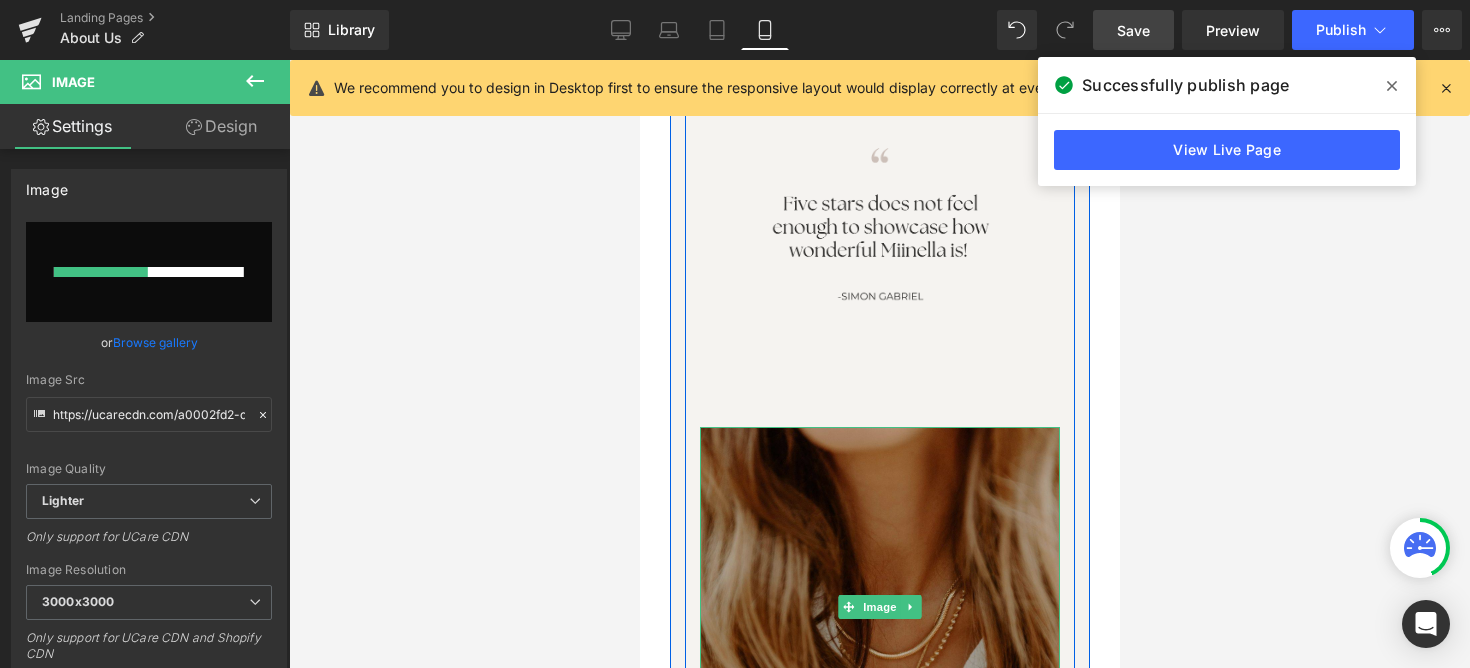 type 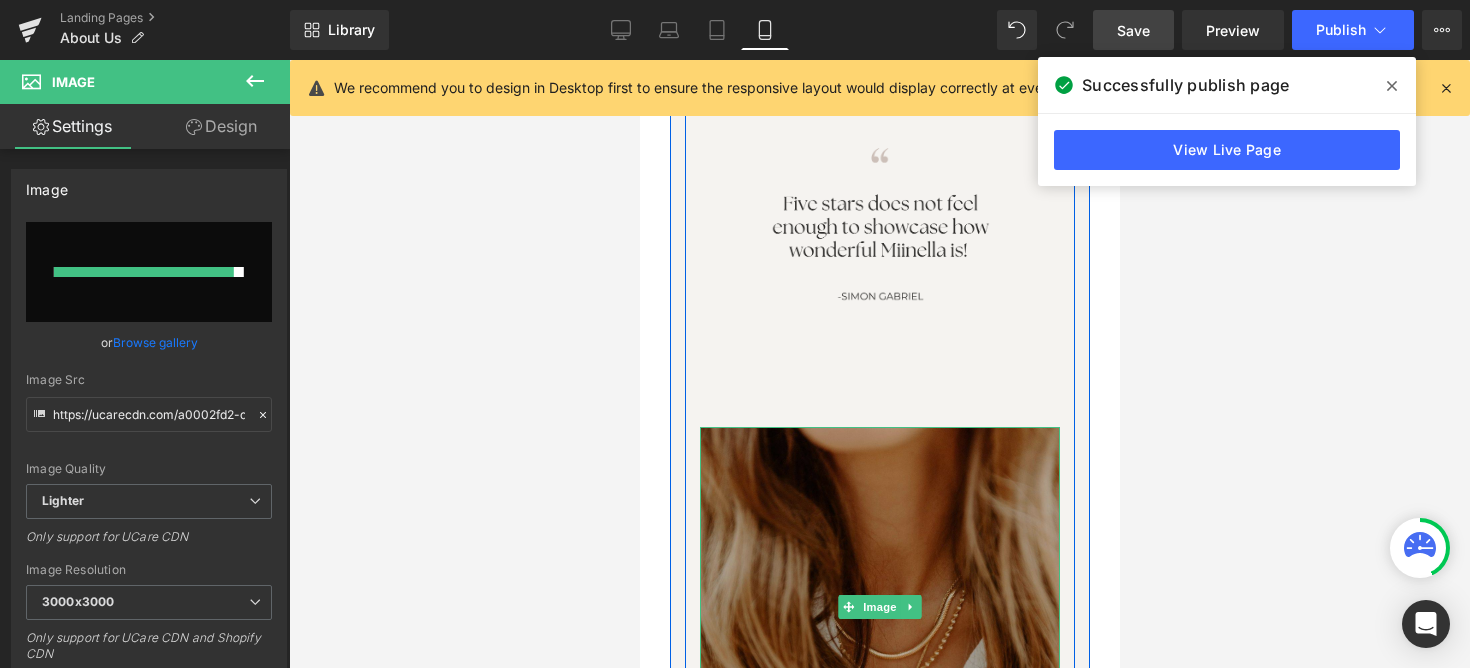 type on "https://ucarecdn.com/e746ff71-cfdd-48ef-8bfb-c6b19e537e56/-/format/auto/-/preview/3000x3000/-/quality/lighter/Janine%20Lategan%20&%20Johan%20Nortier%20_Instagram%20Post%20_45__%20_2_.png" 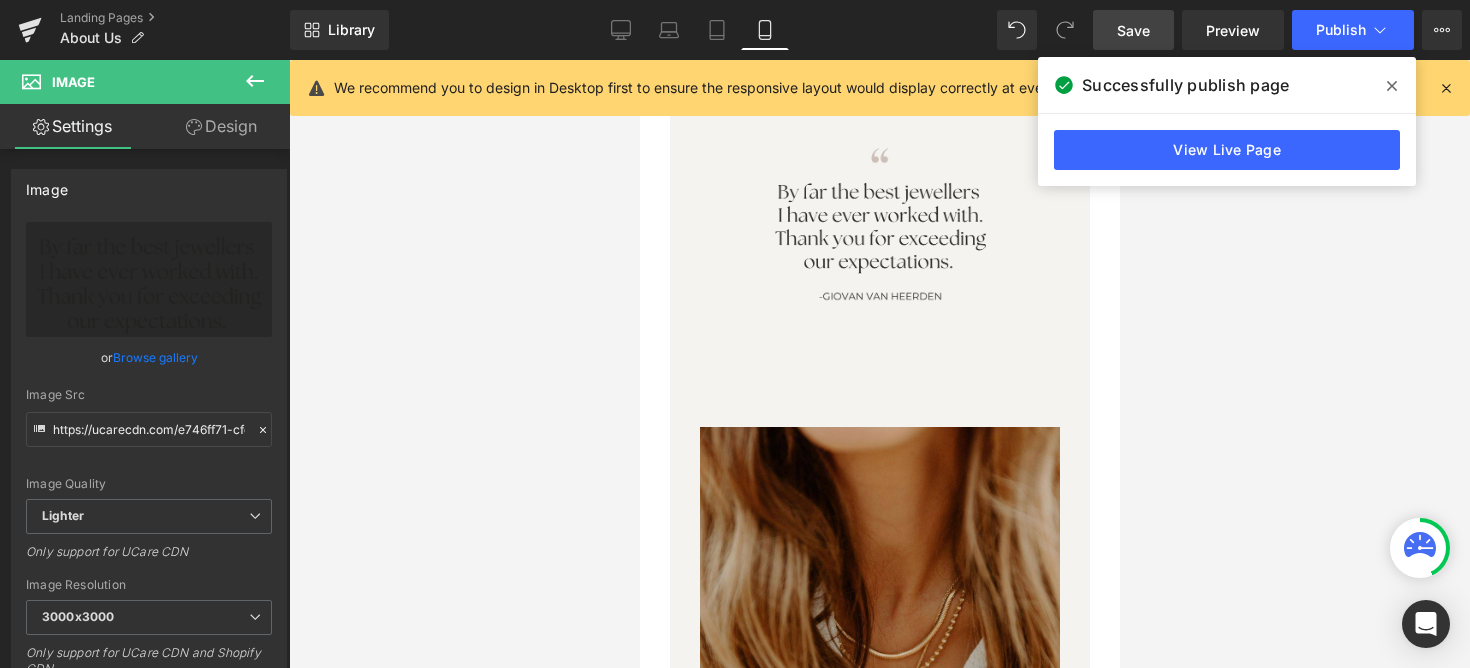 click 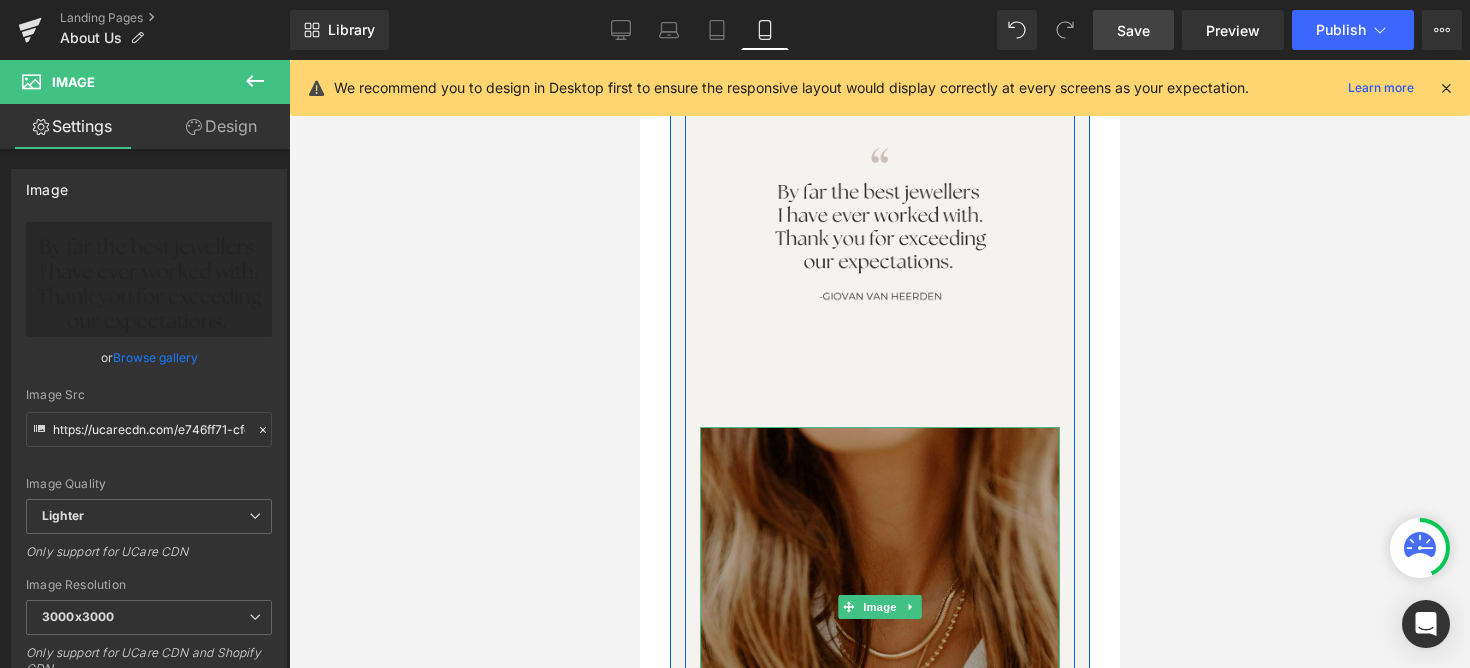 click on "Image" at bounding box center [879, 607] 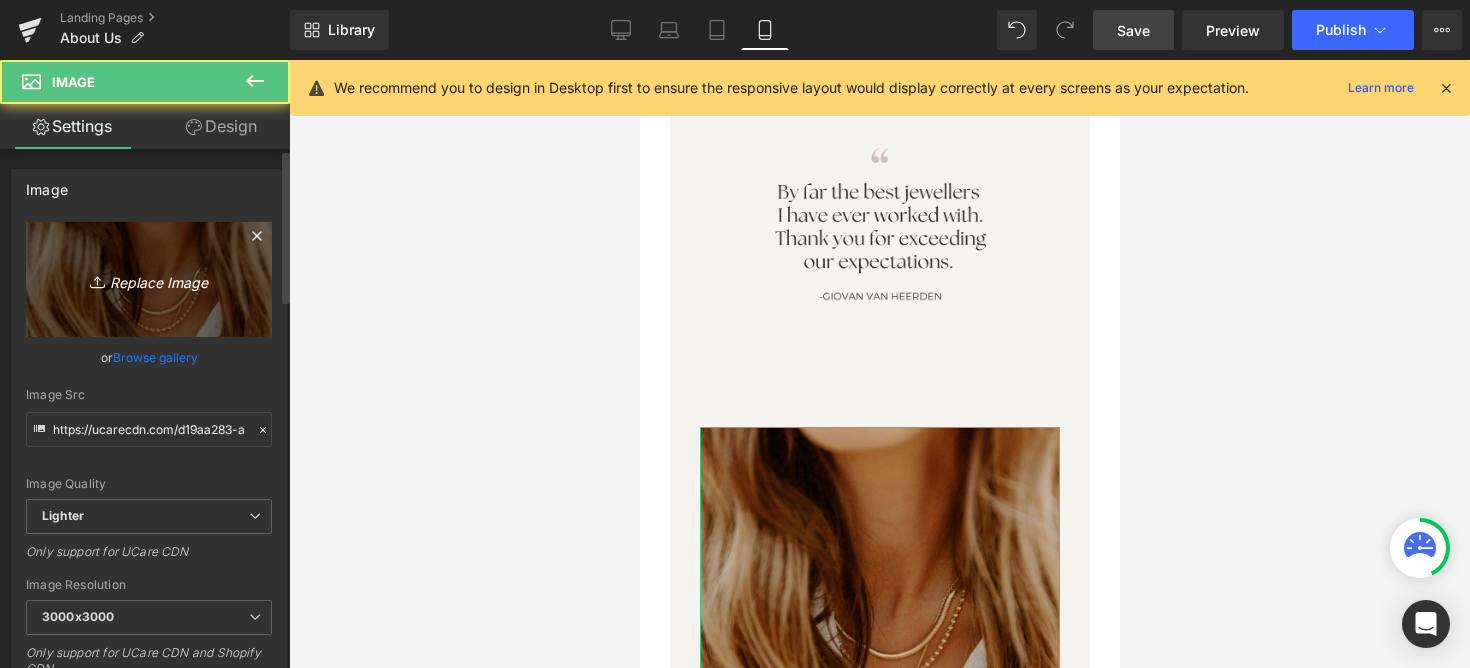 click on "Replace Image" at bounding box center [149, 279] 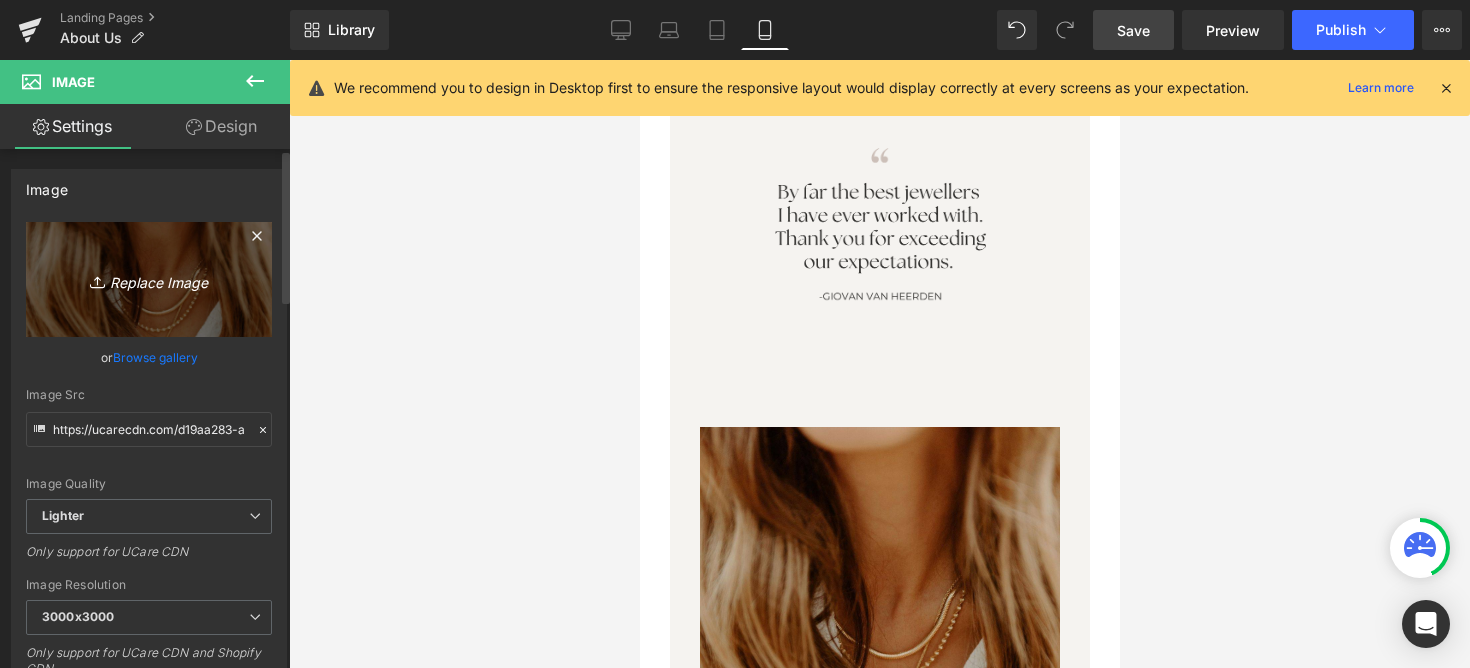 type on "C:\fakepath\17.jpg" 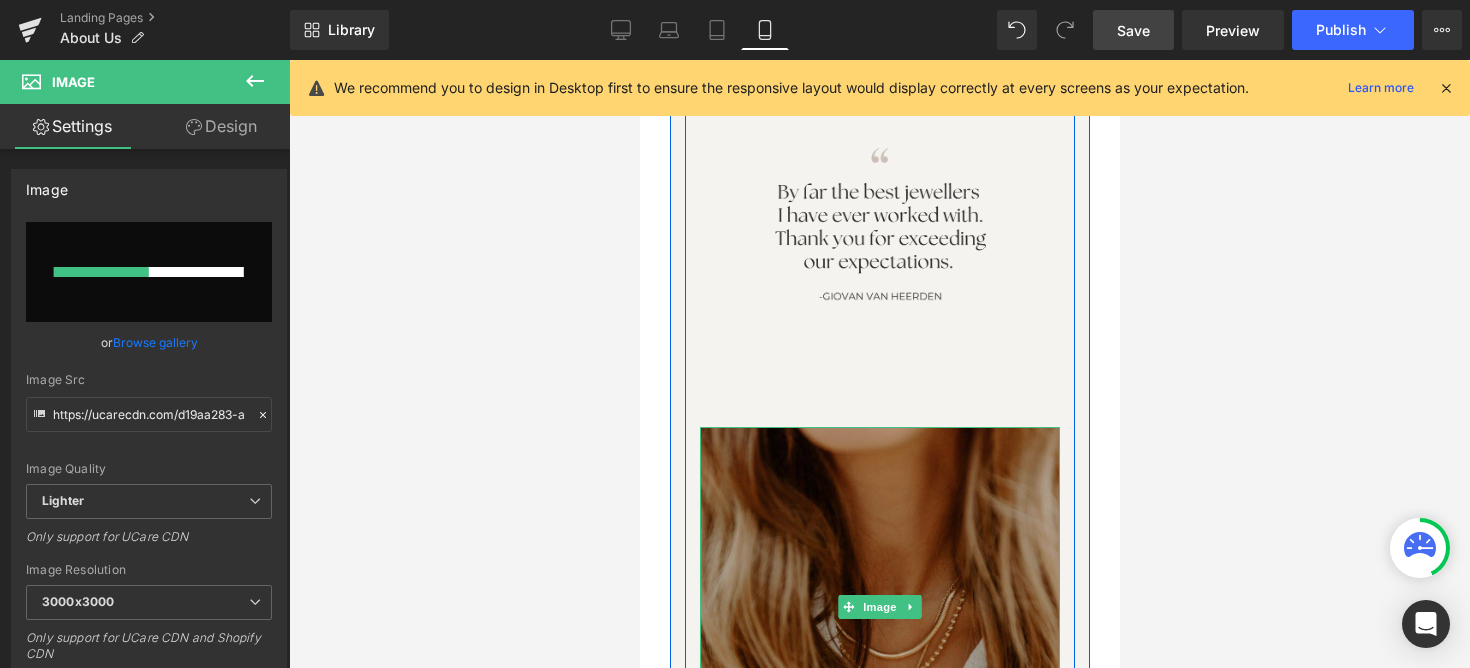type 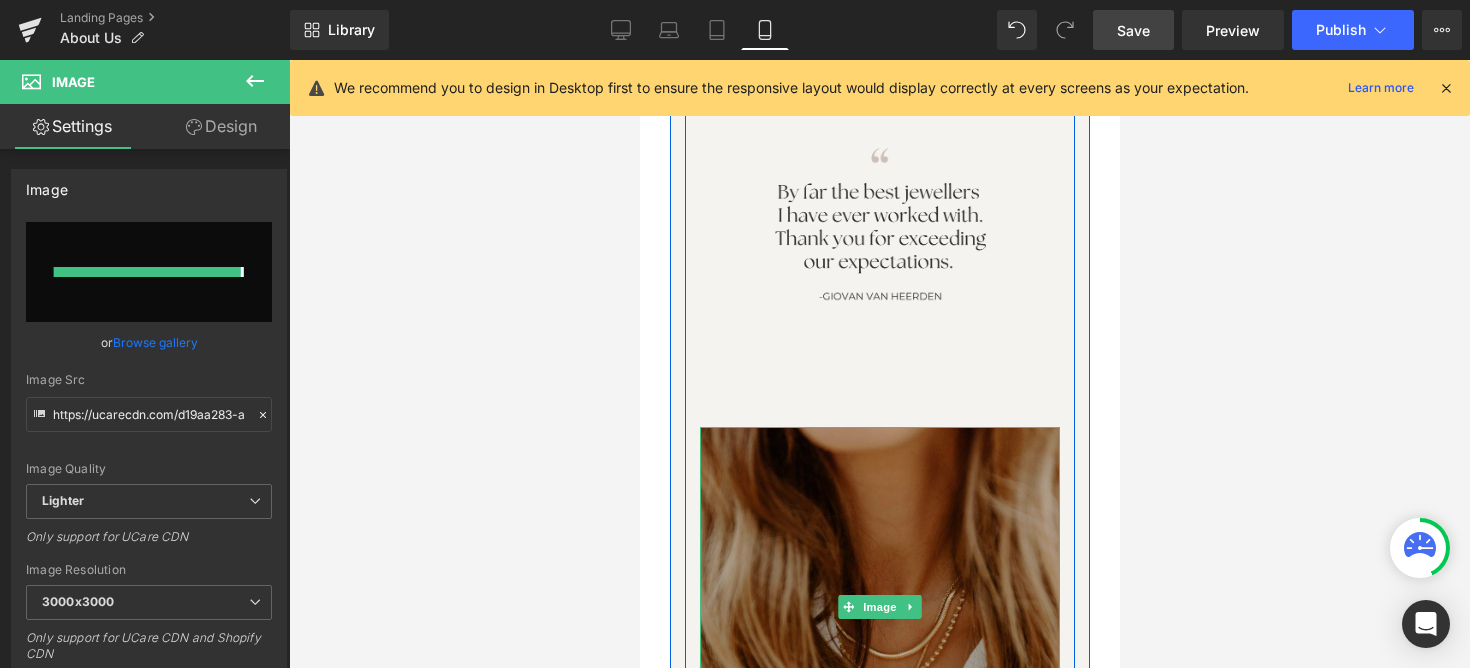 type on "https://ucarecdn.com/b7b85cf3-c340-4130-94f7-ad99a76002ae/-/format/auto/-/preview/3000x3000/-/quality/lighter/17.jpg" 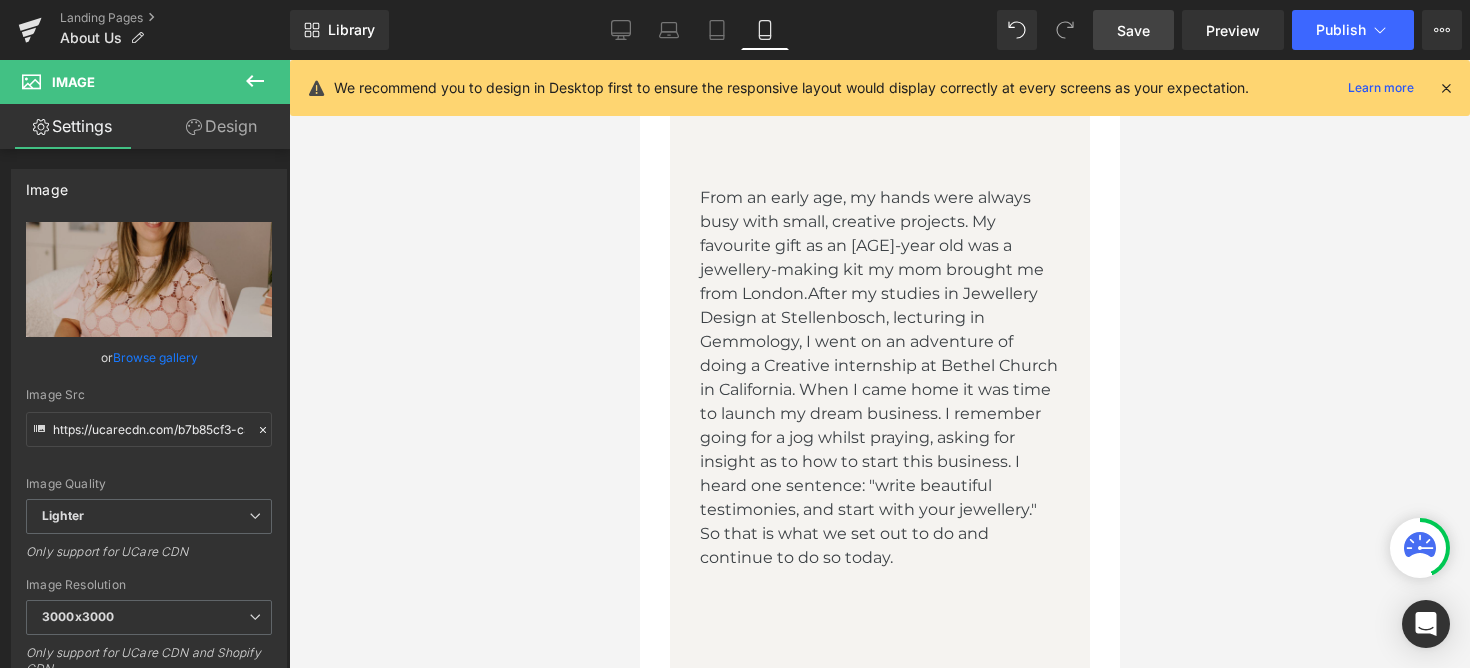 scroll, scrollTop: 5108, scrollLeft: 0, axis: vertical 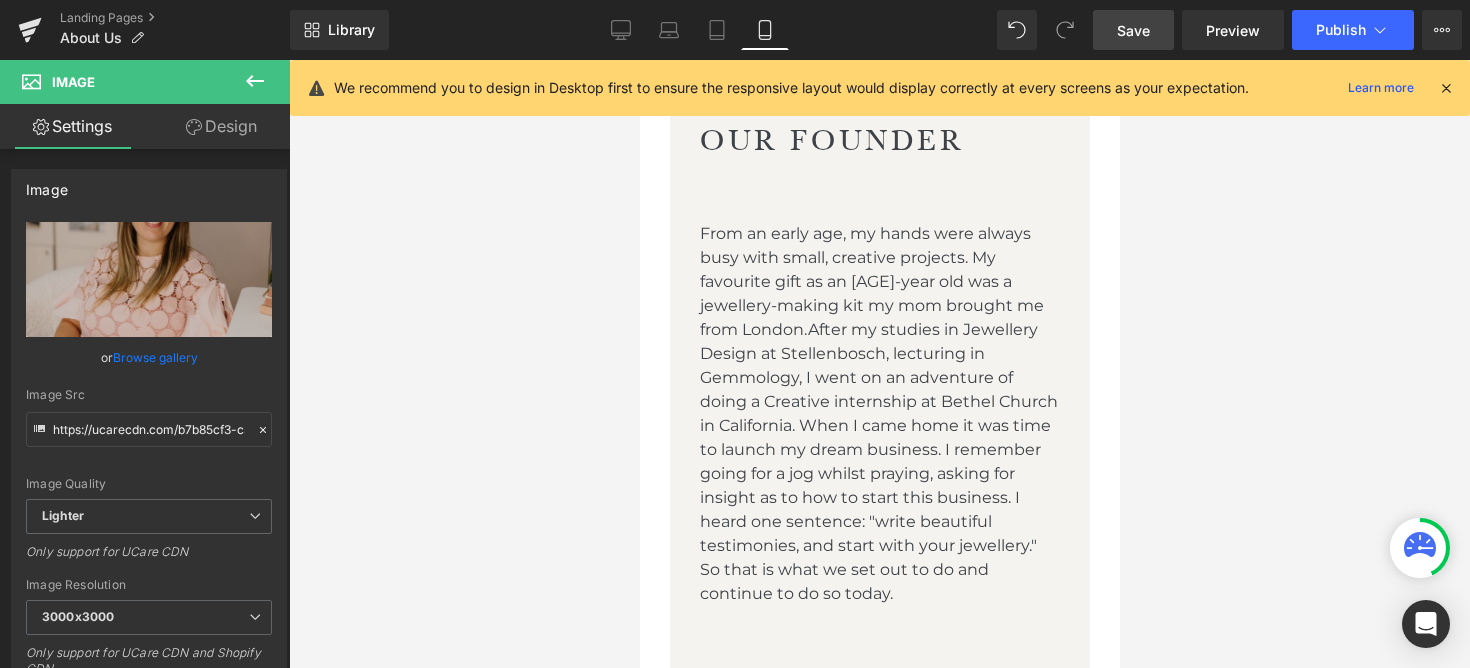 click on "From an early age, my hands were always busy with small, creative projects. My favourite gift as an [AGE]-year old was a jewellery-making kit my mom brought me from [LOCATION].After my studies in Jewellery Design at [LOCATION], lecturing in Gemmology, I went on an adventure of doing a Creative internship at [ORGANIZATION] in [LOCATION]. When I came home it was time to launch my dream business. I remember going for a jog whilst praying, asking for insight as to how to start this business. I heard one sentence: "write beautiful testimonies, and start with your jewellery." So that is what we set out to do and continue to do so today." at bounding box center (879, 414) 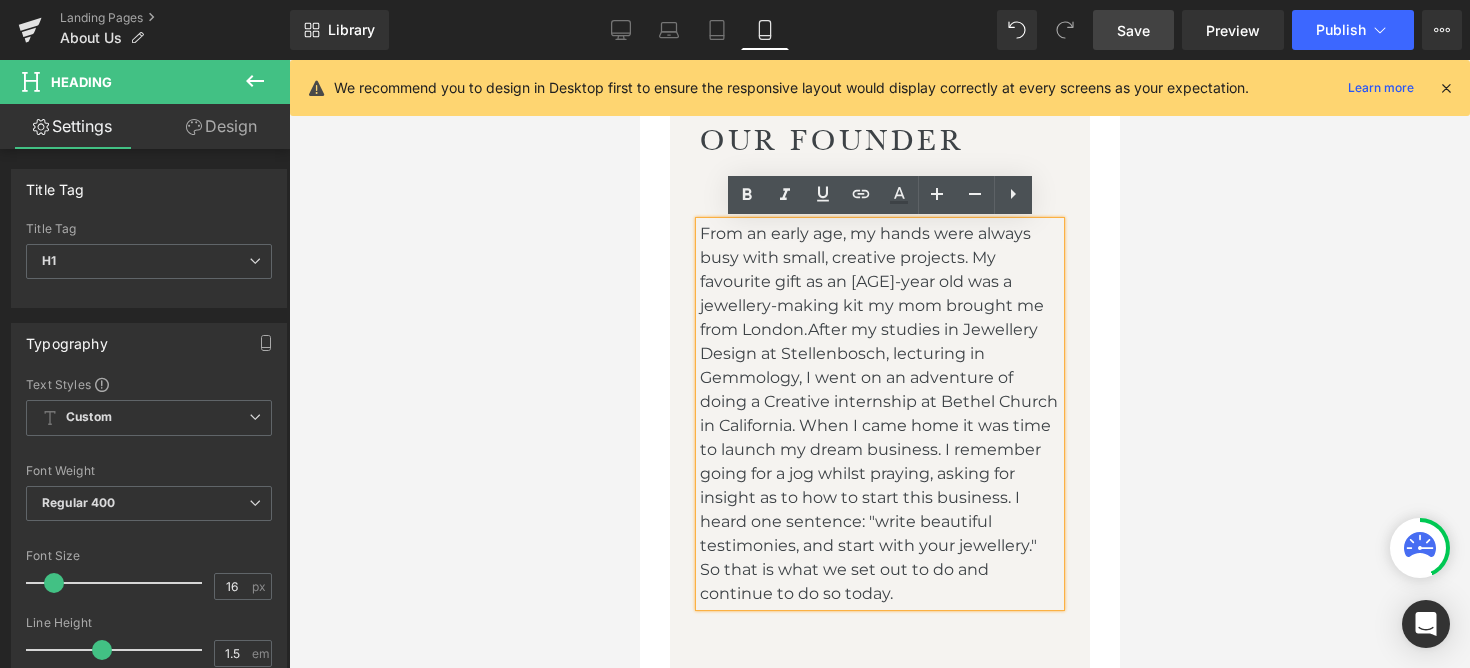 click on "From an early age, my hands were always busy with small, creative projects. My favourite gift as an [AGE]-year old was a jewellery-making kit my mom brought me from [LOCATION].After my studies in Jewellery Design at [LOCATION], lecturing in Gemmology, I went on an adventure of doing a Creative internship at [ORGANIZATION] in [LOCATION]. When I came home it was time to launch my dream business. I remember going for a jog whilst praying, asking for insight as to how to start this business. I heard one sentence: "write beautiful testimonies, and start with your jewellery." So that is what we set out to do and continue to do so today." at bounding box center [879, 414] 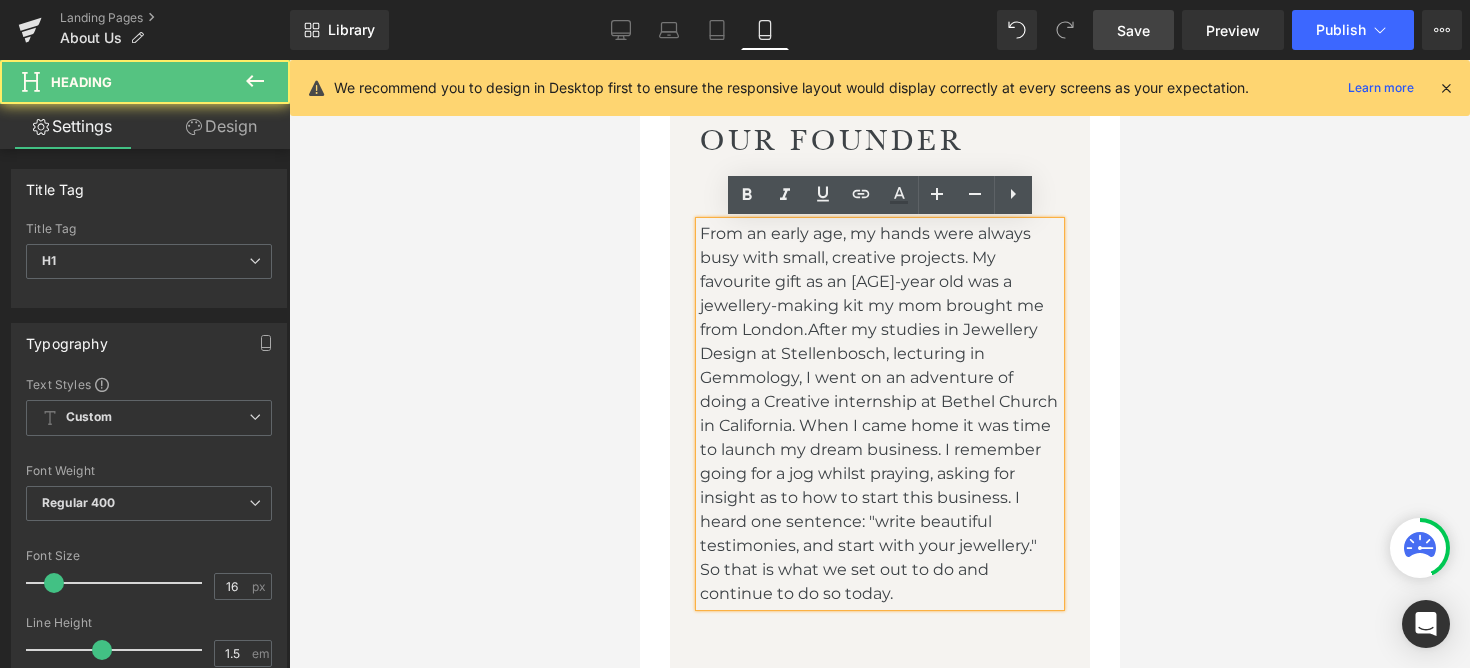 type 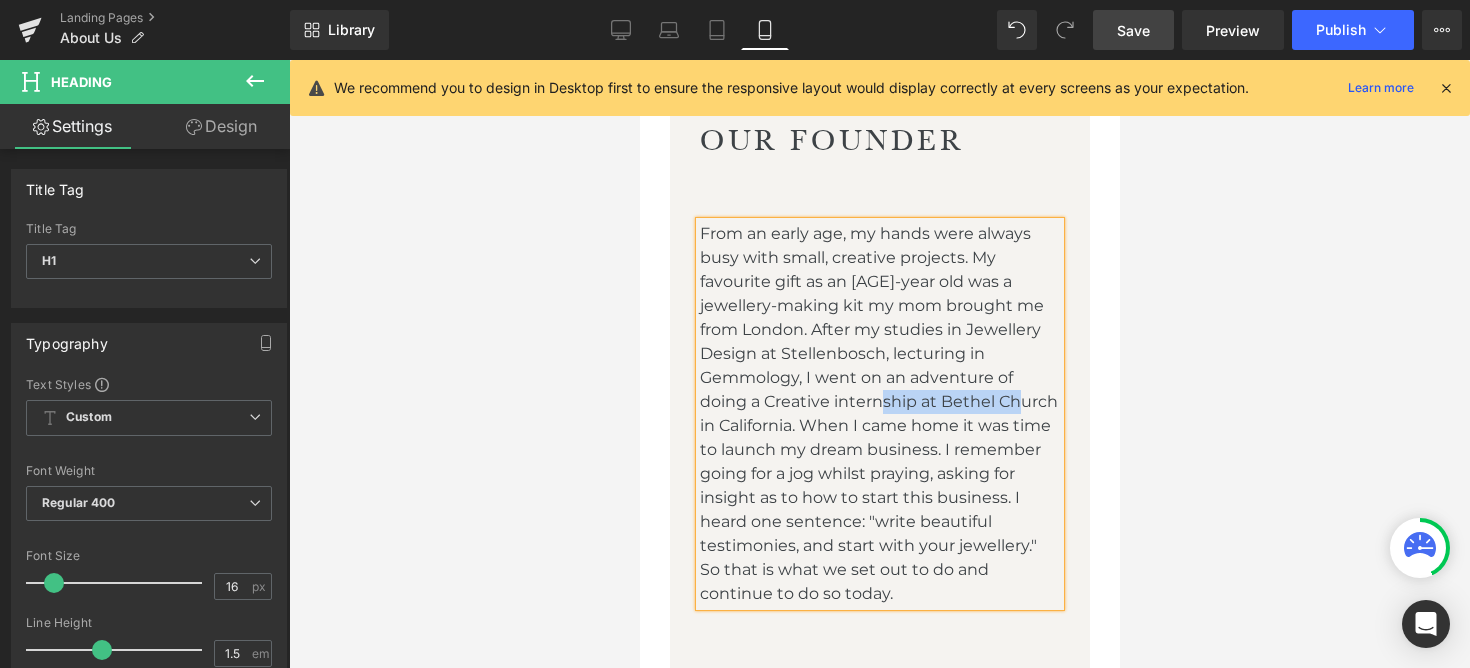 drag, startPoint x: 916, startPoint y: 401, endPoint x: 1050, endPoint y: 403, distance: 134.01492 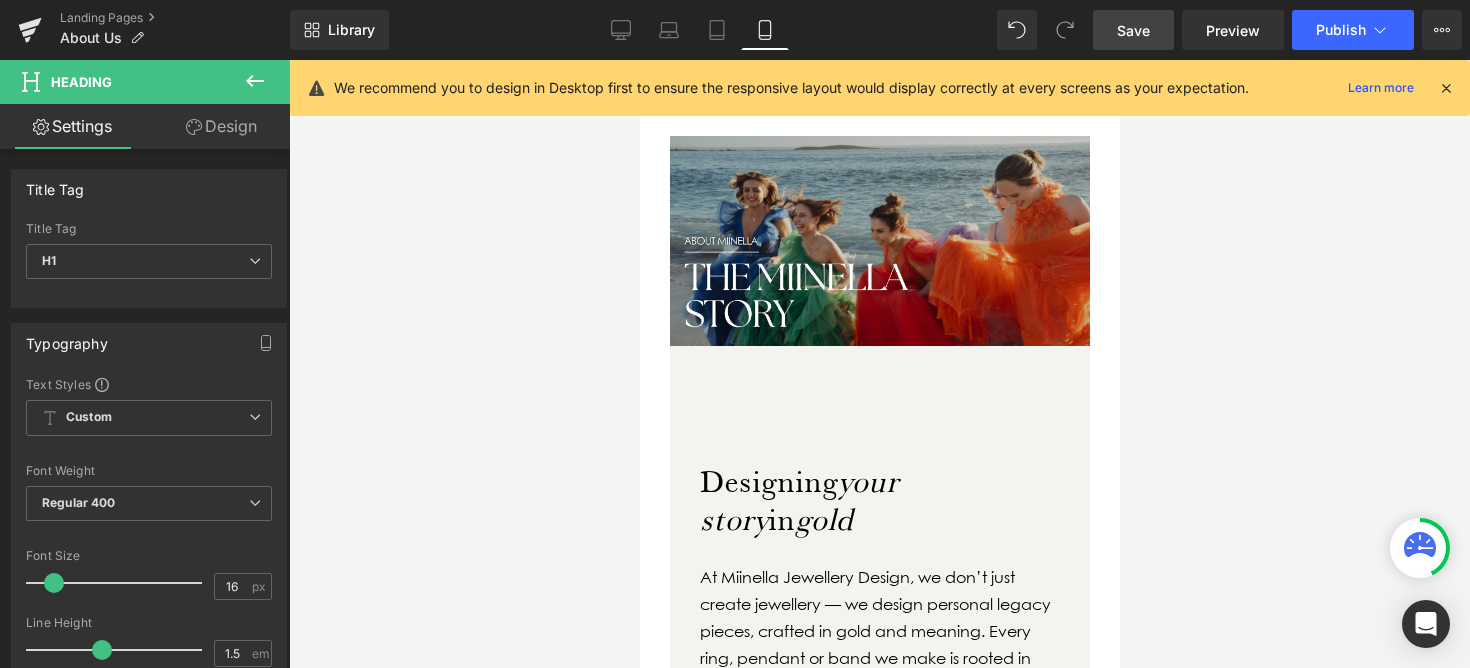 scroll, scrollTop: 0, scrollLeft: 0, axis: both 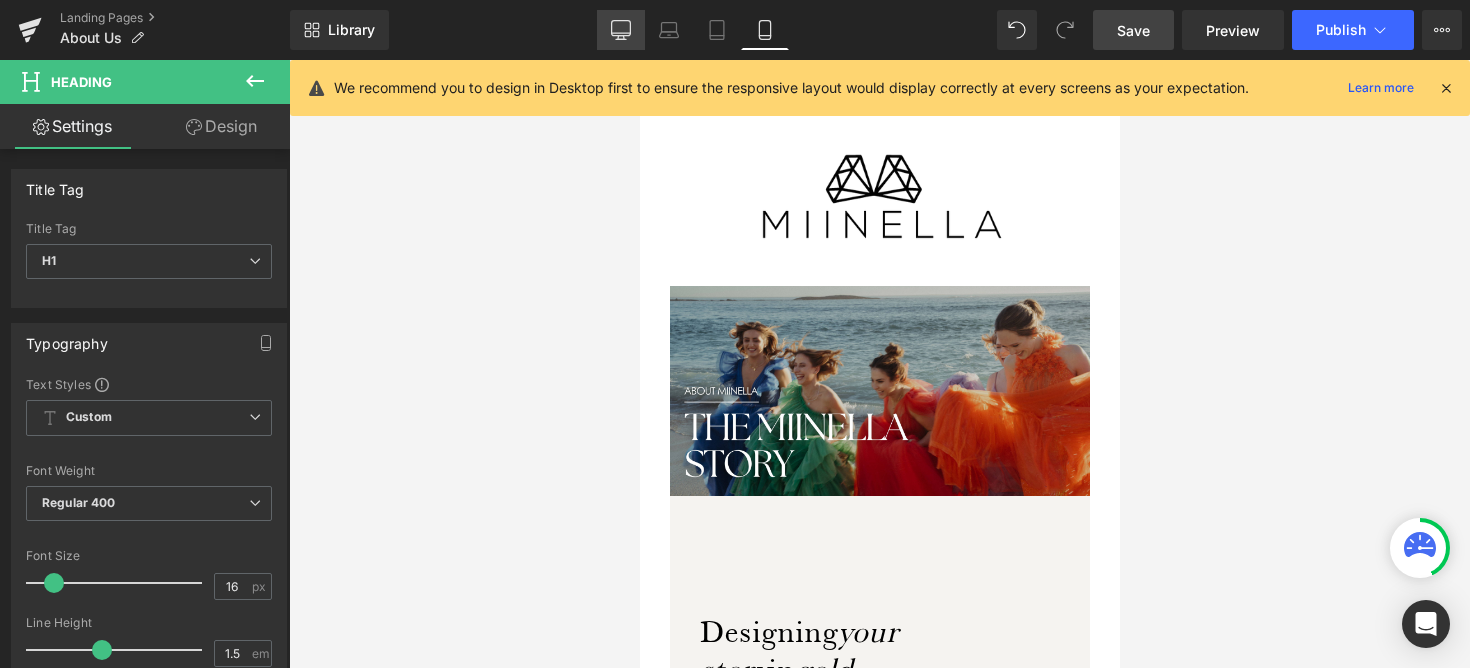 click on "Desktop" at bounding box center (621, 30) 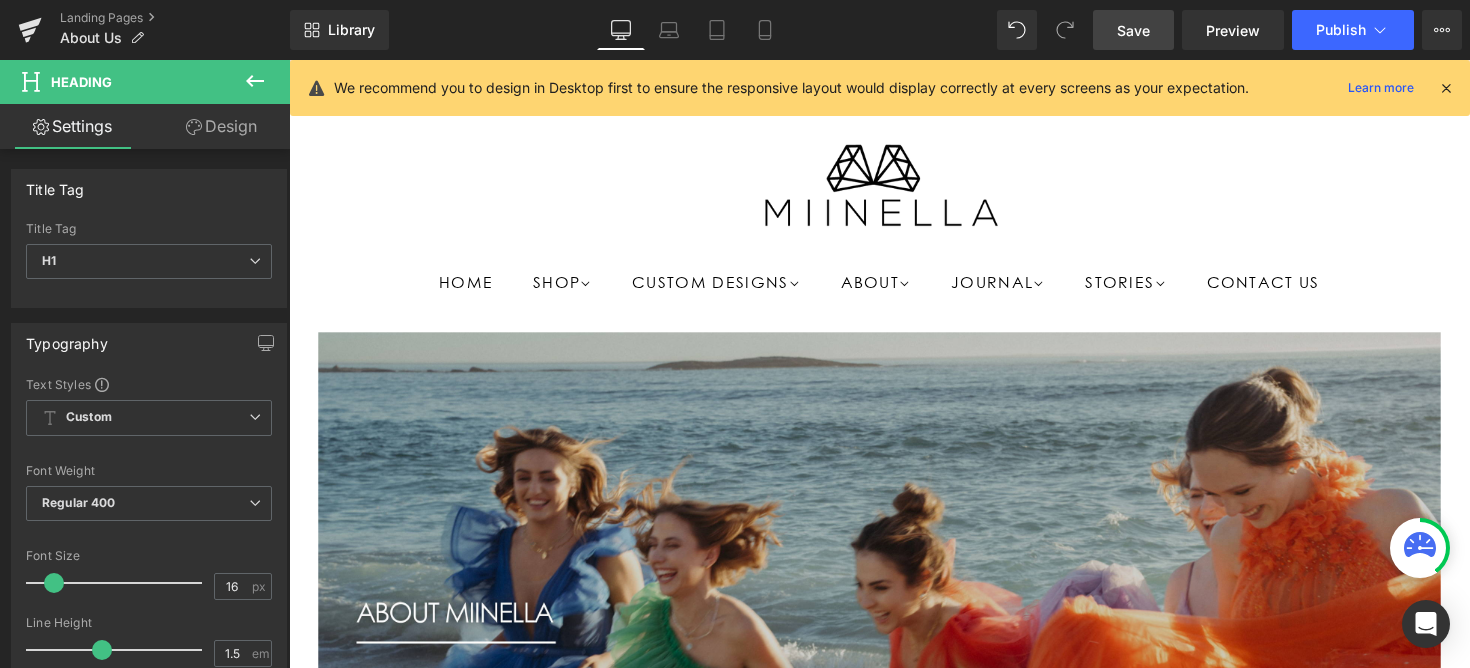 type on "100" 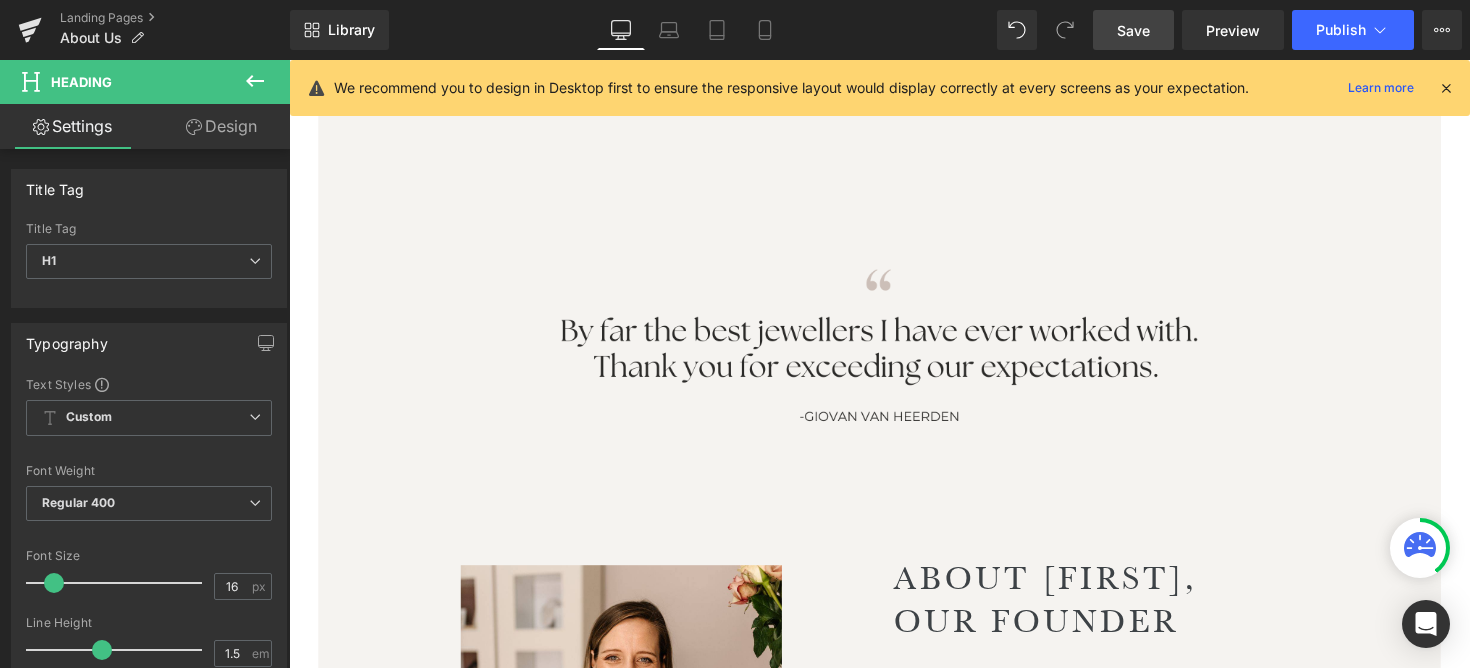 scroll, scrollTop: 1782, scrollLeft: 0, axis: vertical 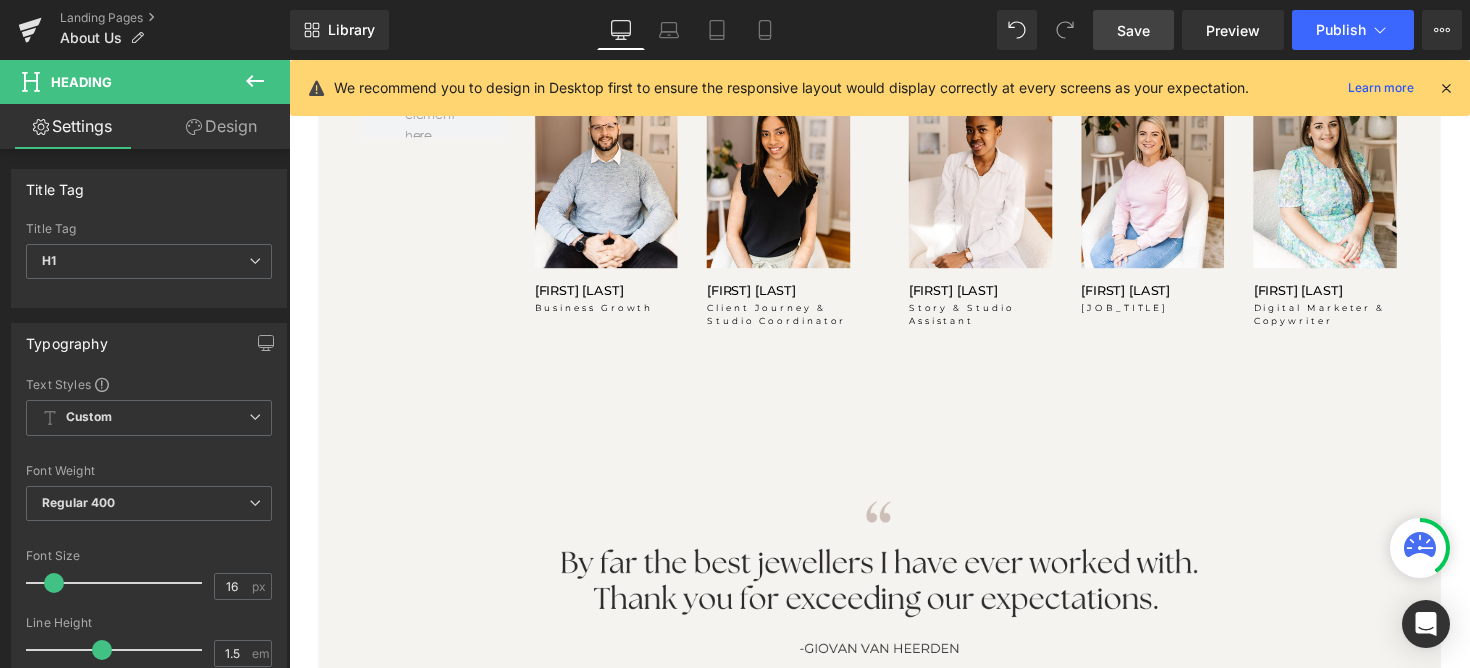 click on "Image         FEZEKA SHABALALA Heading         Story & Studio Assistant Heading" at bounding box center [997, 211] 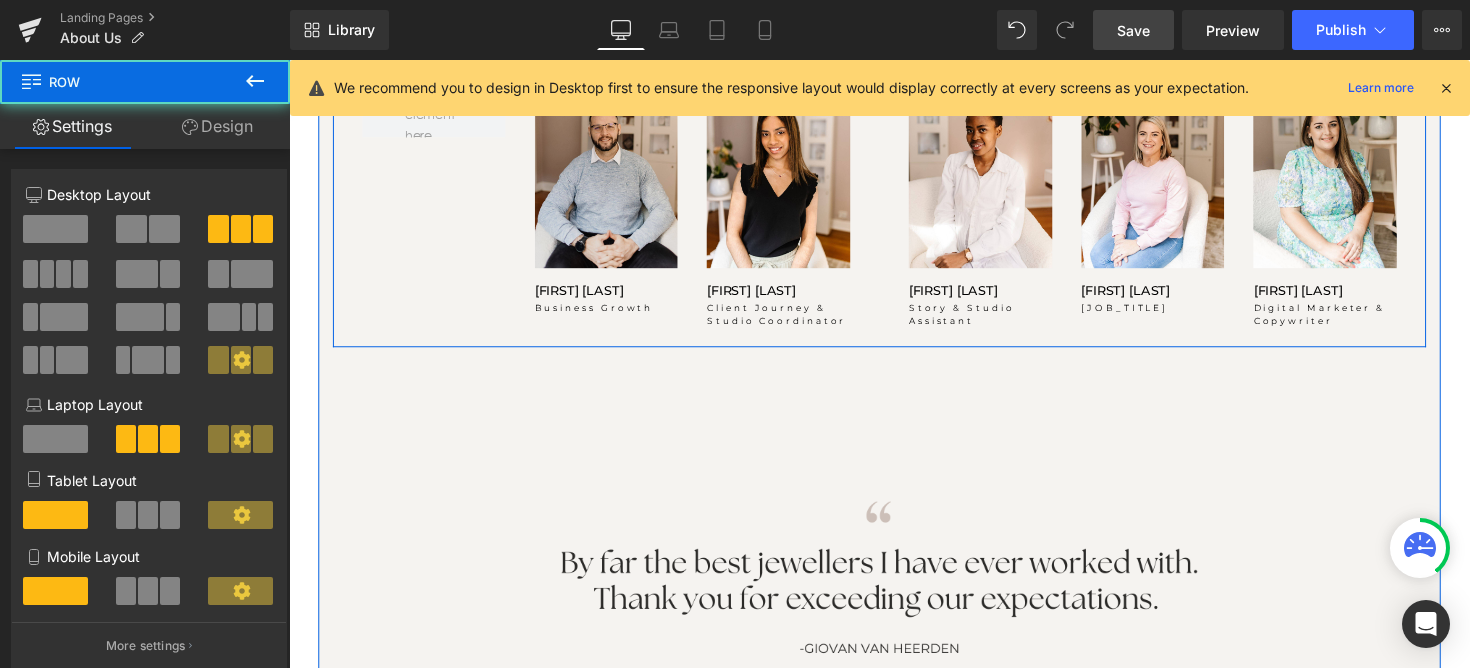 click at bounding box center [614, 180] 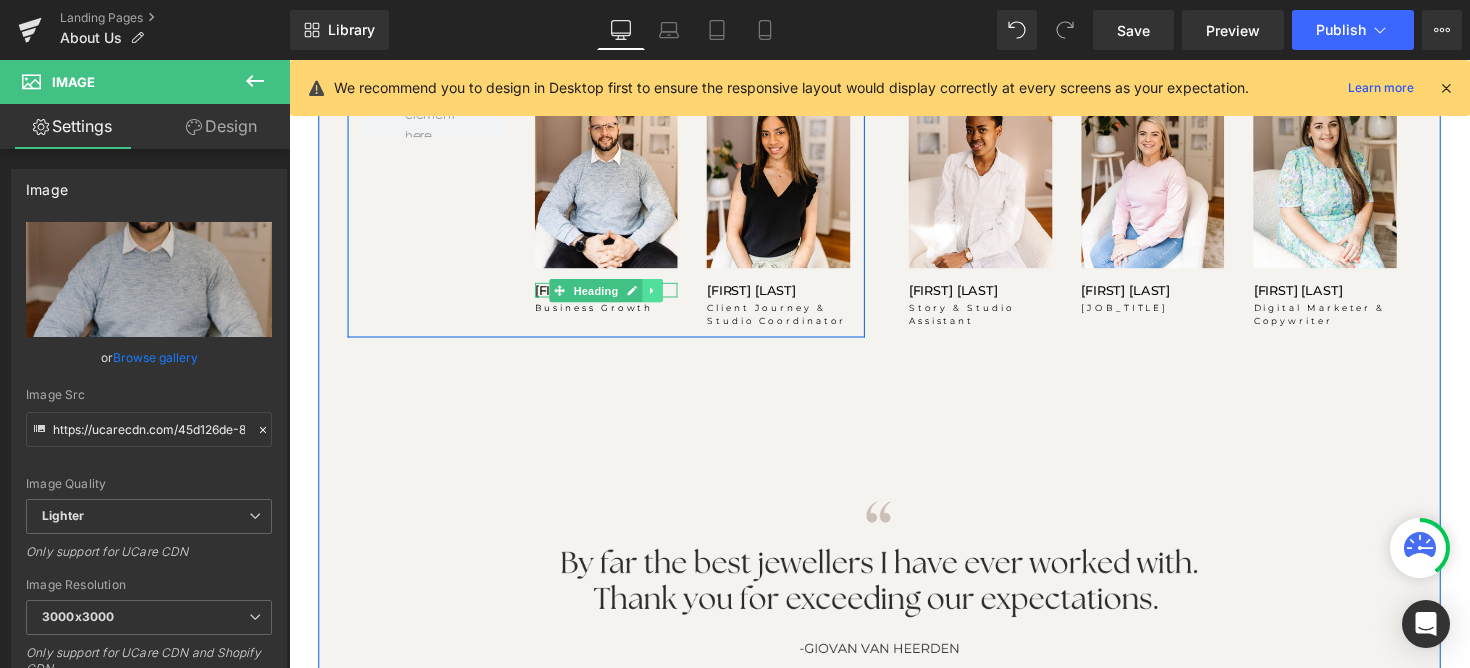 click on "Heading" at bounding box center (604, 296) 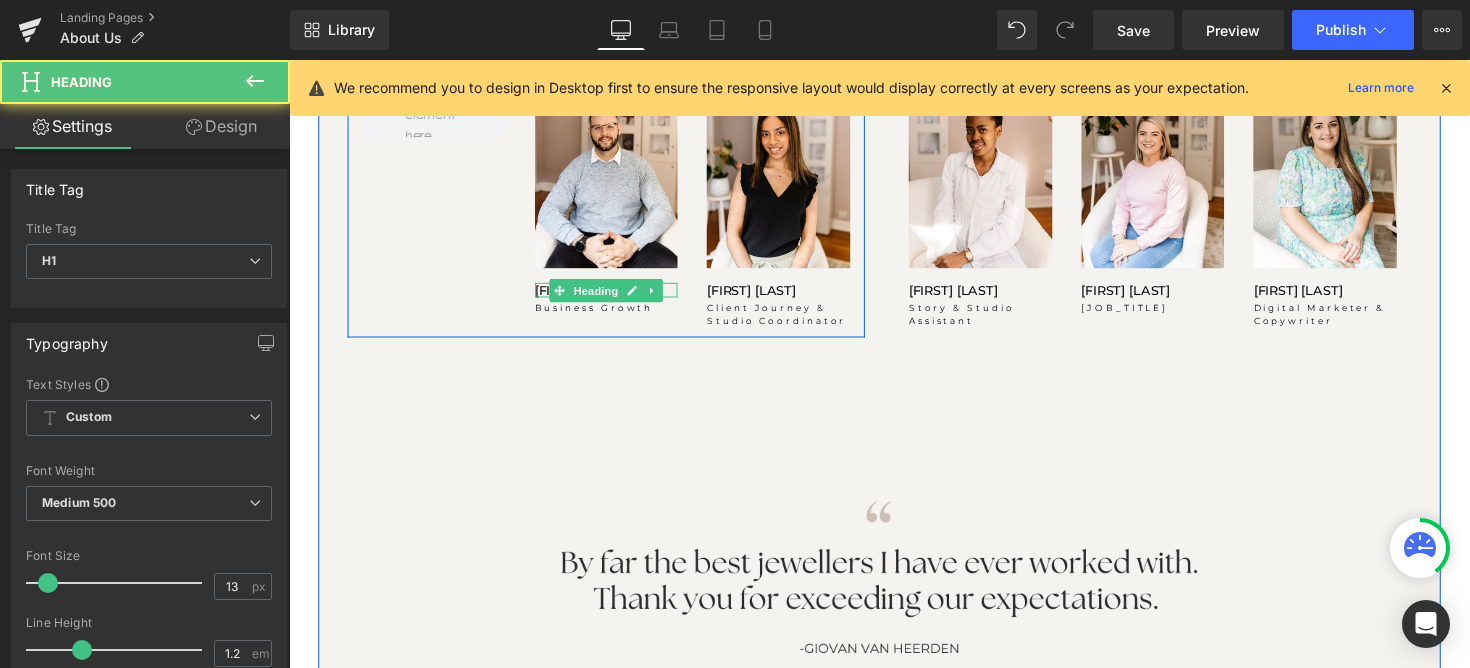 click on "FRANCOIS MINNAAR Heading" at bounding box center (614, 296) 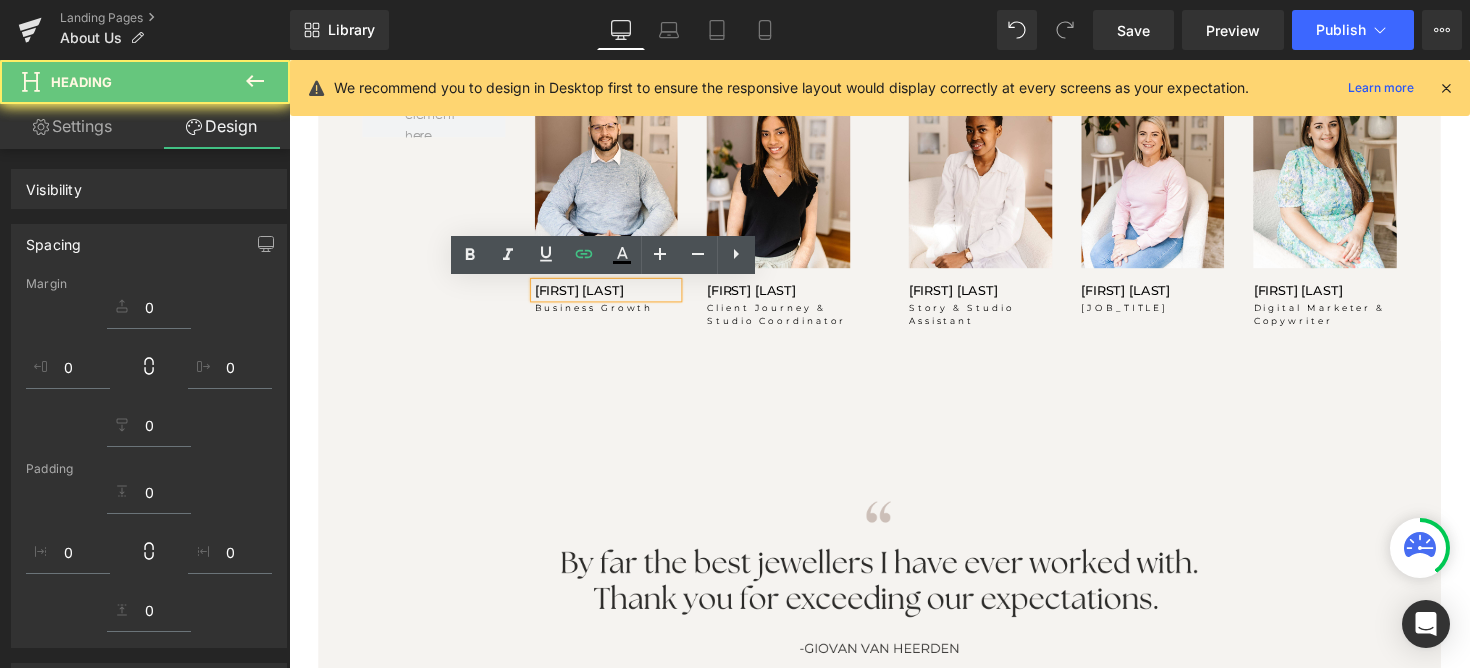 click on "[PERSON_NAME]" at bounding box center [614, 296] 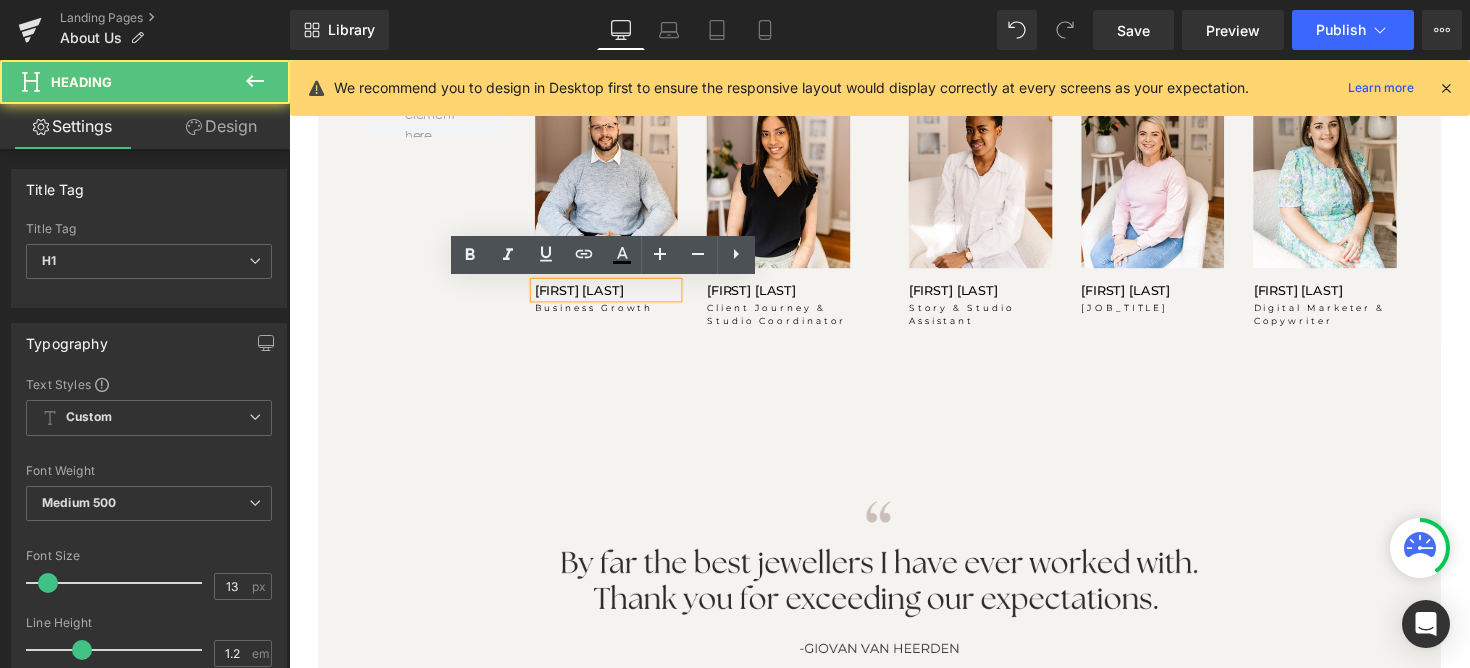 click on "[PERSON_NAME]" at bounding box center [614, 296] 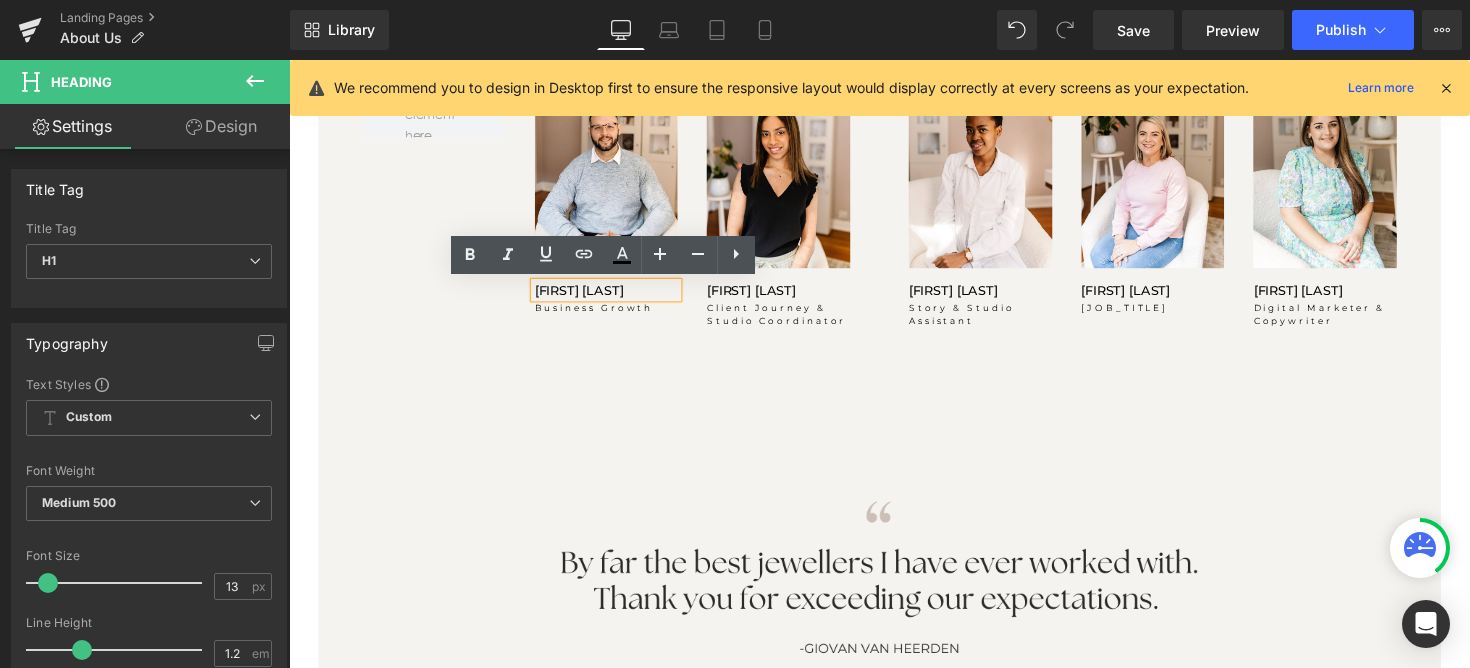 copy on "[PERSON_NAME]" 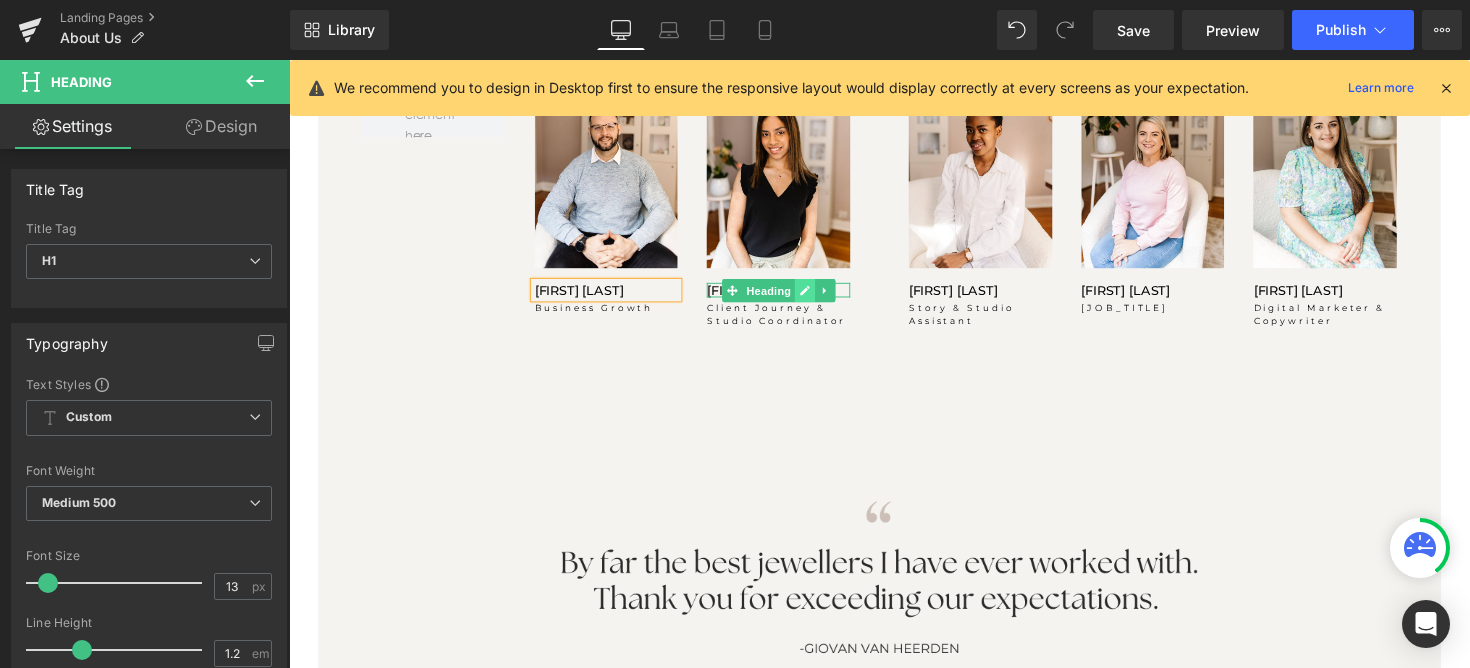 click 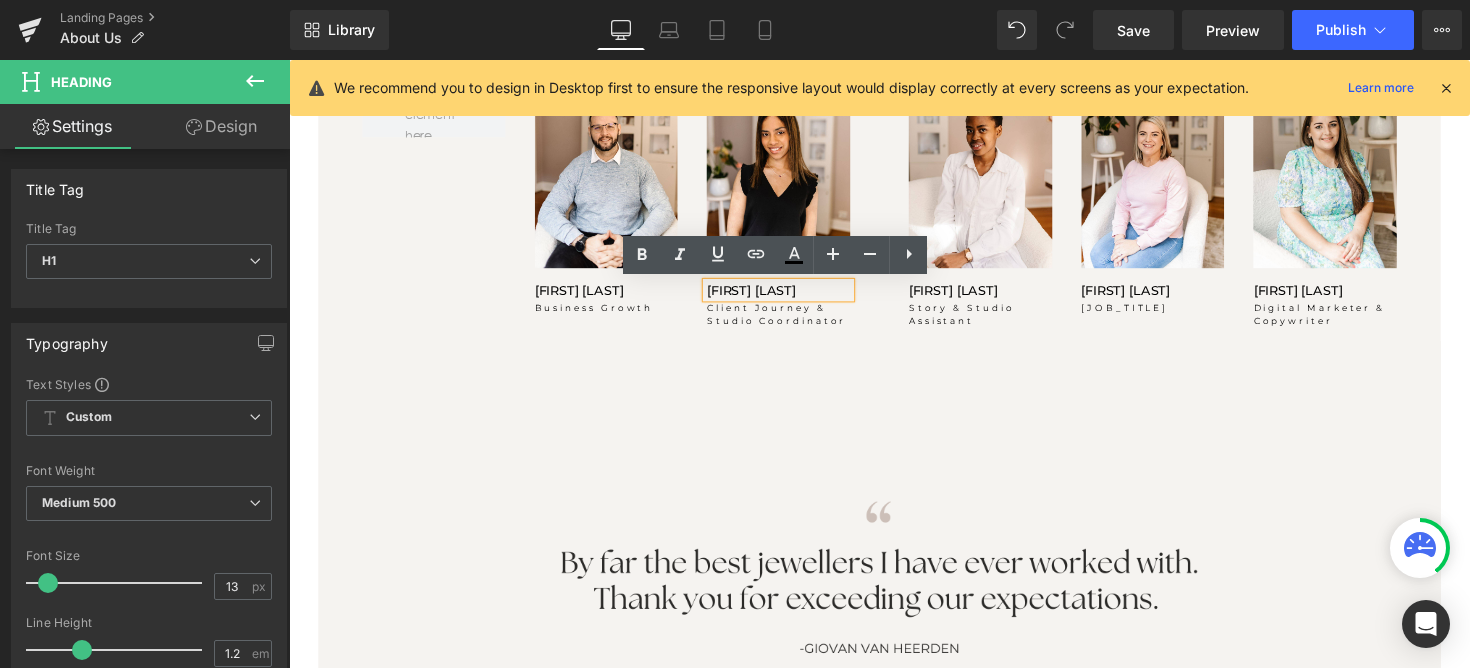 click on "TASMIYA EBRAHIM" at bounding box center (790, 296) 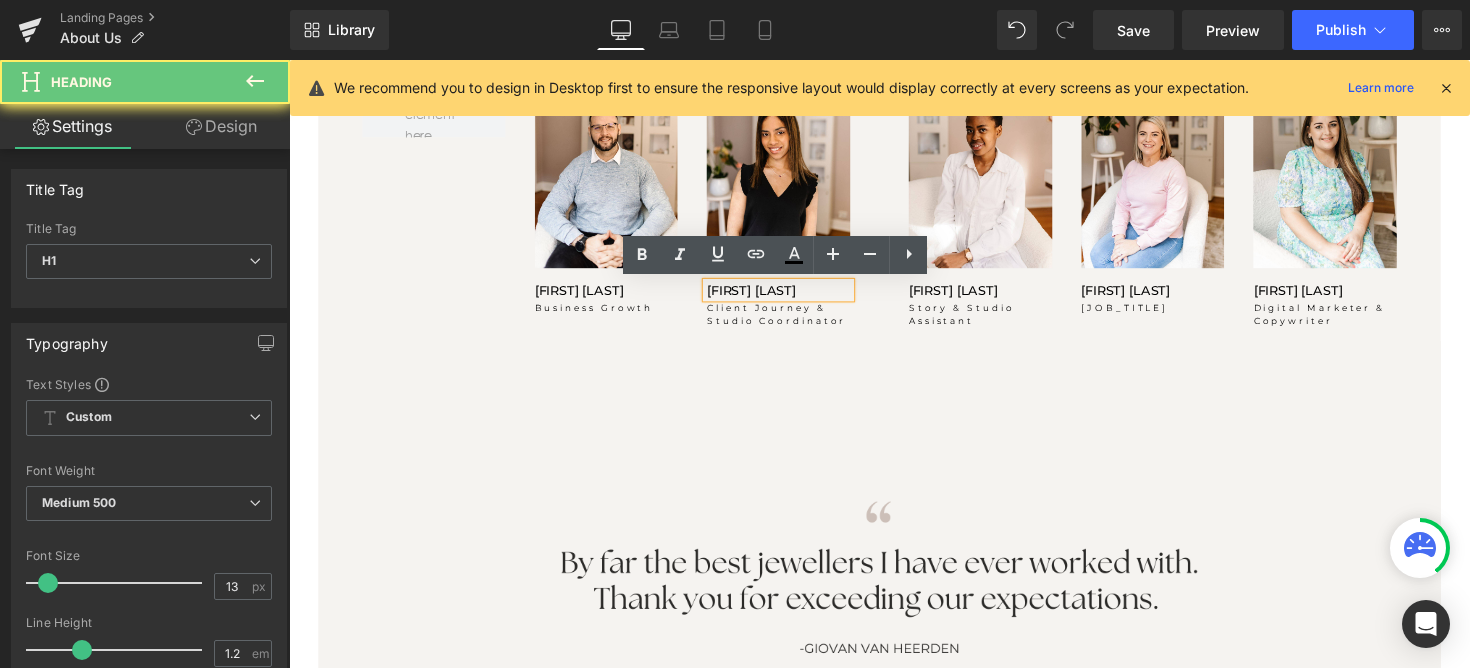 click on "TASMIYA EBRAHIM" at bounding box center (790, 296) 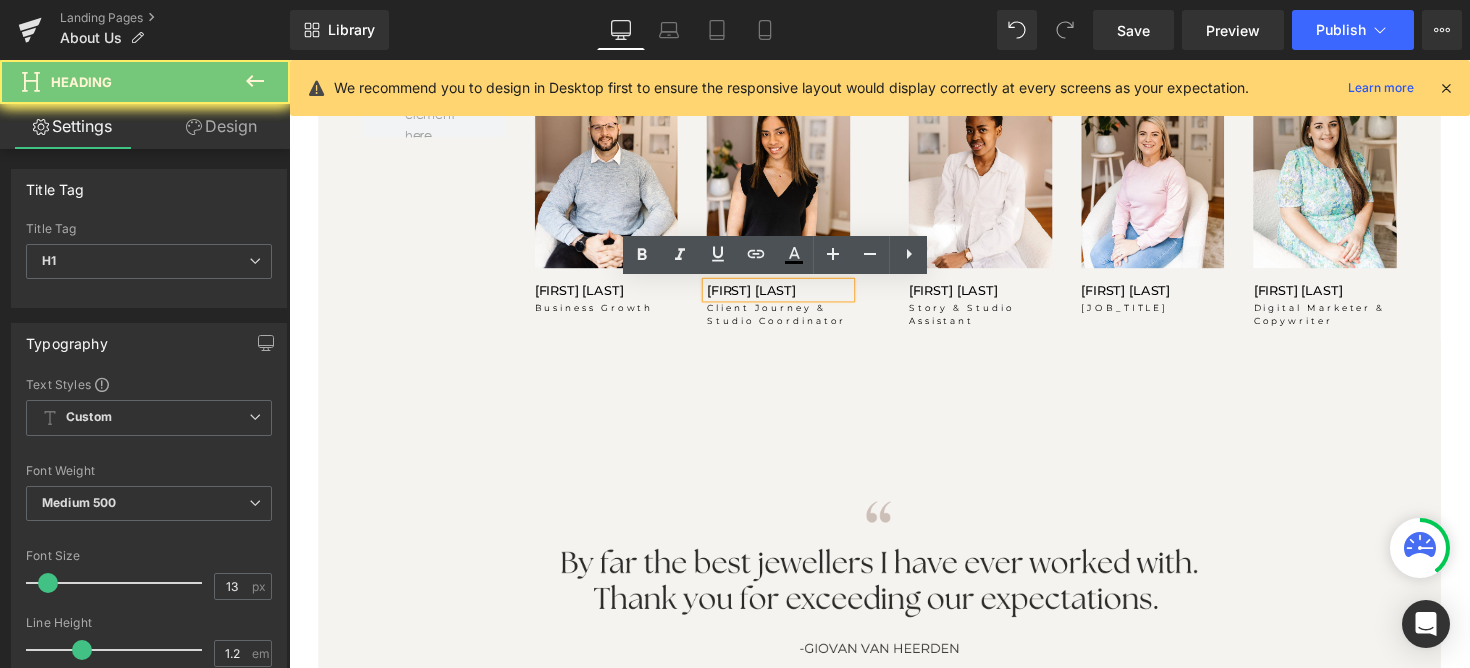 click on "TASMIYA EBRAHIM" at bounding box center [790, 296] 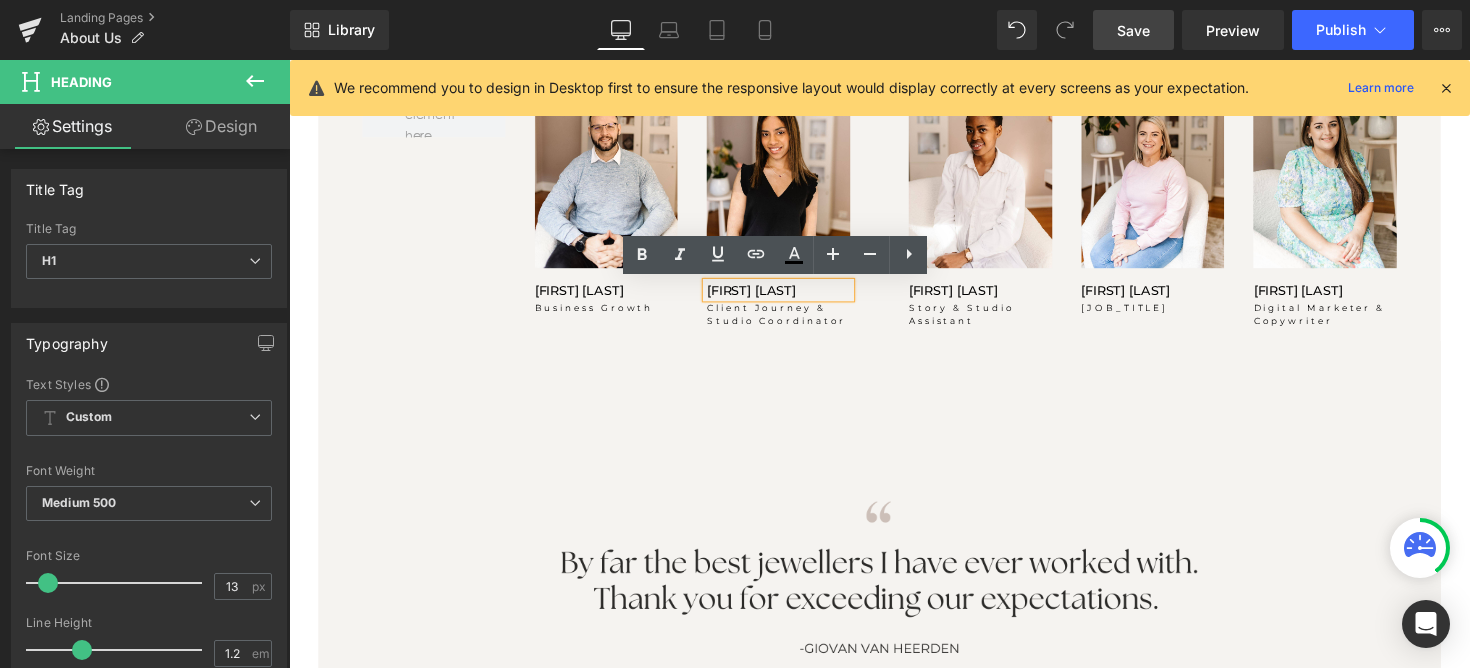 copy on "TASMIYA EBRAHIM" 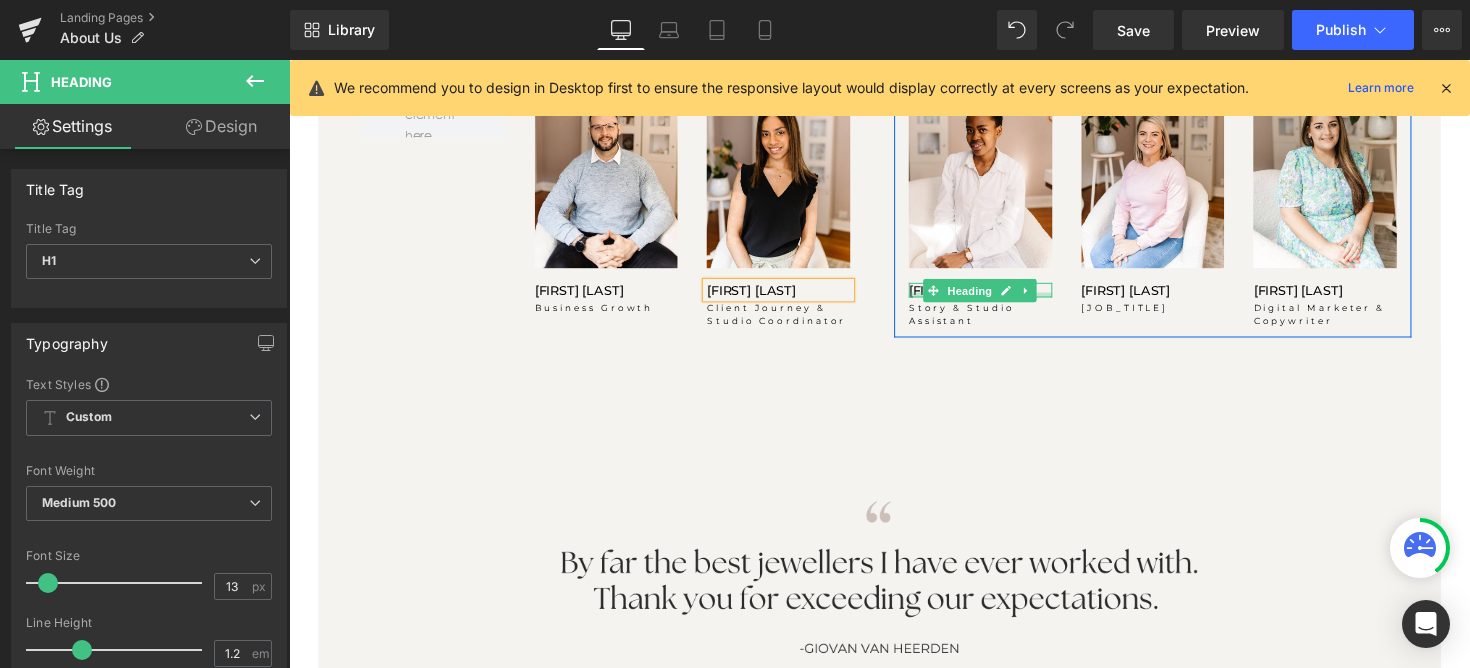 click at bounding box center [997, 300] 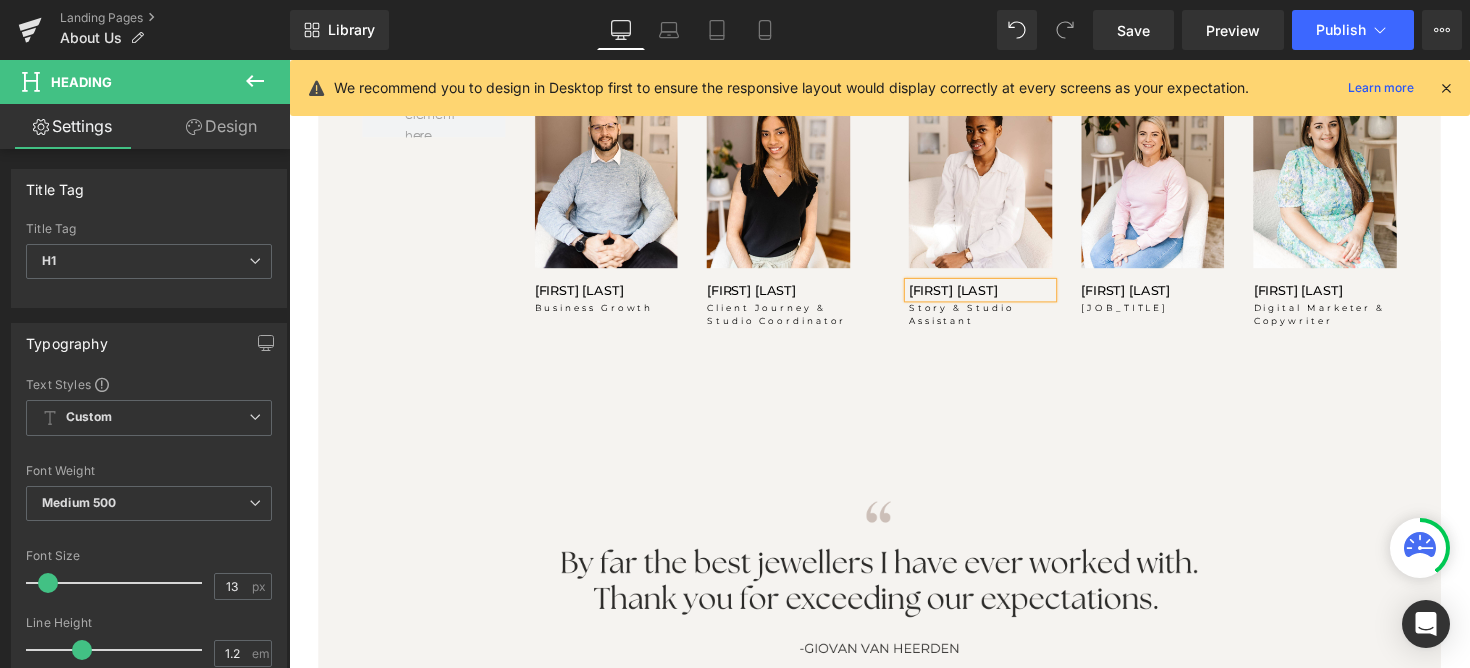 click on "[PERSON_NAME]" at bounding box center [997, 296] 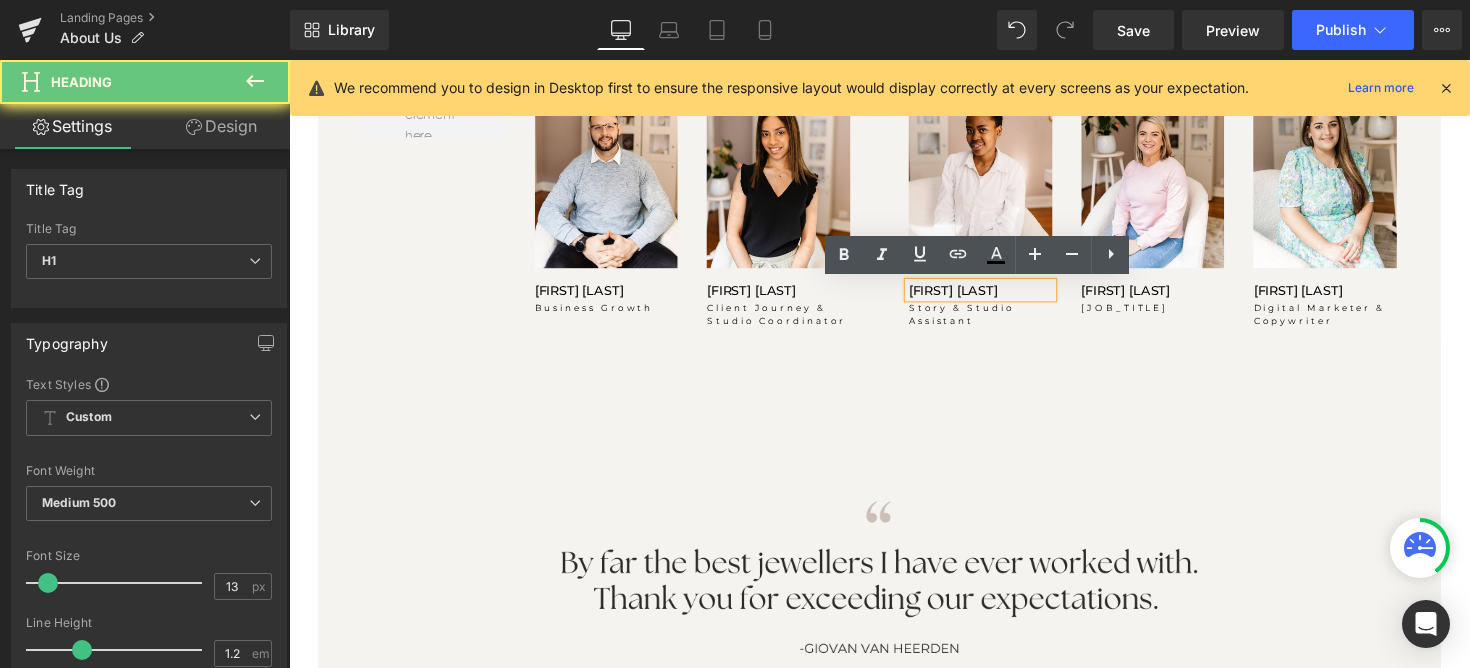 click on "[PERSON_NAME]" at bounding box center [997, 296] 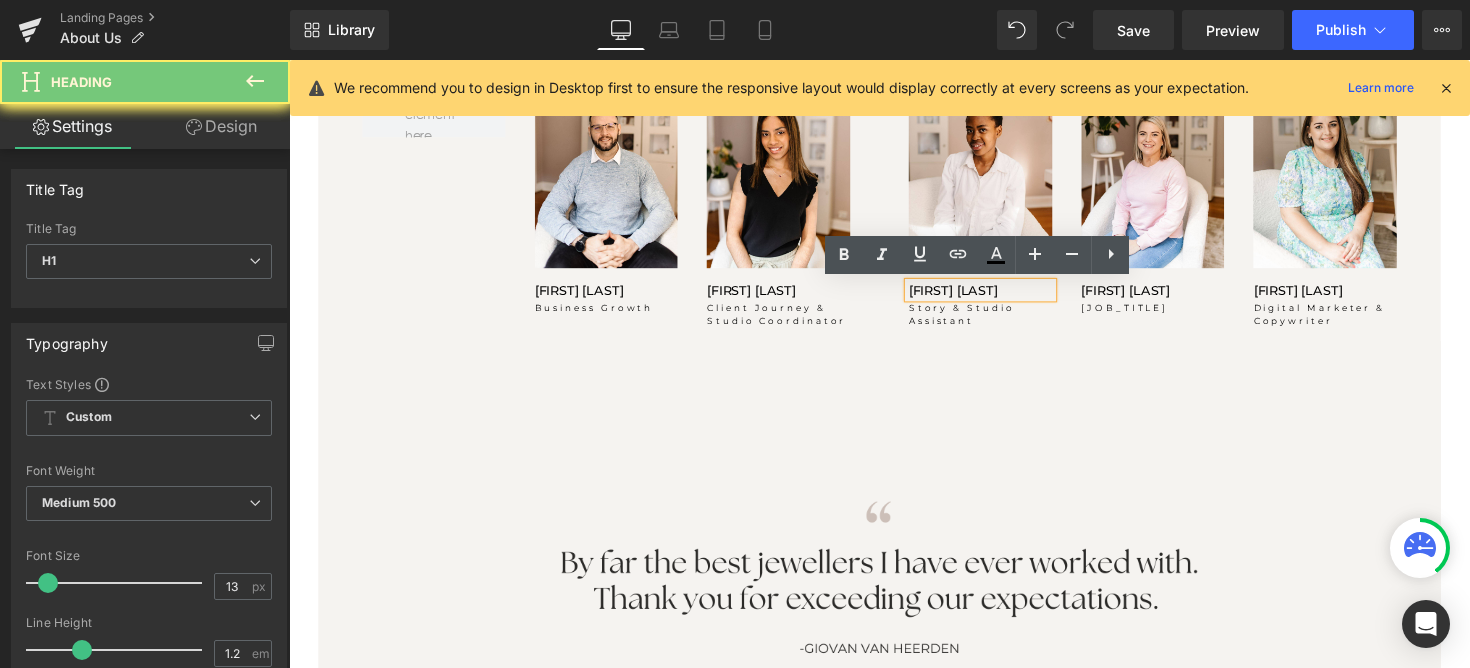 click on "[PERSON_NAME]" at bounding box center [997, 296] 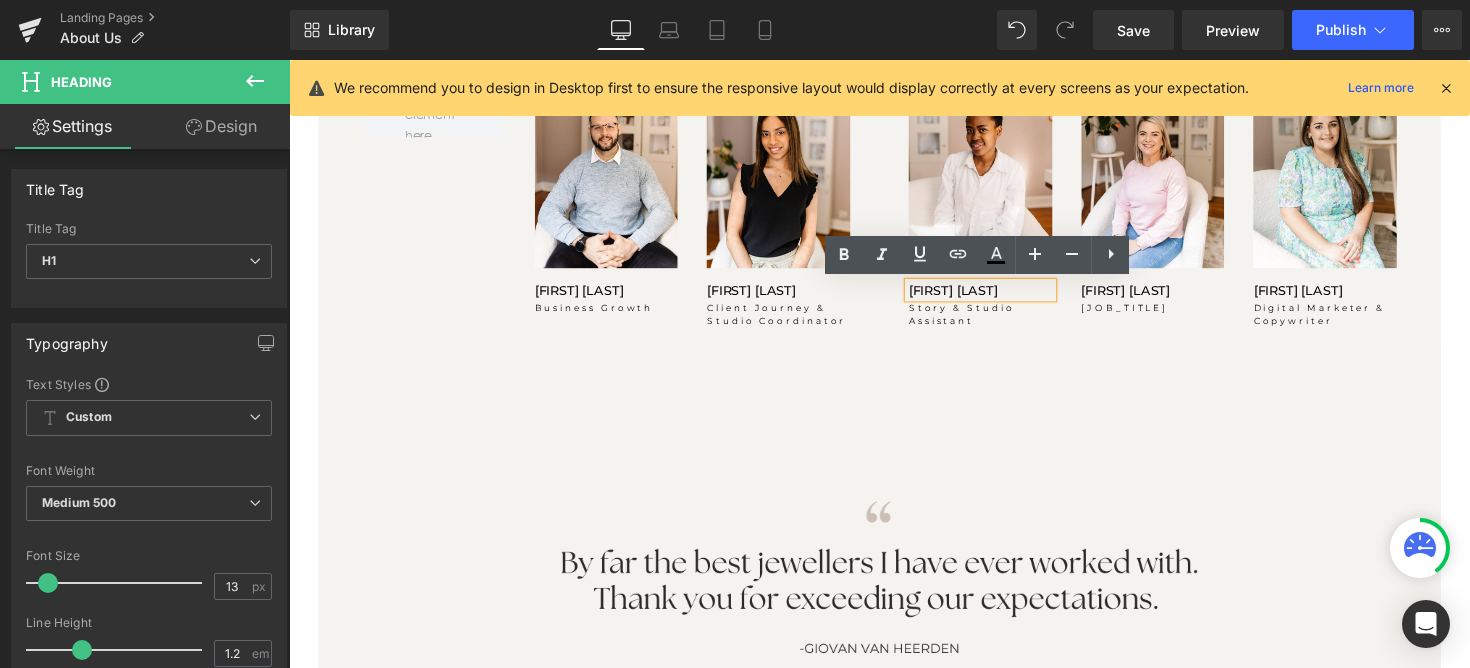 copy on "[PERSON_NAME]" 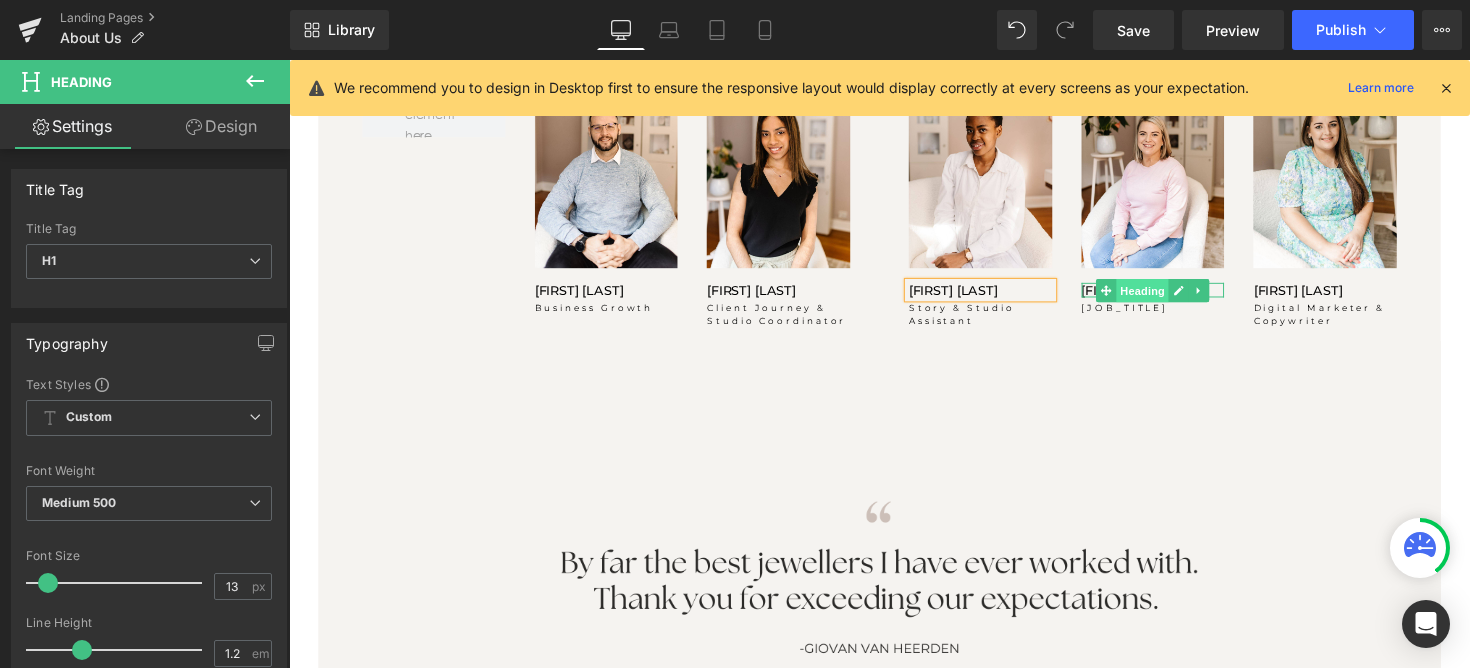 click on "Heading" at bounding box center (1164, 296) 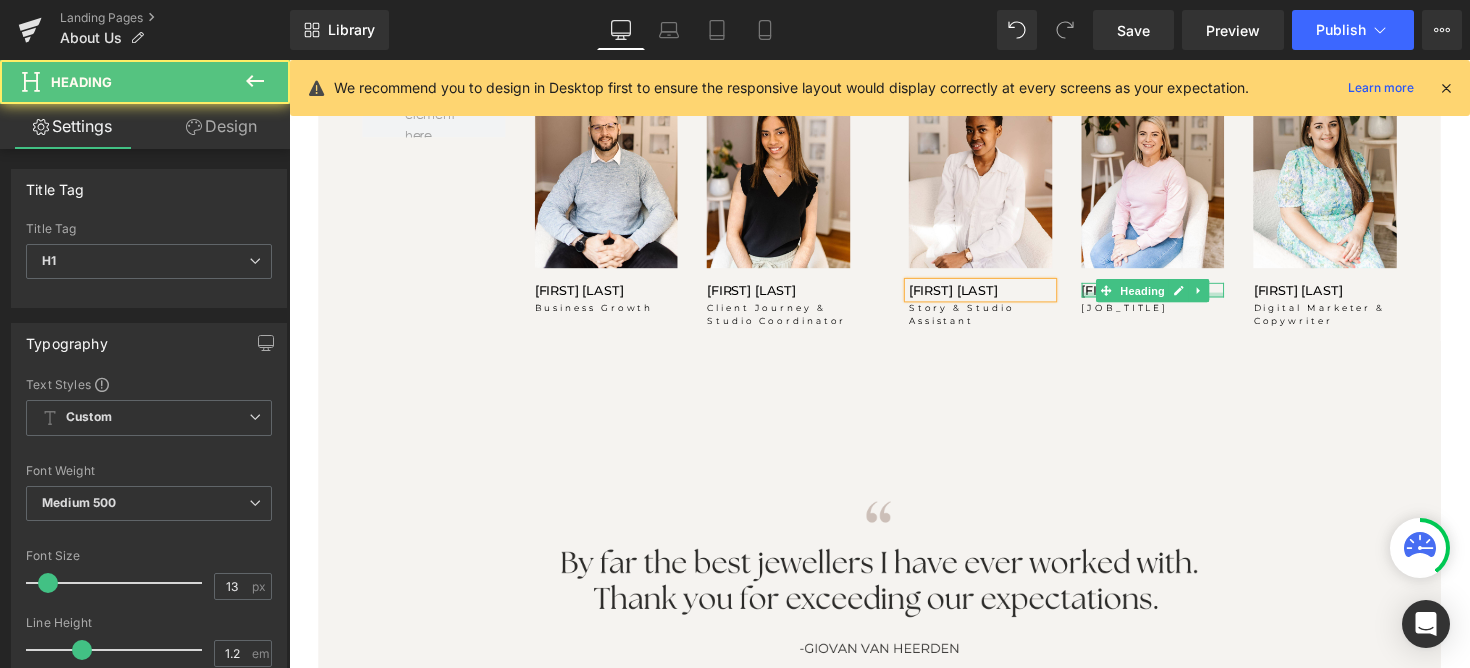 click at bounding box center (1174, 300) 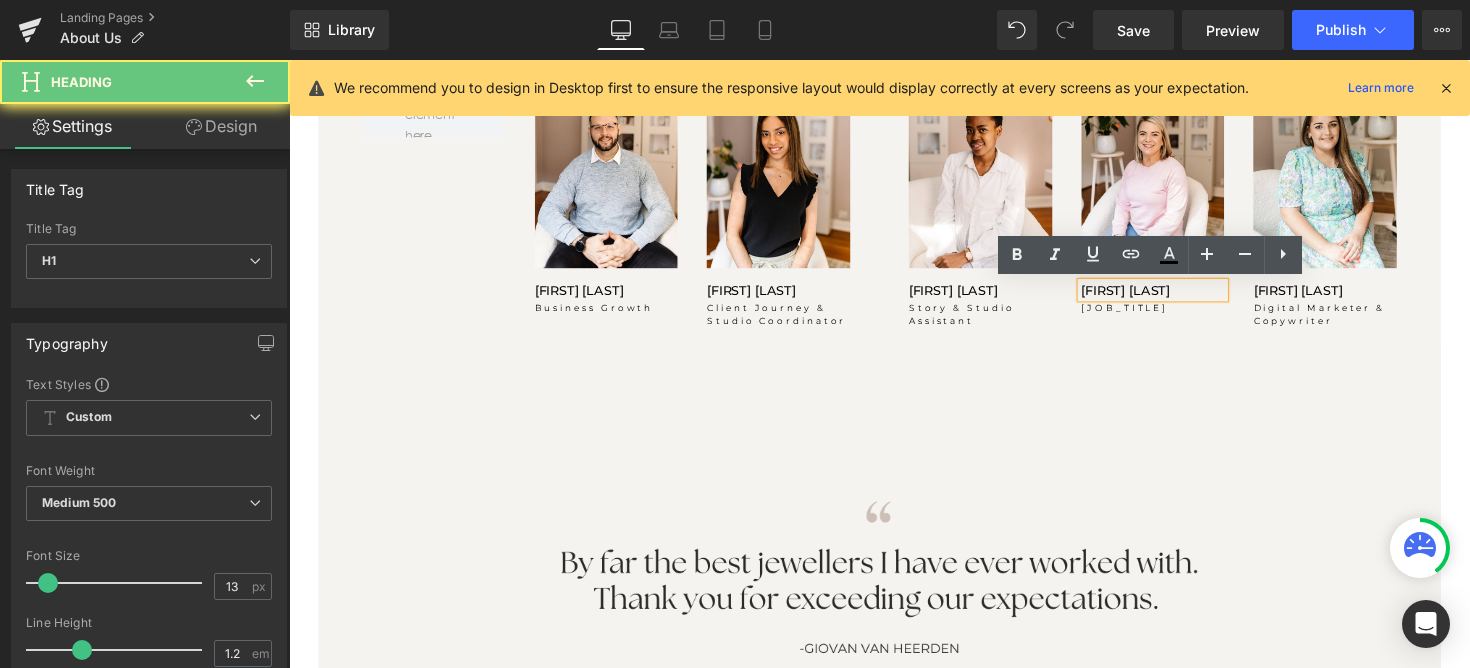 click on "[PERSON_NAME]" at bounding box center (1174, 296) 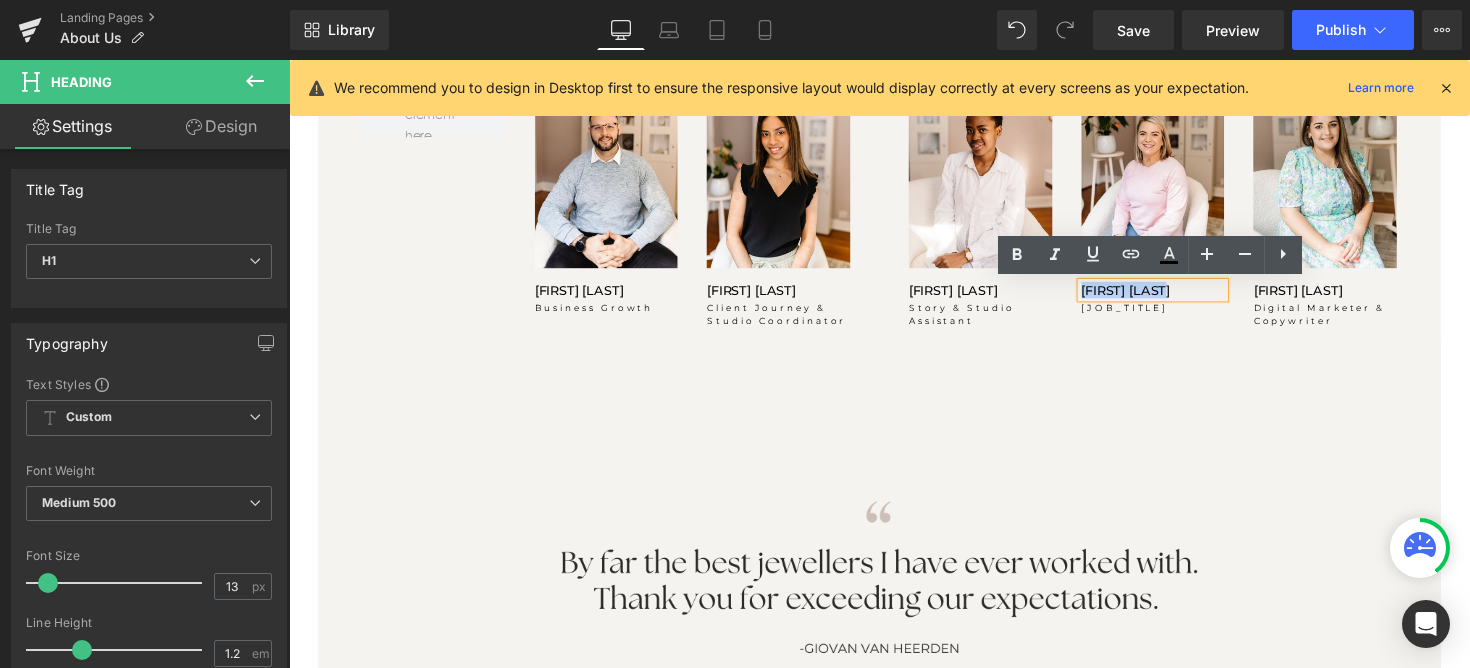 copy on "[PERSON_NAME]" 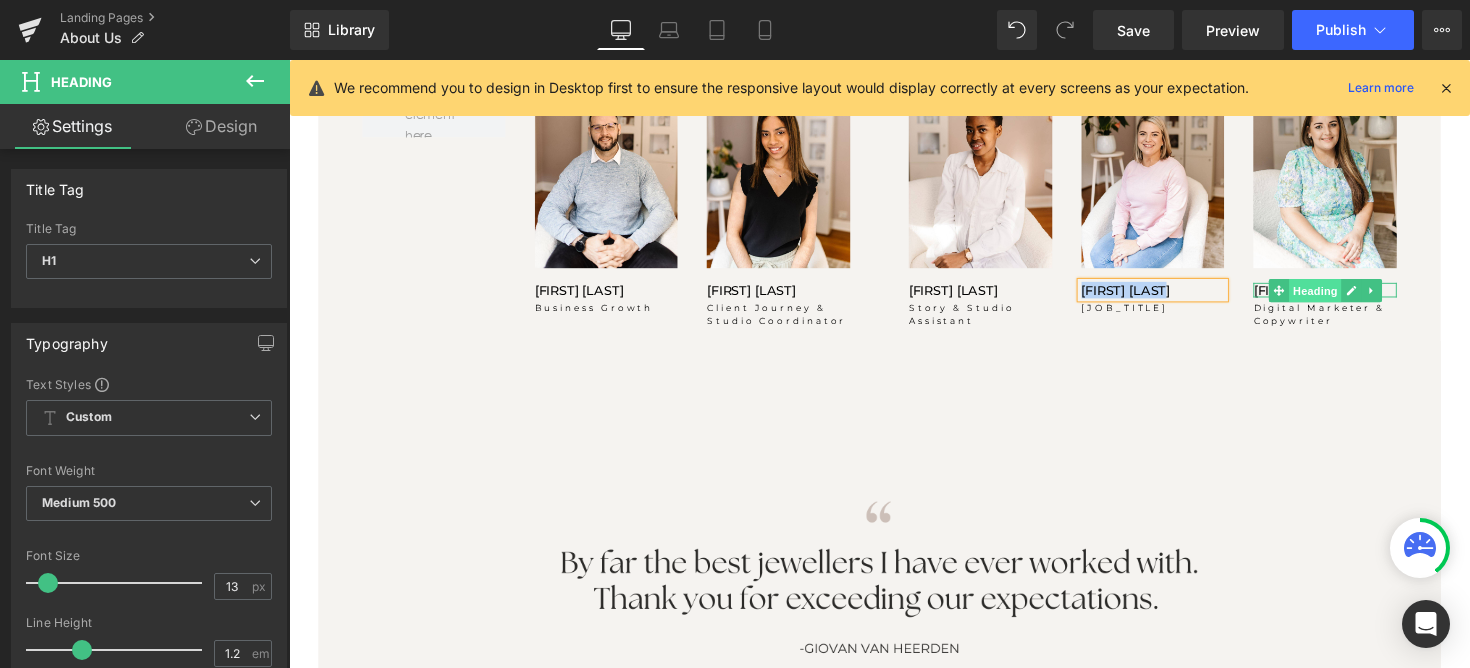 click on "Heading" at bounding box center (1340, 296) 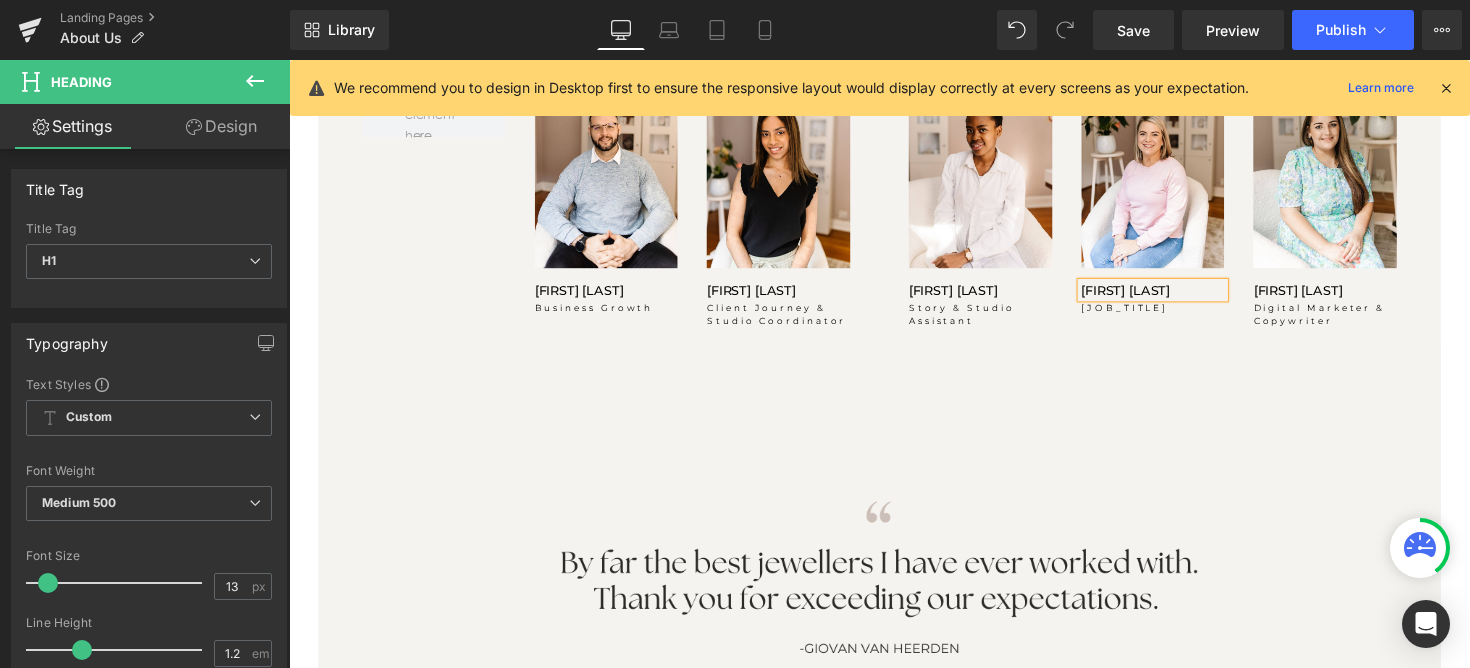 click on "[PERSON_NAME]" at bounding box center [1350, 296] 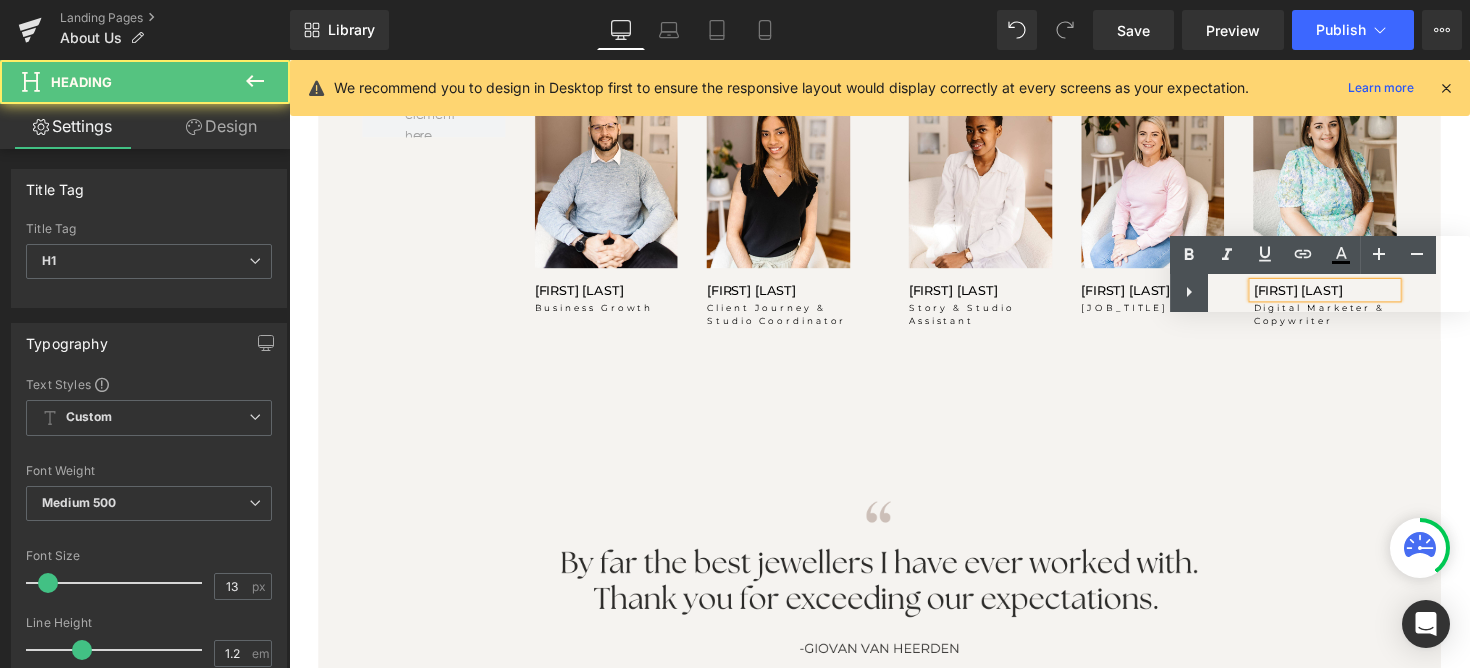click on "Text Color Highlight Color #333333" at bounding box center [1320, 274] 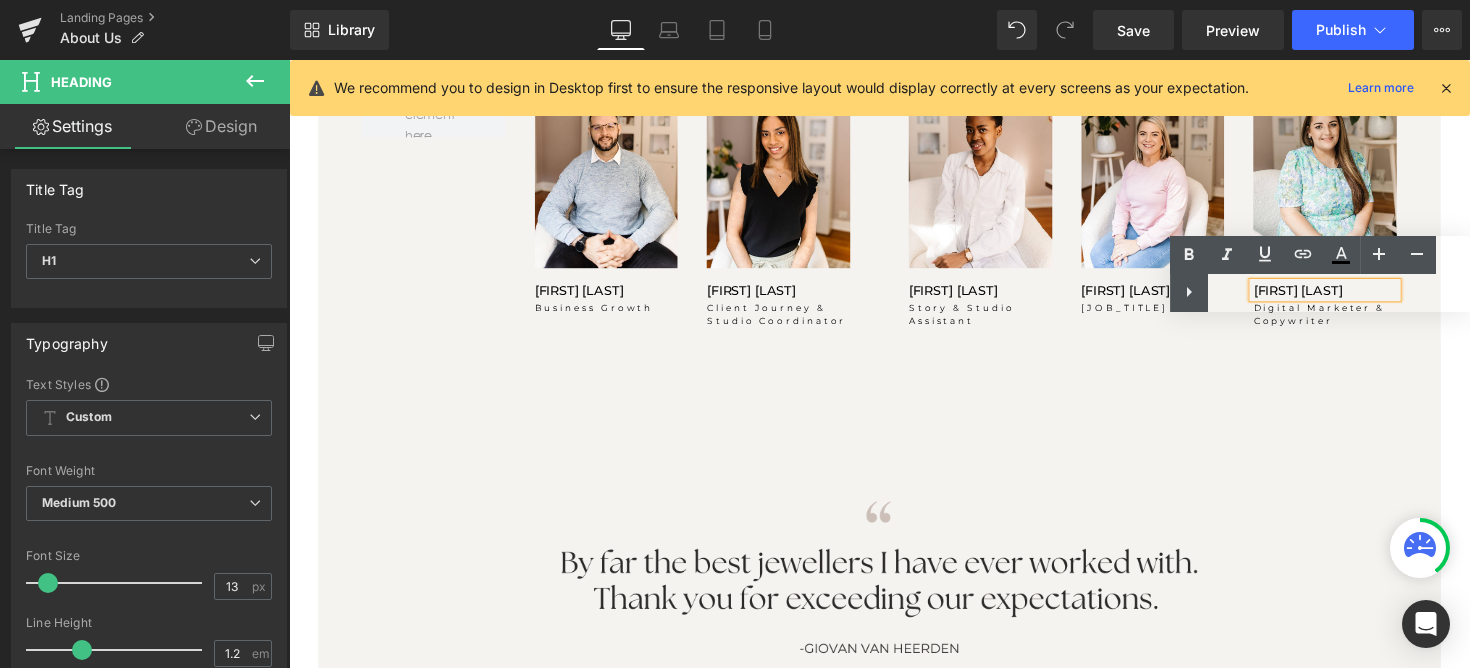 click on "Text Color Highlight Color #333333" at bounding box center [1320, 274] 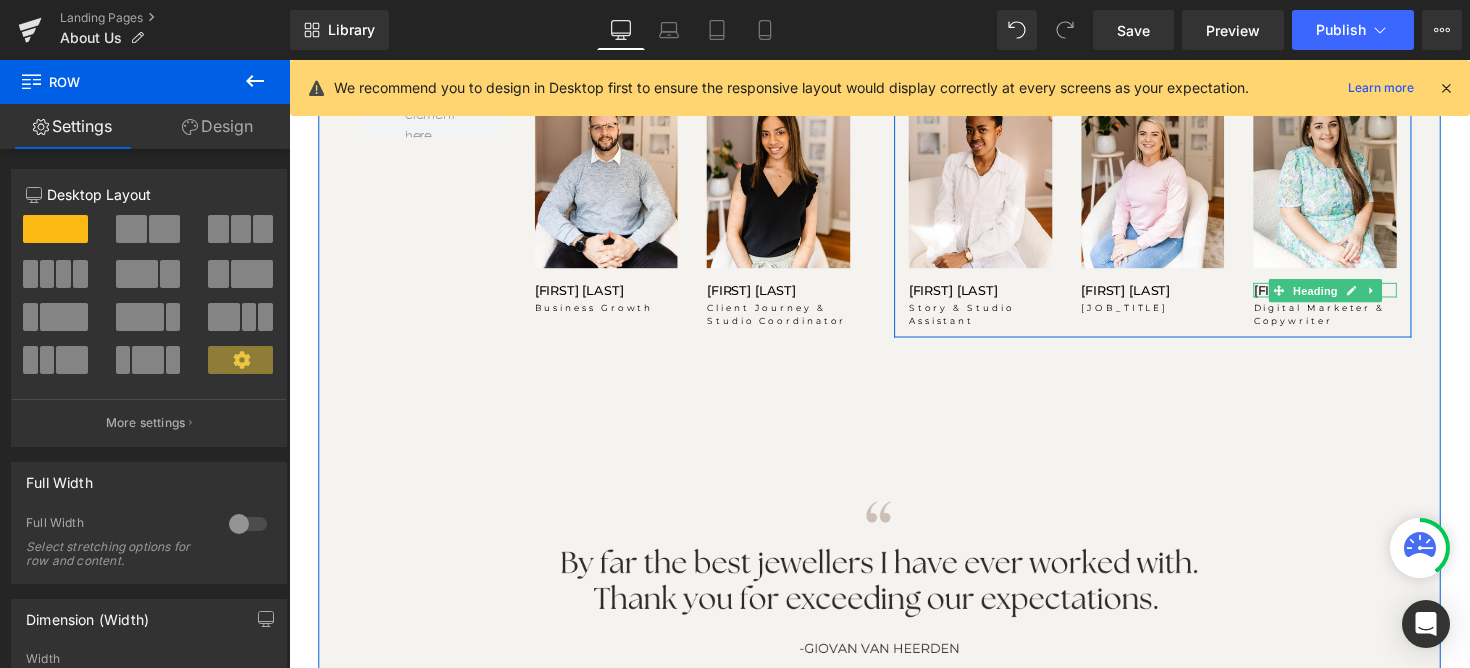 click on "[PERSON_NAME]" at bounding box center (1350, 296) 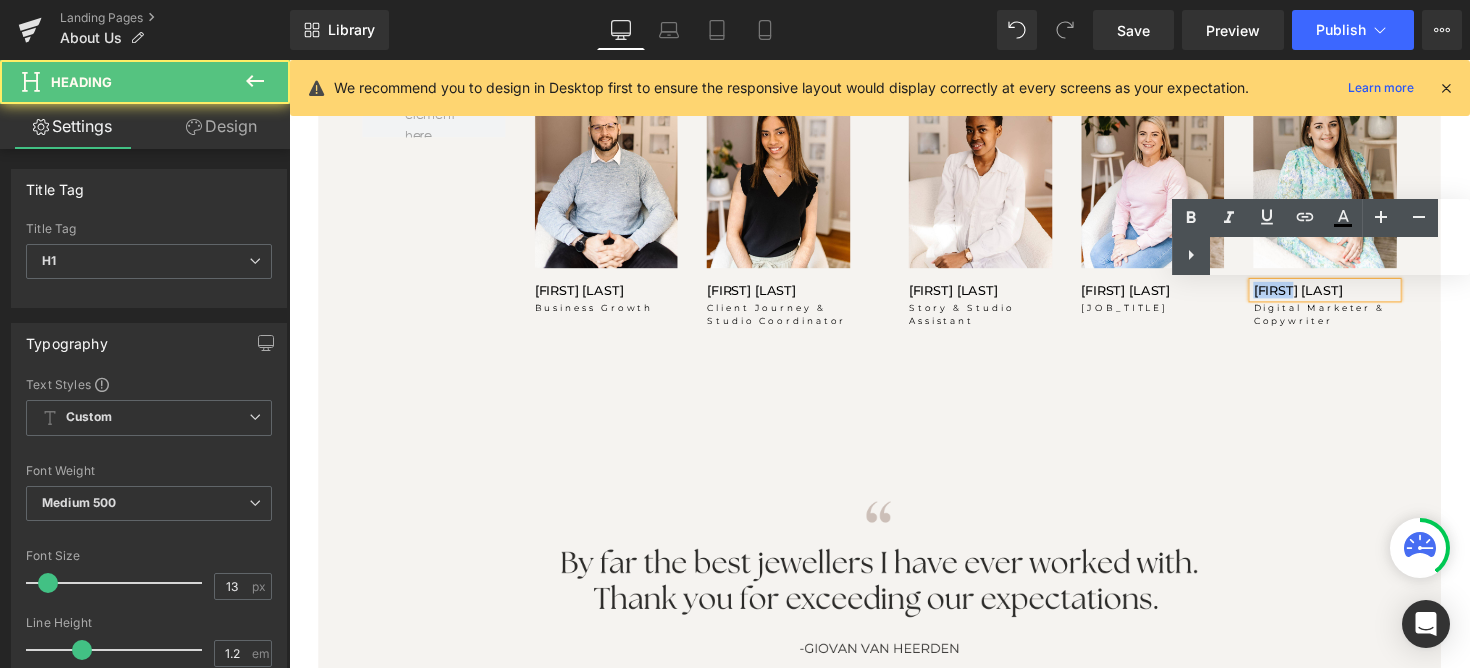 click on "[PERSON_NAME]" at bounding box center (1350, 296) 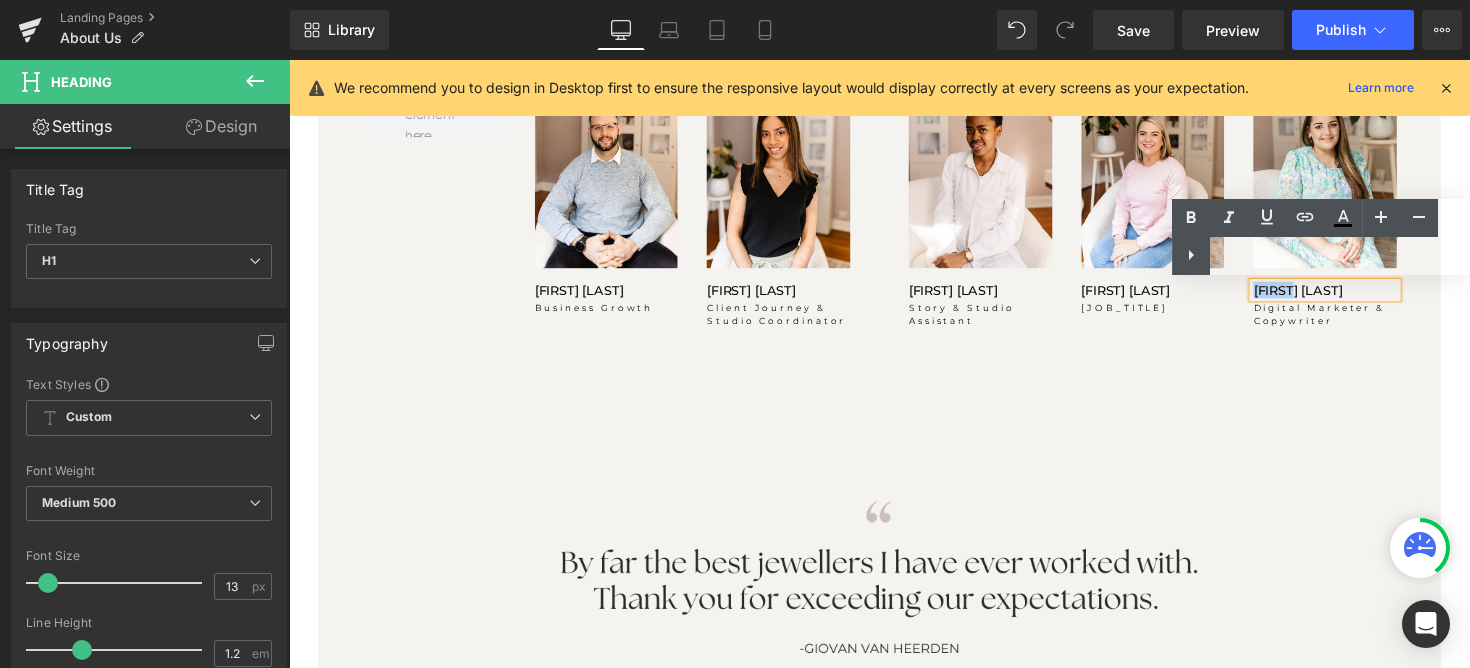 copy on "[PERSON_NAME]" 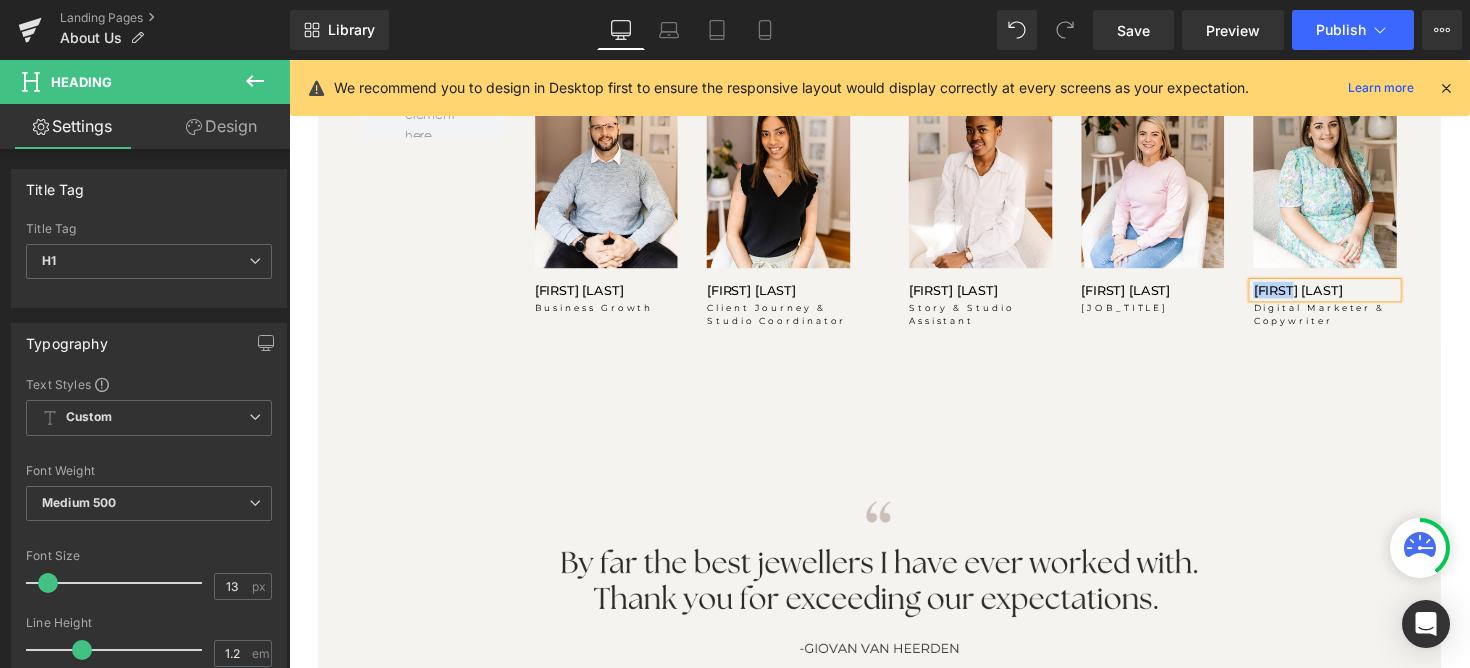 copy on "[PERSON_NAME]" 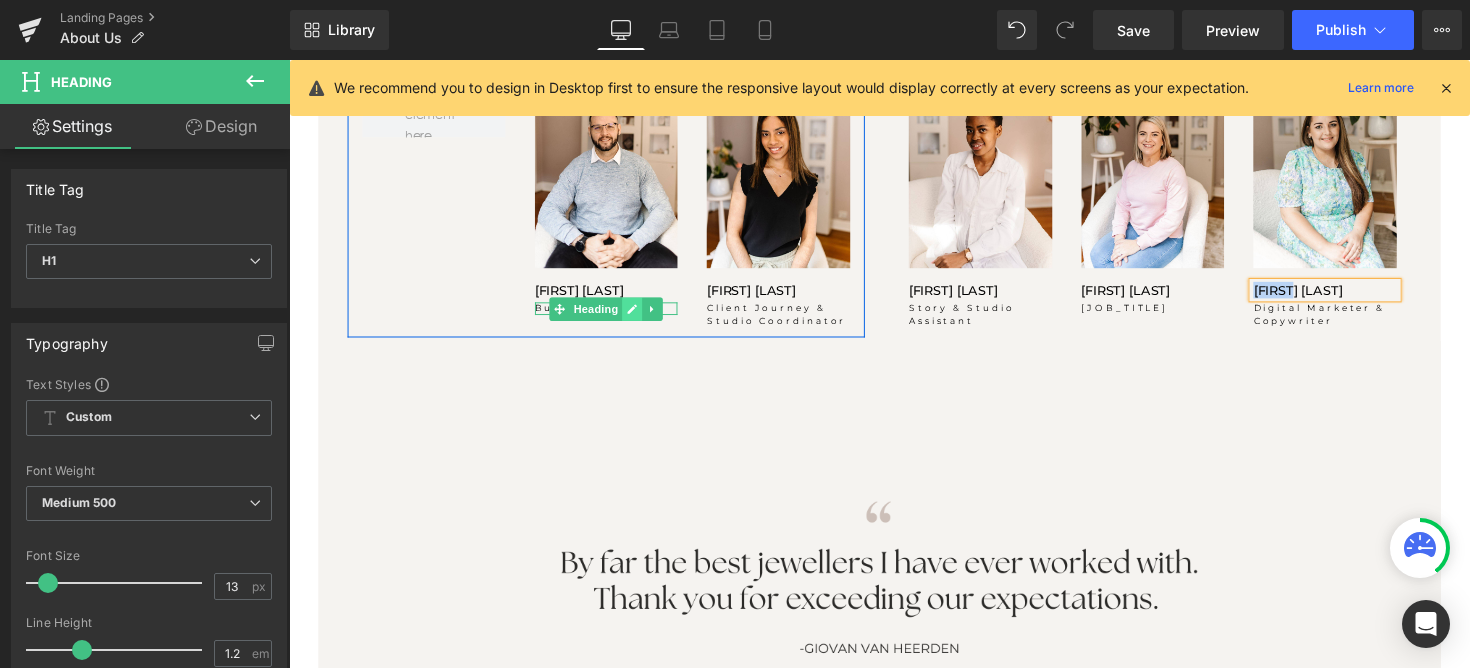 click 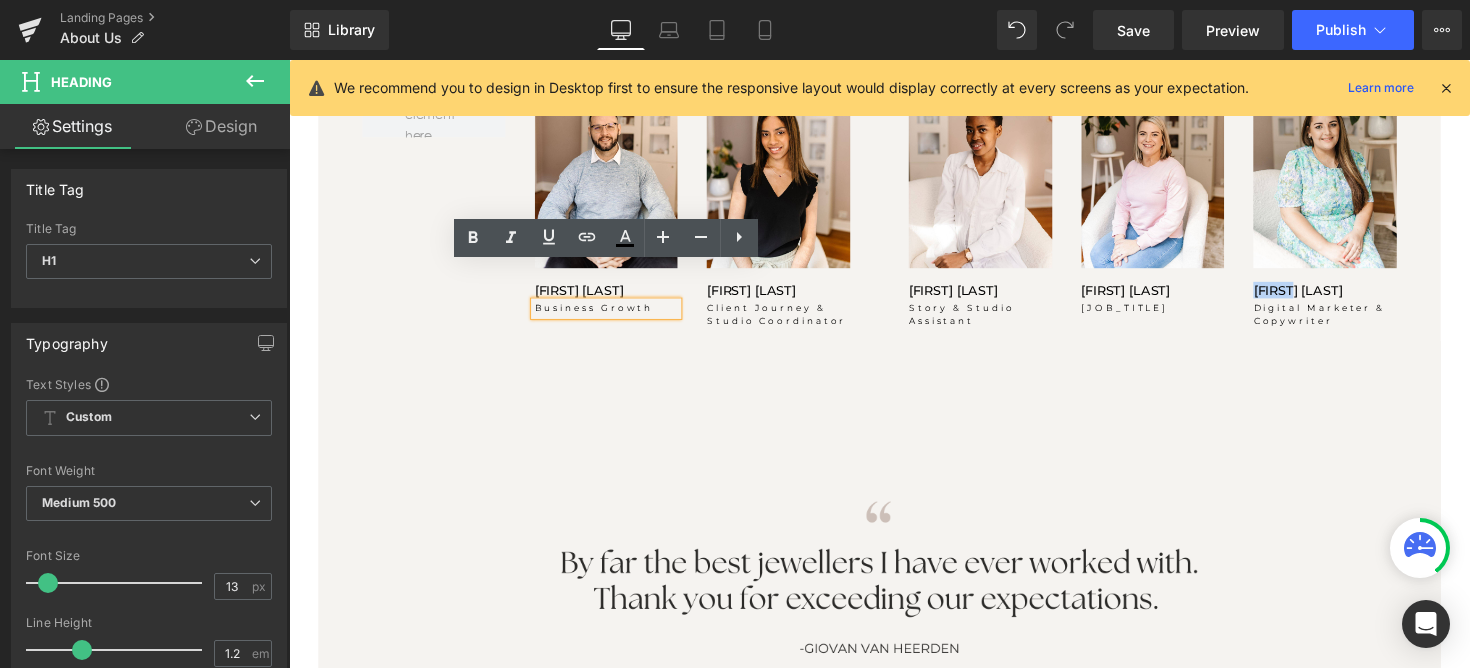 click on "Business Growth" at bounding box center [614, 314] 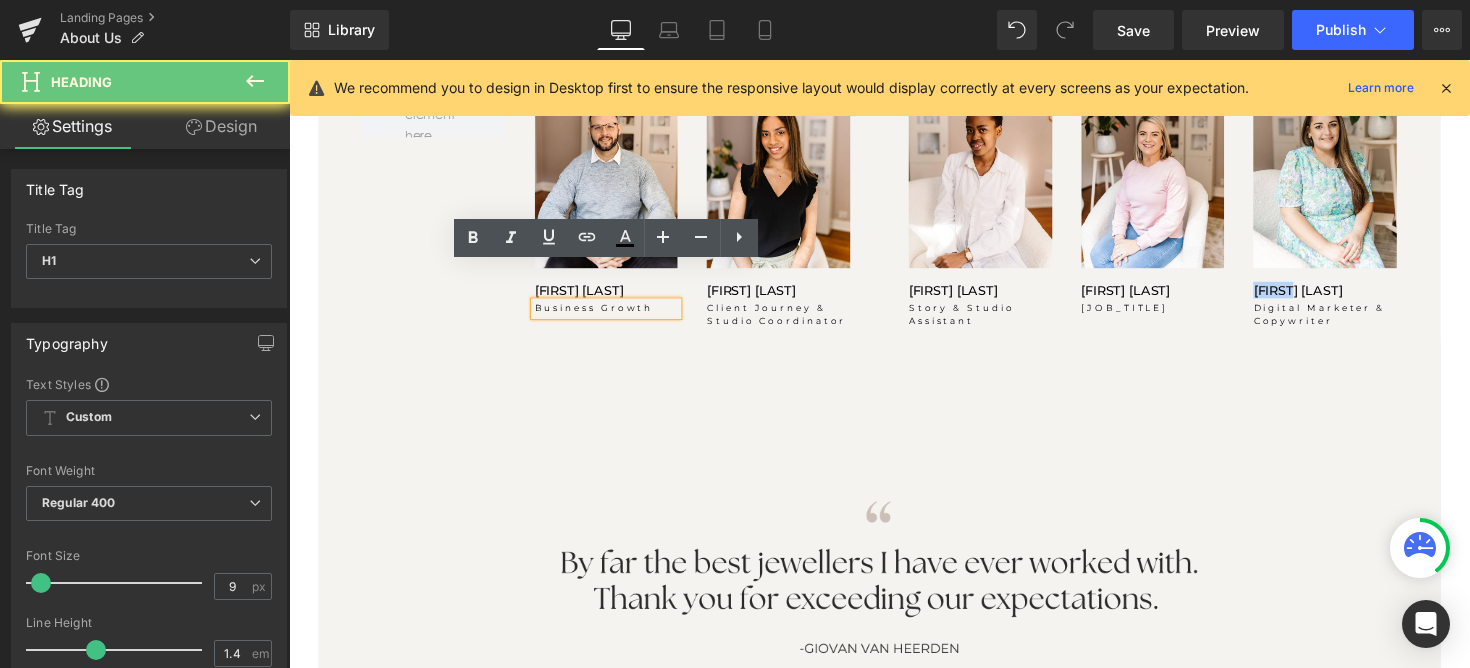 click on "Business Growth" at bounding box center (614, 314) 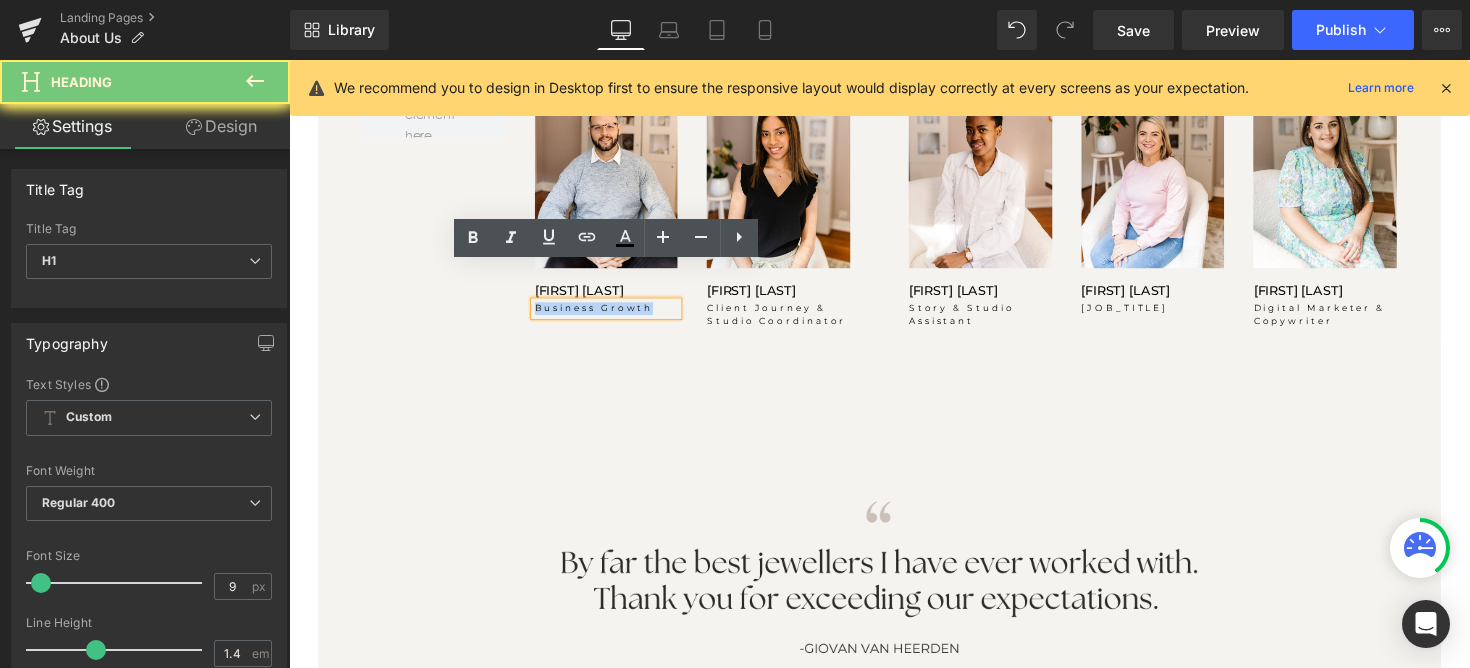 click on "Business Growth" at bounding box center (614, 314) 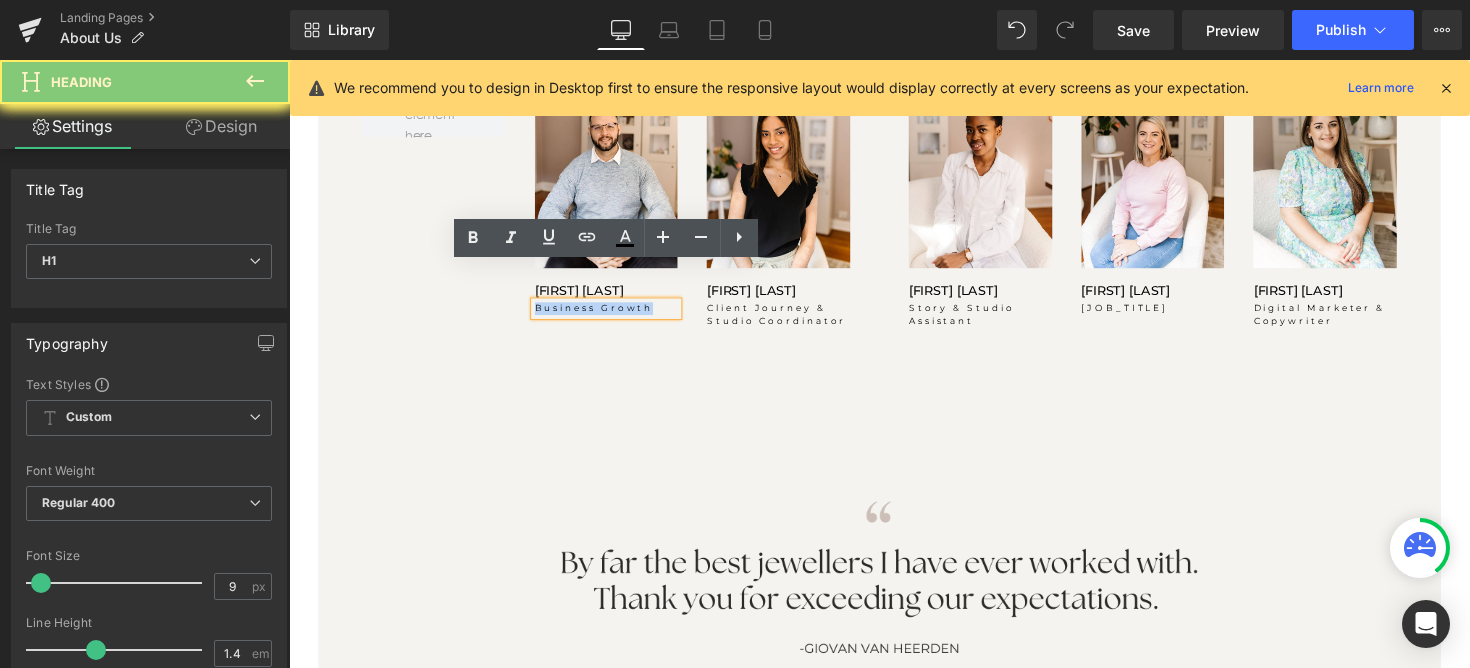 click on "Business Growth" at bounding box center [614, 314] 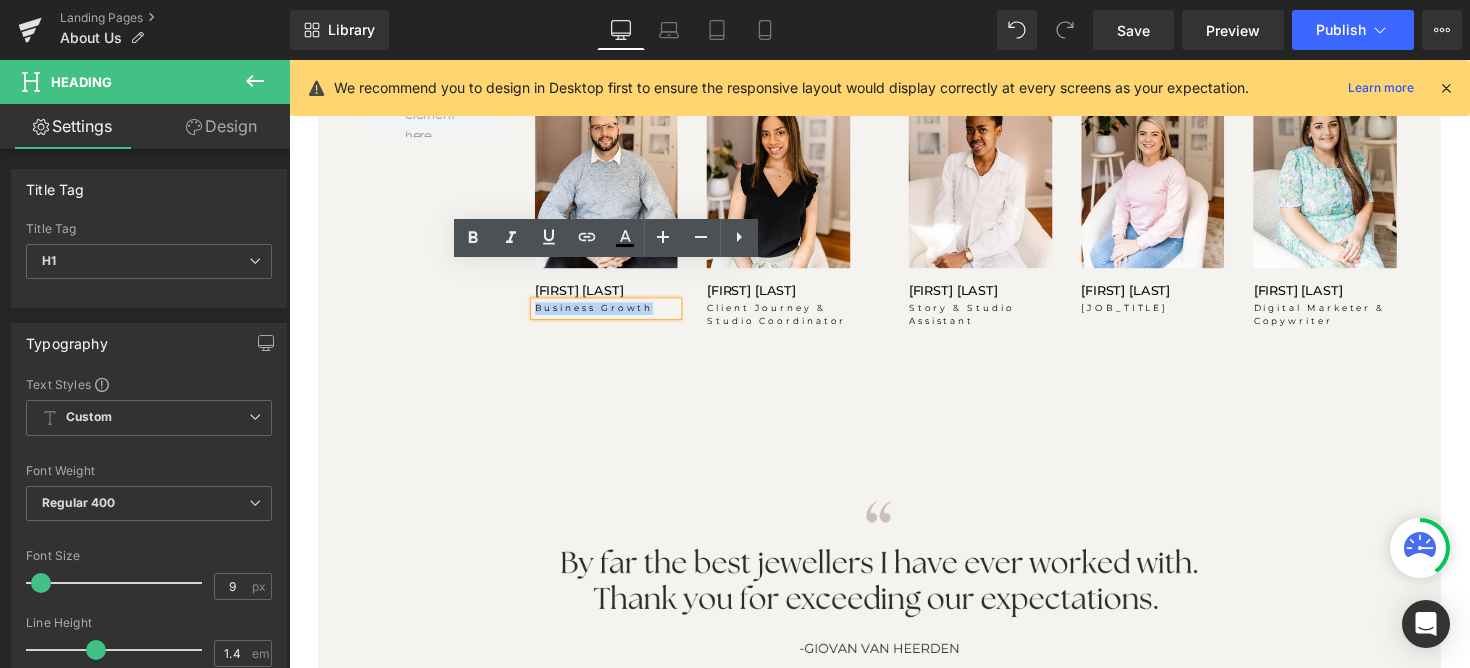 copy on "Business Growth" 